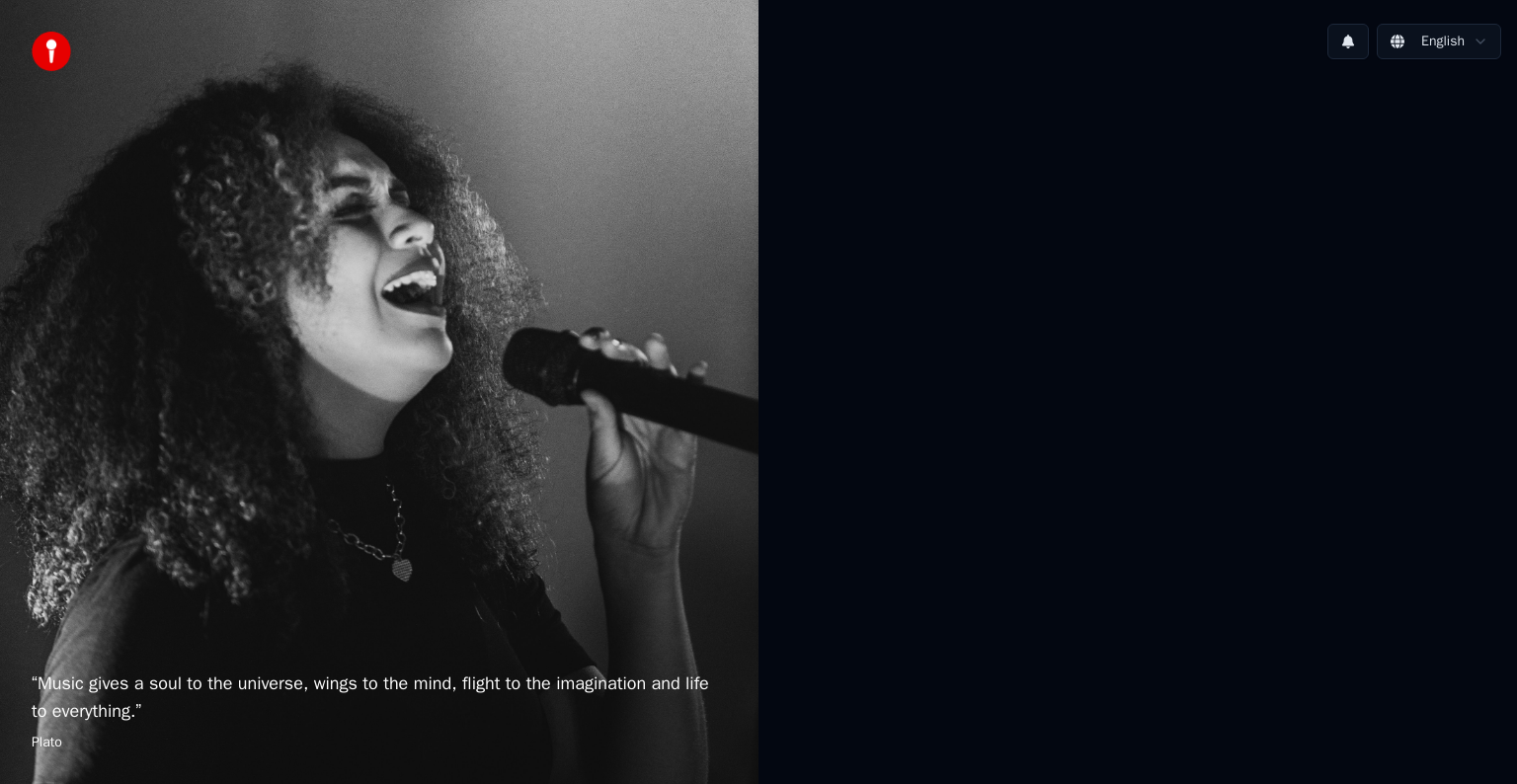 scroll, scrollTop: 0, scrollLeft: 0, axis: both 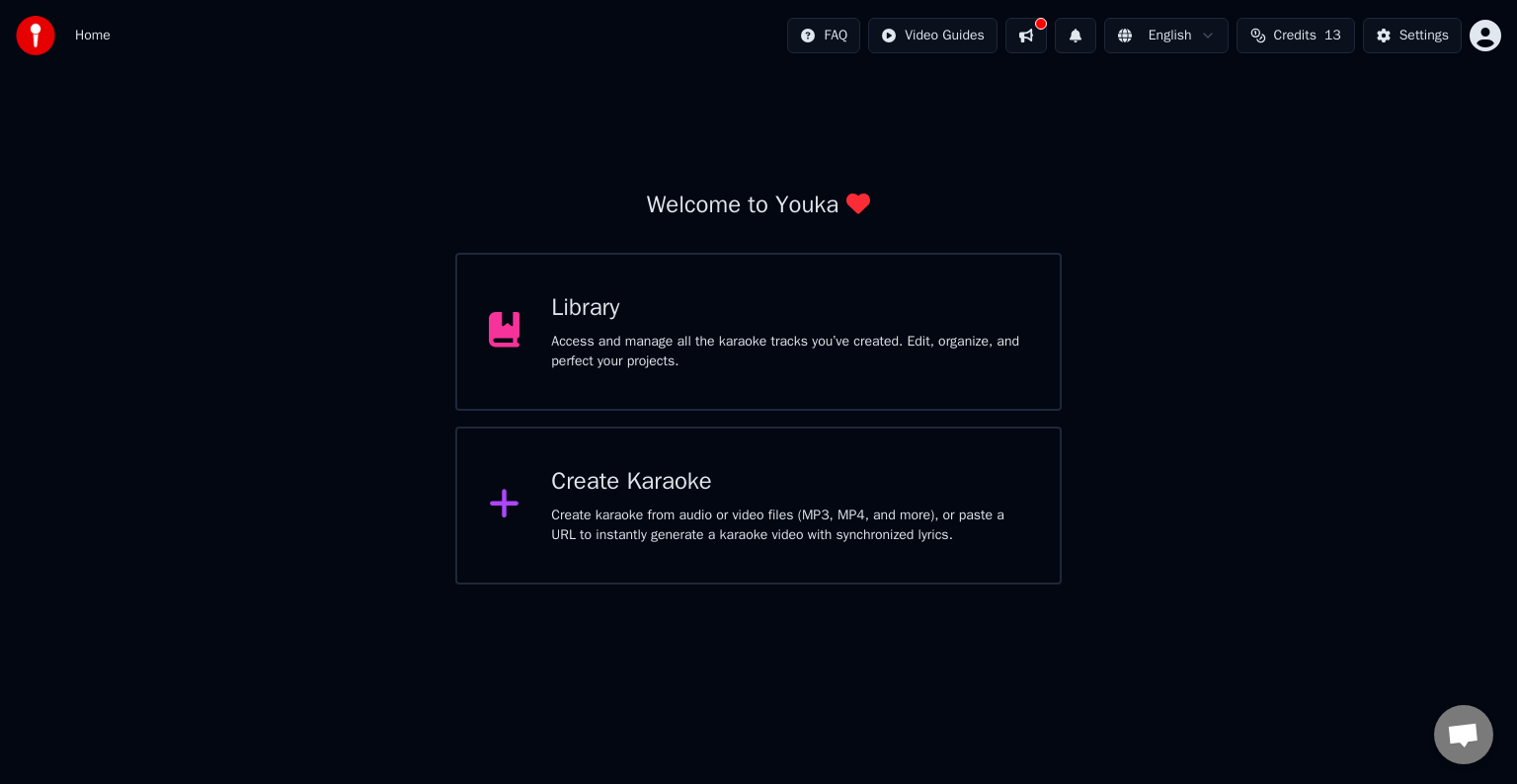 click on "Access and manage all the karaoke tracks you’ve created. Edit, organize, and perfect your projects." at bounding box center (789, 352) 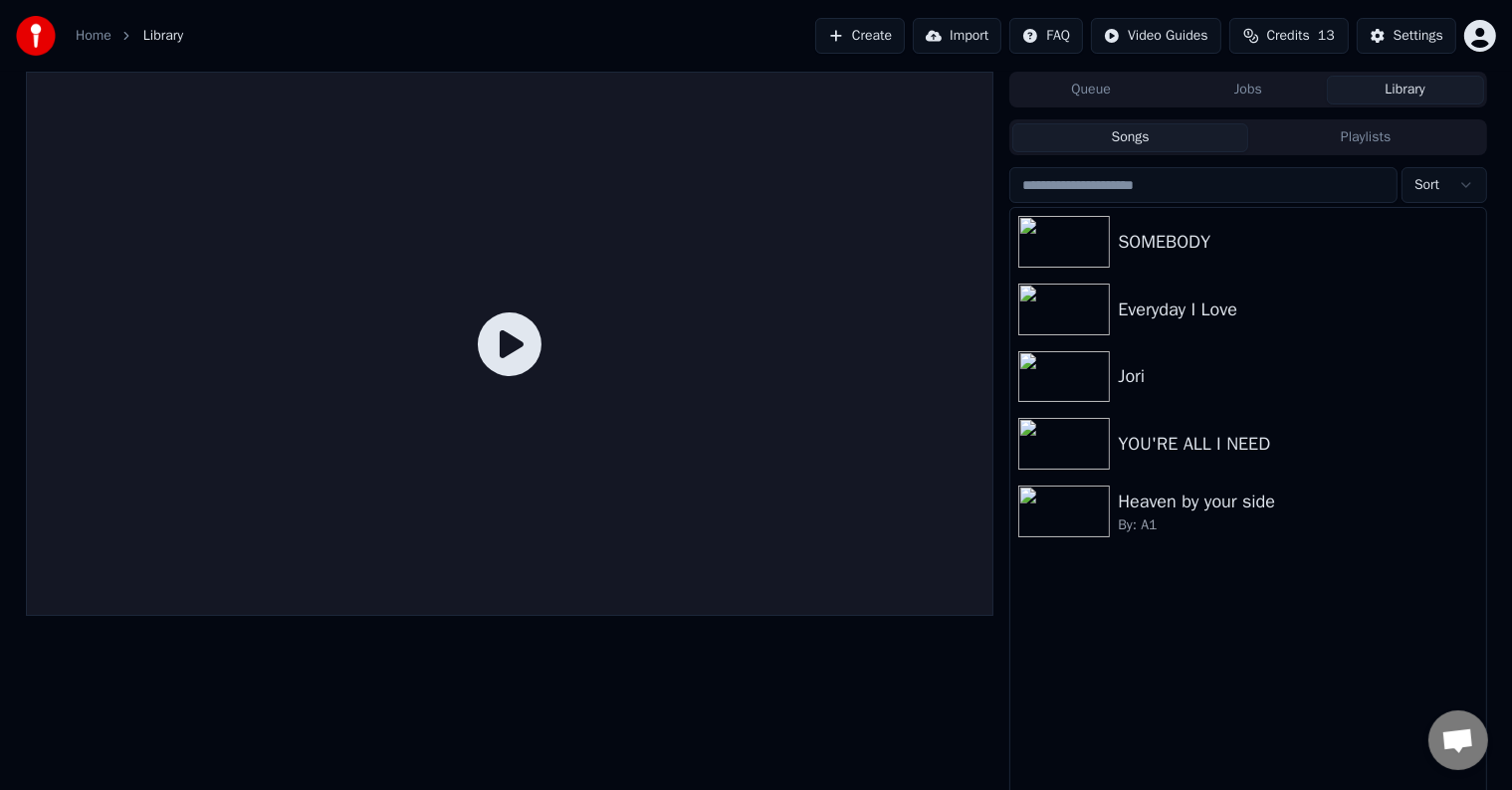 click on "Create" at bounding box center [860, 36] 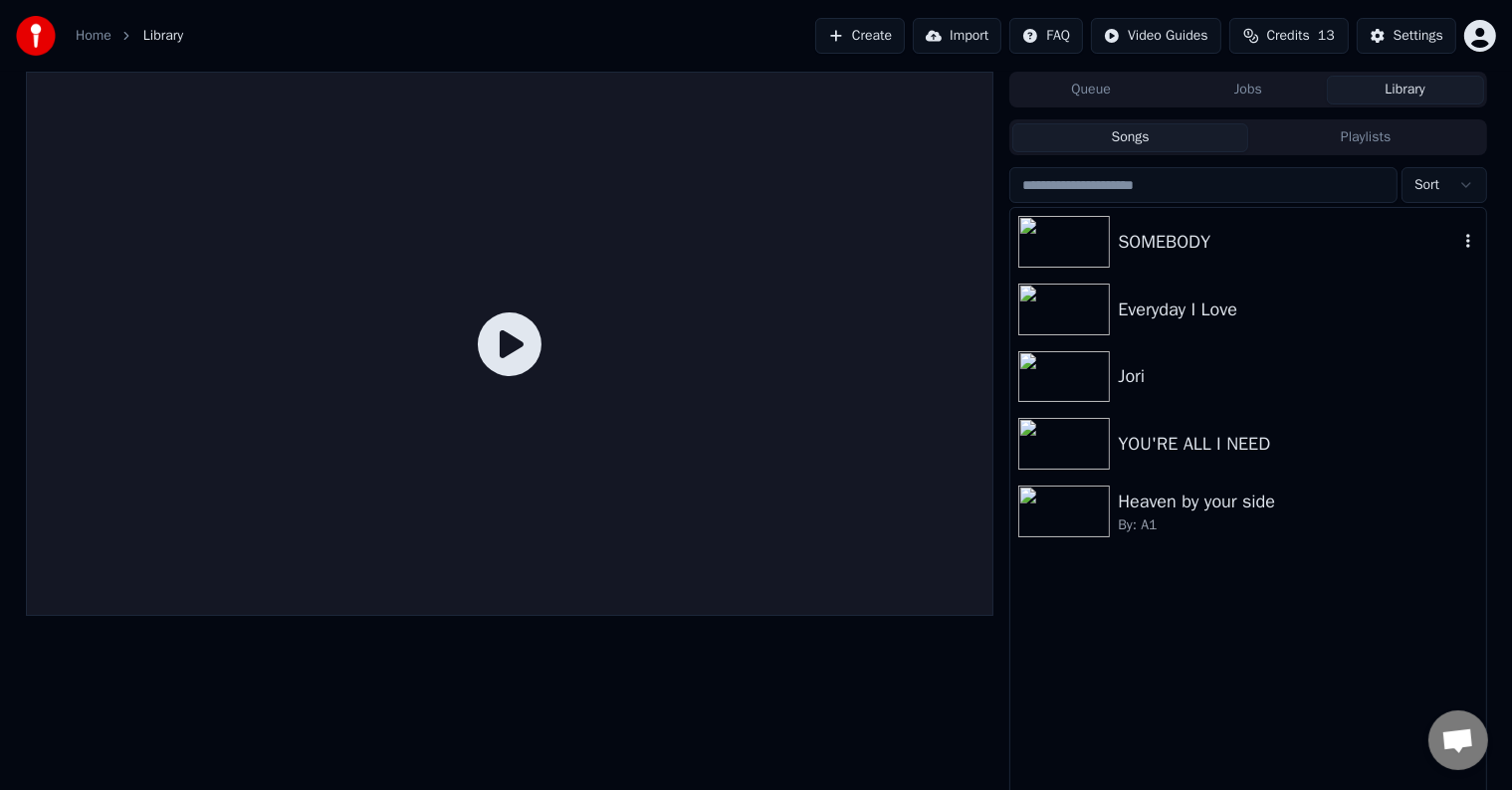 click on "SOMEBODY" at bounding box center (1247, 242) 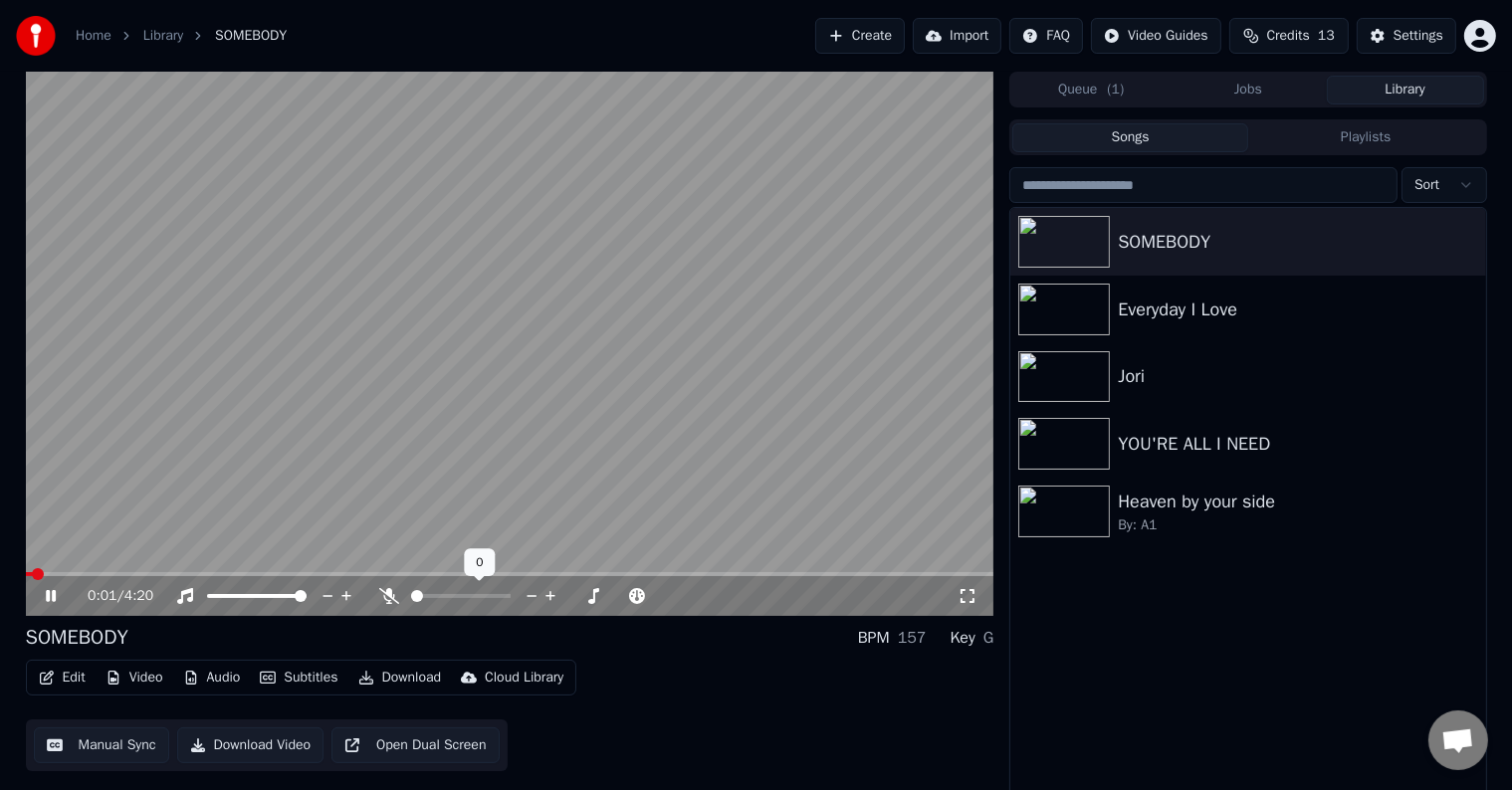click at bounding box center (510, 574) 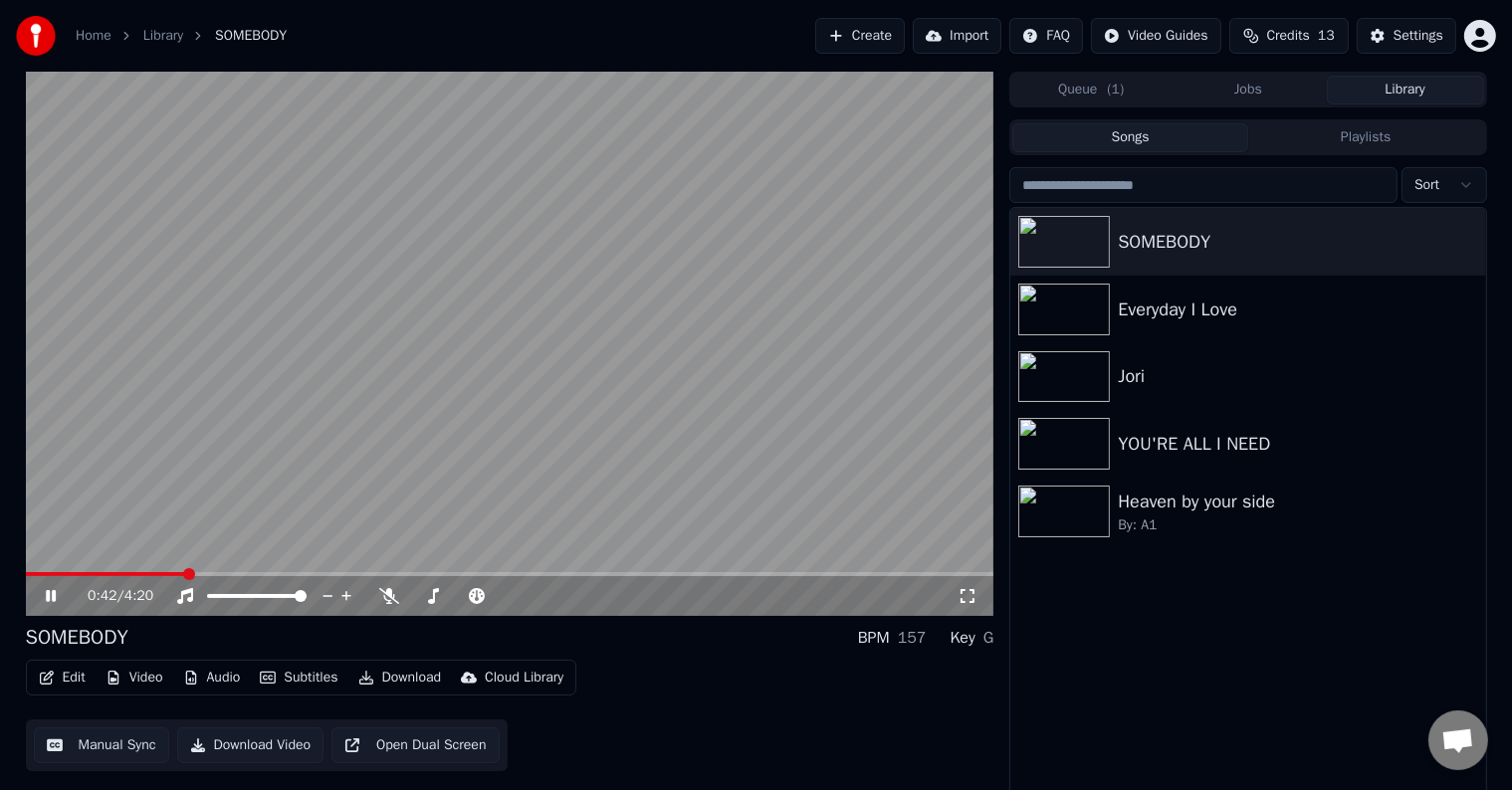 click 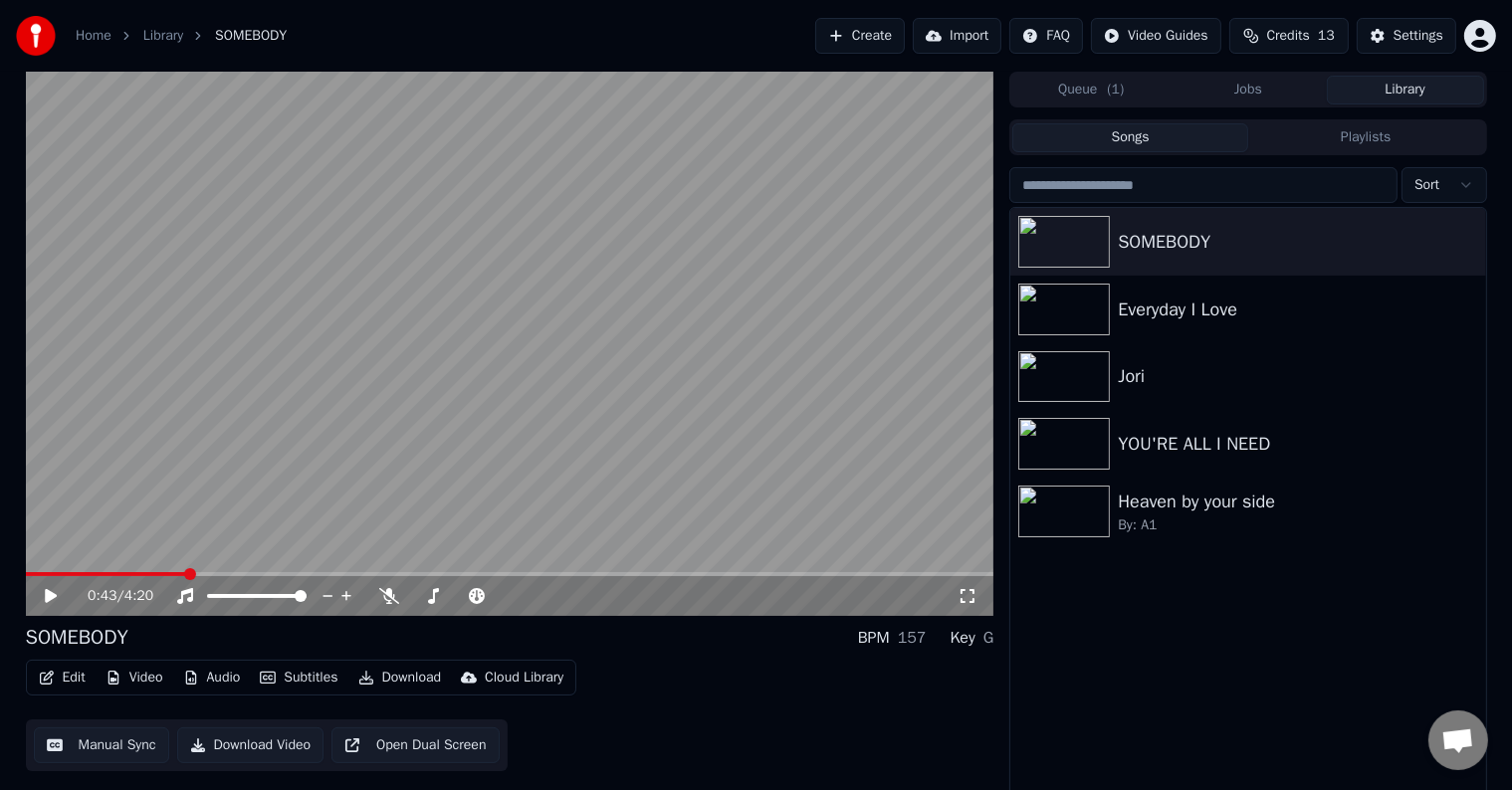 click on "Edit" at bounding box center [62, 678] 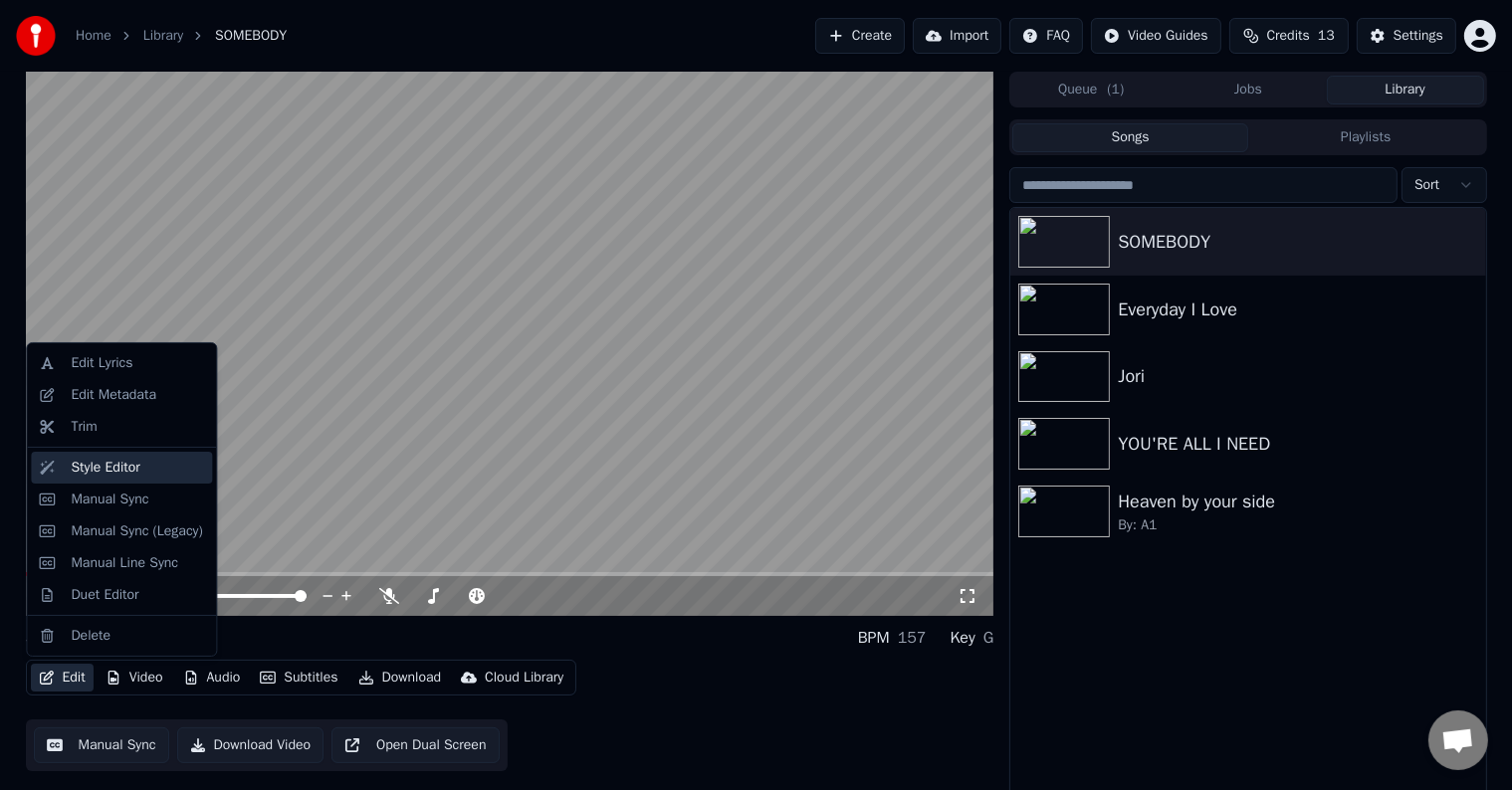 click on "Style Editor" at bounding box center [105, 468] 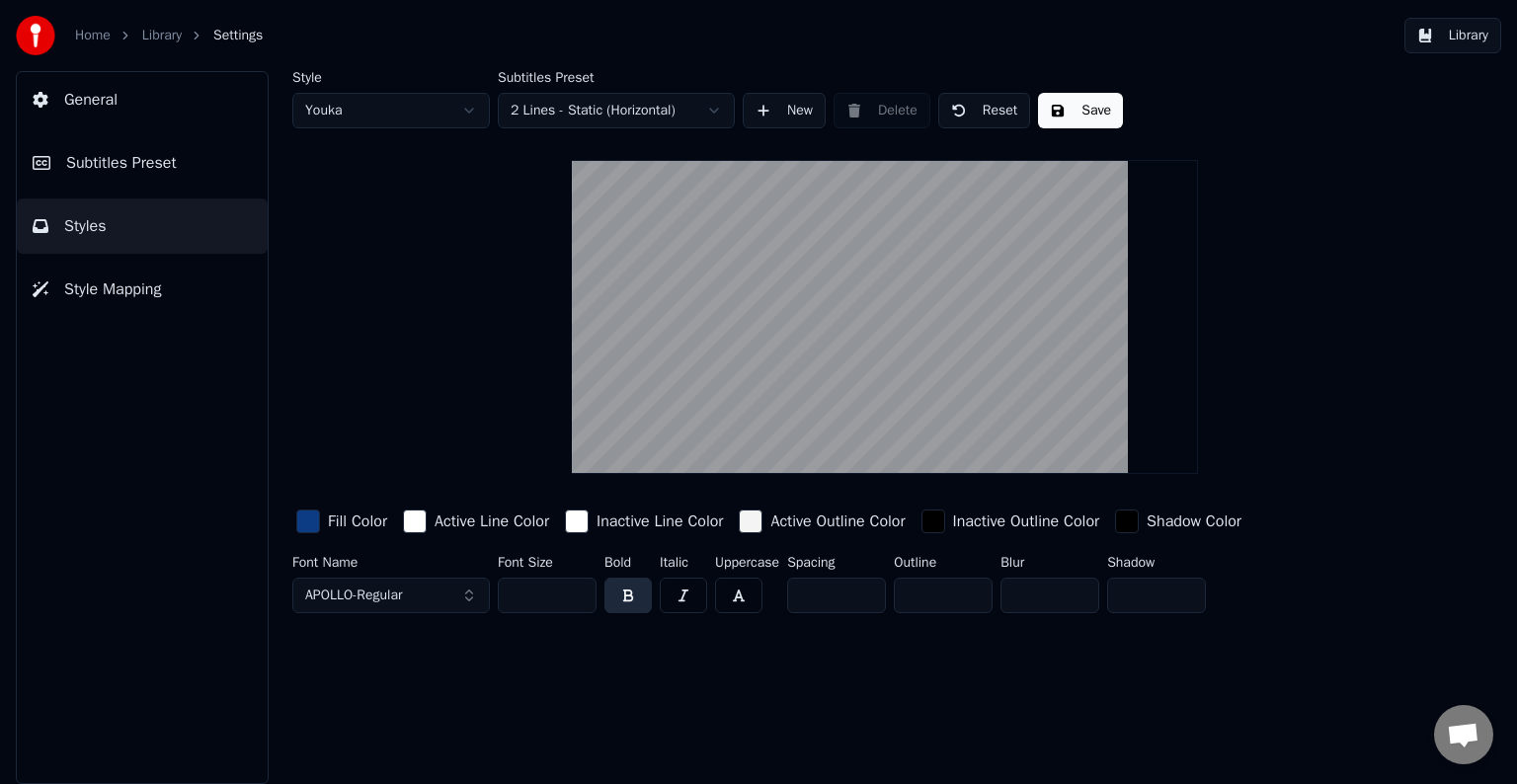 click on "APOLLO-Regular" at bounding box center (391, 595) 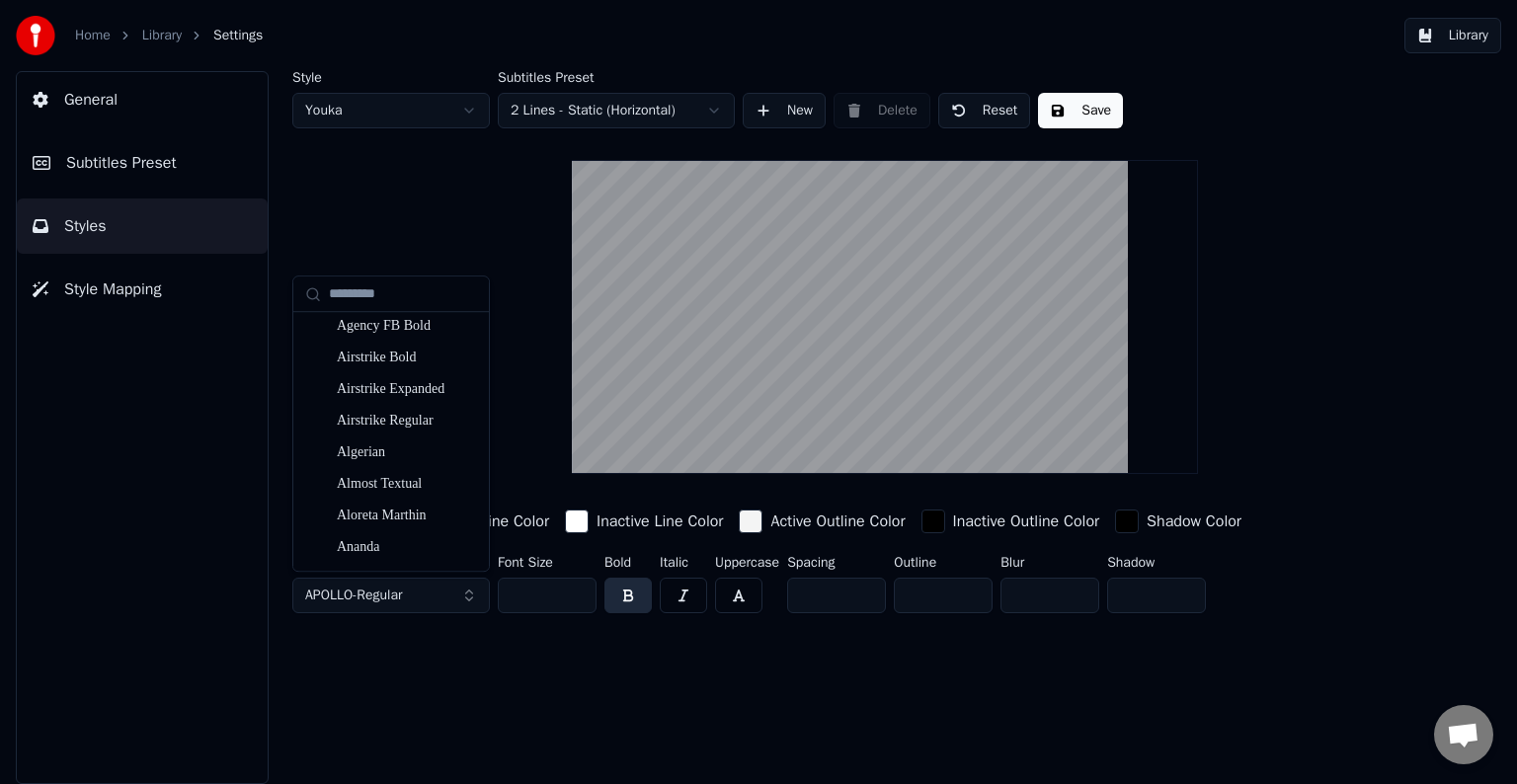 scroll, scrollTop: 197, scrollLeft: 0, axis: vertical 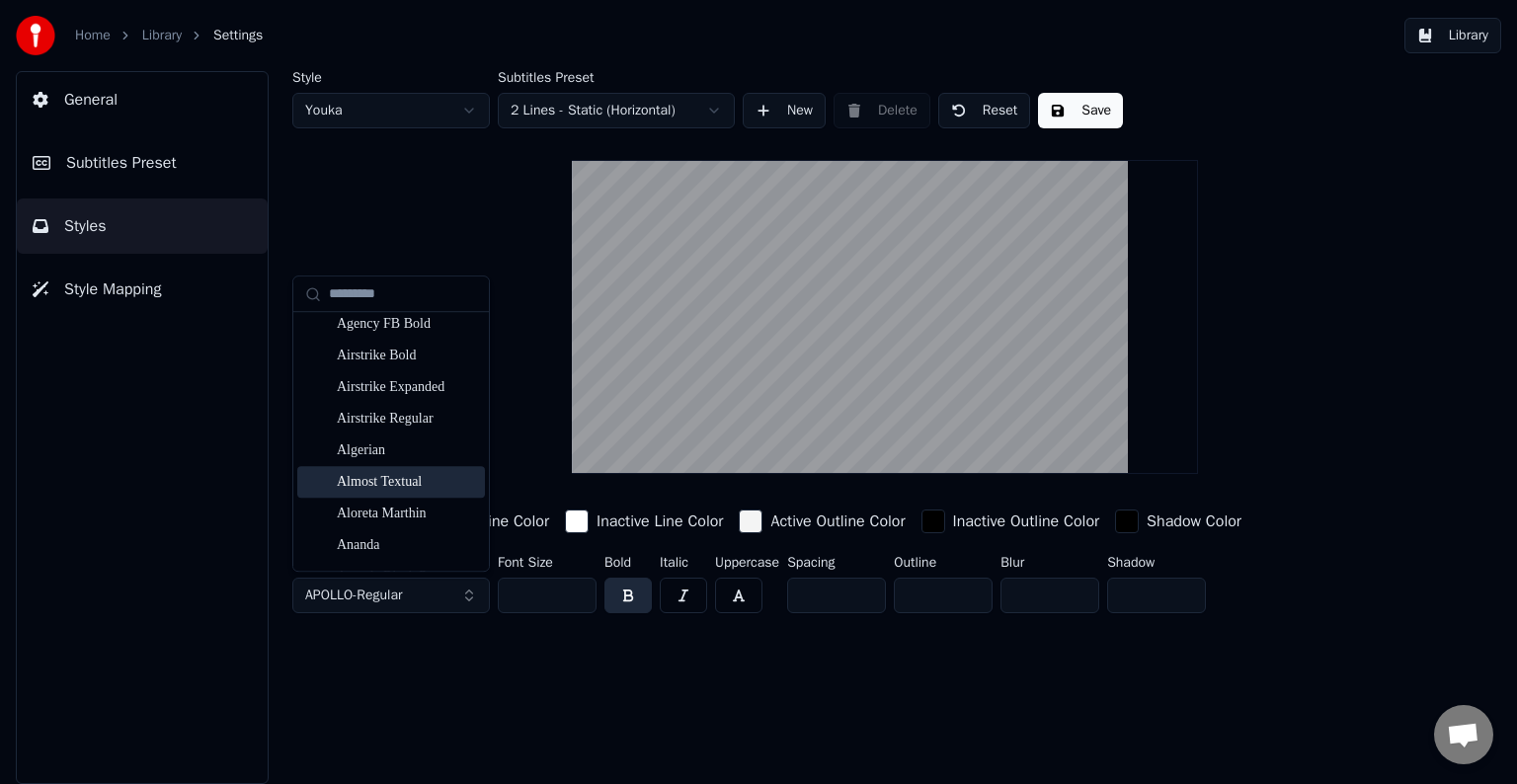 click on "Almost Textual" at bounding box center [407, 482] 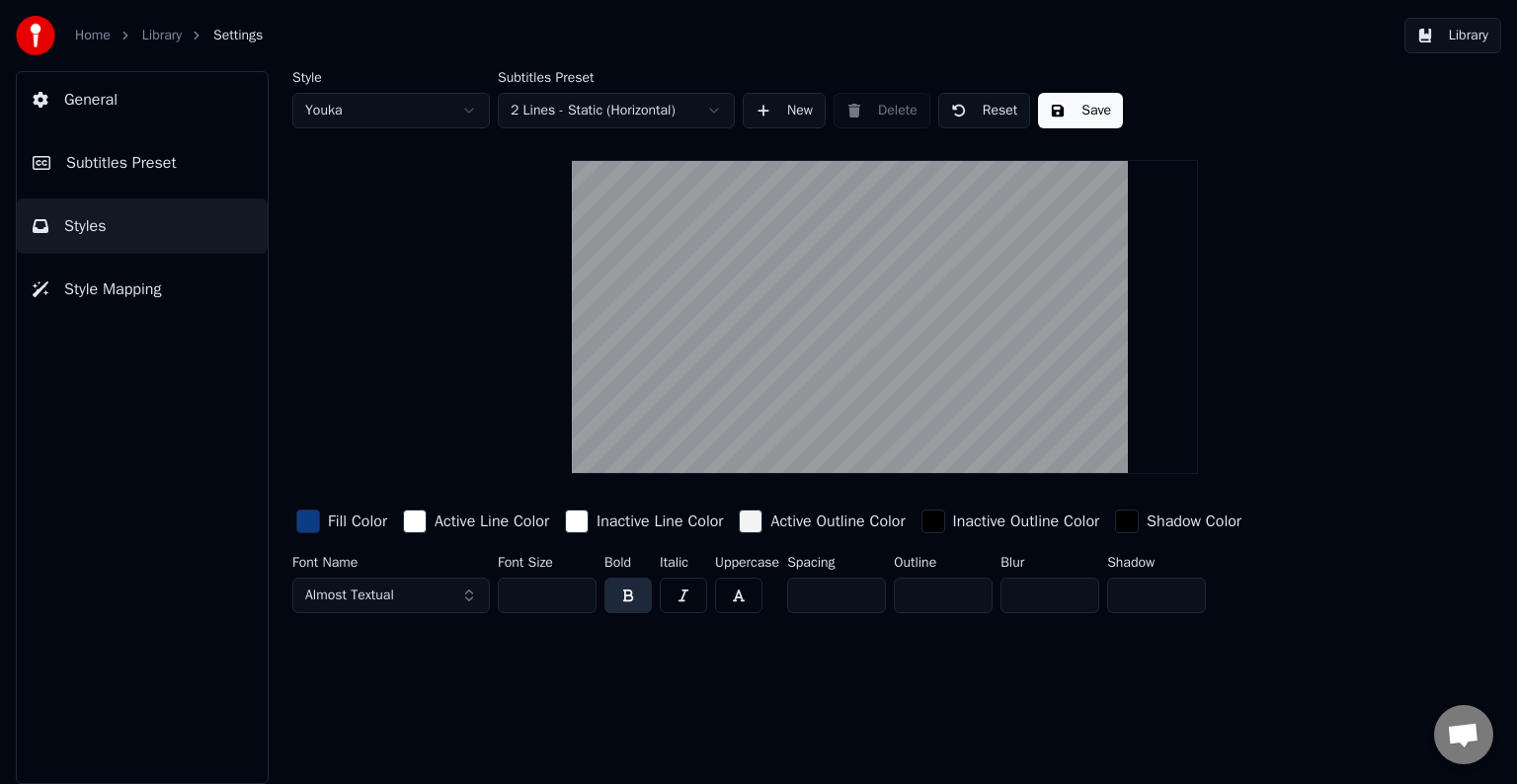 click on "Almost Textual" at bounding box center (350, 595) 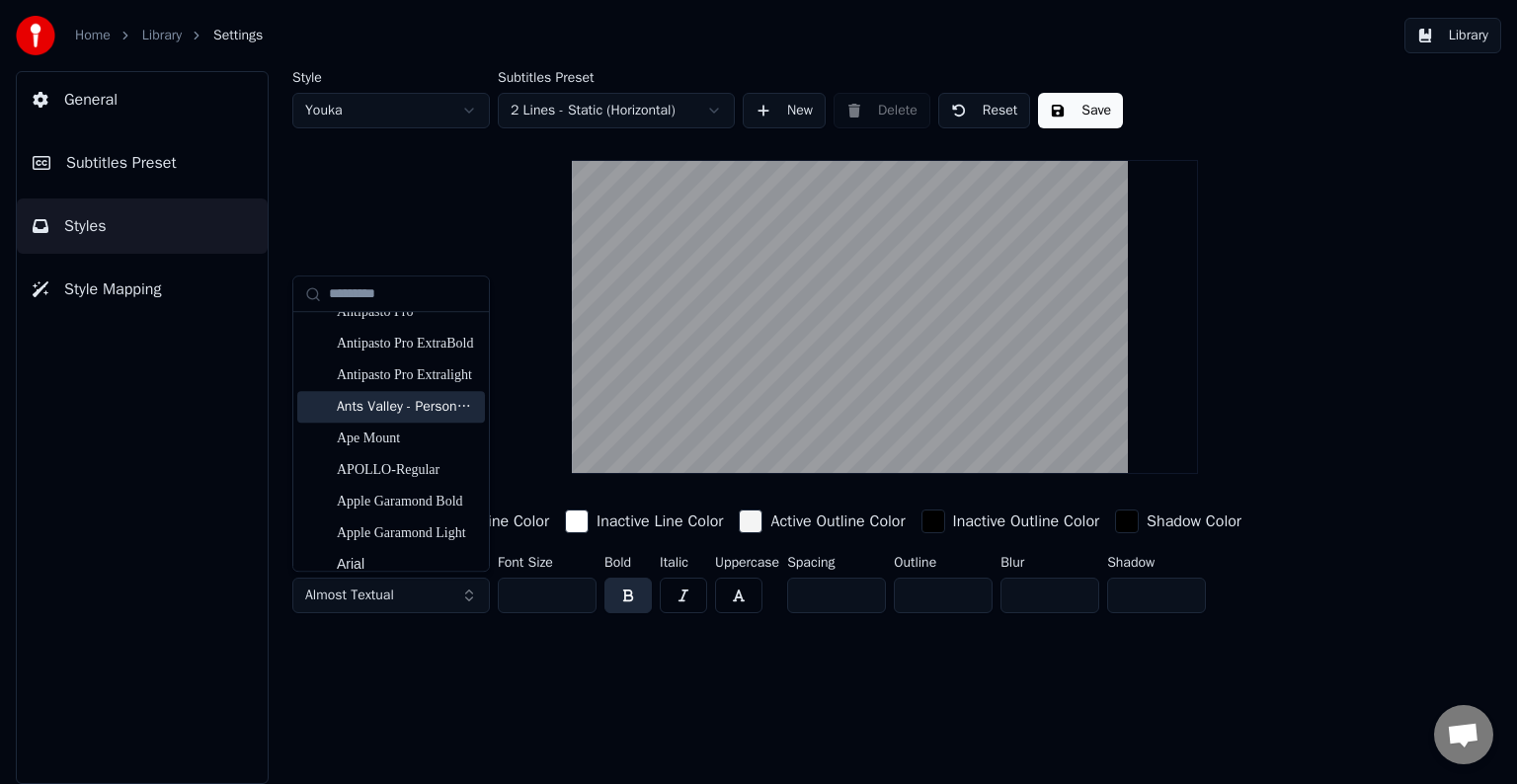 scroll, scrollTop: 592, scrollLeft: 0, axis: vertical 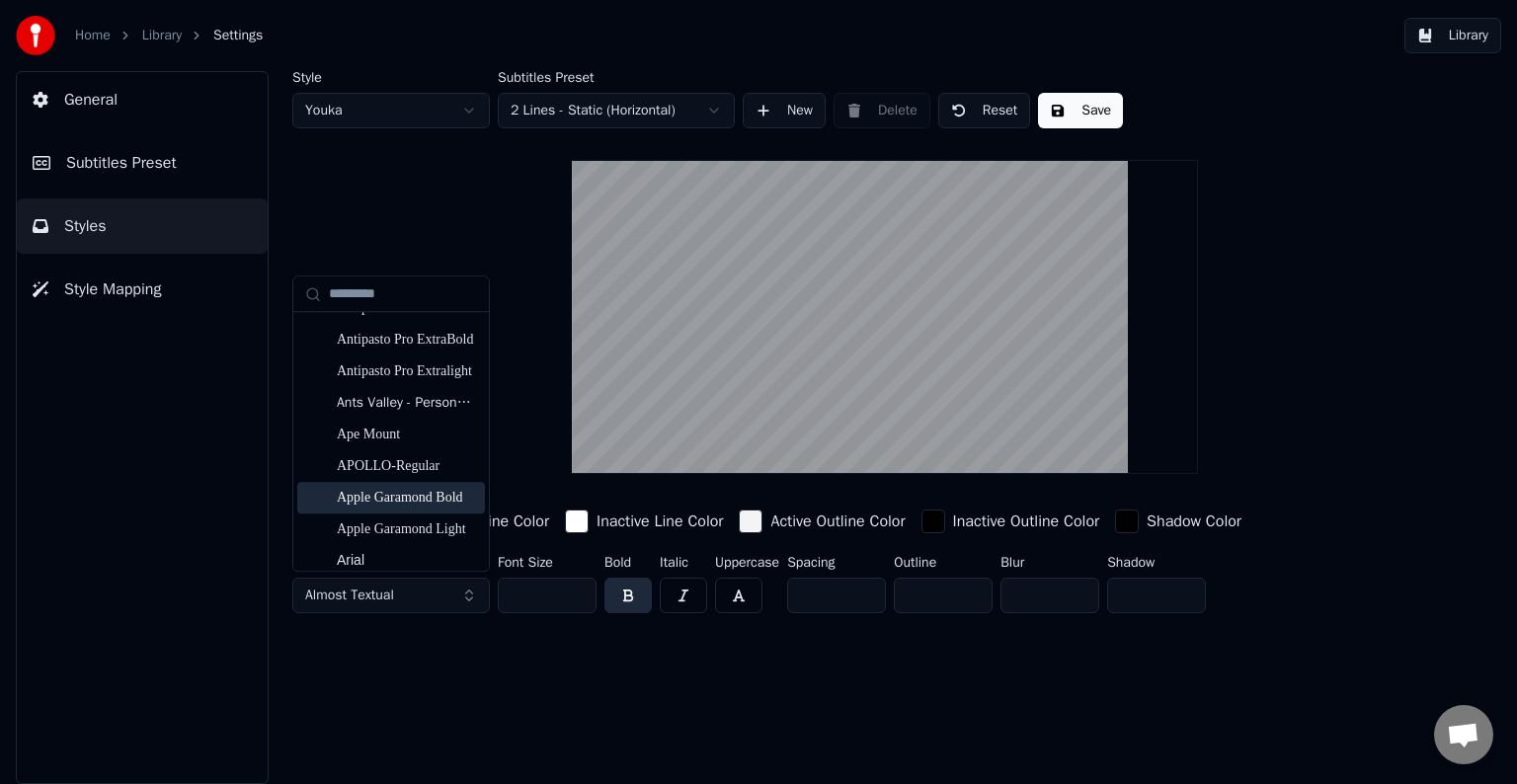 click on "Apple Garamond Bold" at bounding box center (407, 498) 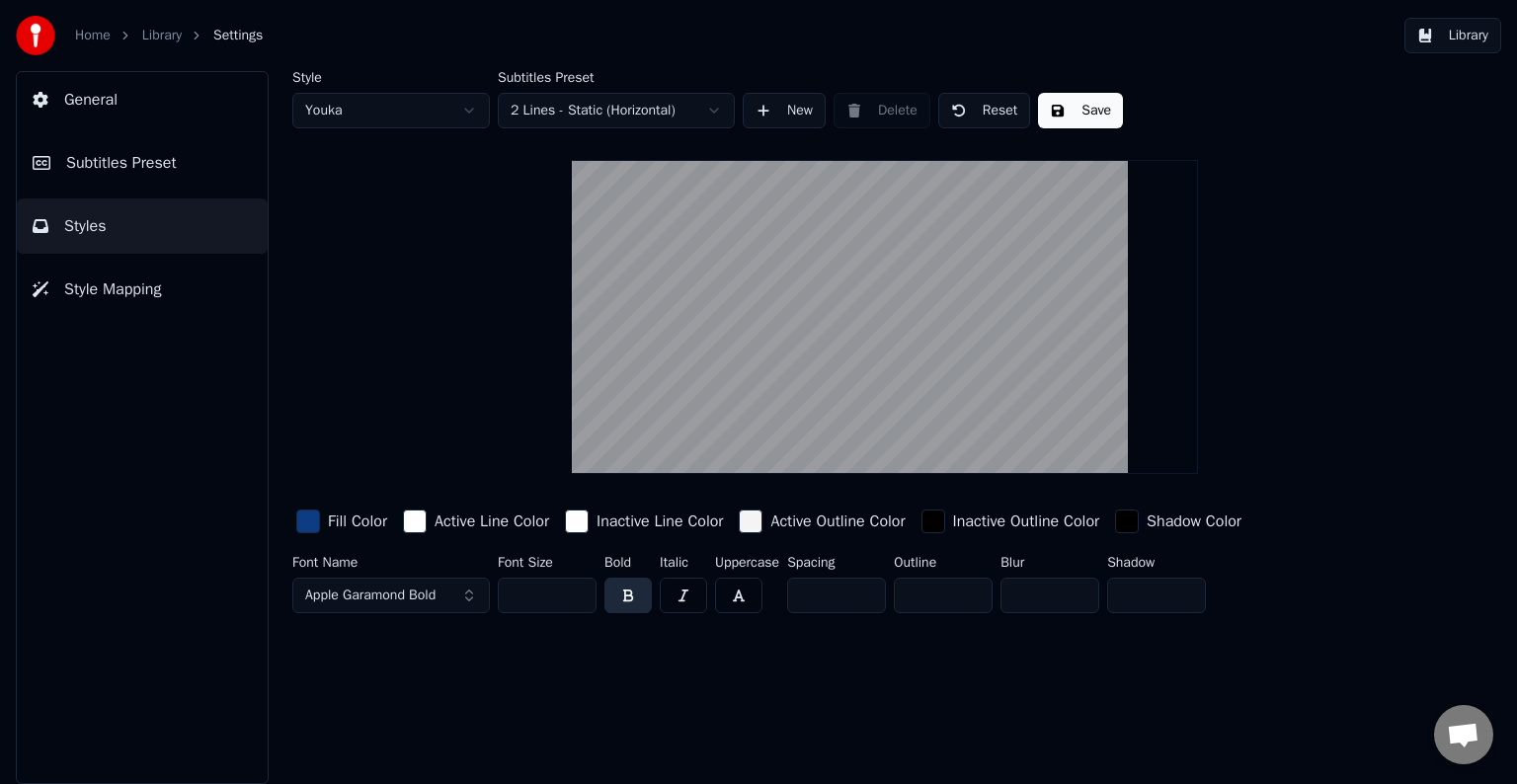 click on "Apple Garamond Bold" at bounding box center (370, 595) 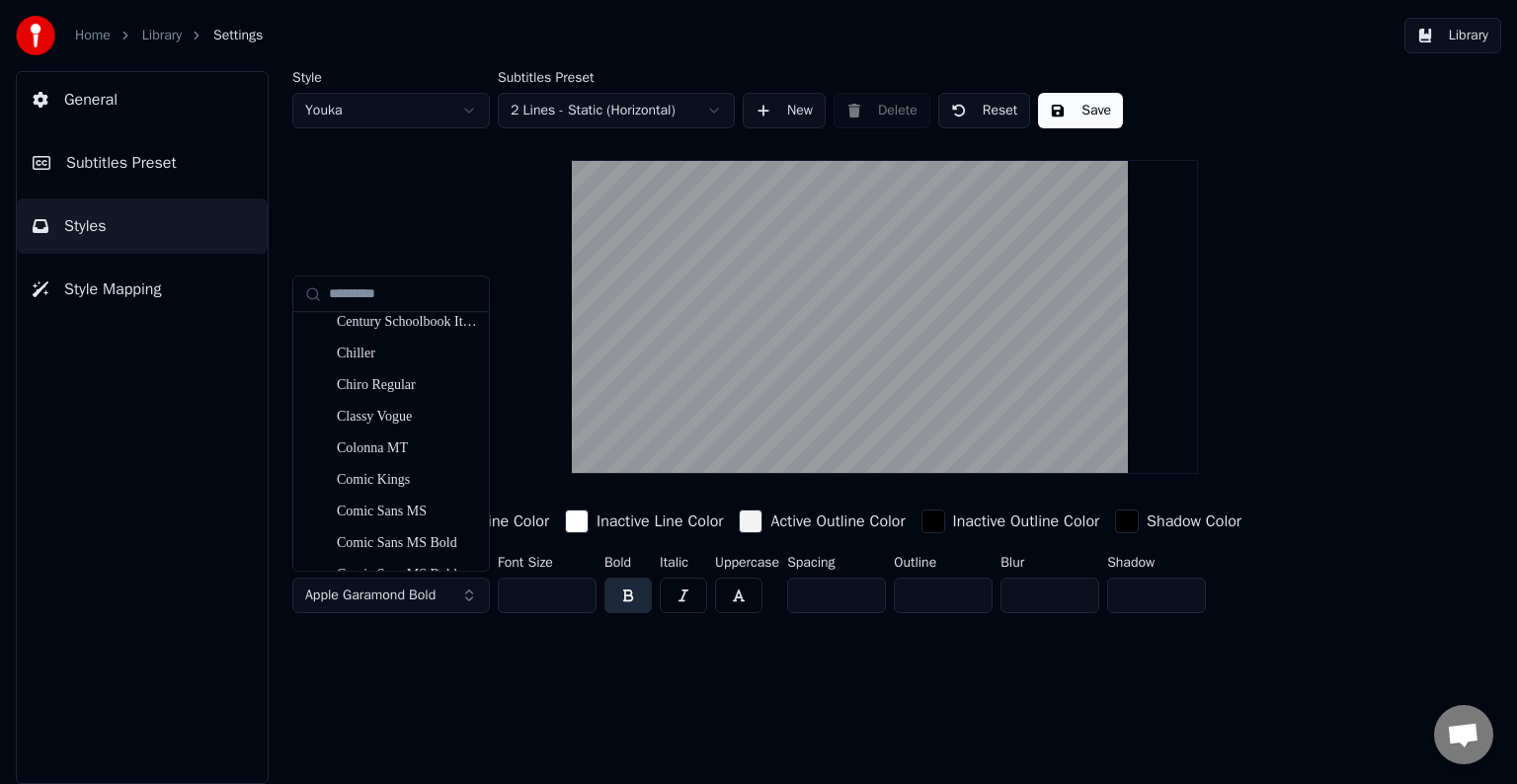 scroll, scrollTop: 3950, scrollLeft: 0, axis: vertical 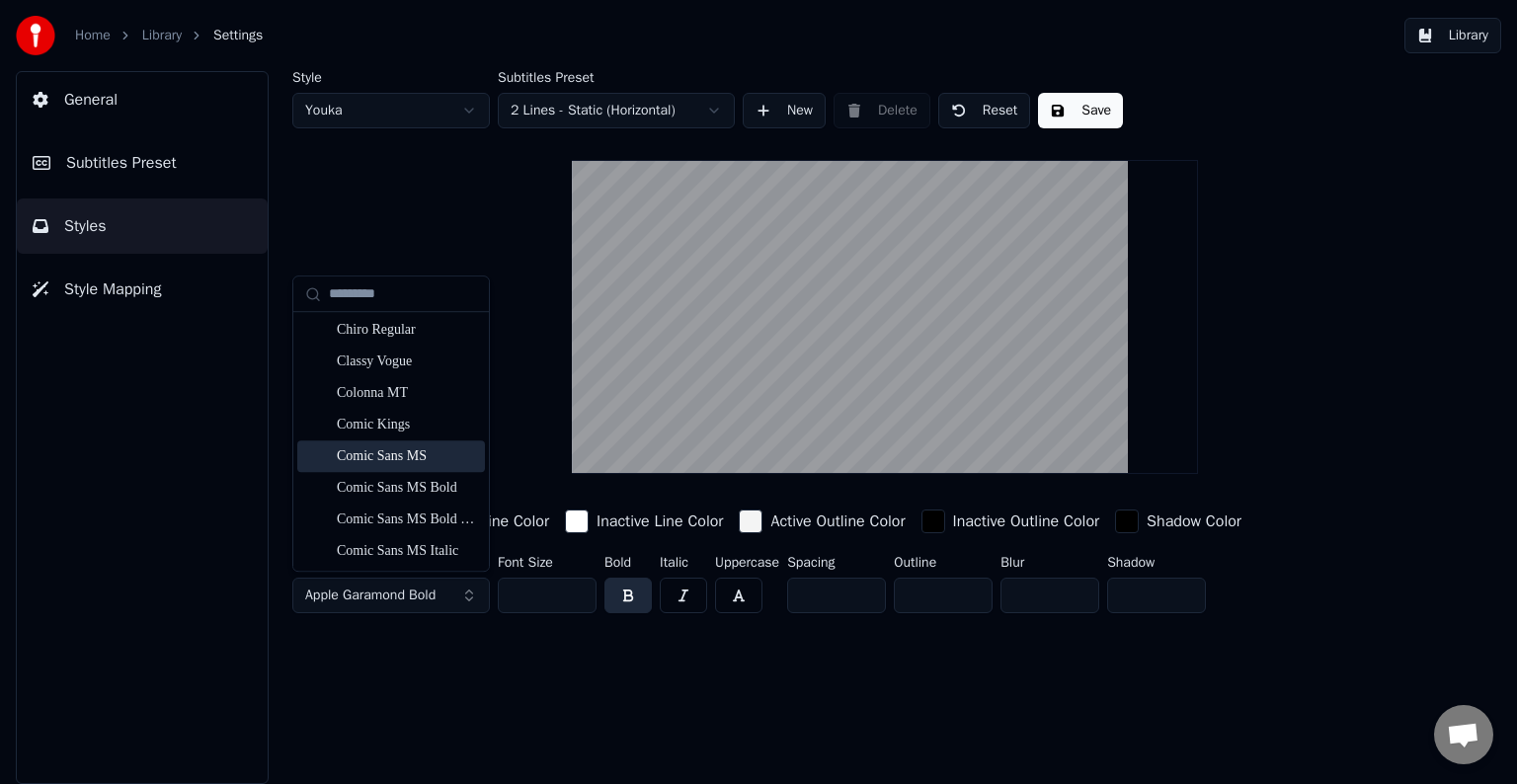 click on "Comic Sans MS" at bounding box center [407, 456] 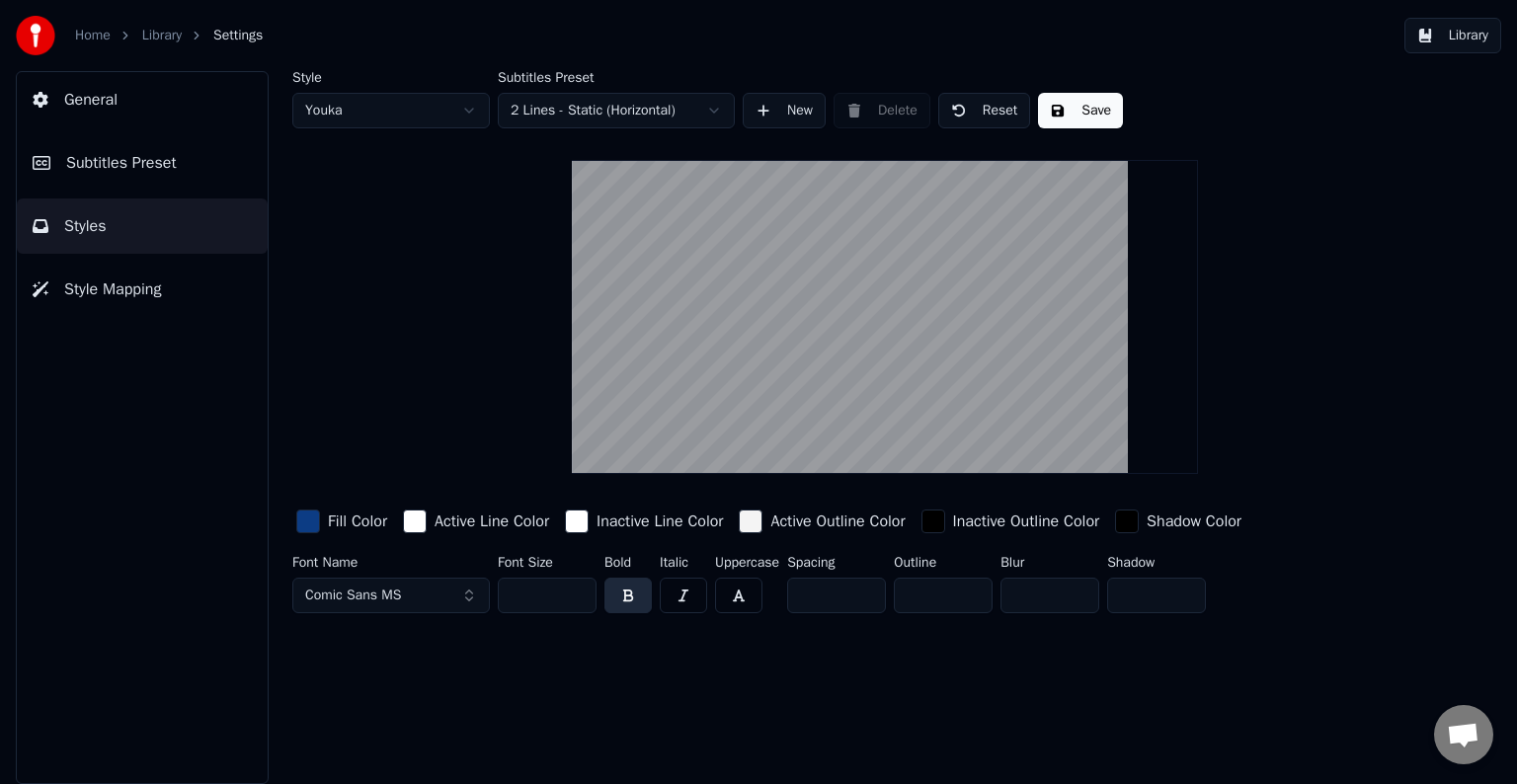 click on "Comic Sans MS" at bounding box center [353, 595] 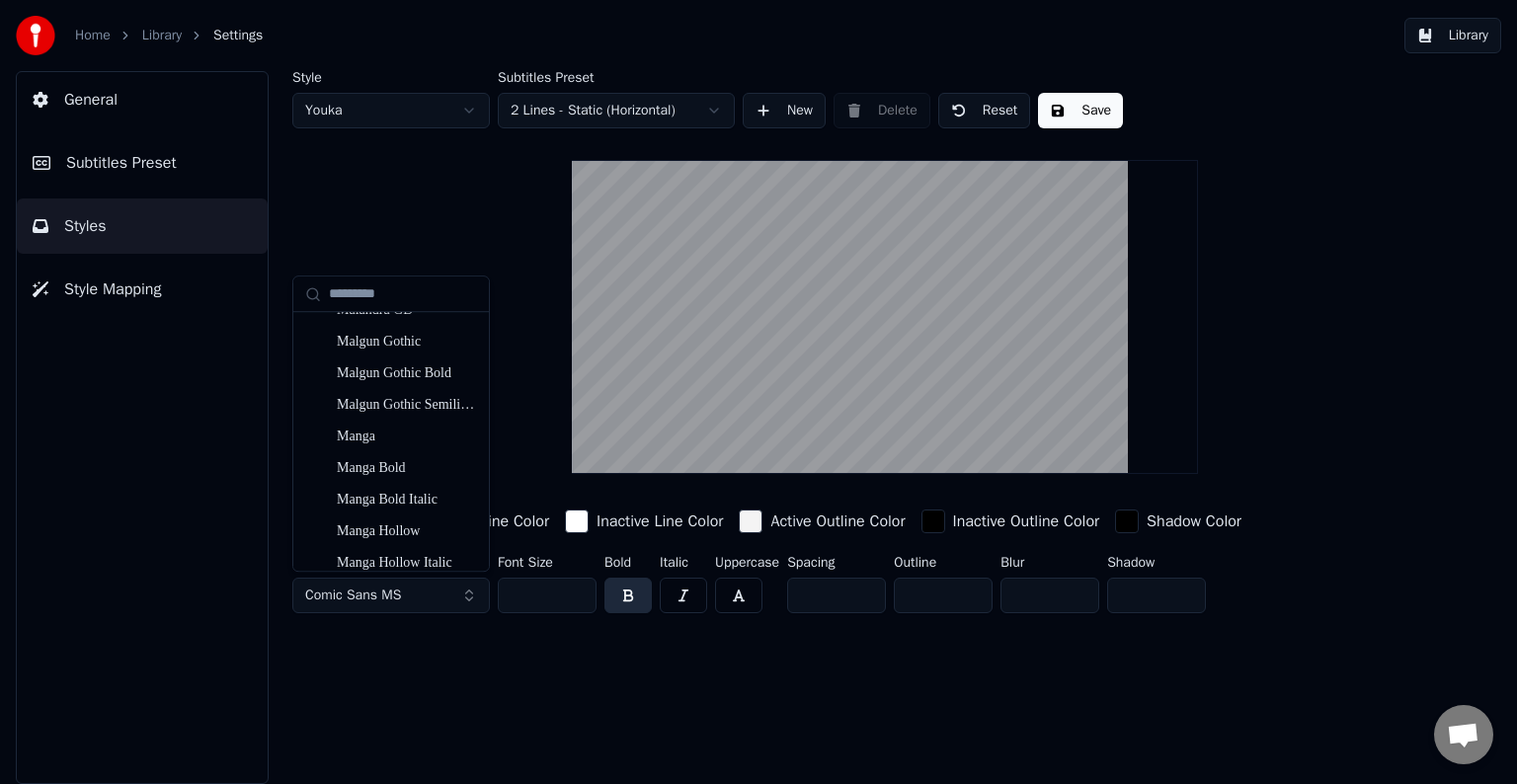 scroll, scrollTop: 9874, scrollLeft: 0, axis: vertical 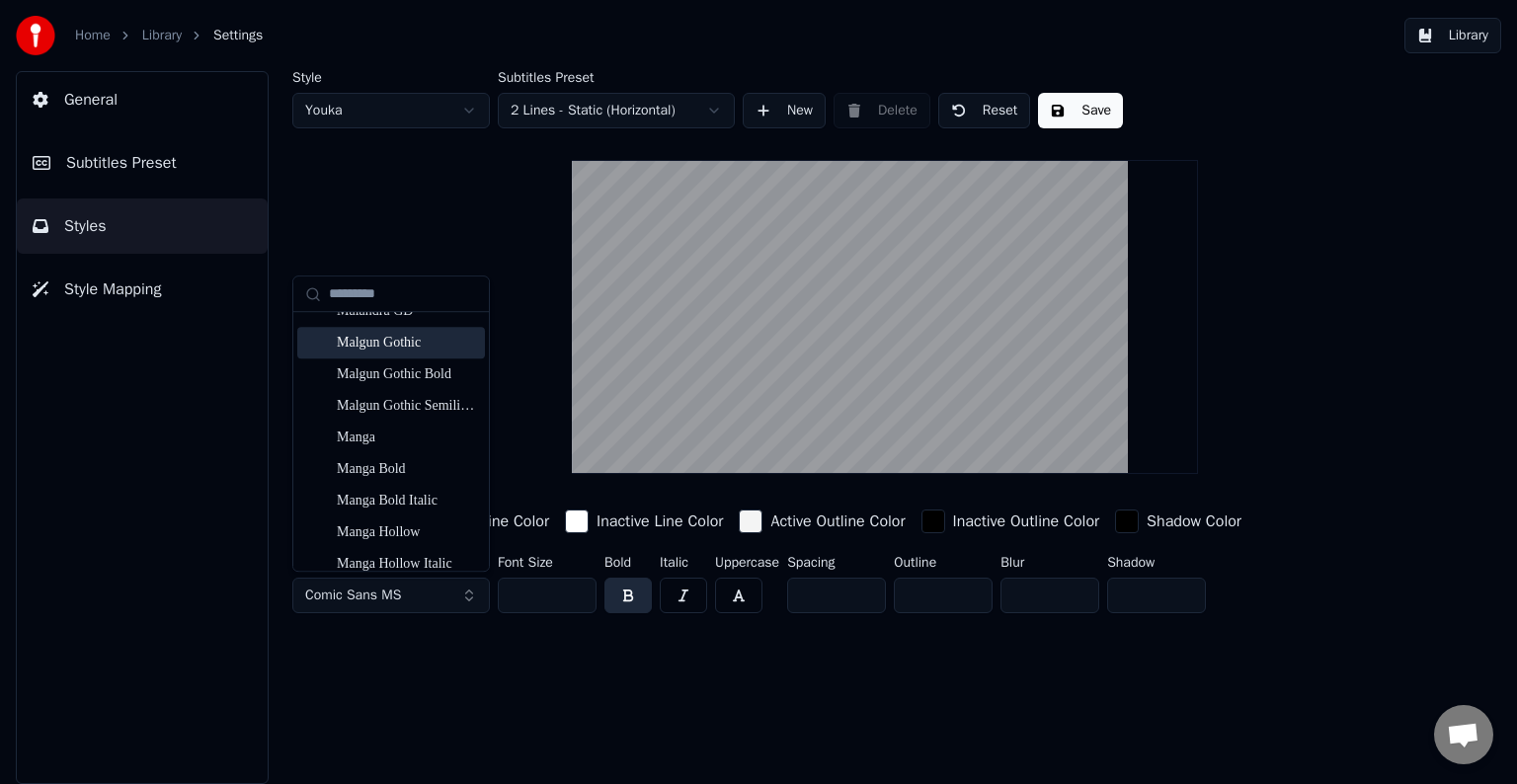 click on "Malgun Gothic" at bounding box center [407, 343] 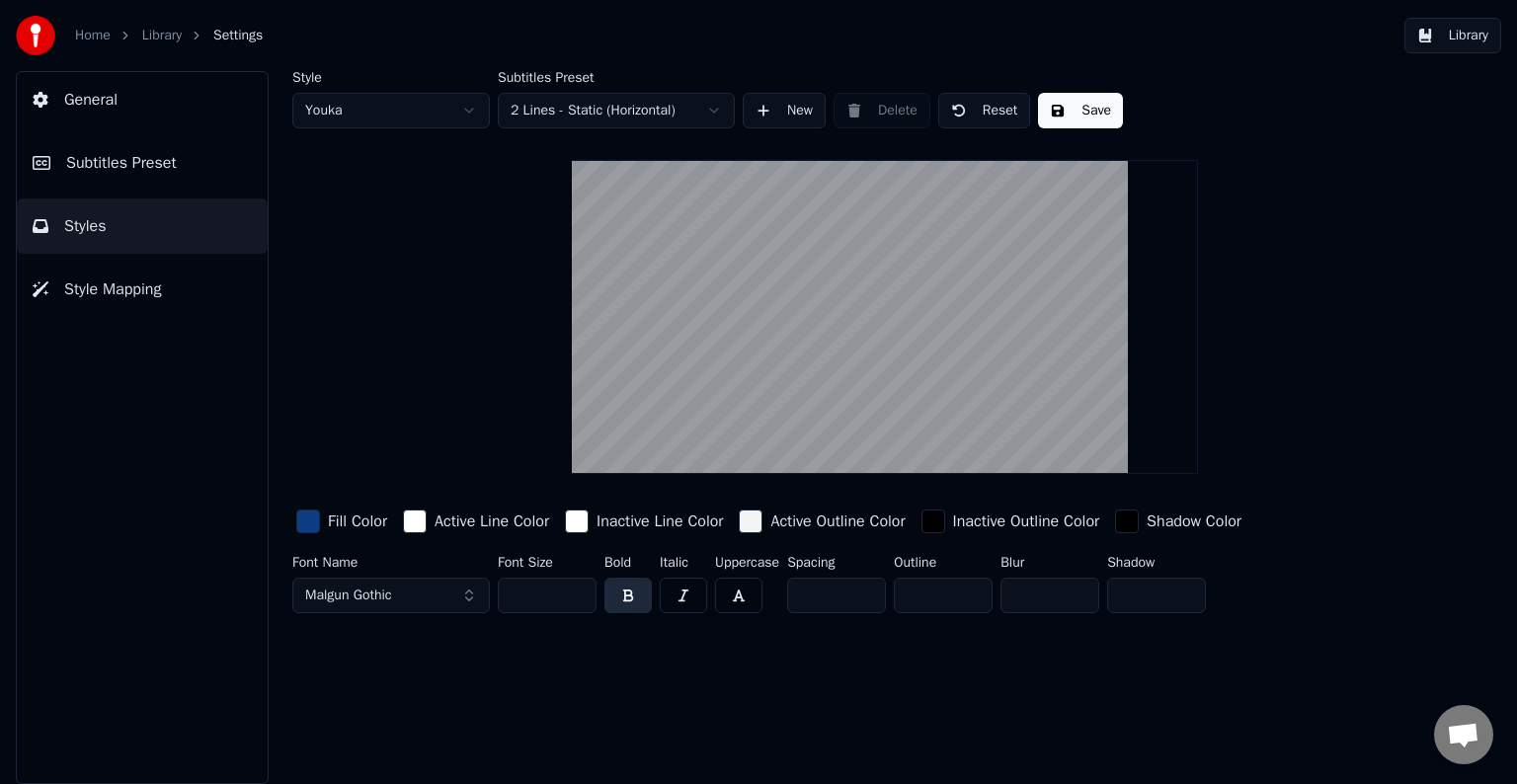 click on "Save" at bounding box center [1080, 111] 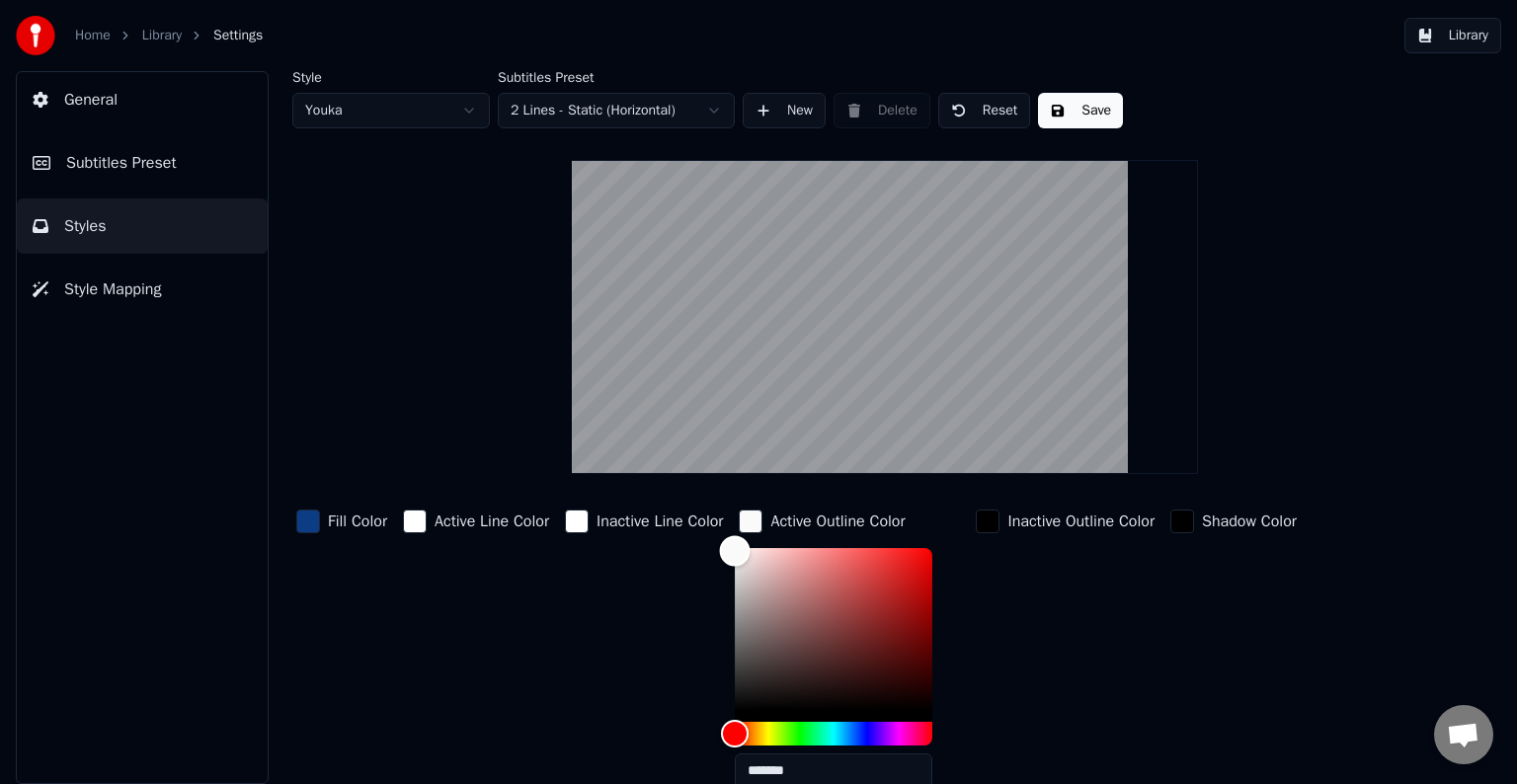 click at bounding box center [735, 550] 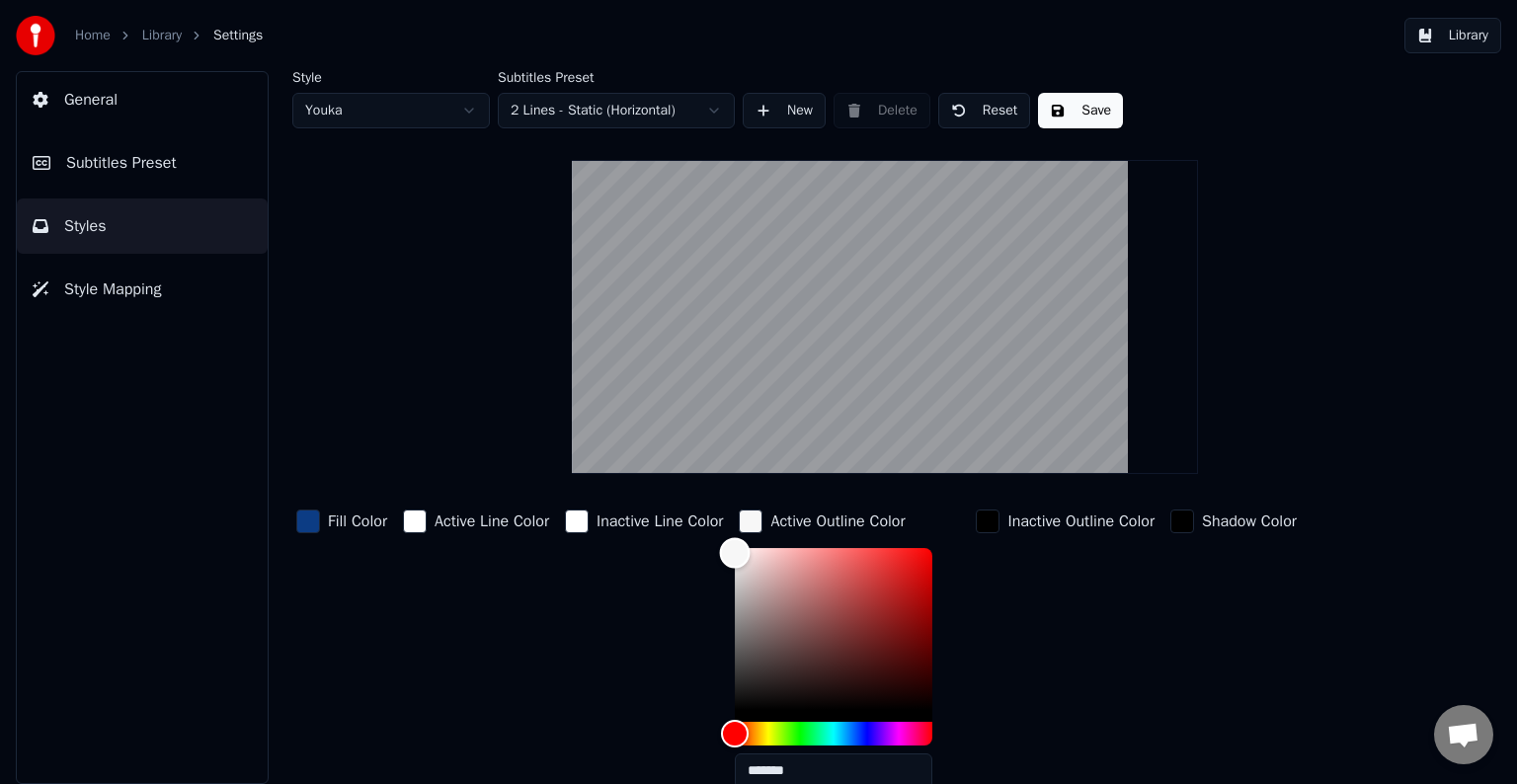 type on "*******" 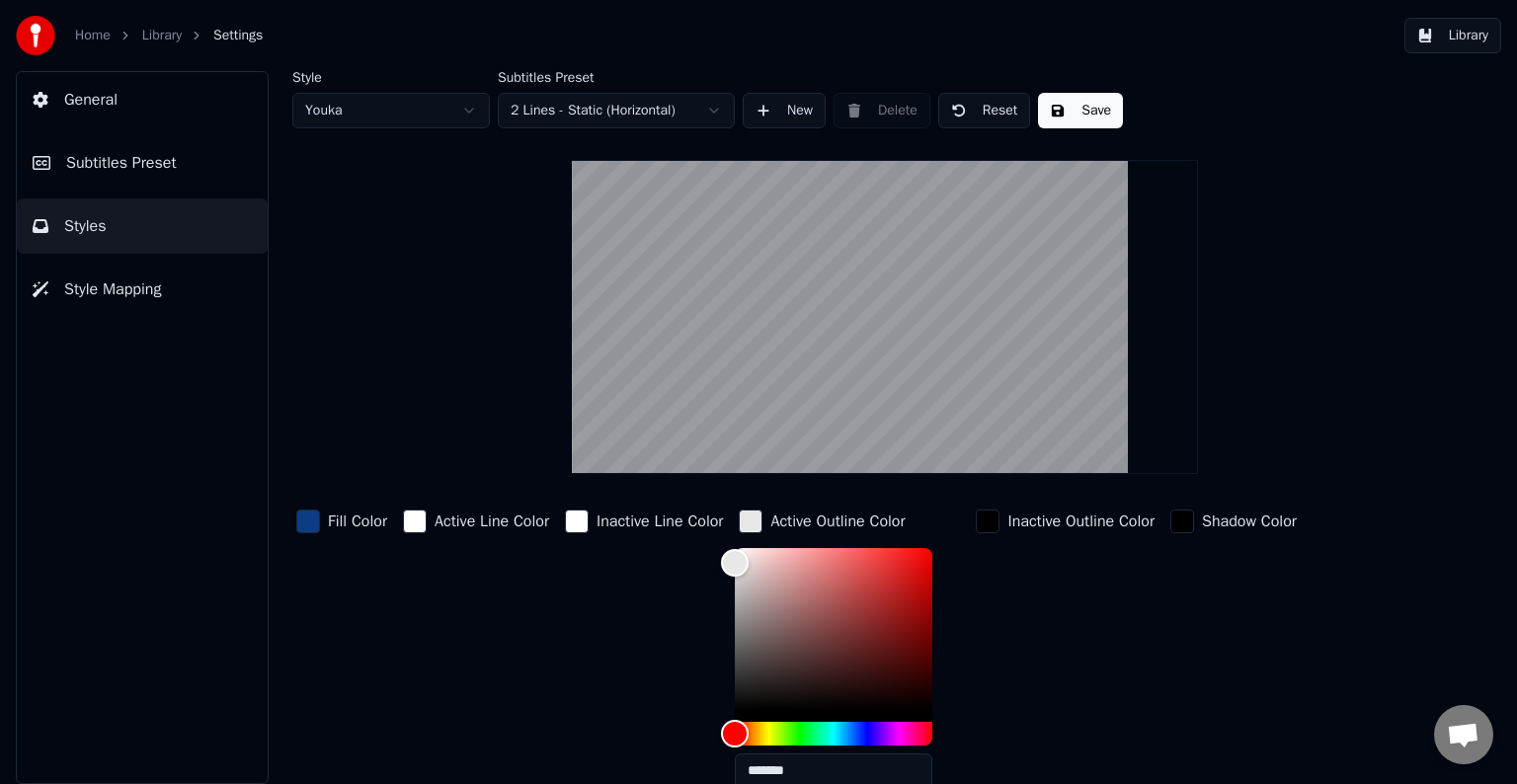 click on "Active Outline Color" at bounding box center [822, 521] 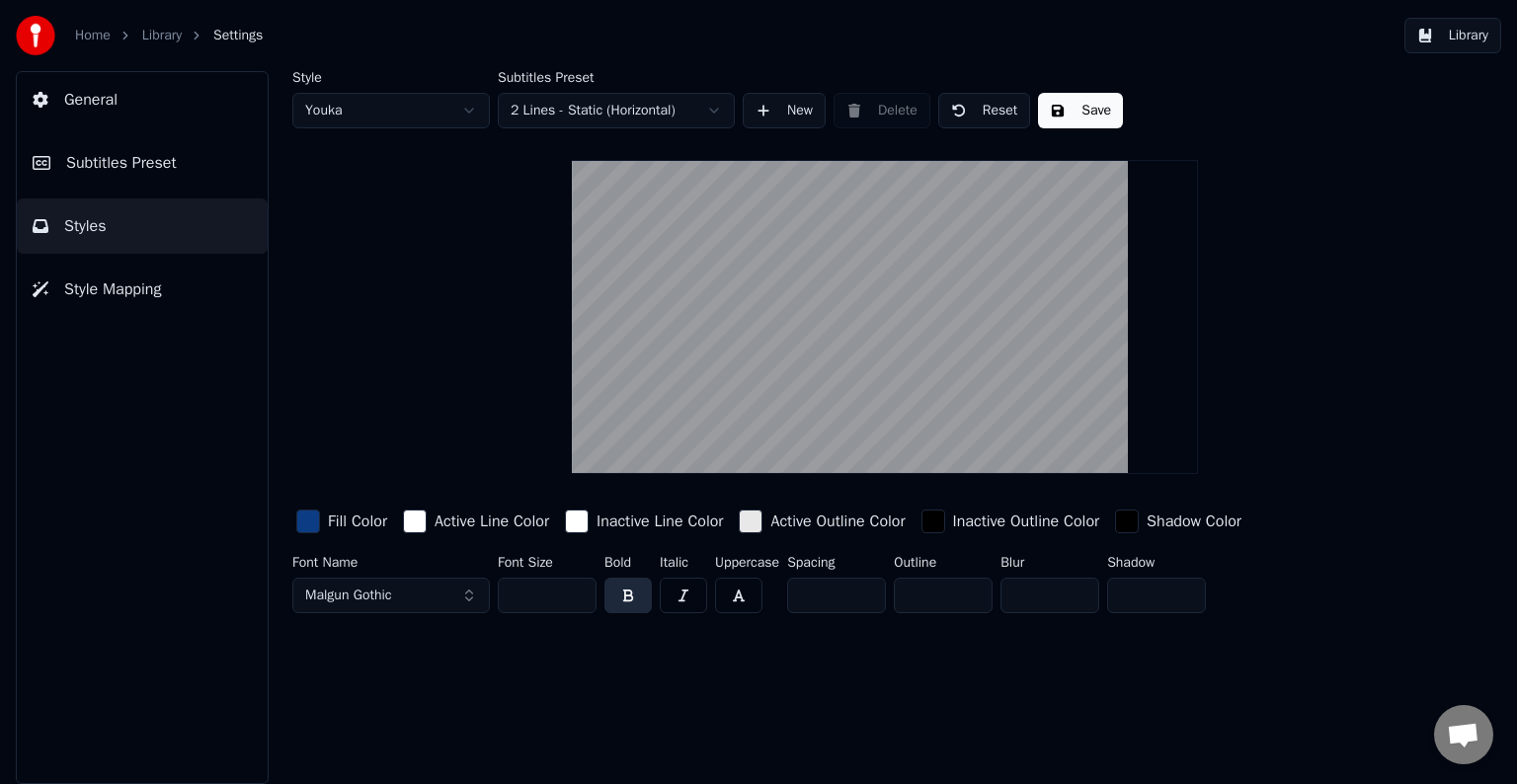 click on "*" at bounding box center (943, 595) 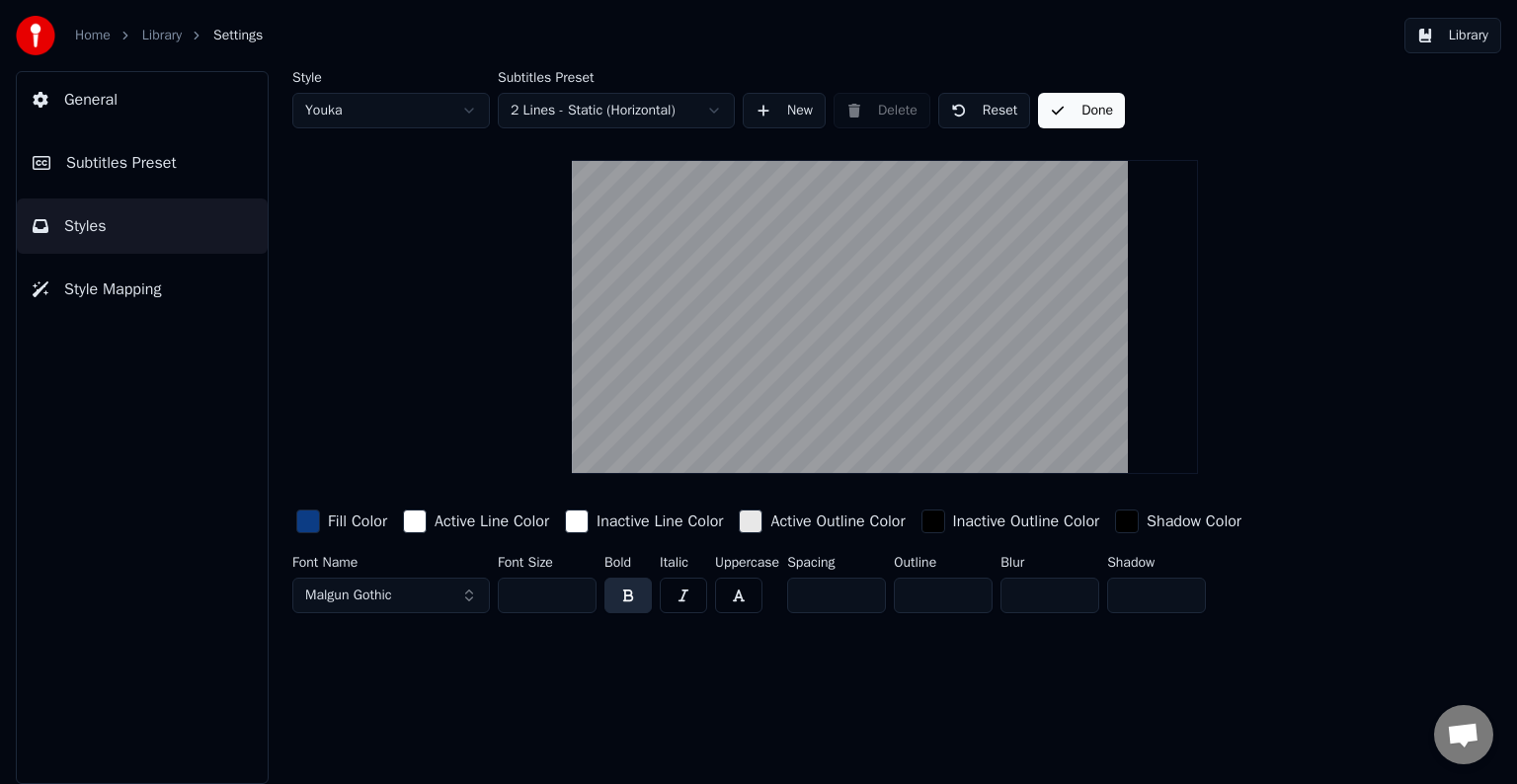 click on "Library" at bounding box center (1453, 36) 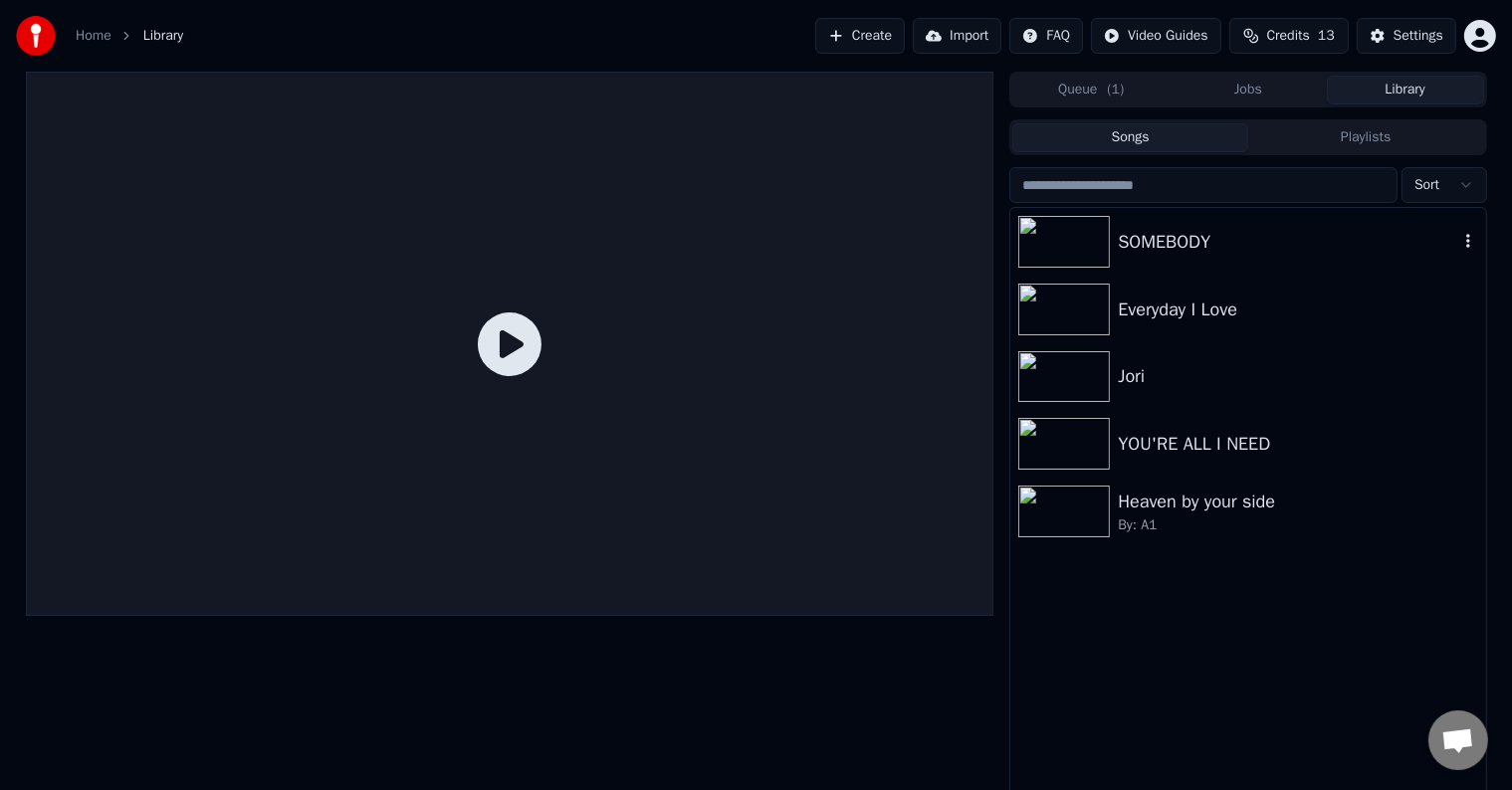 click on "SOMEBODY" at bounding box center (1287, 242) 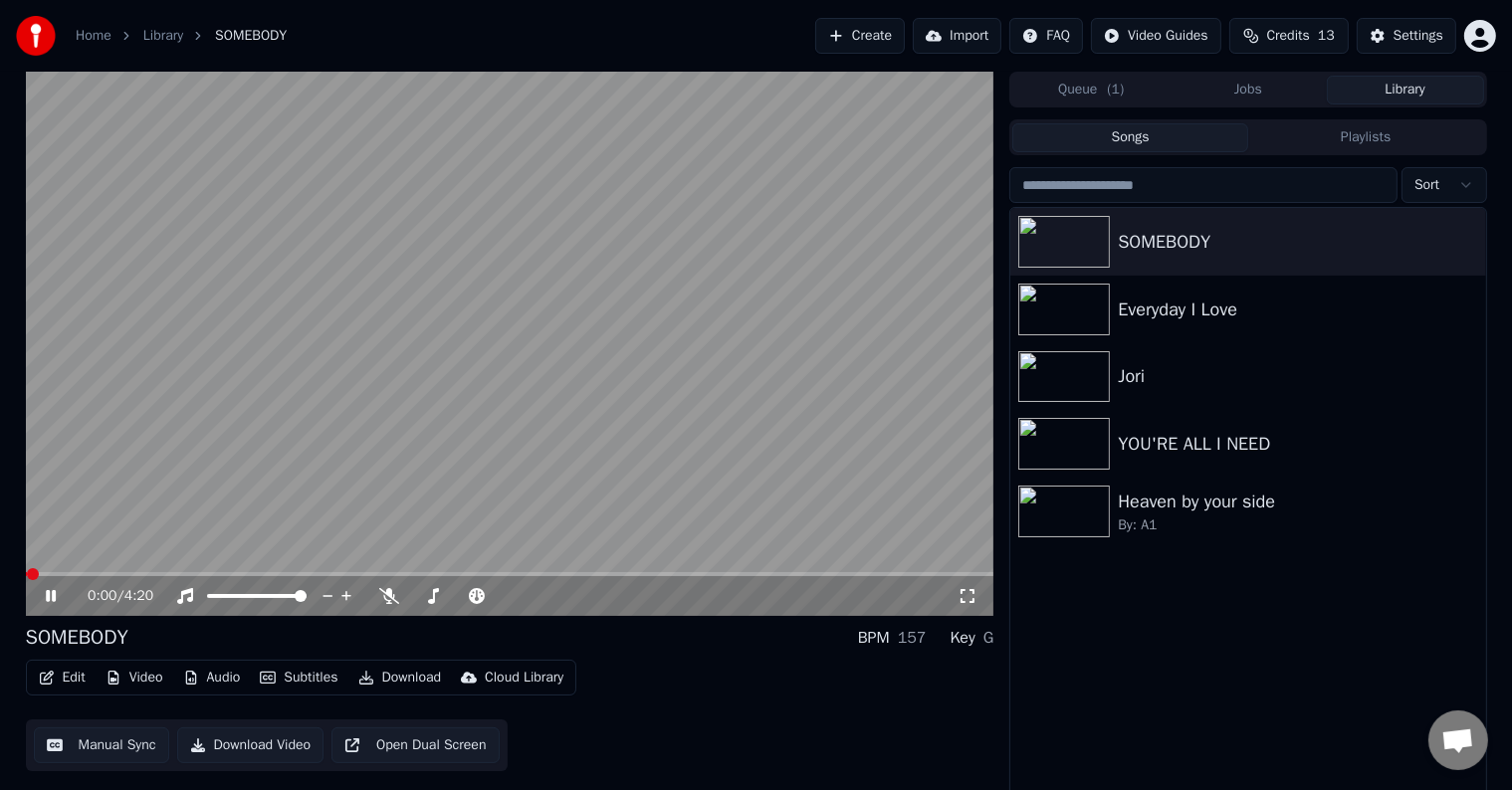 click at bounding box center [510, 574] 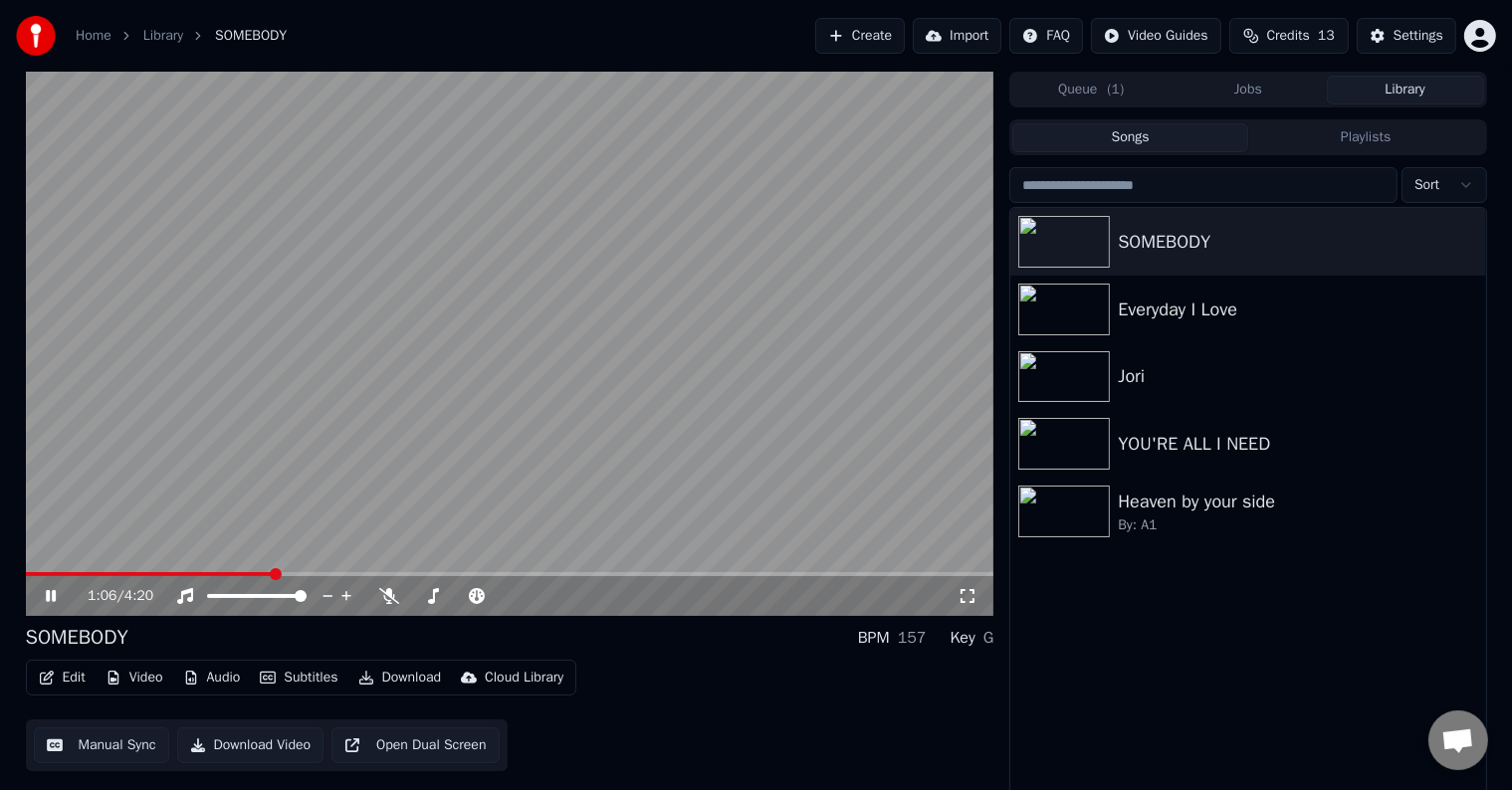 click 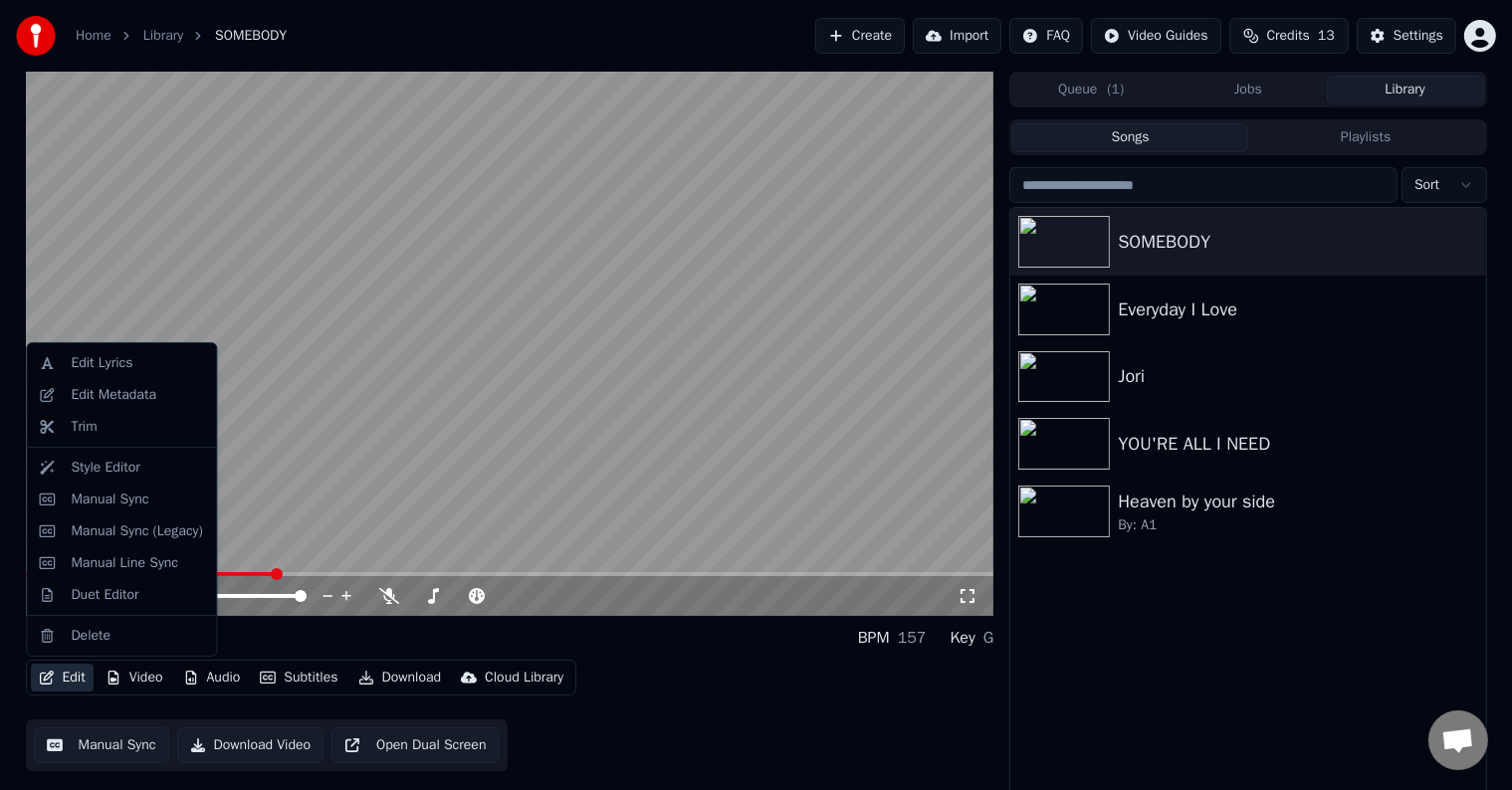 click on "Edit" at bounding box center (62, 678) 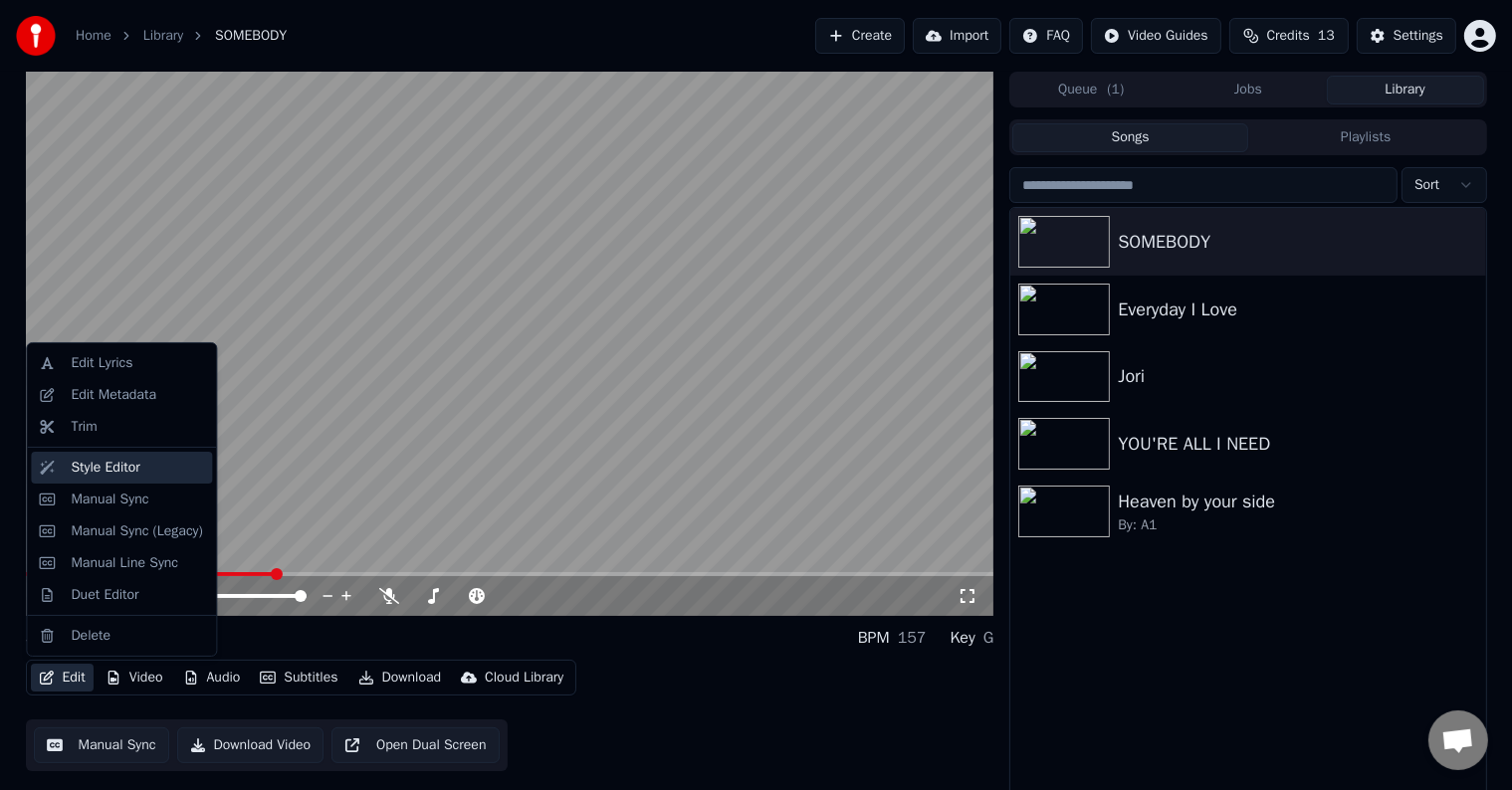 click on "Style Editor" at bounding box center (105, 468) 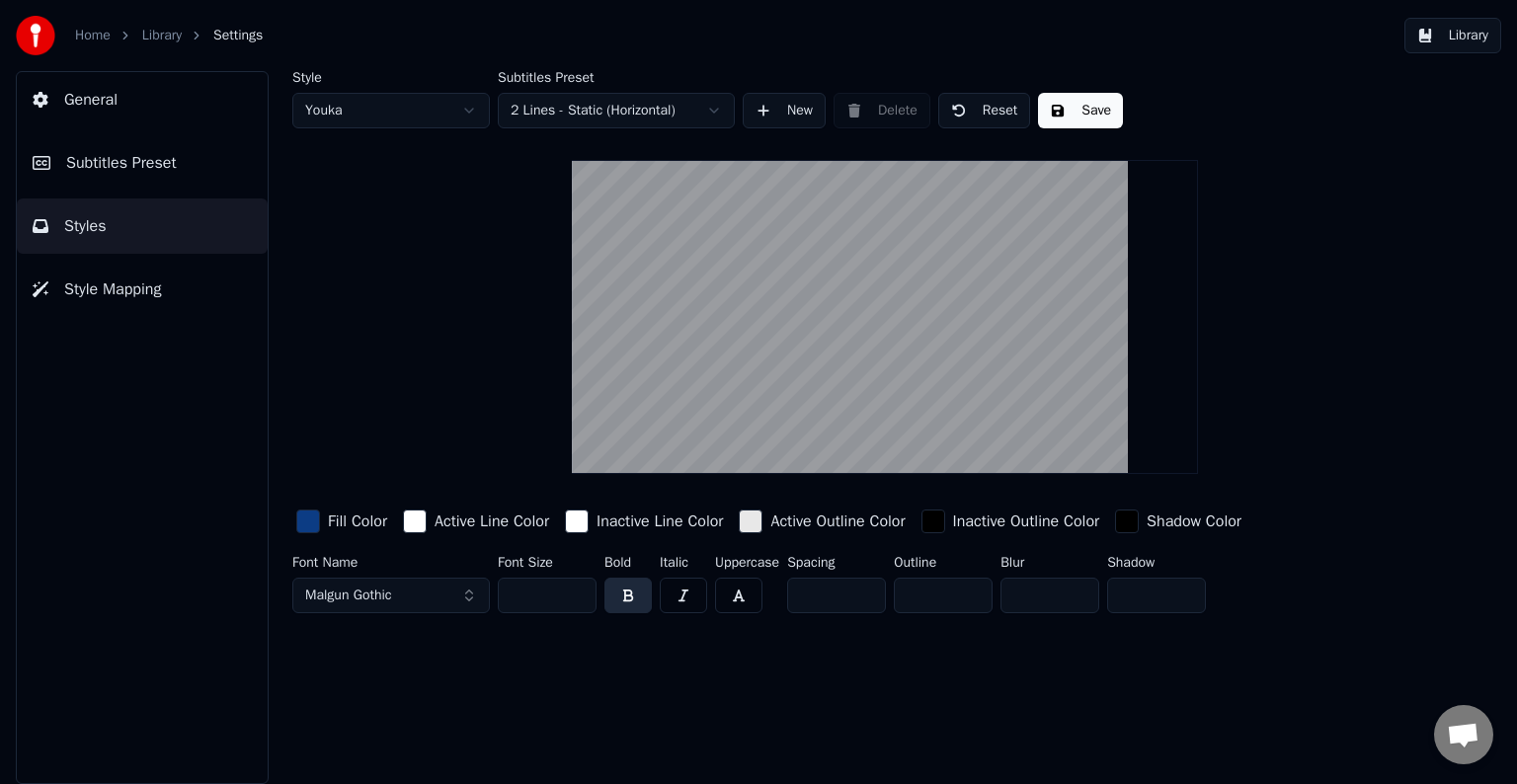 click on "*" at bounding box center (943, 595) 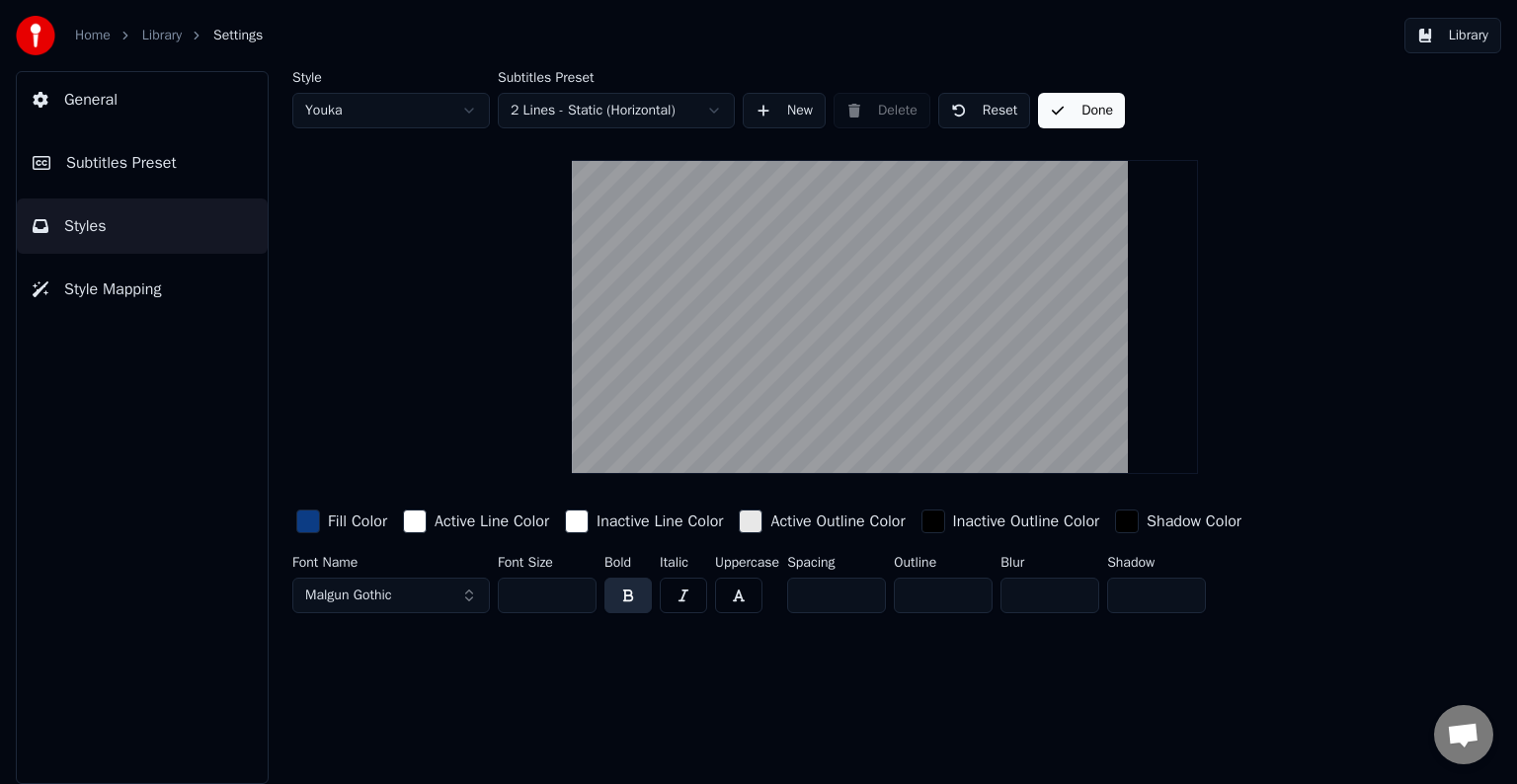 click on "Library" at bounding box center (1453, 36) 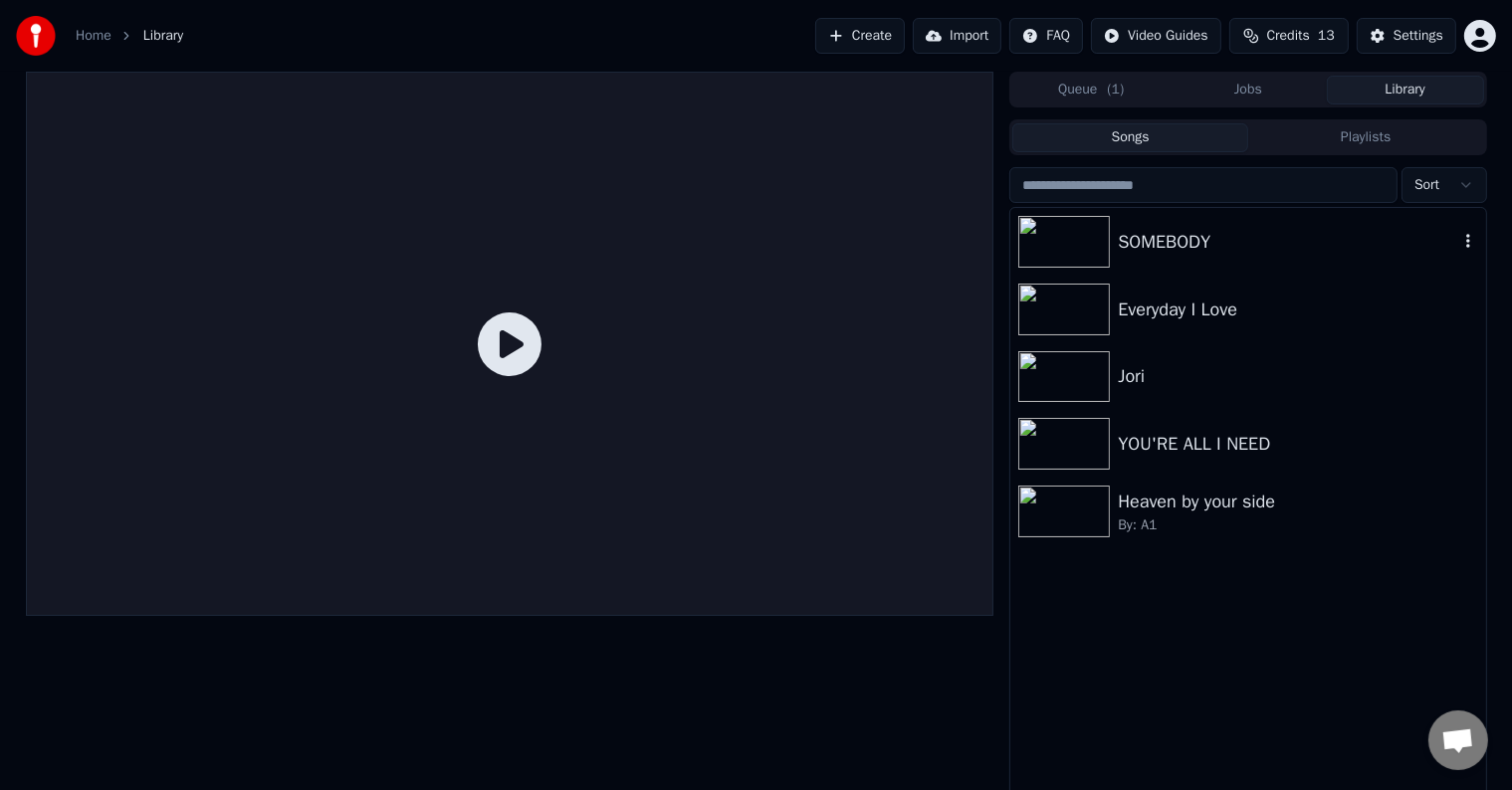 click on "SOMEBODY" at bounding box center (1247, 242) 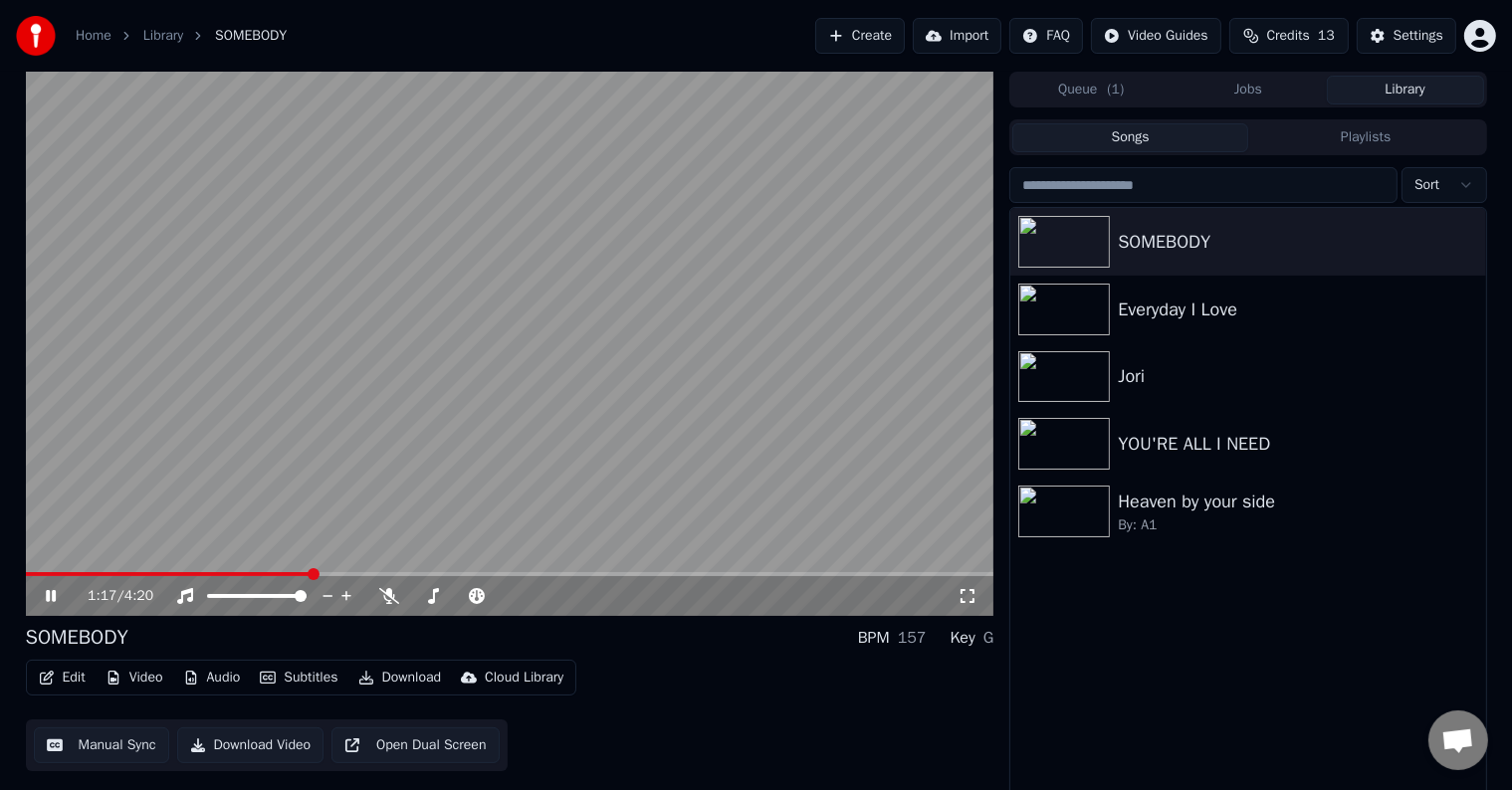 click at bounding box center [510, 574] 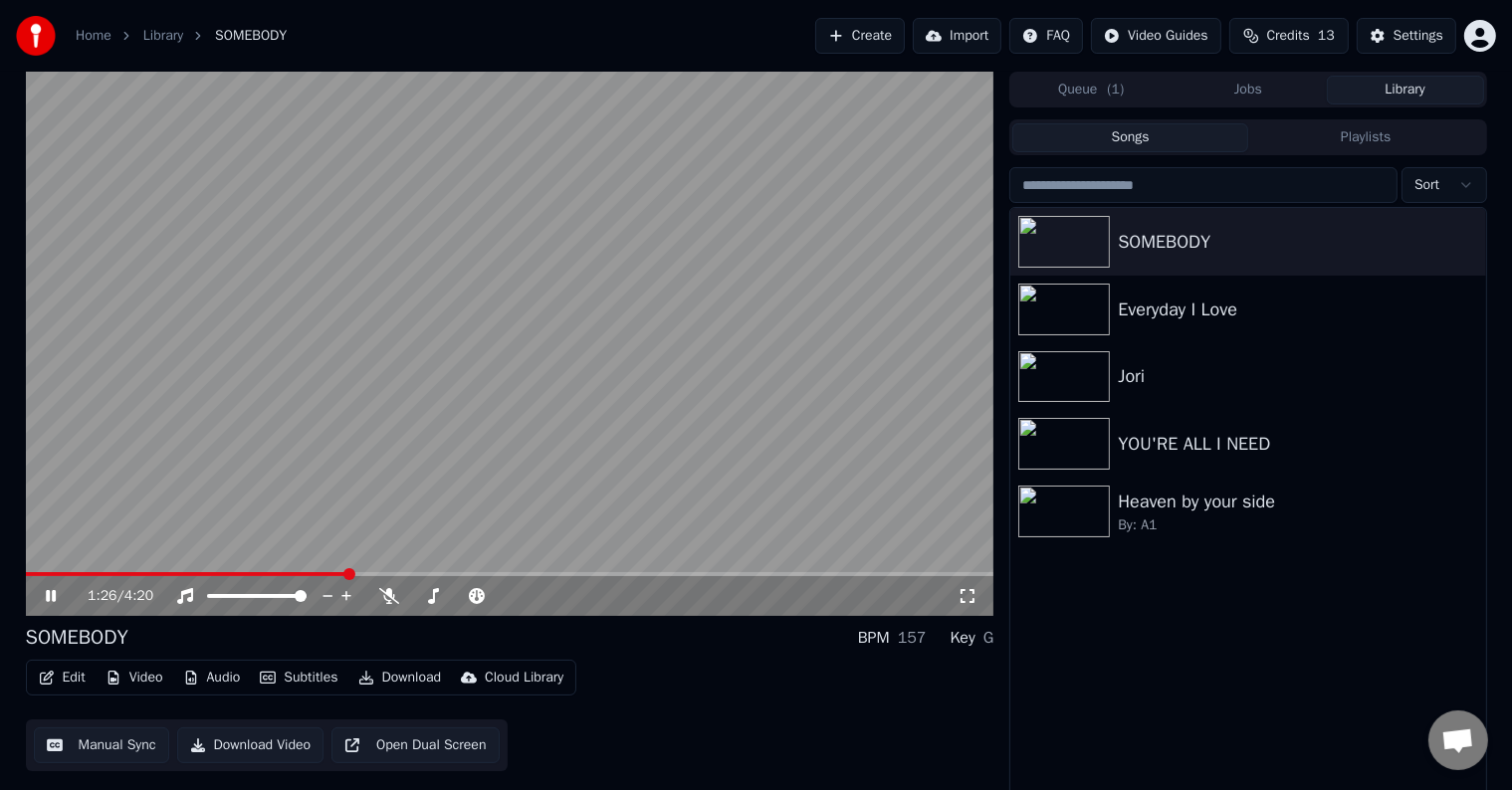 click 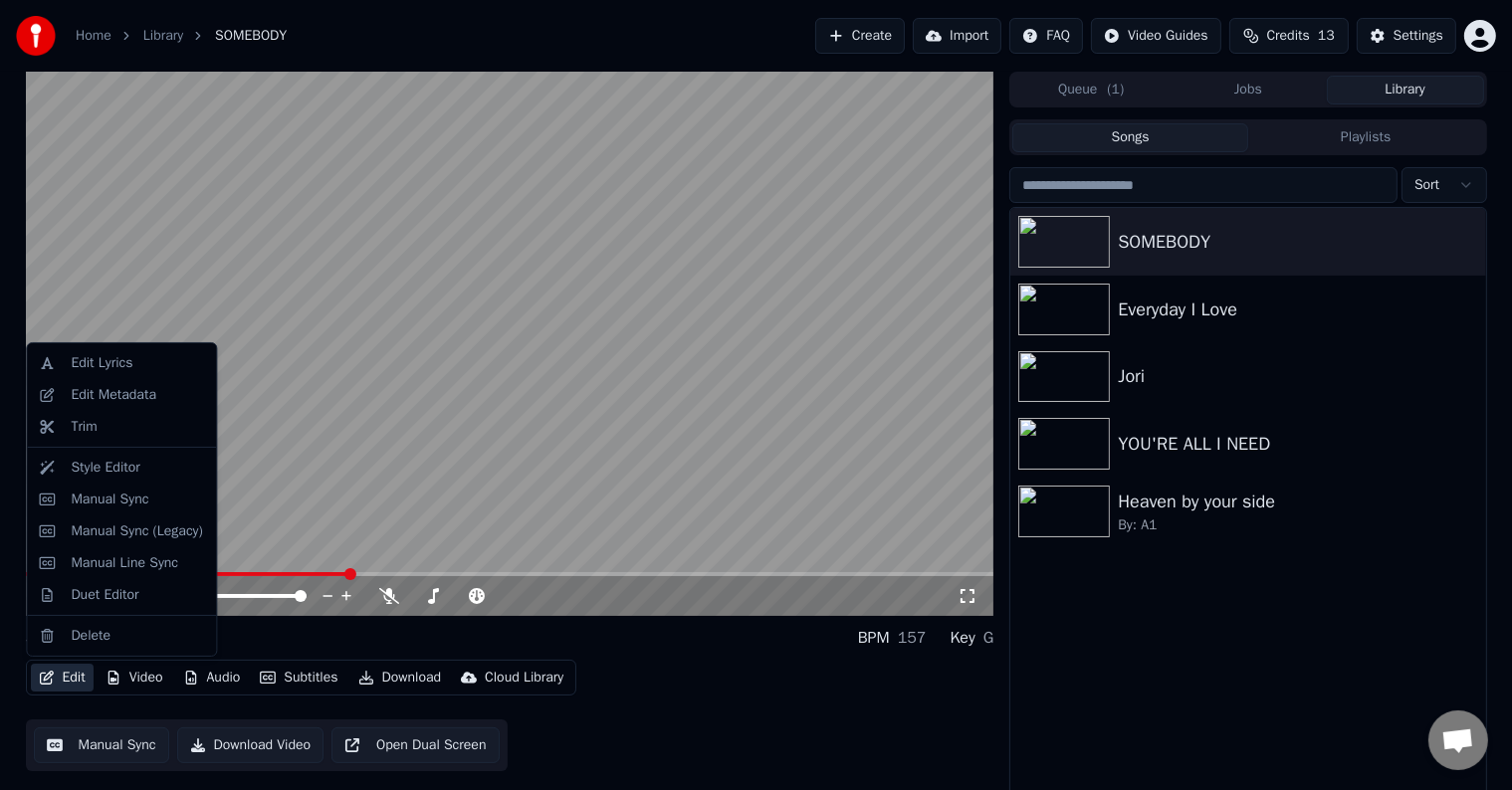 click on "Edit" at bounding box center [62, 678] 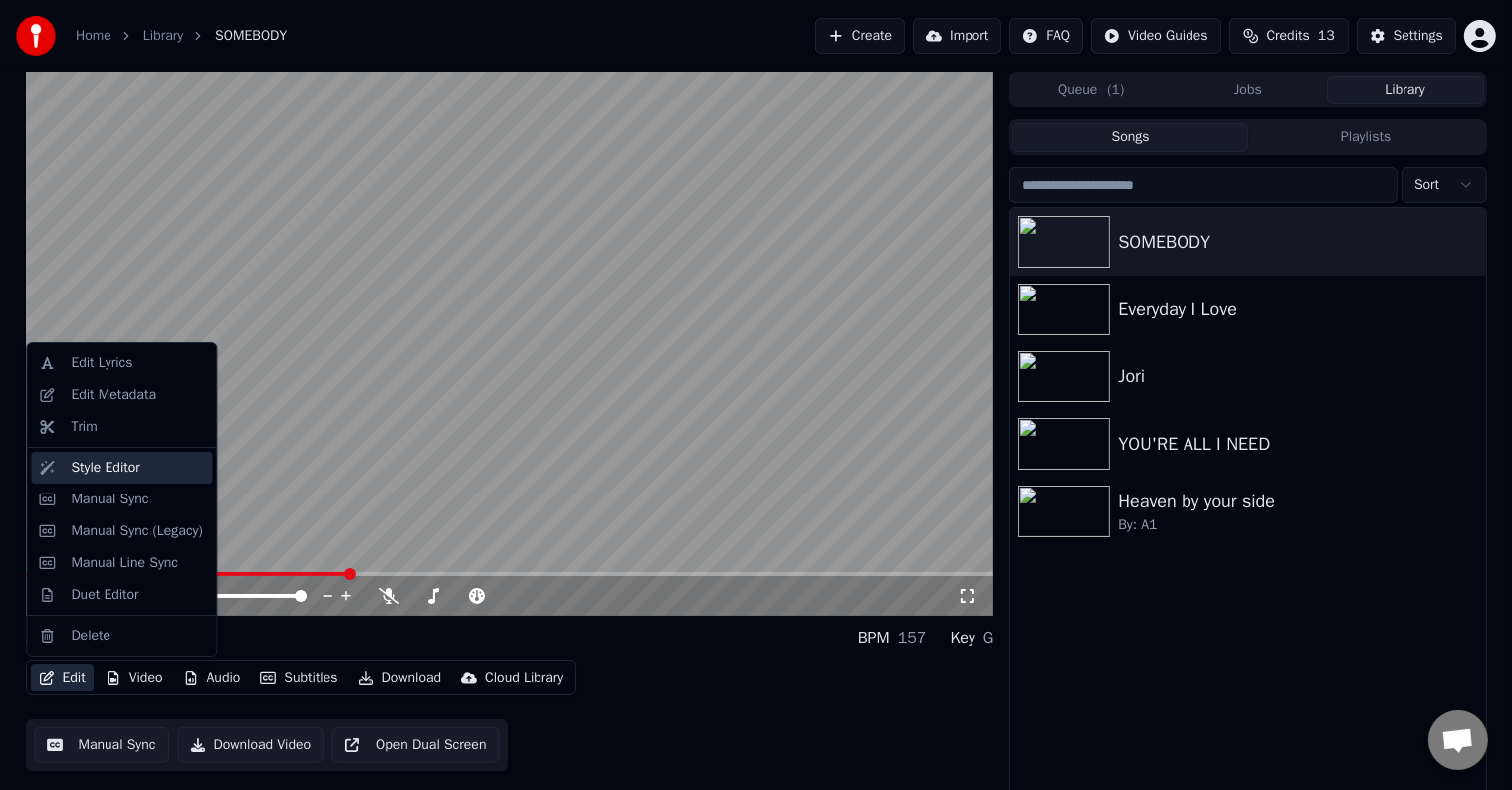 click on "Style Editor" at bounding box center [105, 468] 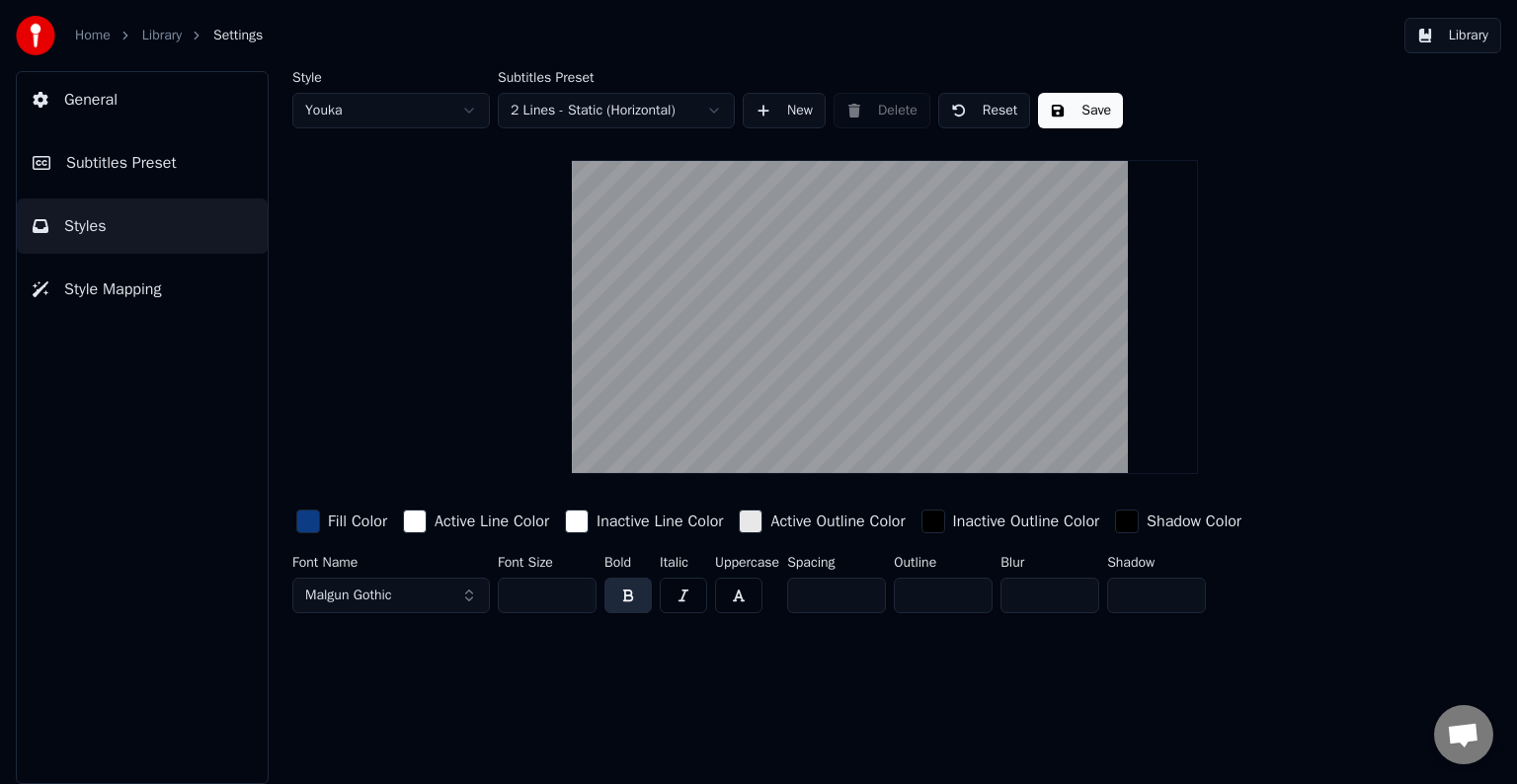 click on "*" at bounding box center (837, 595) 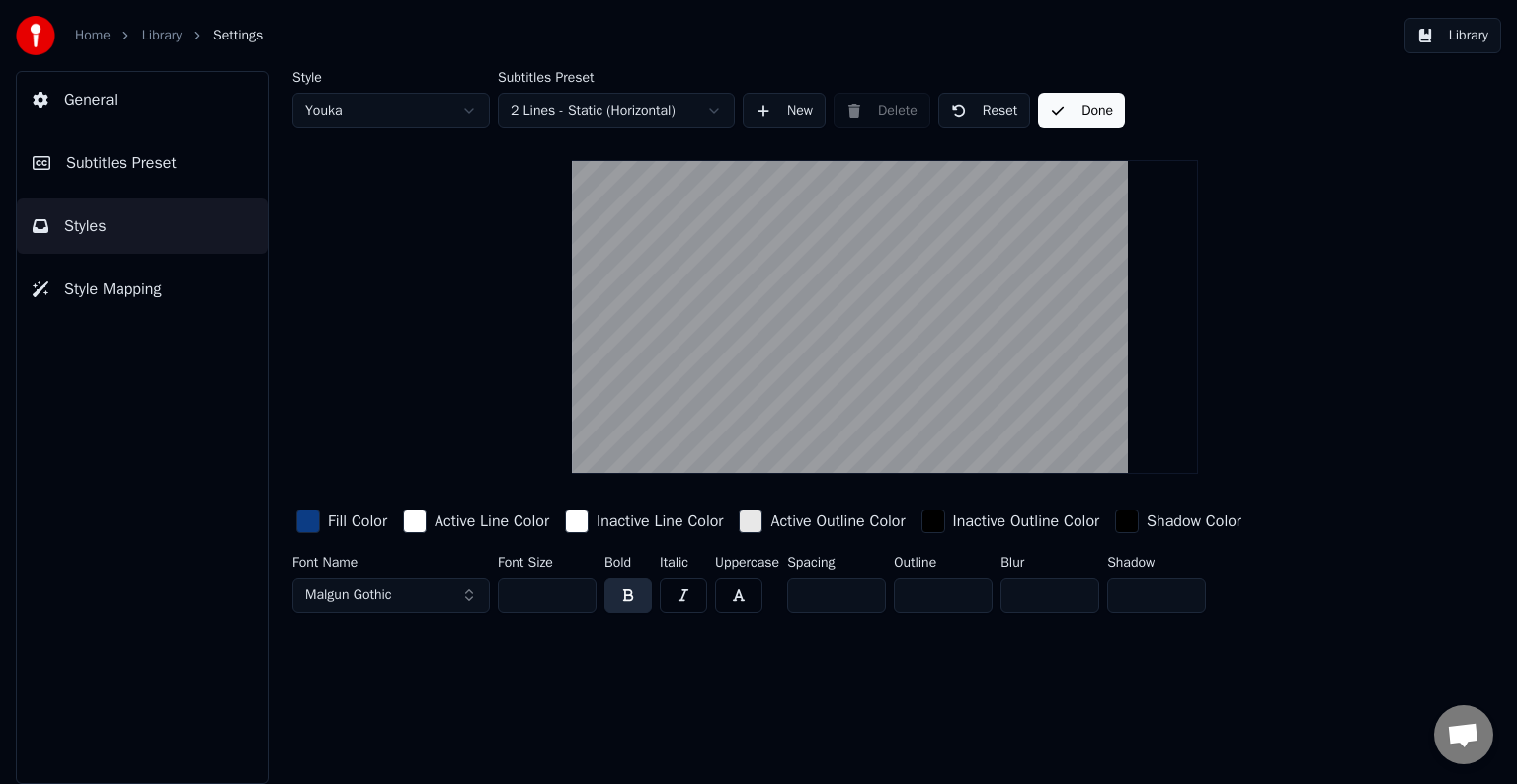 click on "Library" at bounding box center (1453, 36) 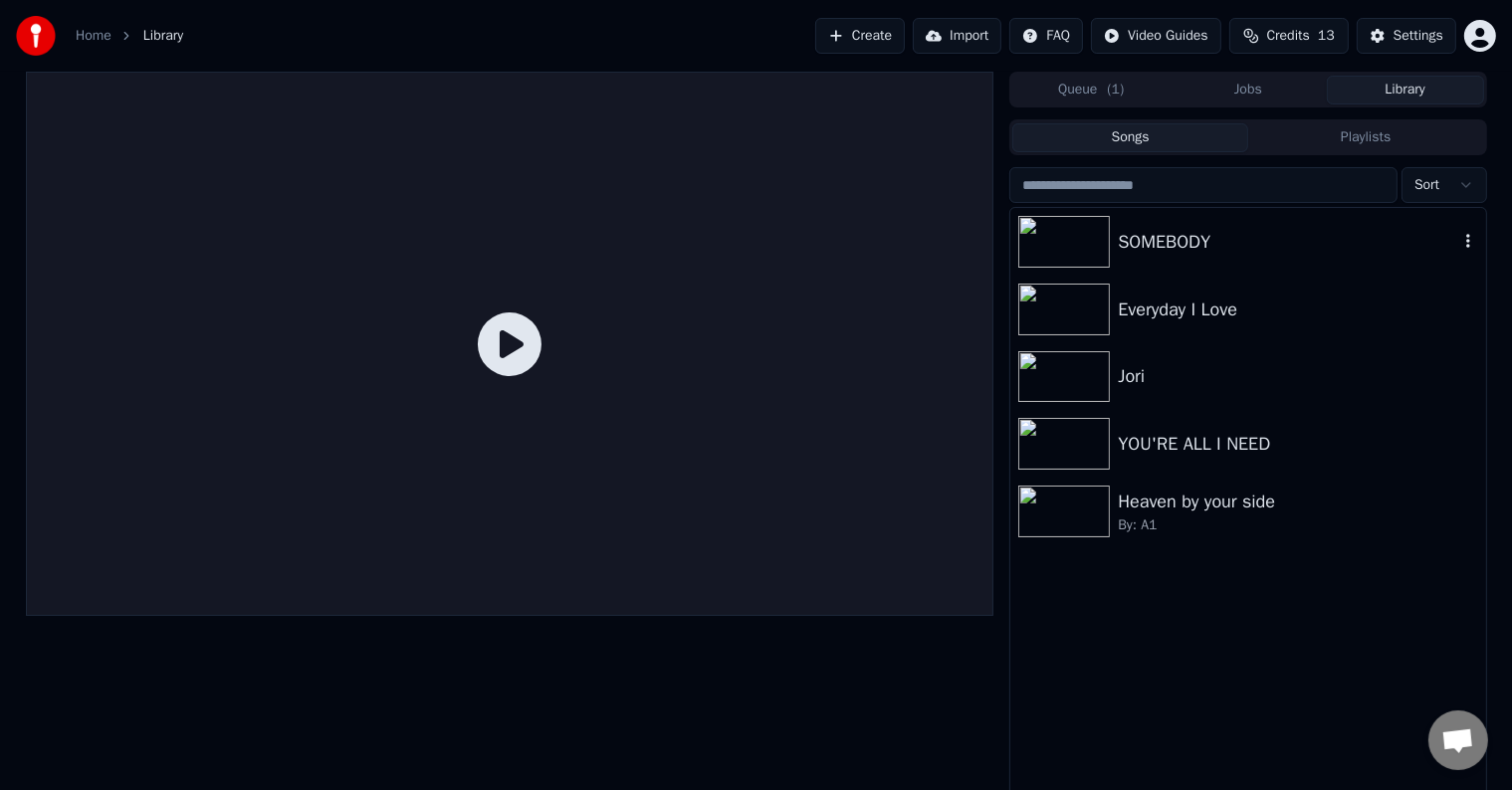 click on "SOMEBODY" at bounding box center [1287, 242] 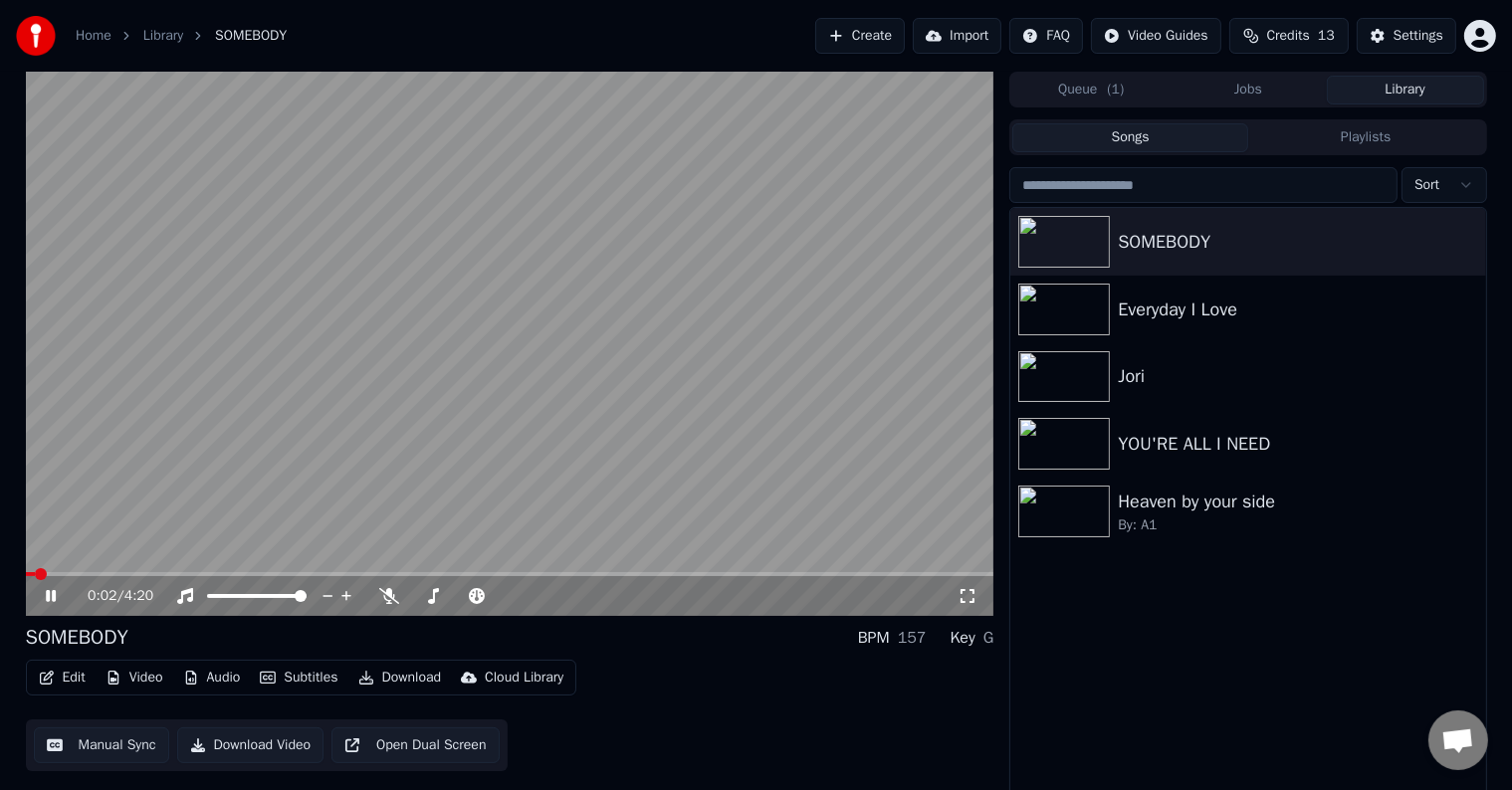 click at bounding box center [510, 343] 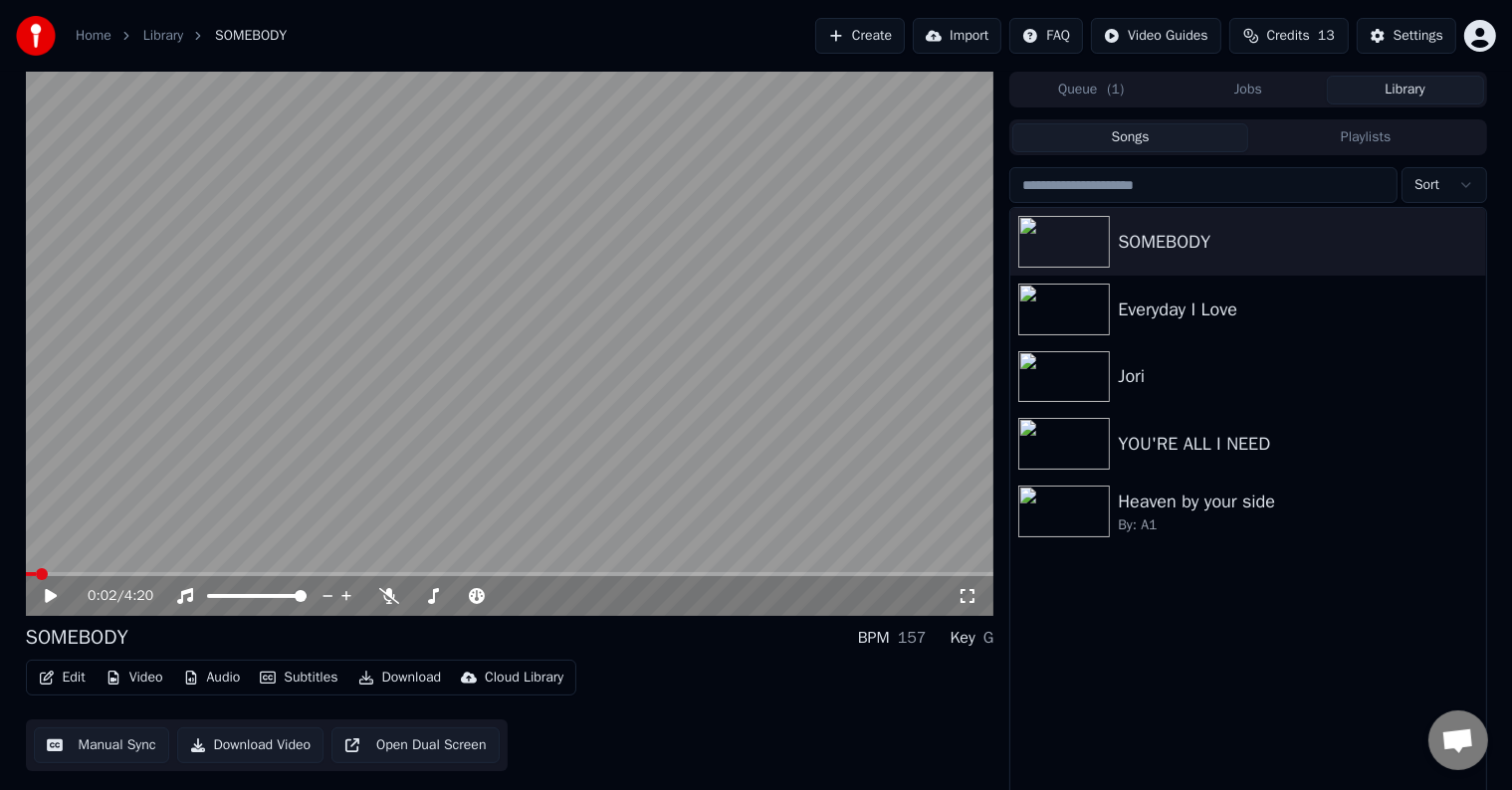 click at bounding box center [510, 574] 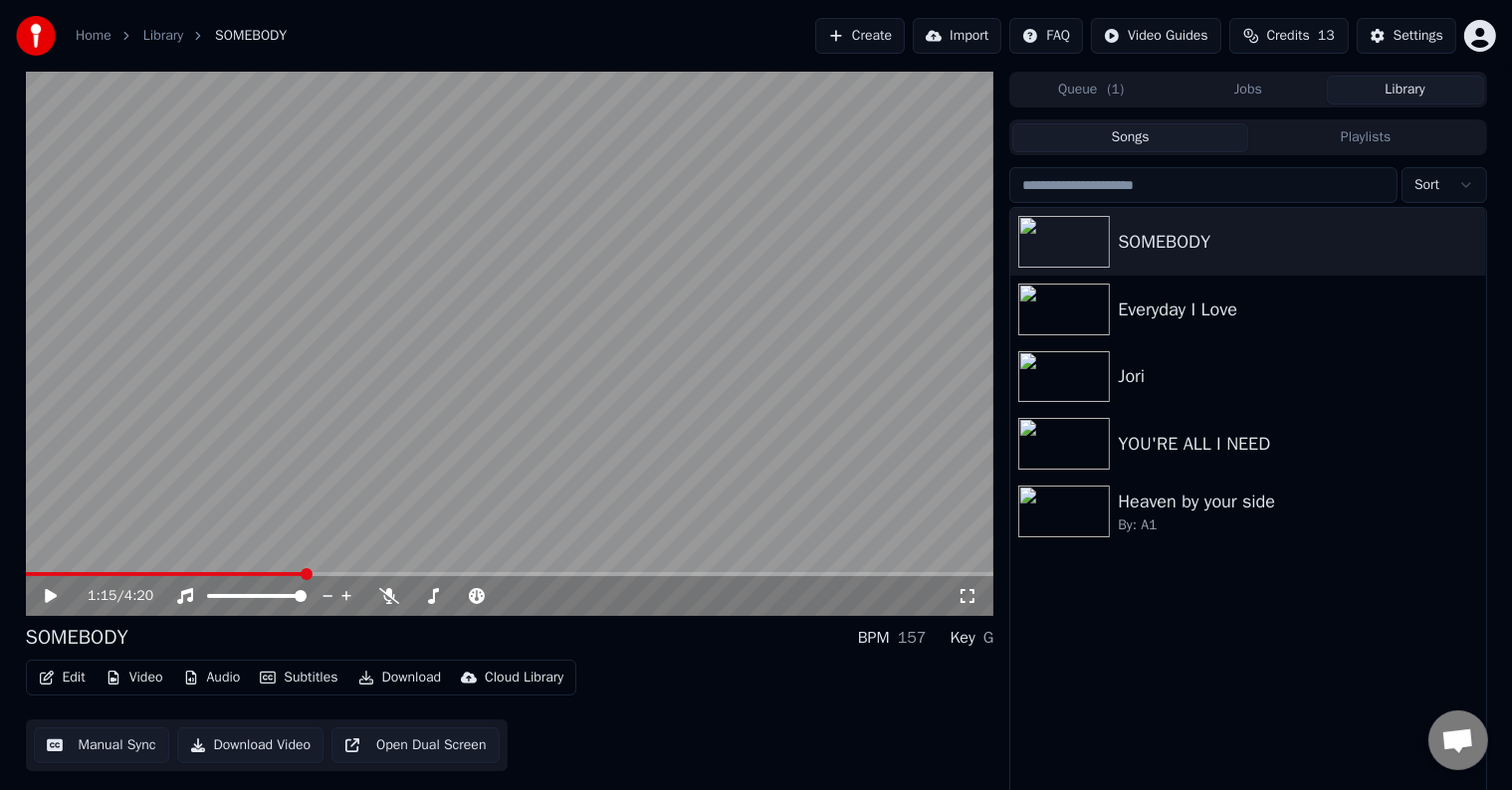 click at bounding box center (510, 343) 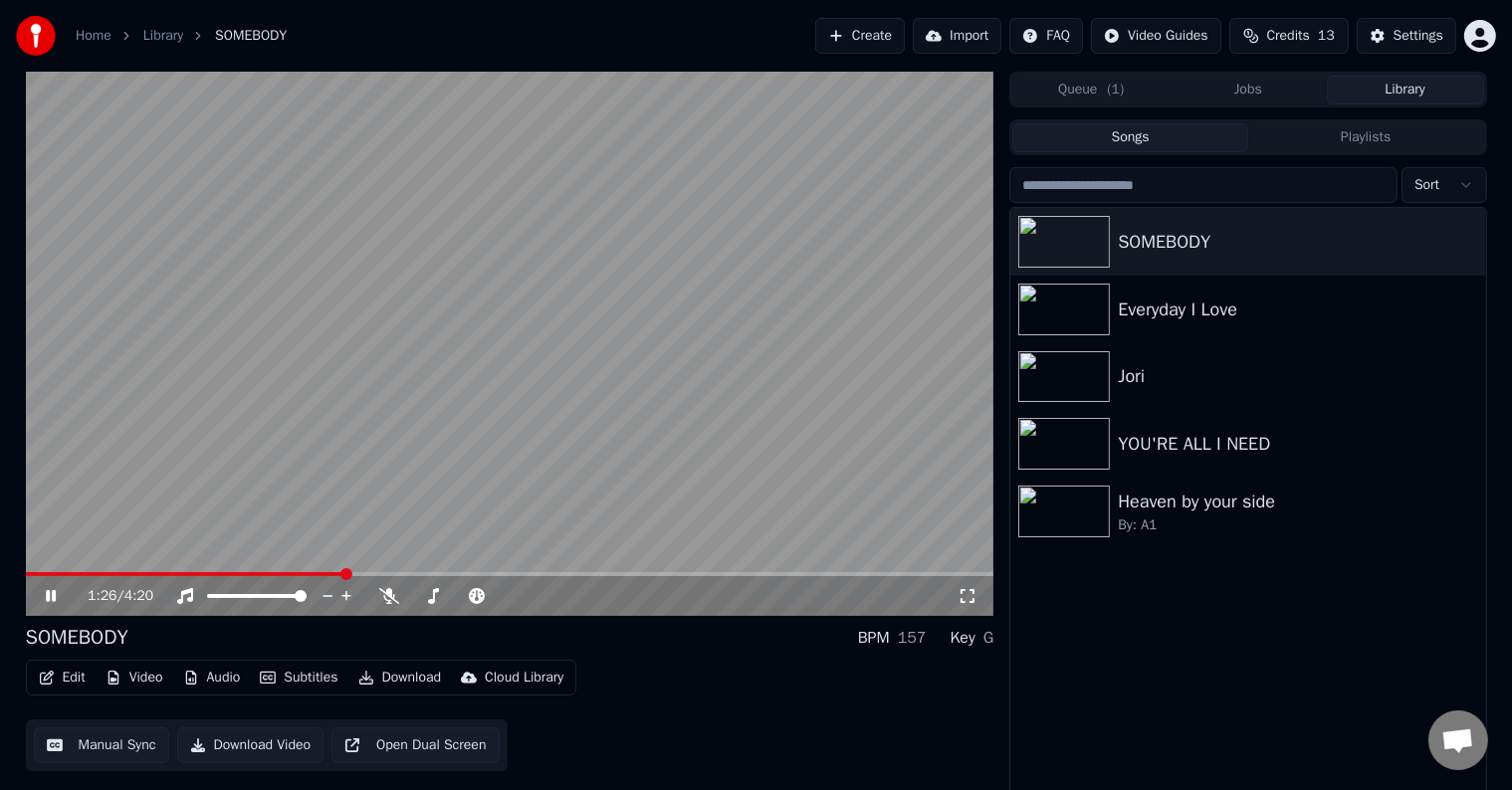 click 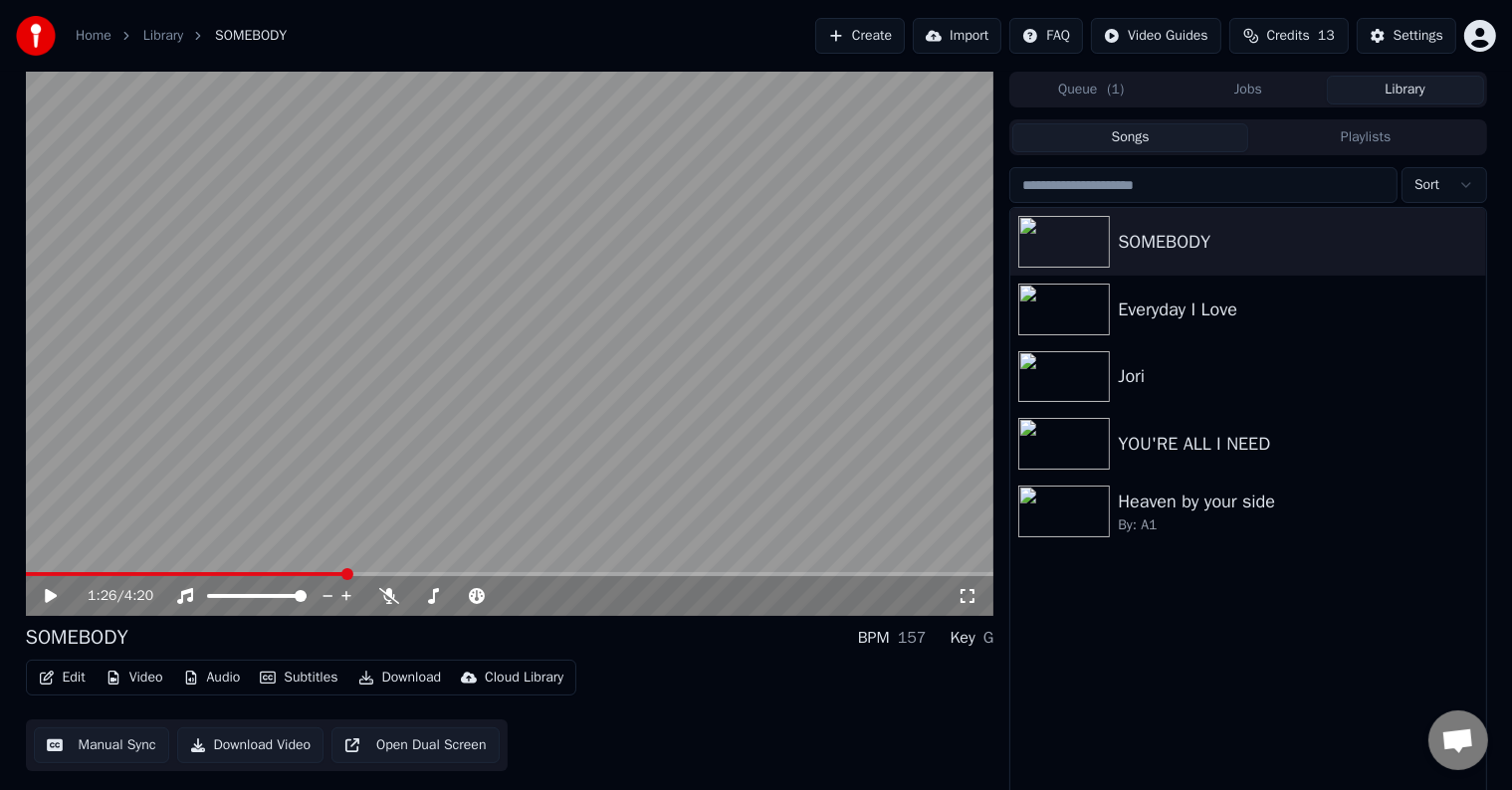 click on "Edit" at bounding box center (62, 678) 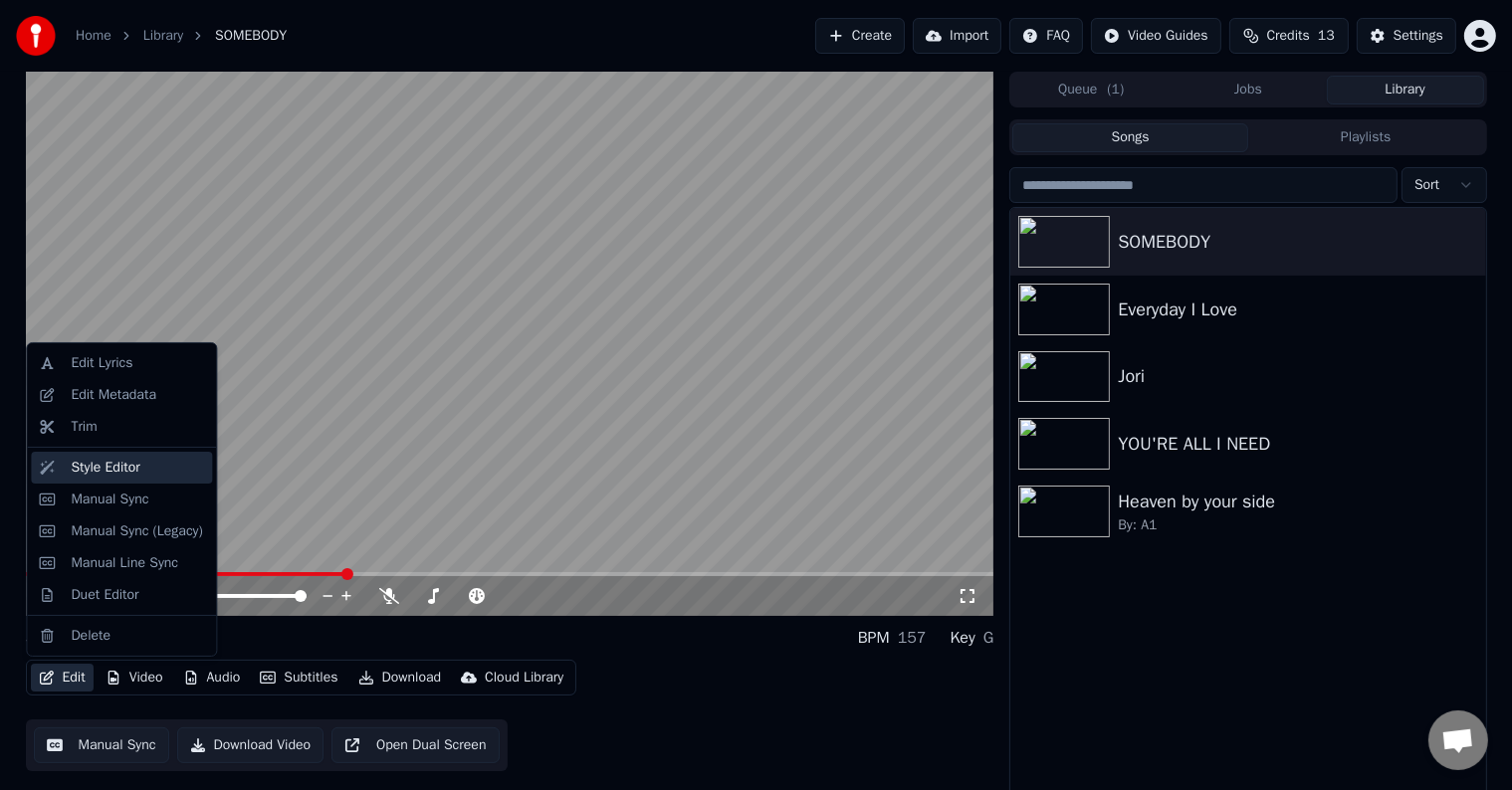 click on "Style Editor" at bounding box center (105, 468) 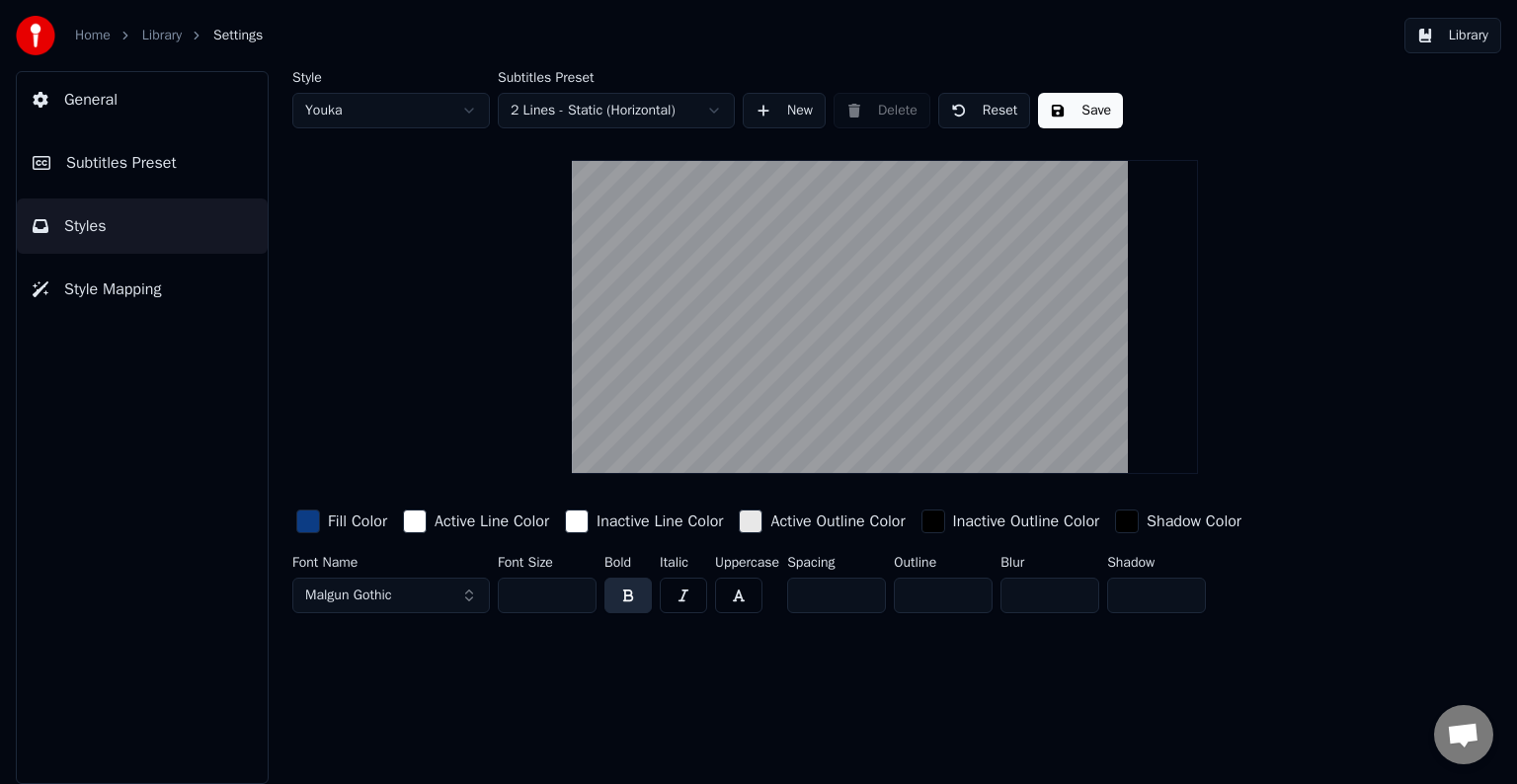 click at bounding box center [415, 521] 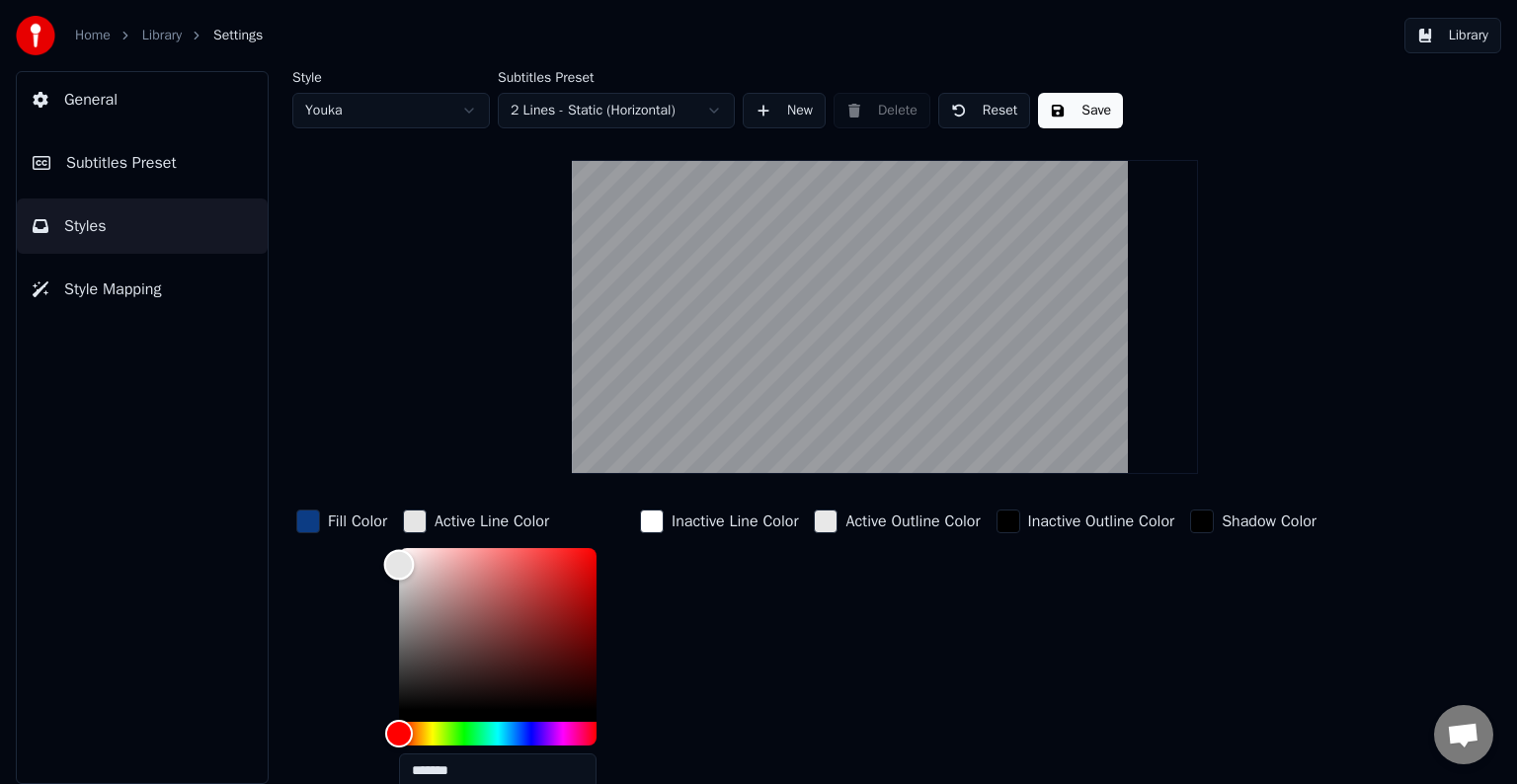 type on "*******" 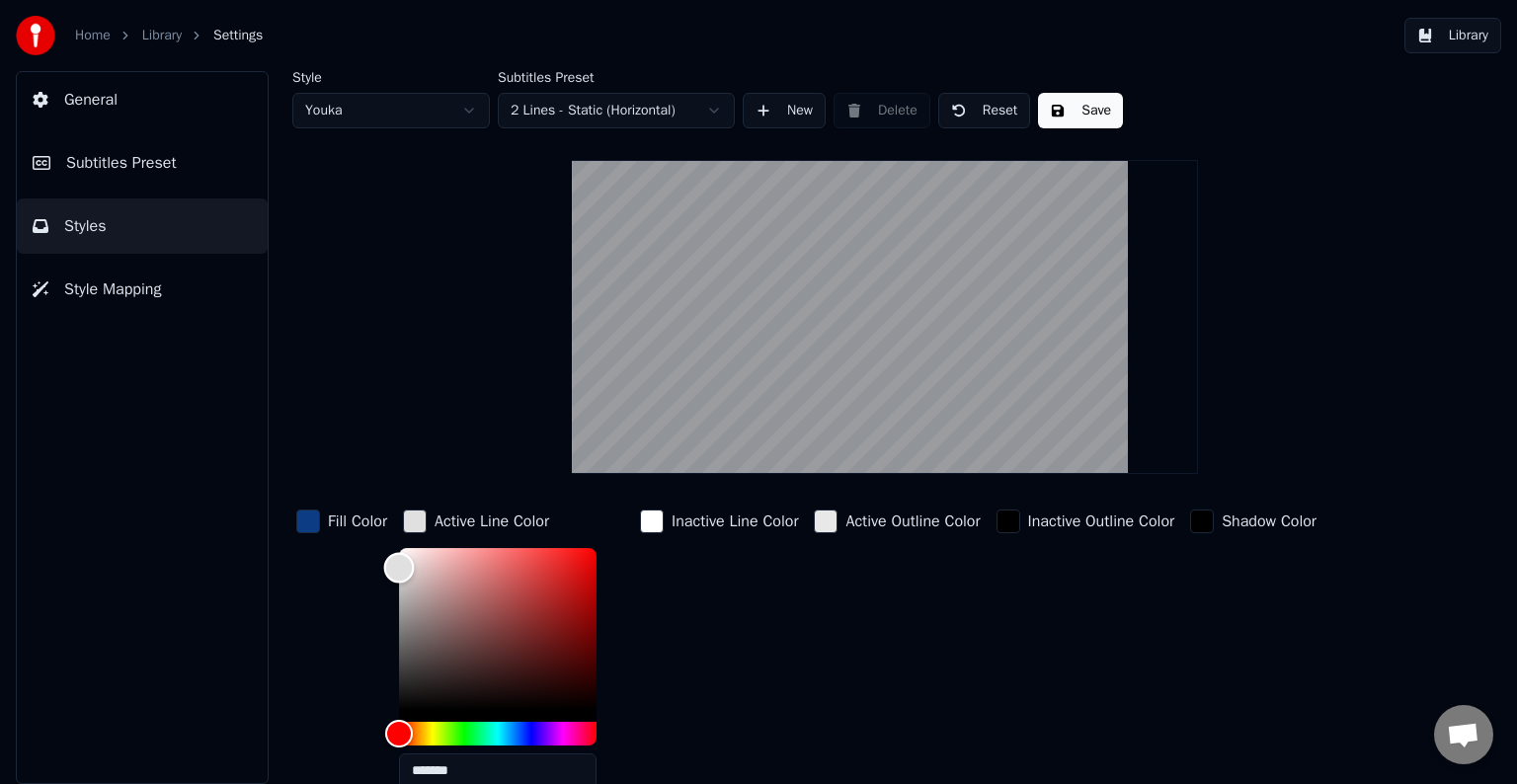drag, startPoint x: 399, startPoint y: 549, endPoint x: 399, endPoint y: 566, distance: 17 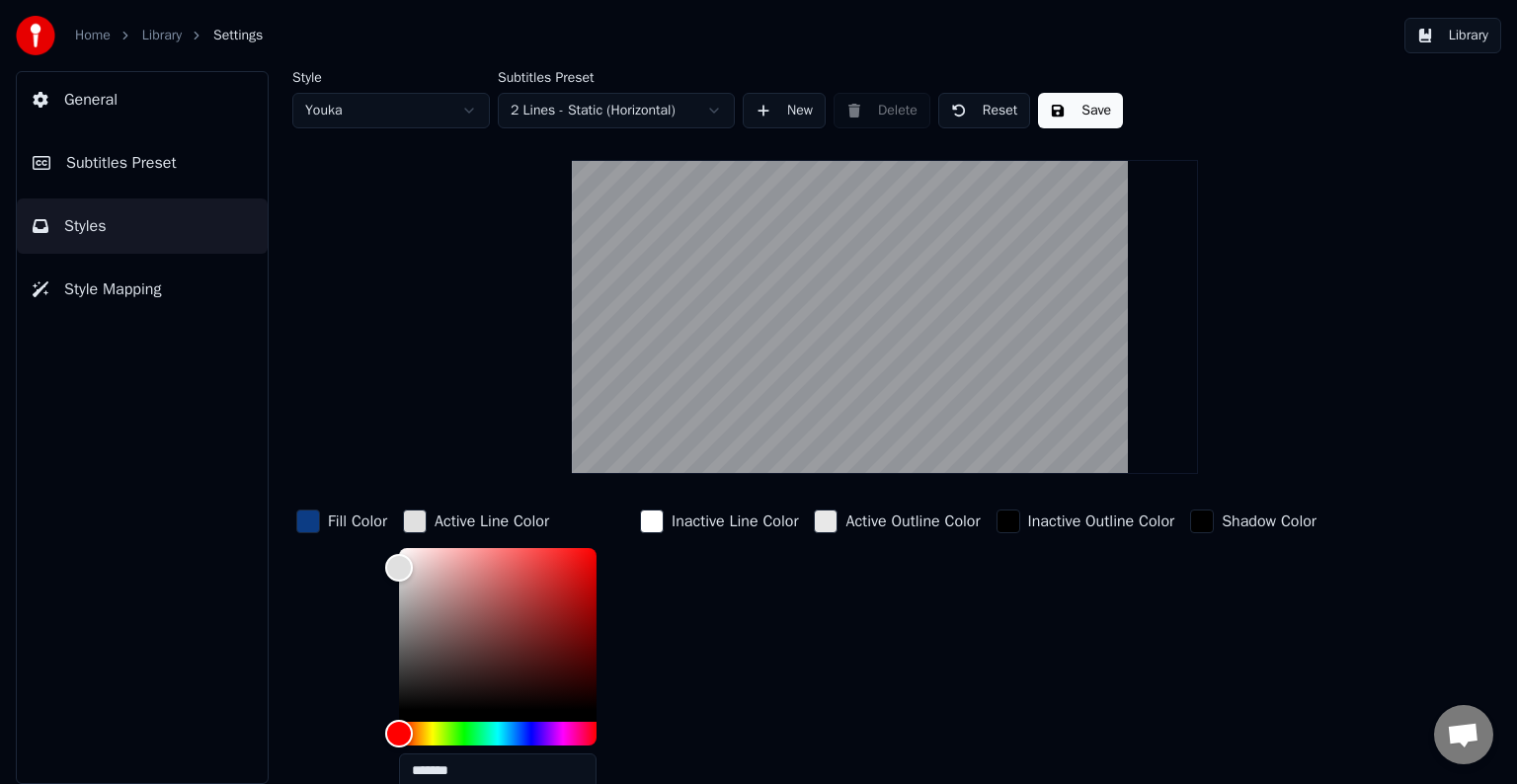 click at bounding box center (652, 521) 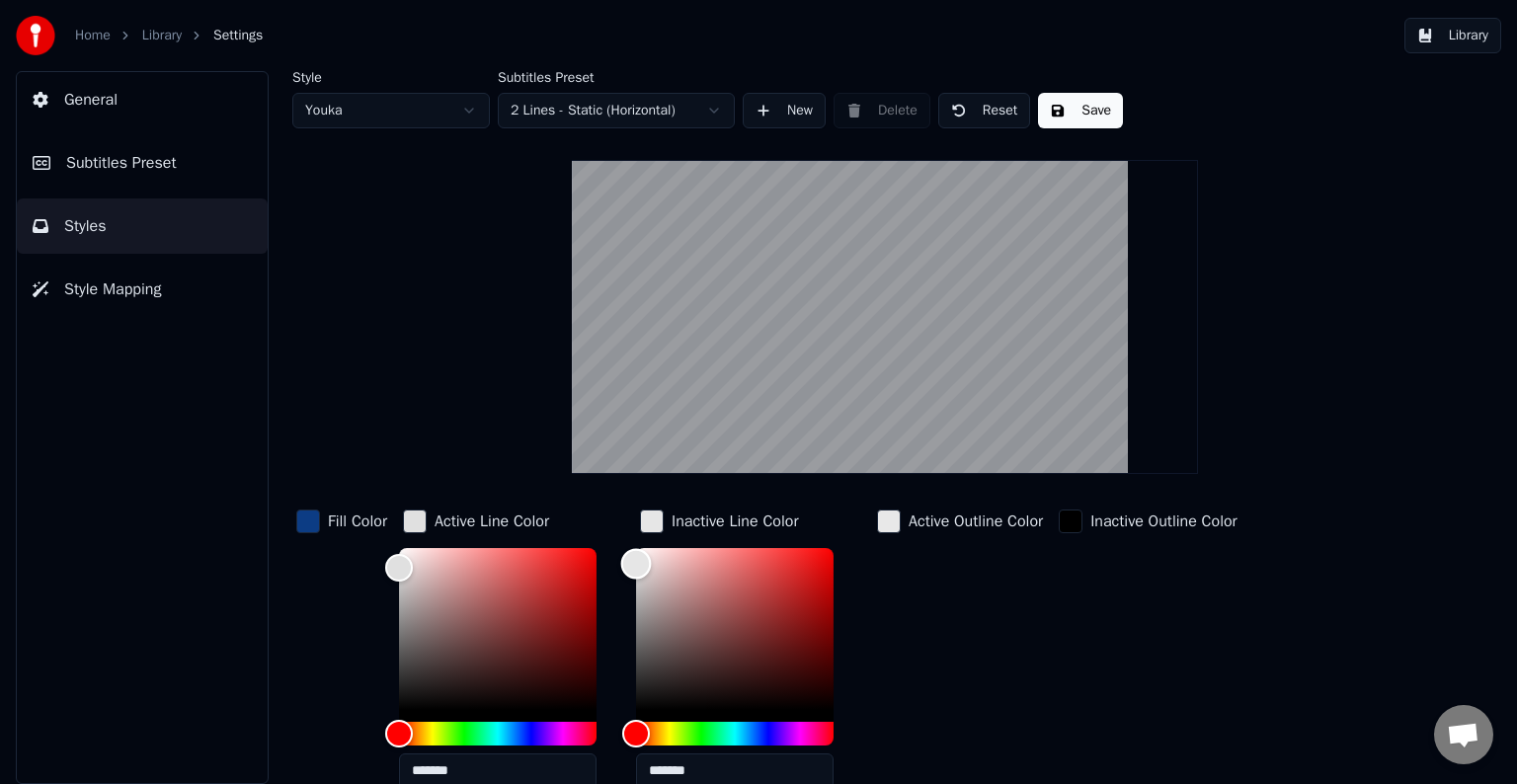 type on "*******" 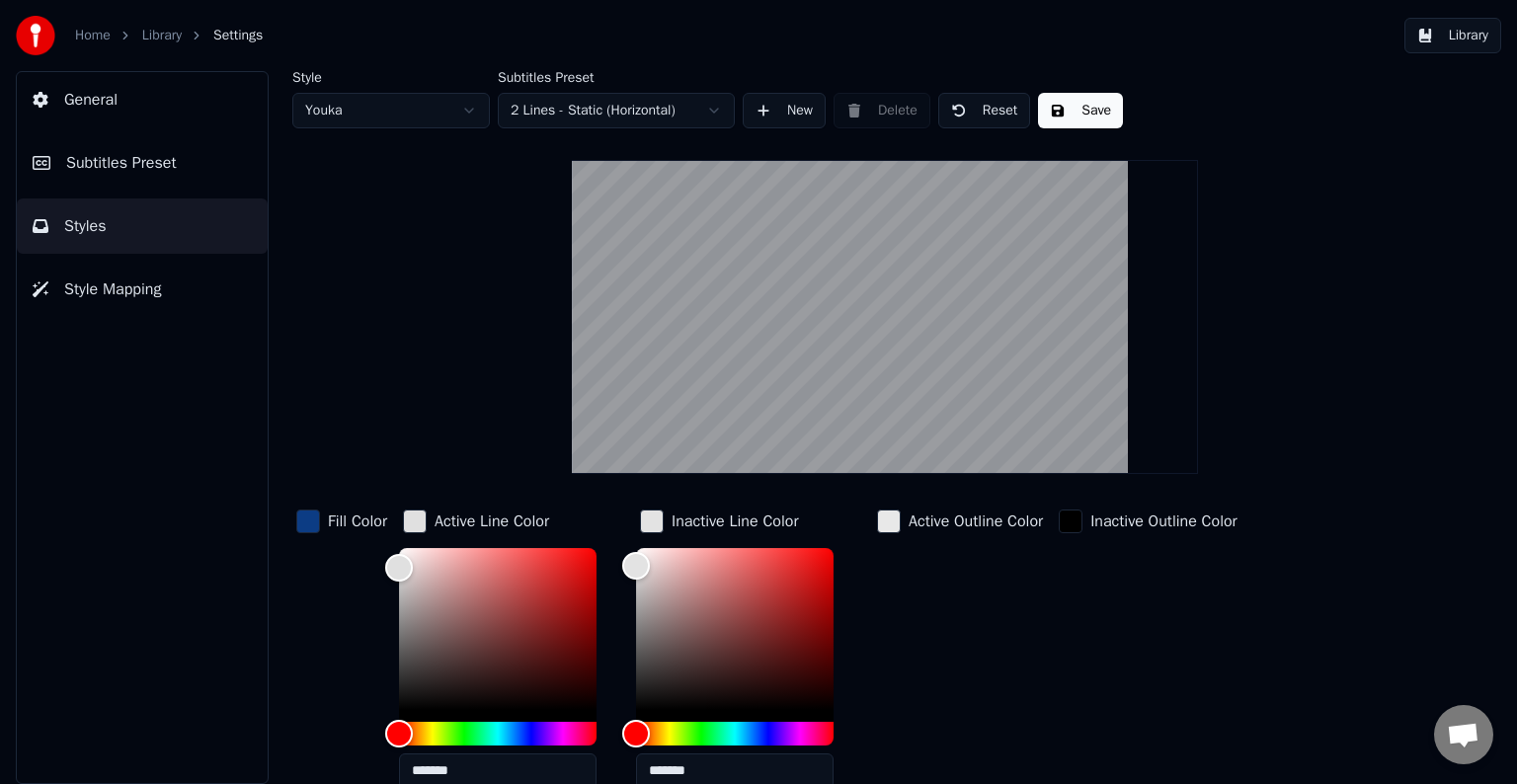 click at bounding box center (889, 521) 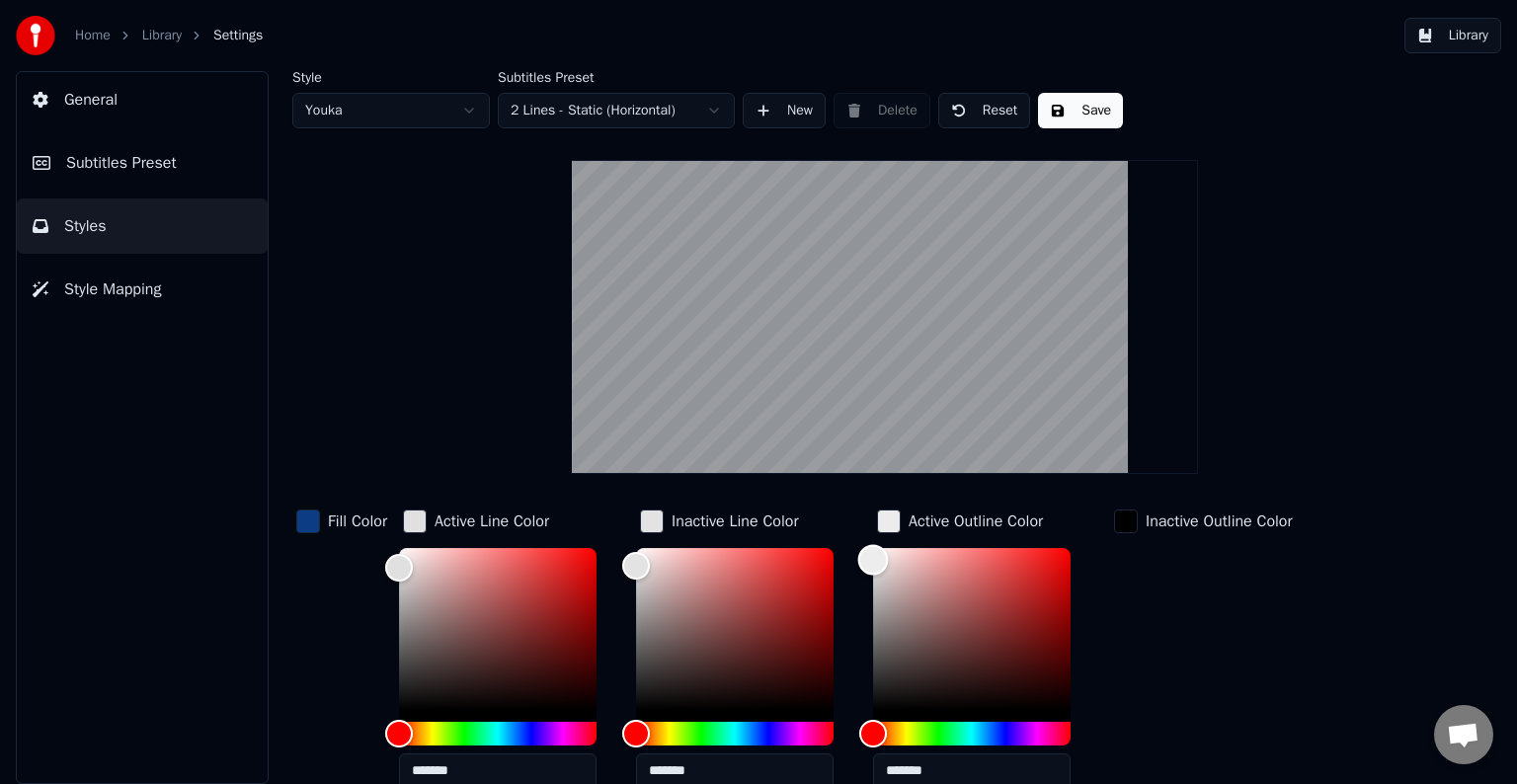 type on "*******" 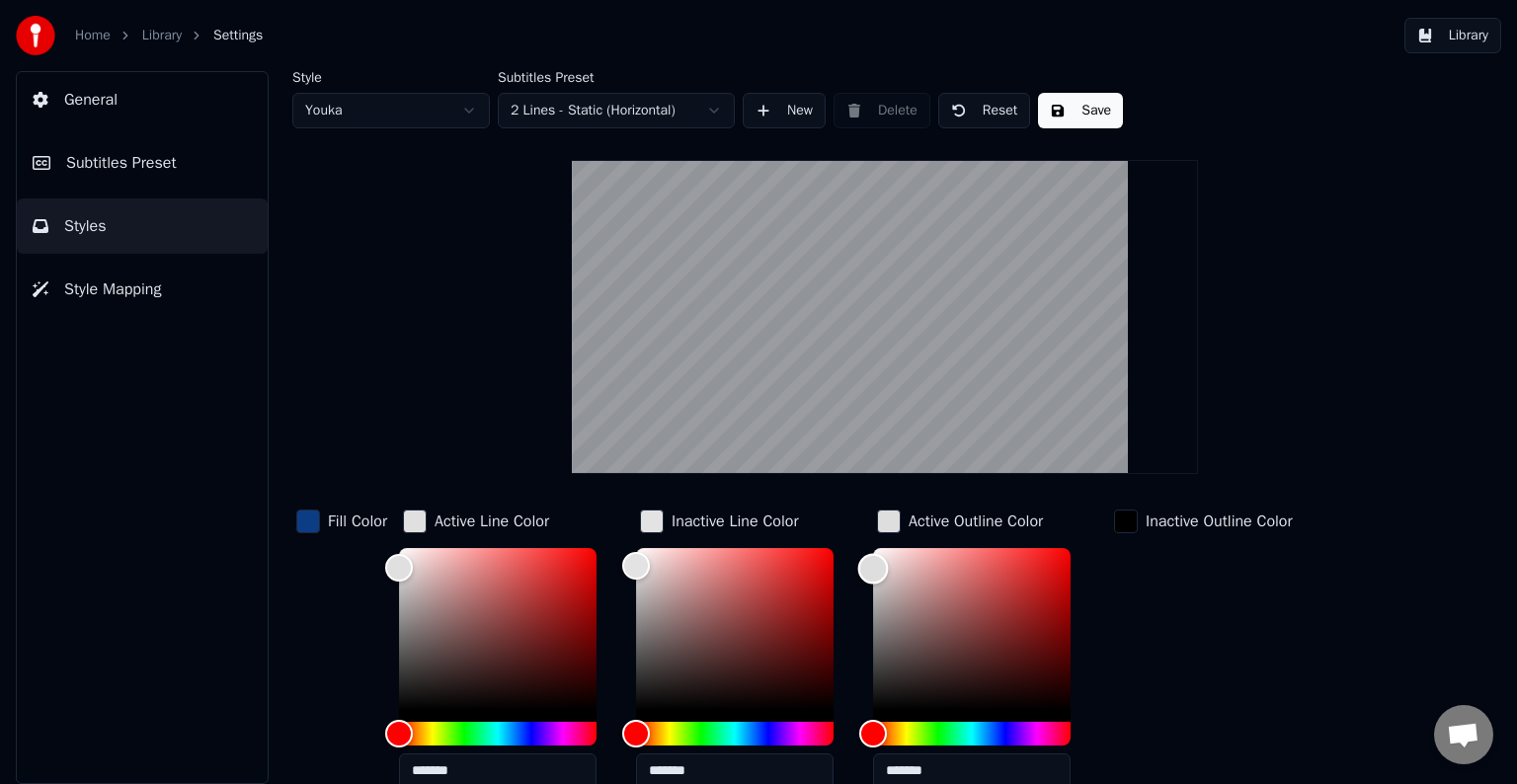 click at bounding box center (873, 568) 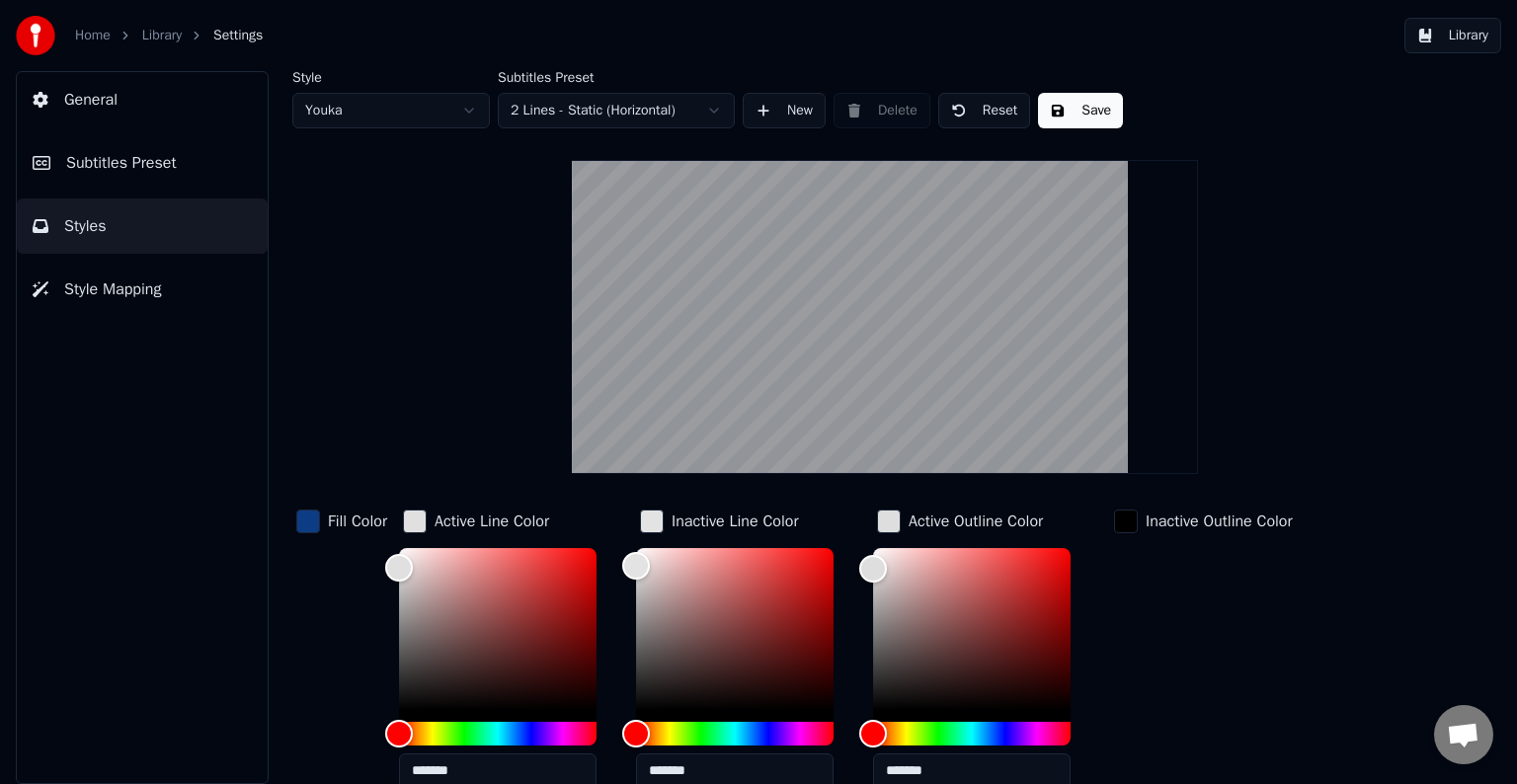 click at bounding box center (889, 521) 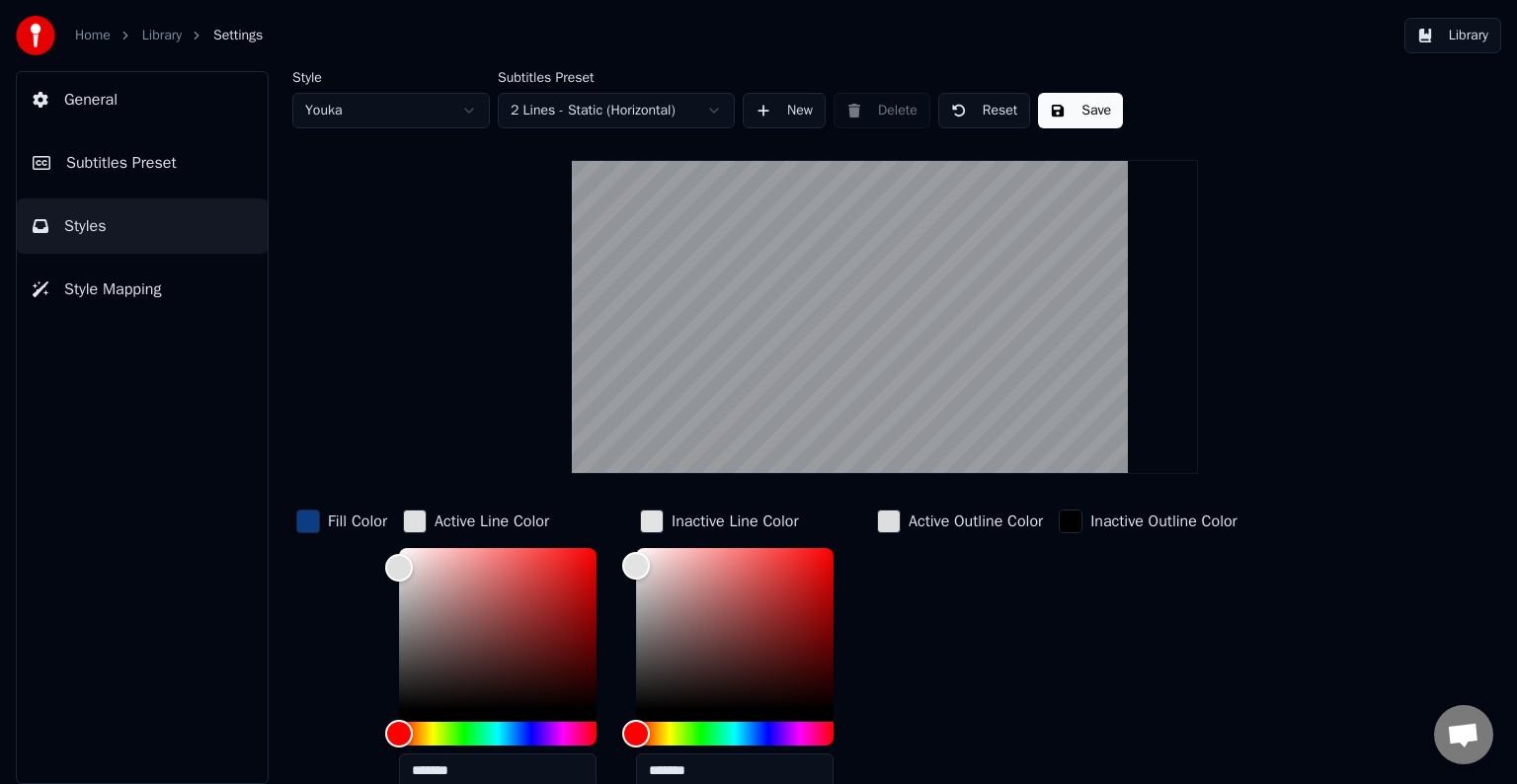 click at bounding box center (652, 521) 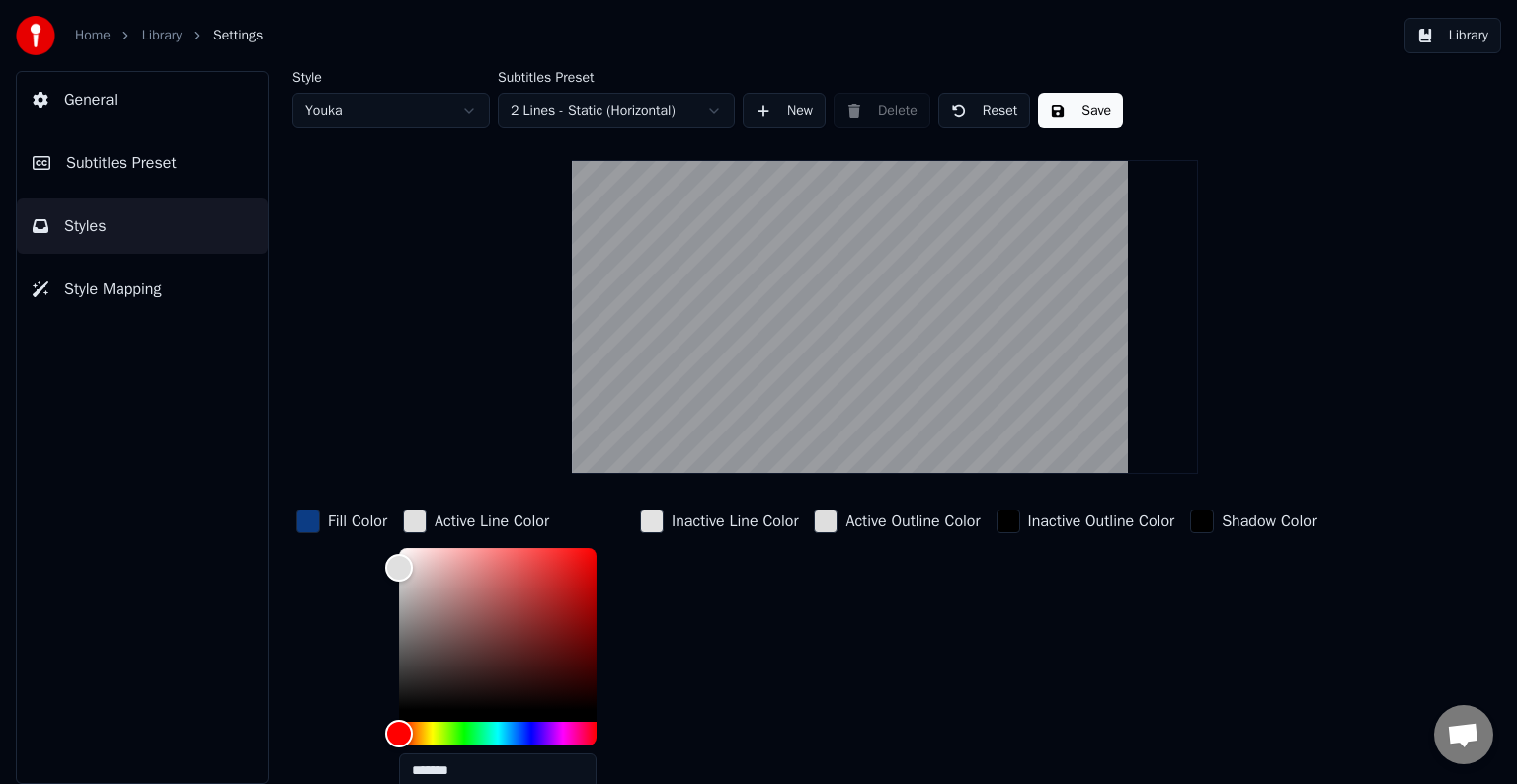 click at bounding box center (415, 521) 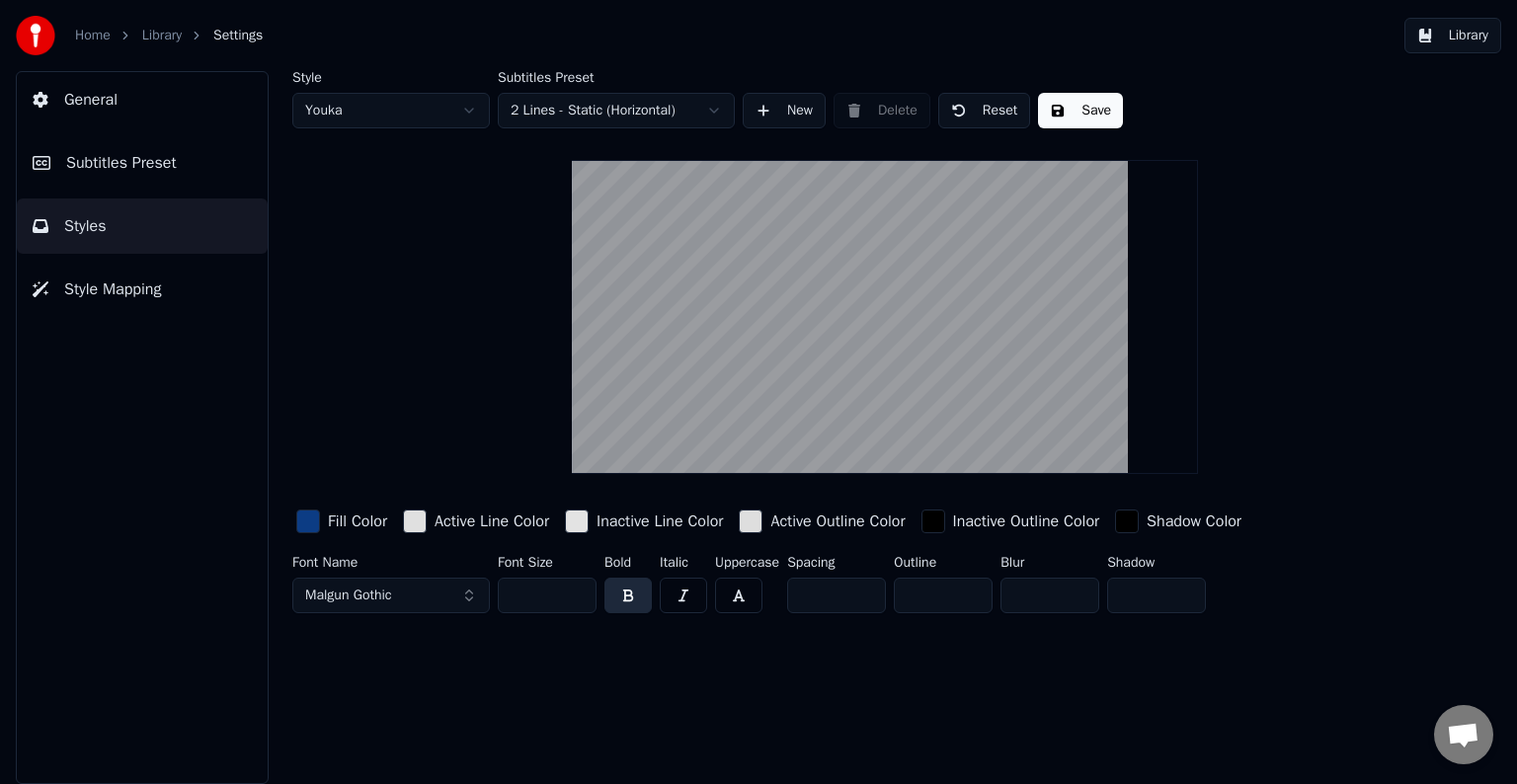 click on "Malgun Gothic" at bounding box center (391, 595) 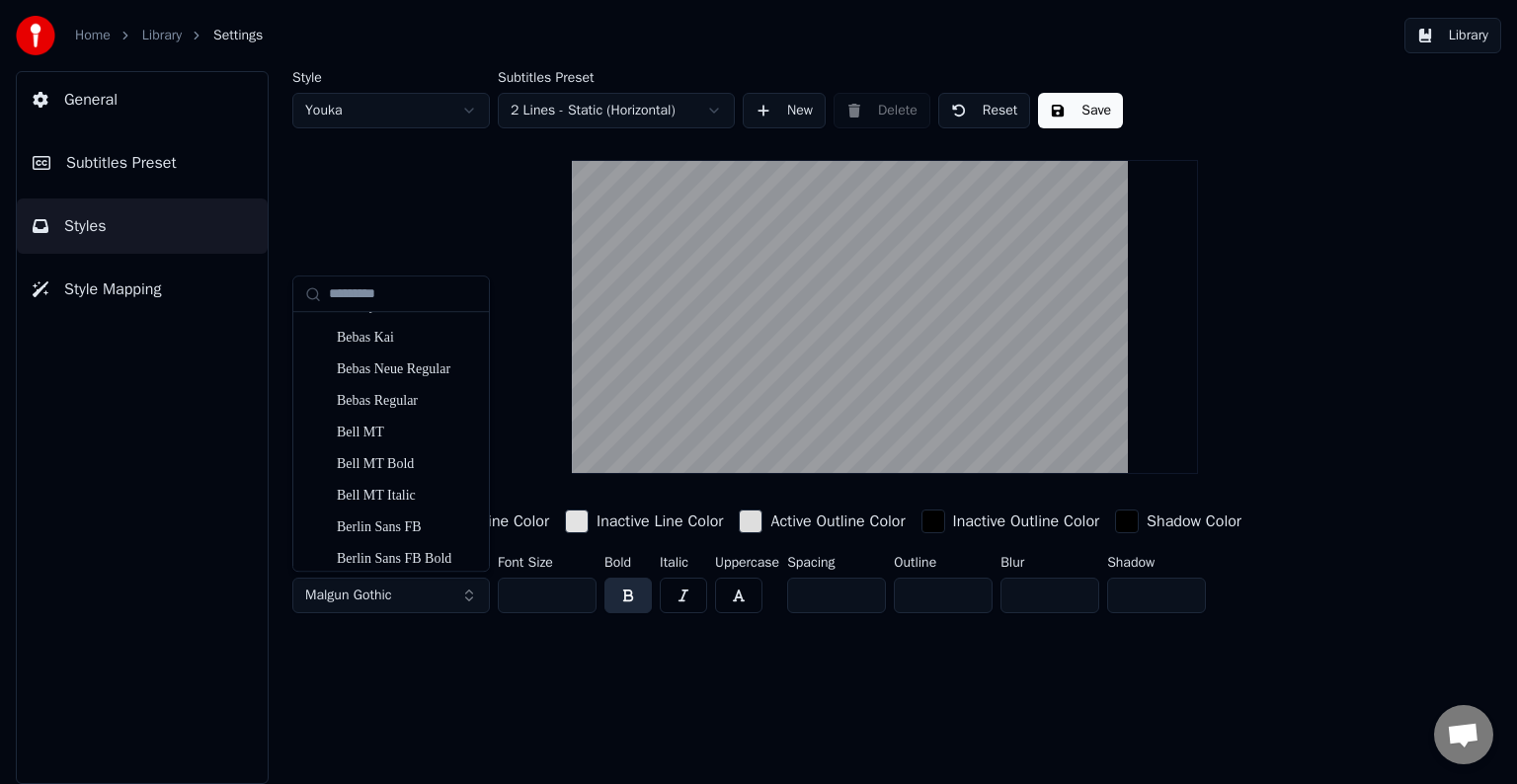 scroll, scrollTop: 1382, scrollLeft: 0, axis: vertical 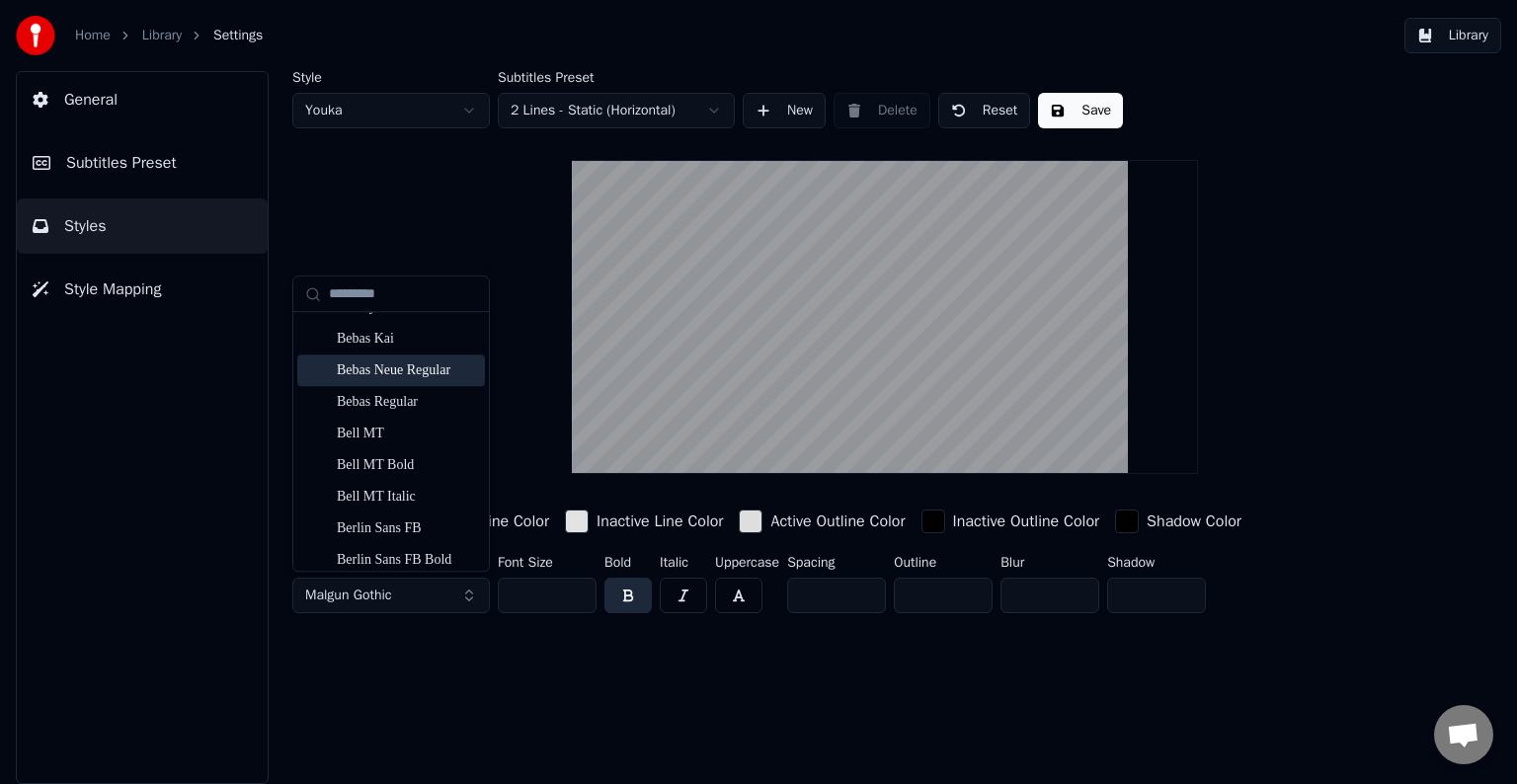 click on "Bebas Neue Regular" at bounding box center [407, 370] 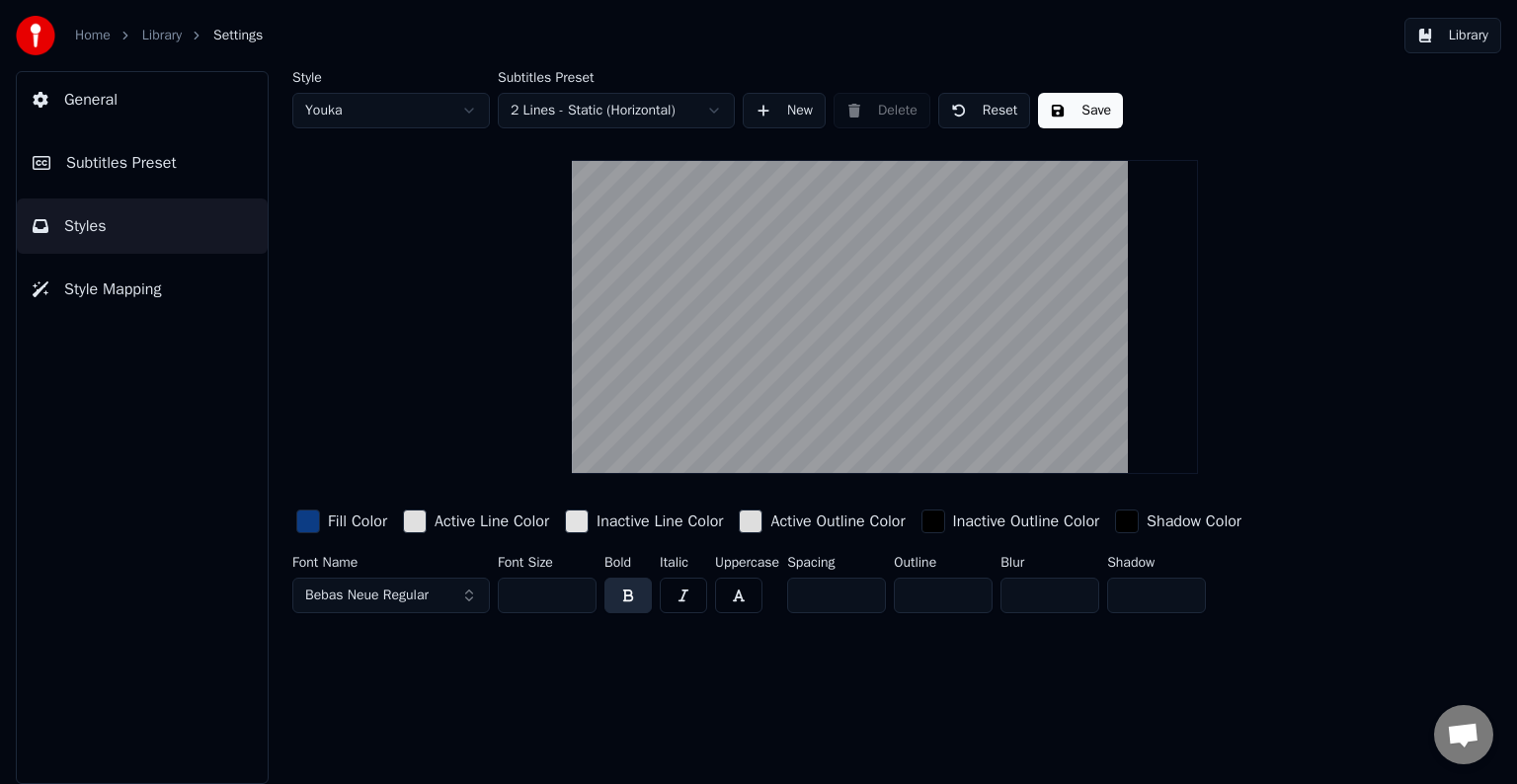click on "Save" at bounding box center [1080, 111] 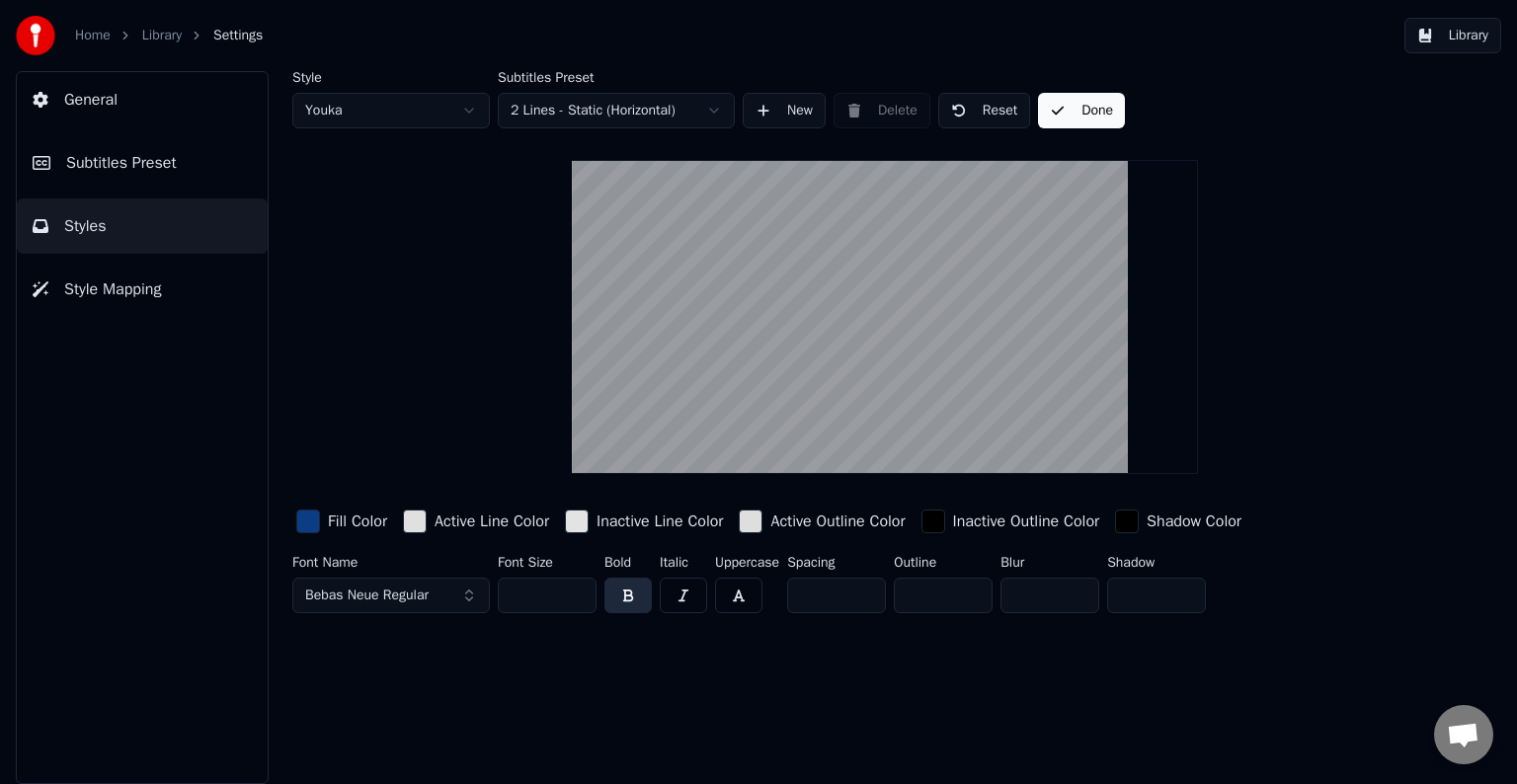 click on "Library" at bounding box center [1453, 36] 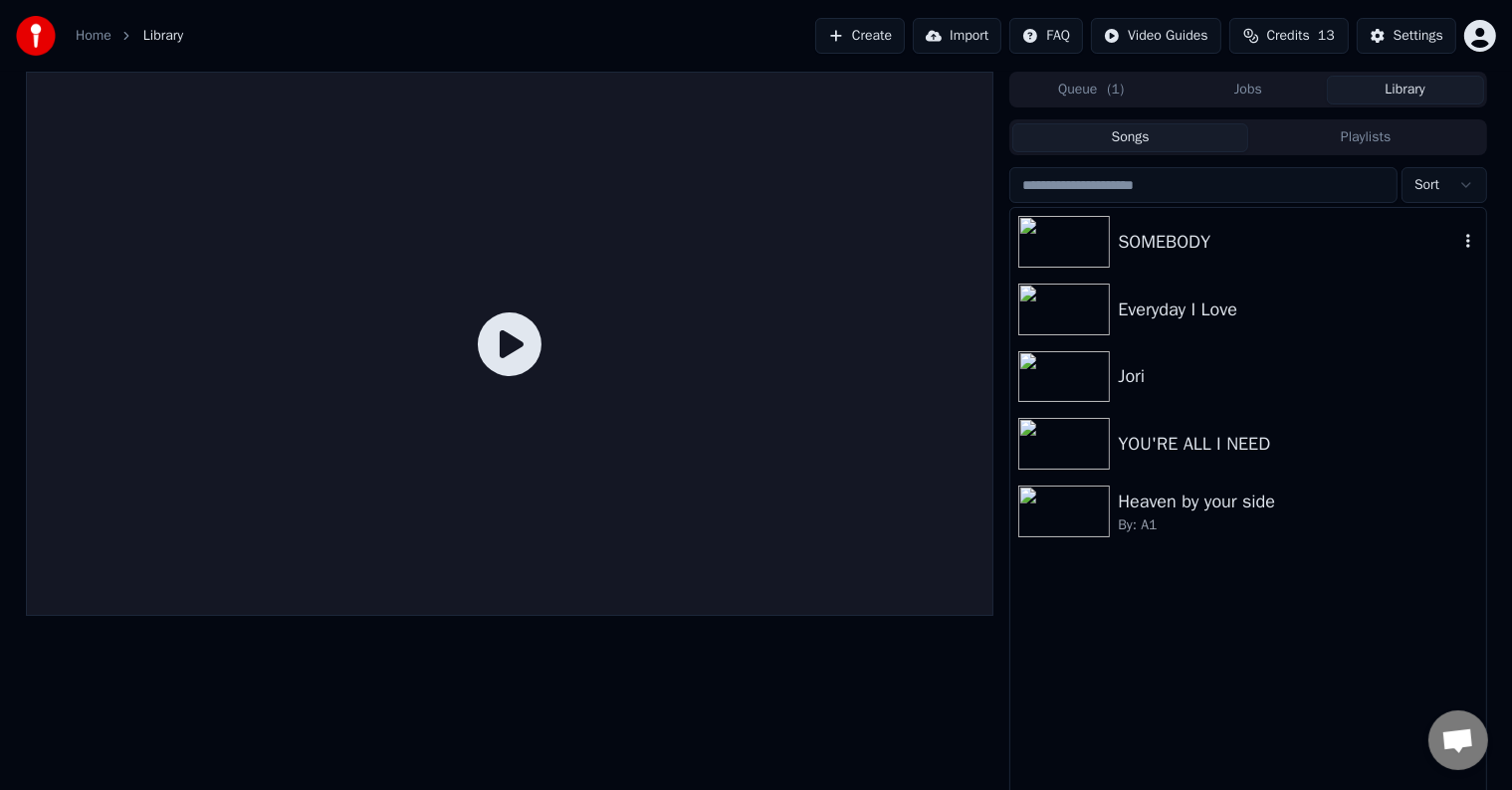click on "SOMEBODY" at bounding box center (1287, 242) 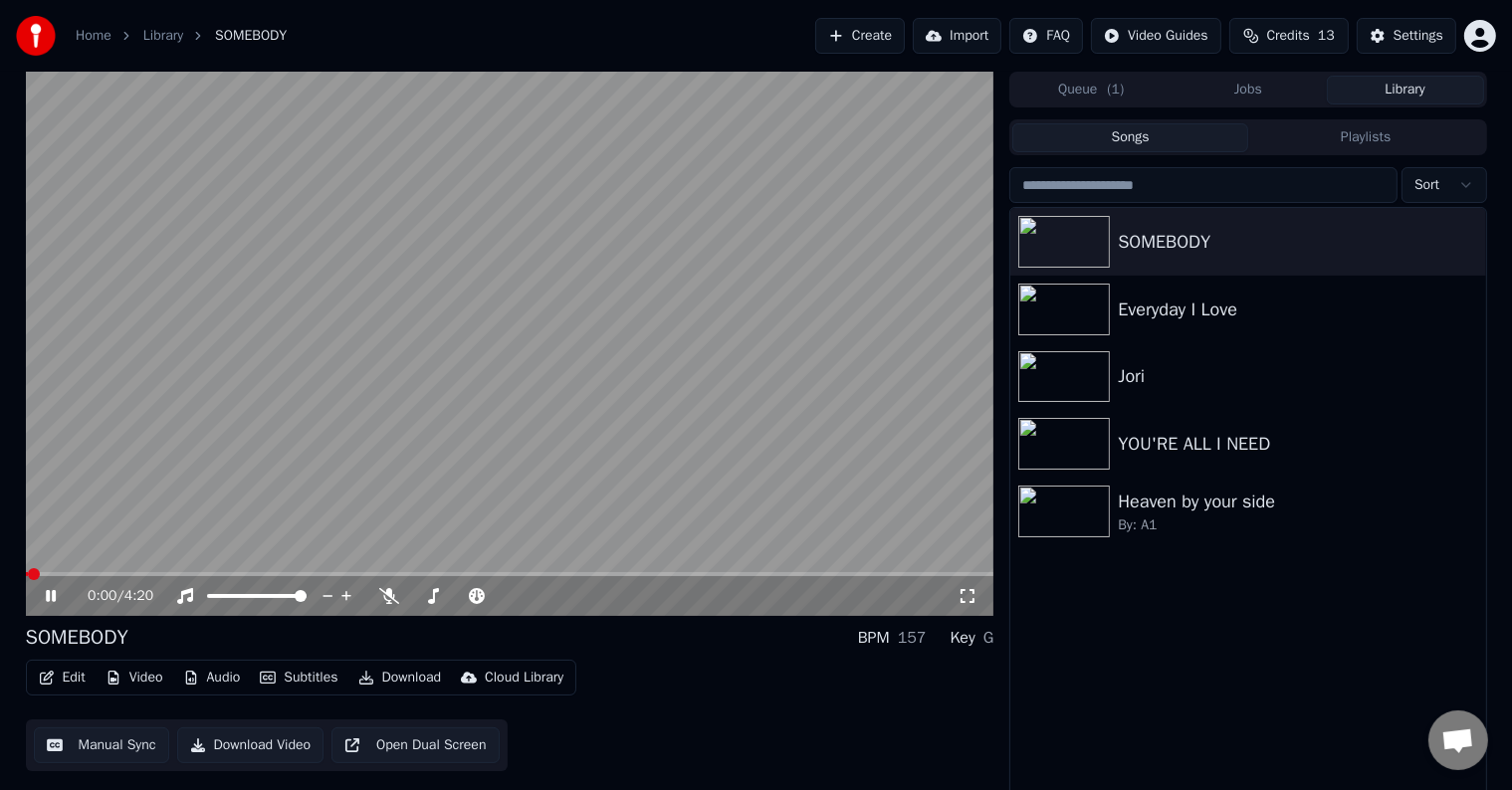 click at bounding box center [510, 343] 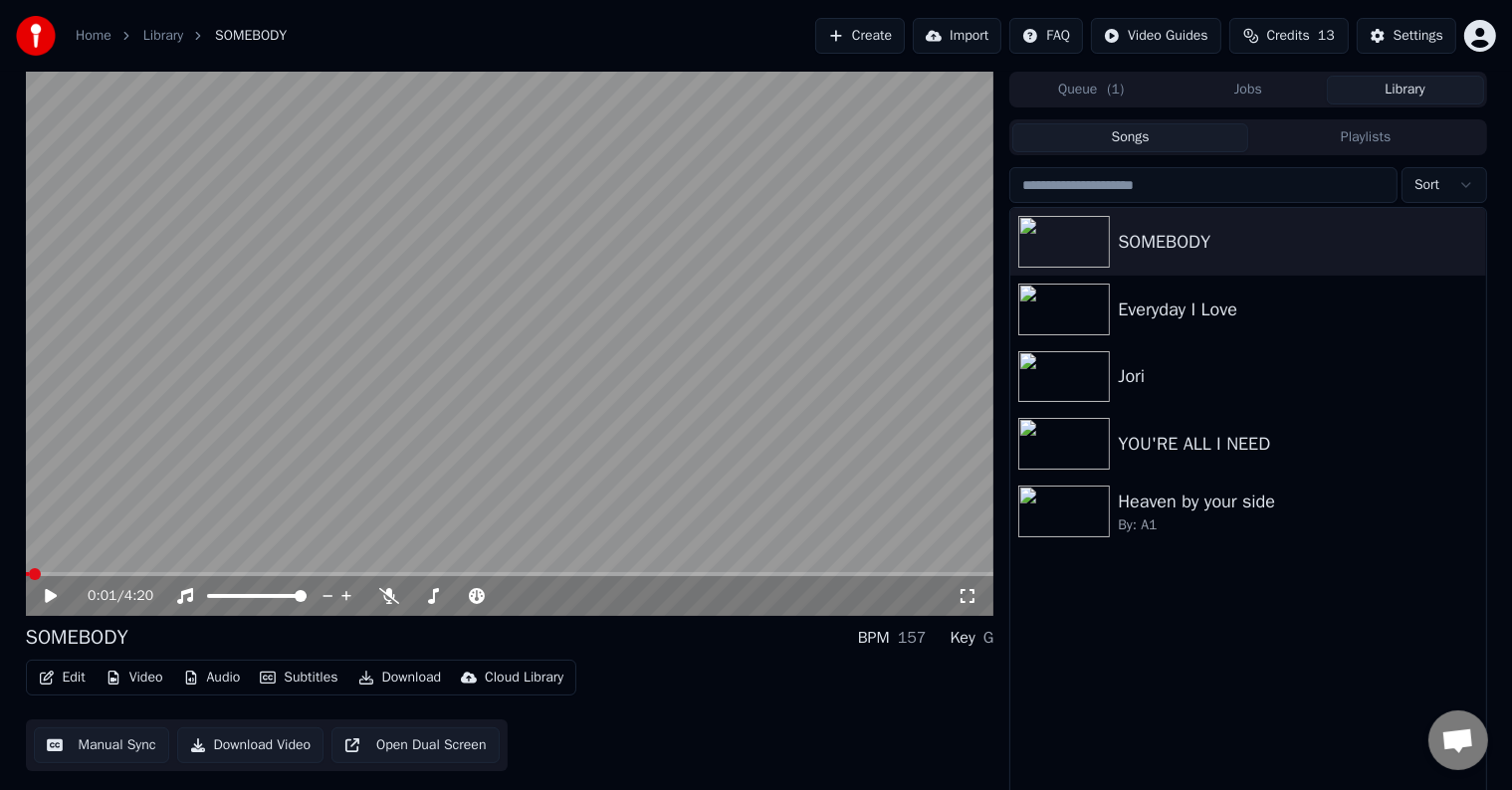 click at bounding box center (510, 574) 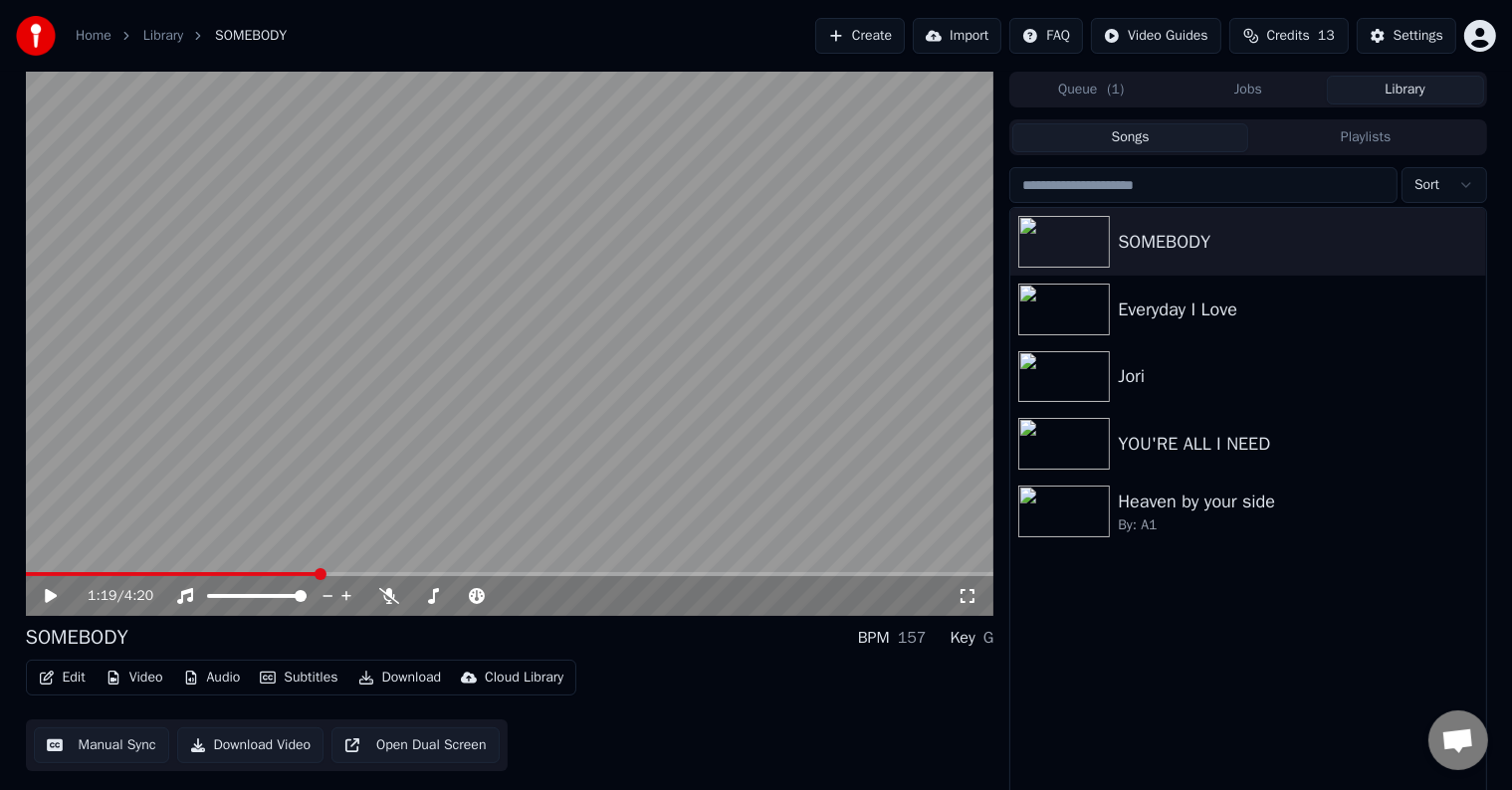 click on "Edit" at bounding box center [62, 678] 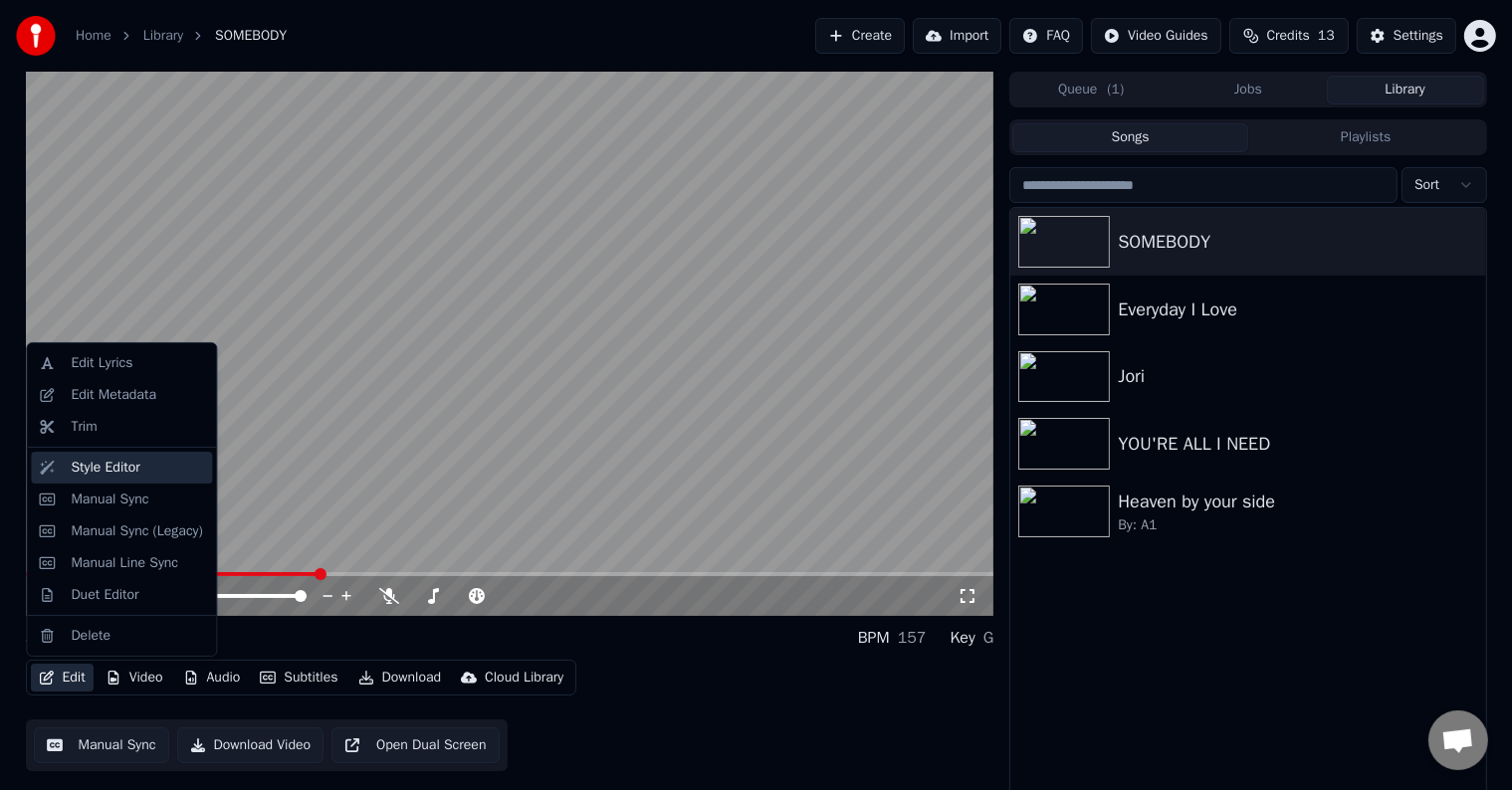 click on "Style Editor" at bounding box center (105, 468) 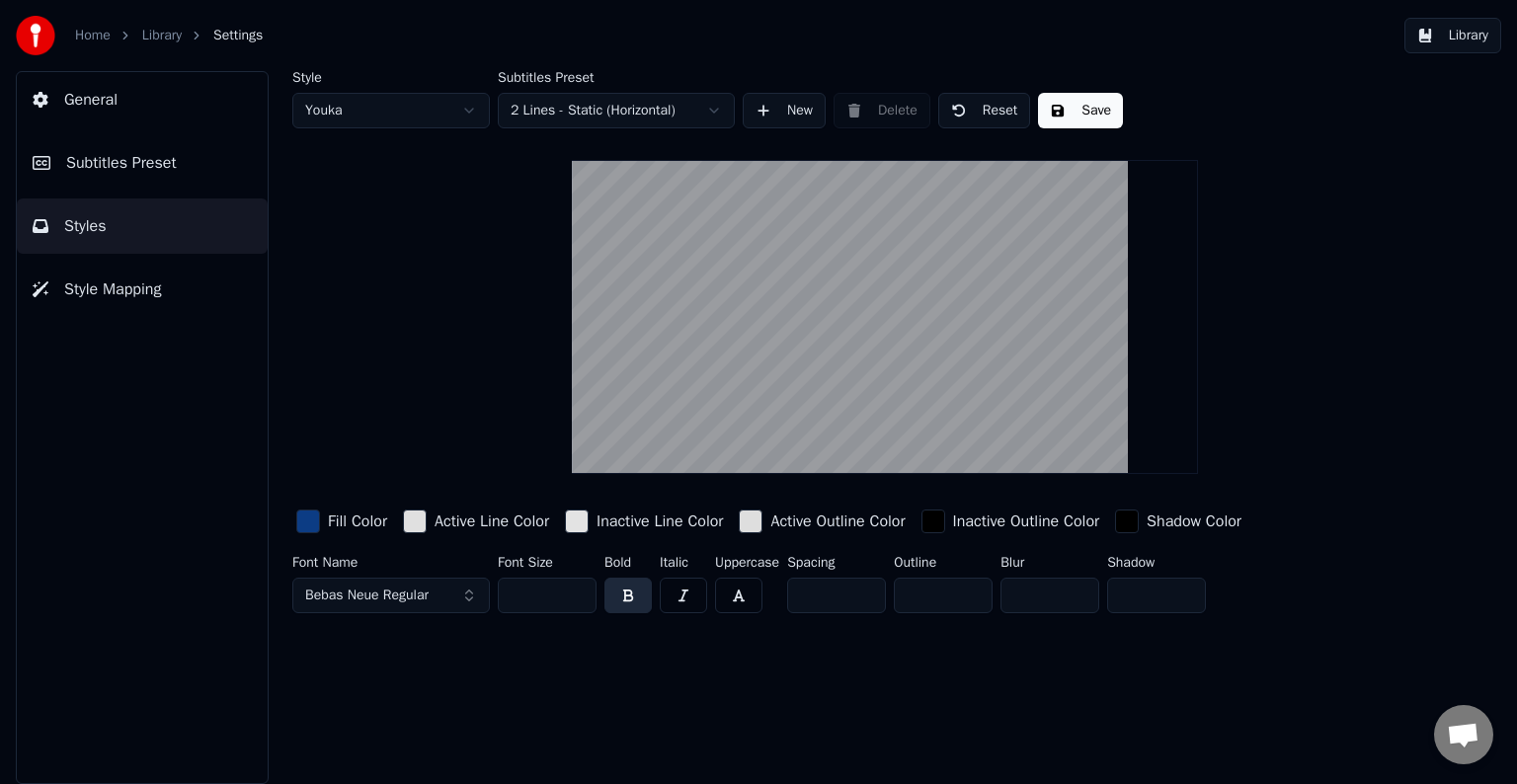 click on "Bebas Neue Regular" at bounding box center (366, 595) 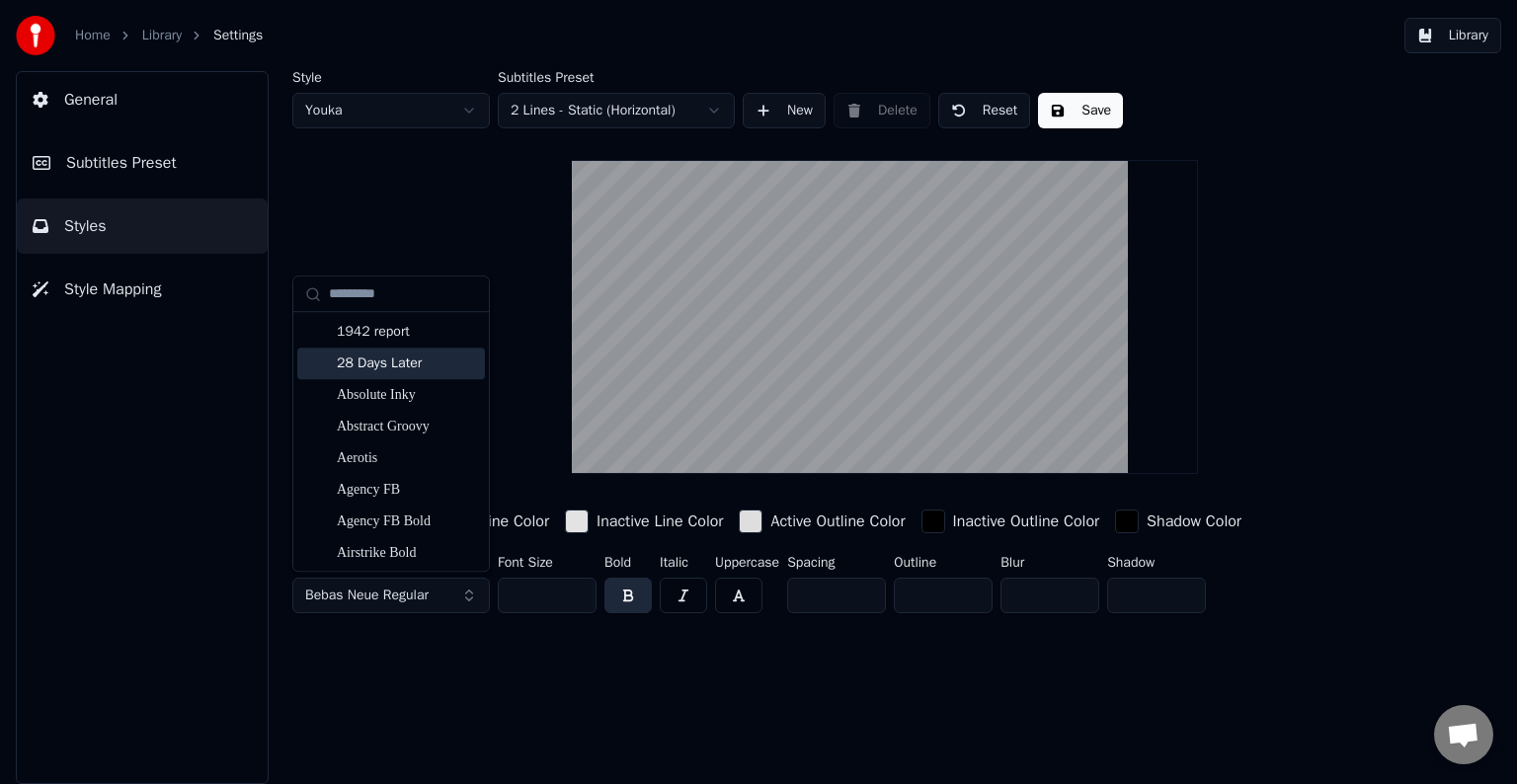 click on "28 Days Later" at bounding box center [407, 363] 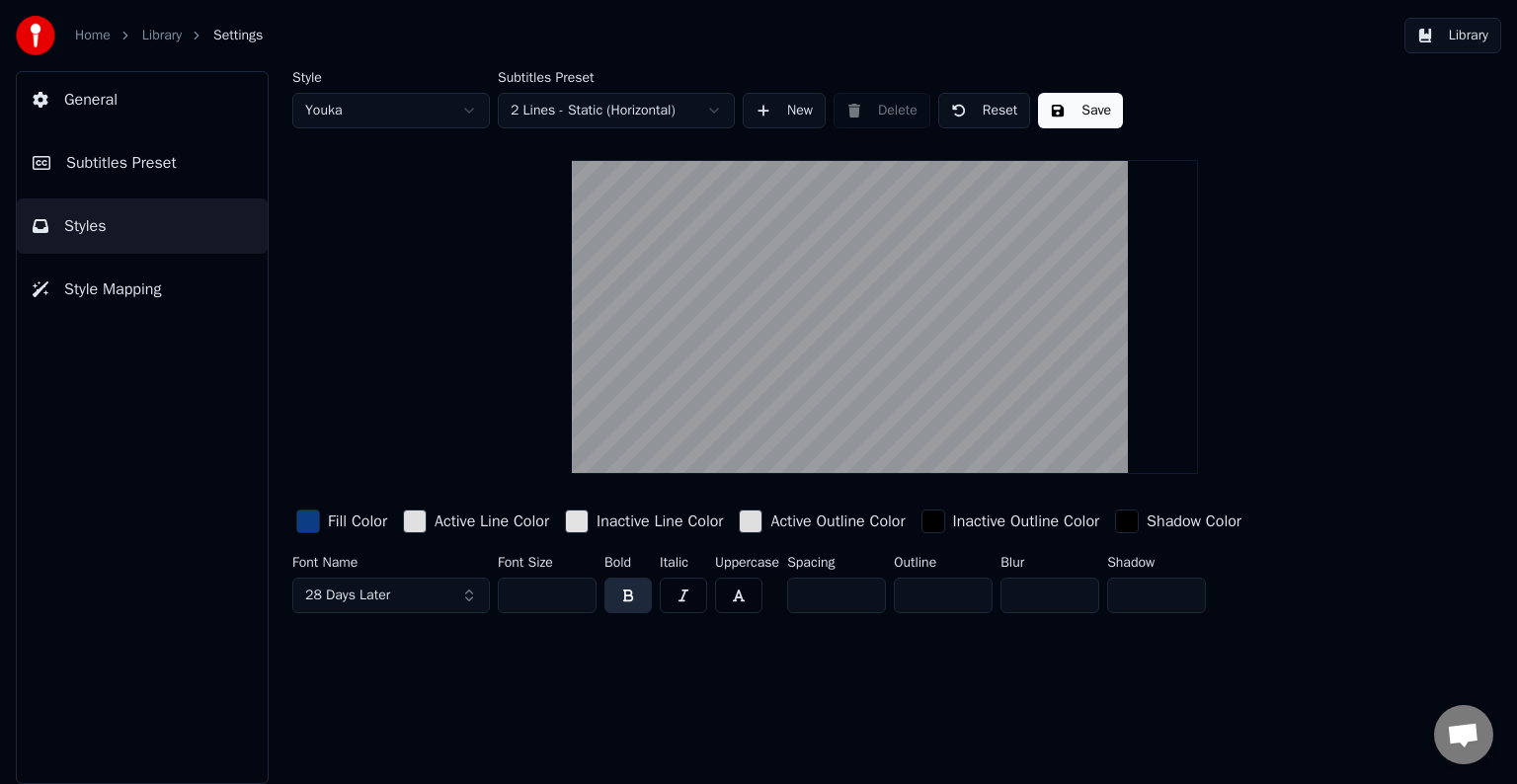 click on "28 Days Later" at bounding box center [391, 595] 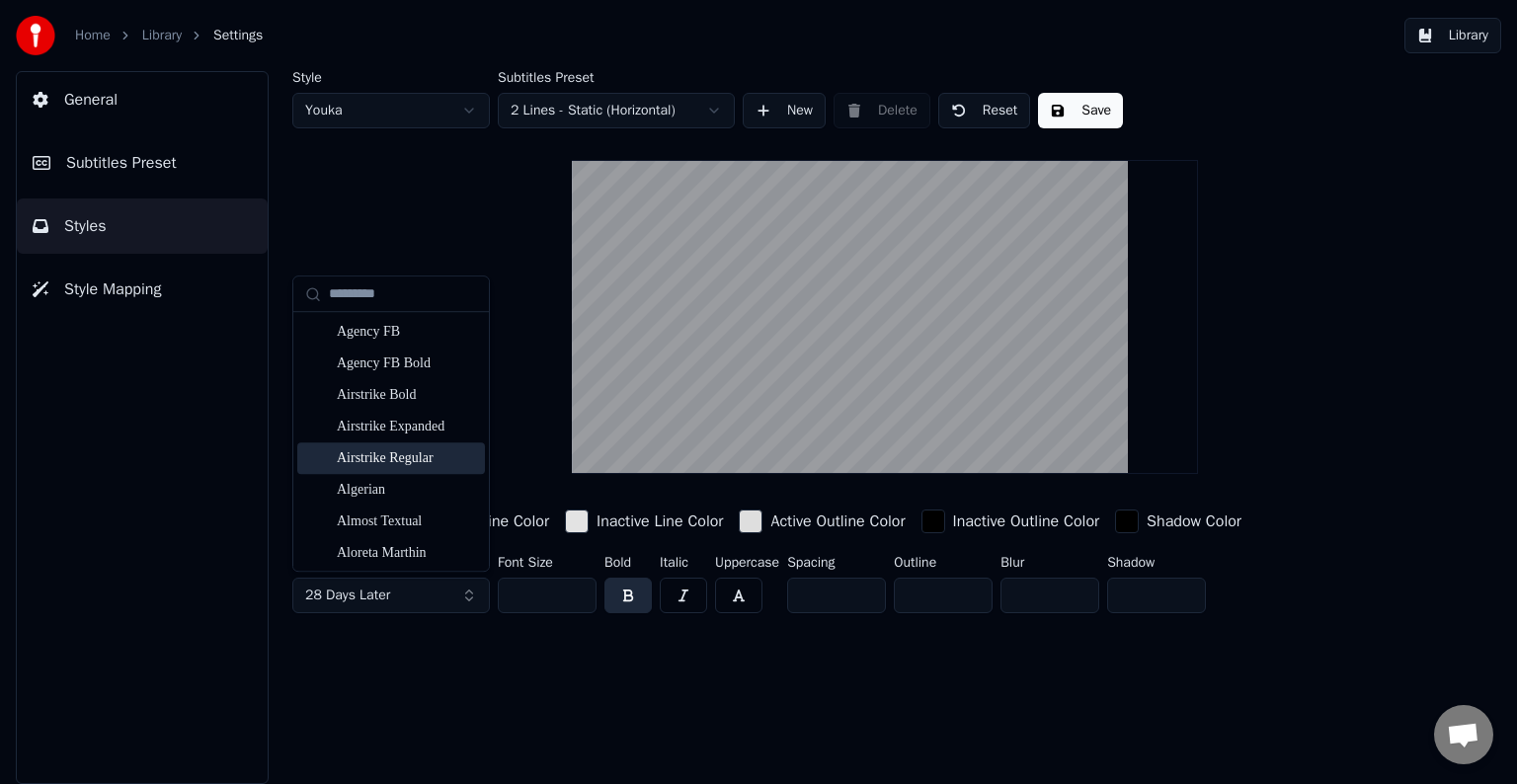 scroll, scrollTop: 790, scrollLeft: 0, axis: vertical 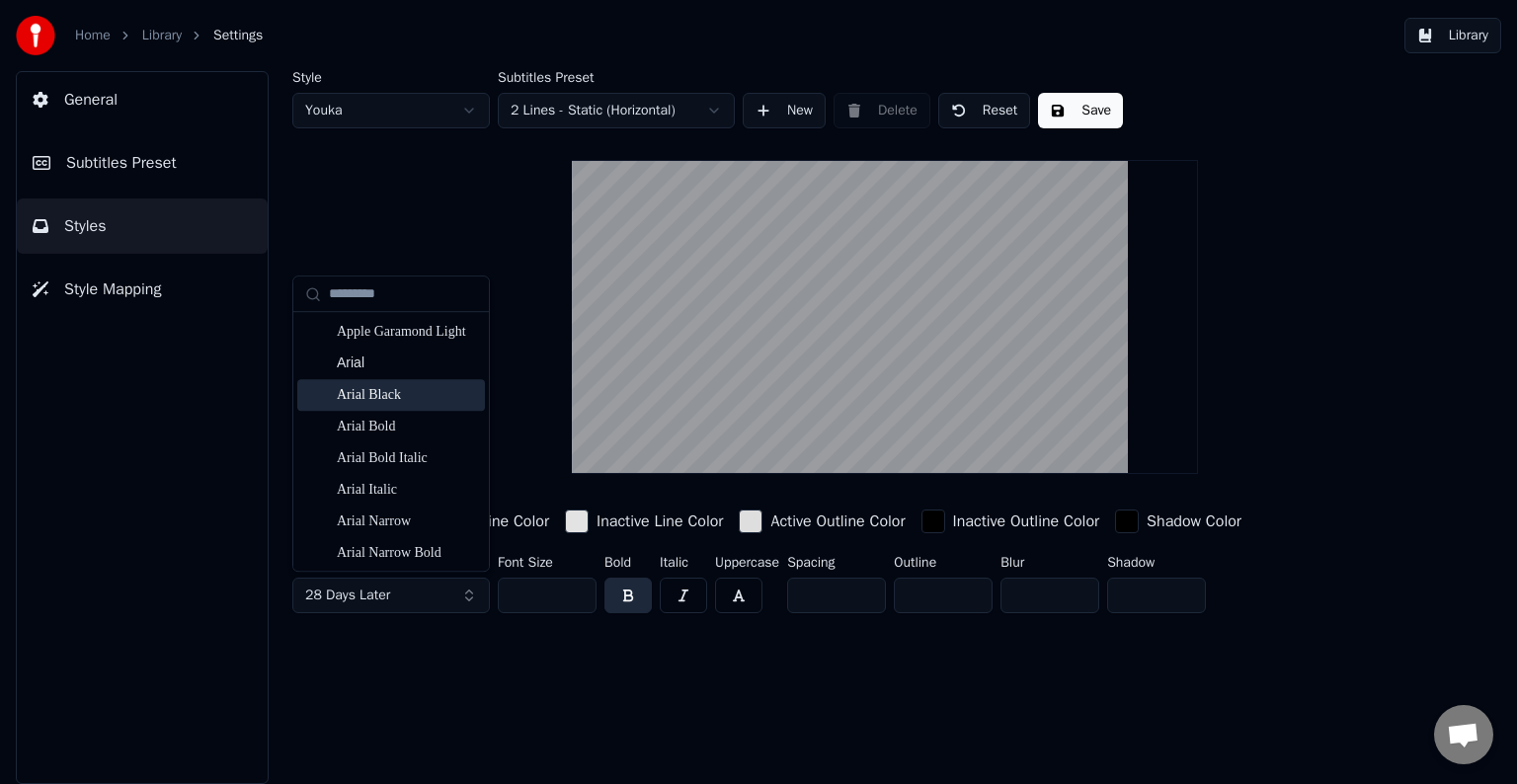 click on "Arial Black" at bounding box center (391, 395) 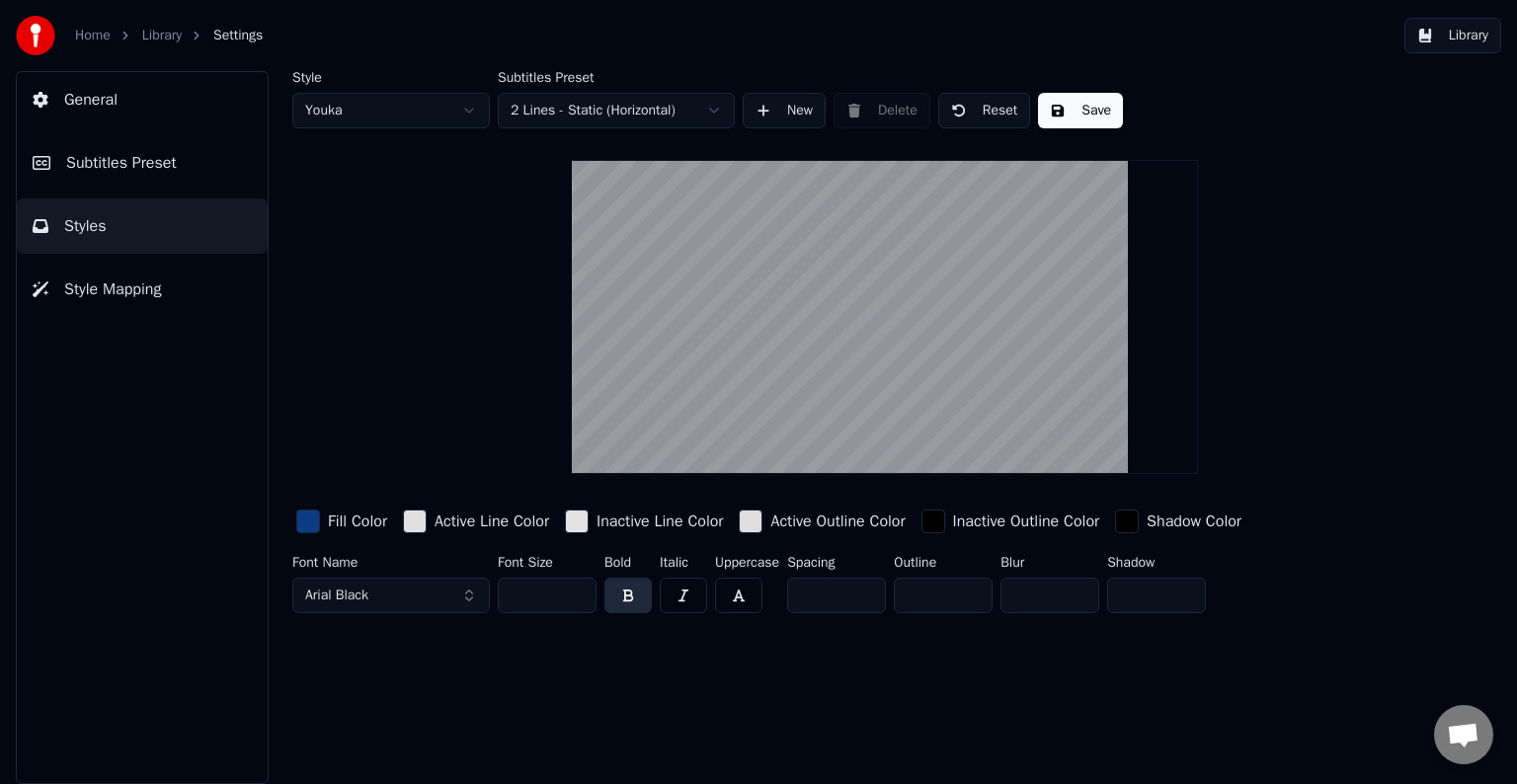 click on "Save" at bounding box center [1080, 111] 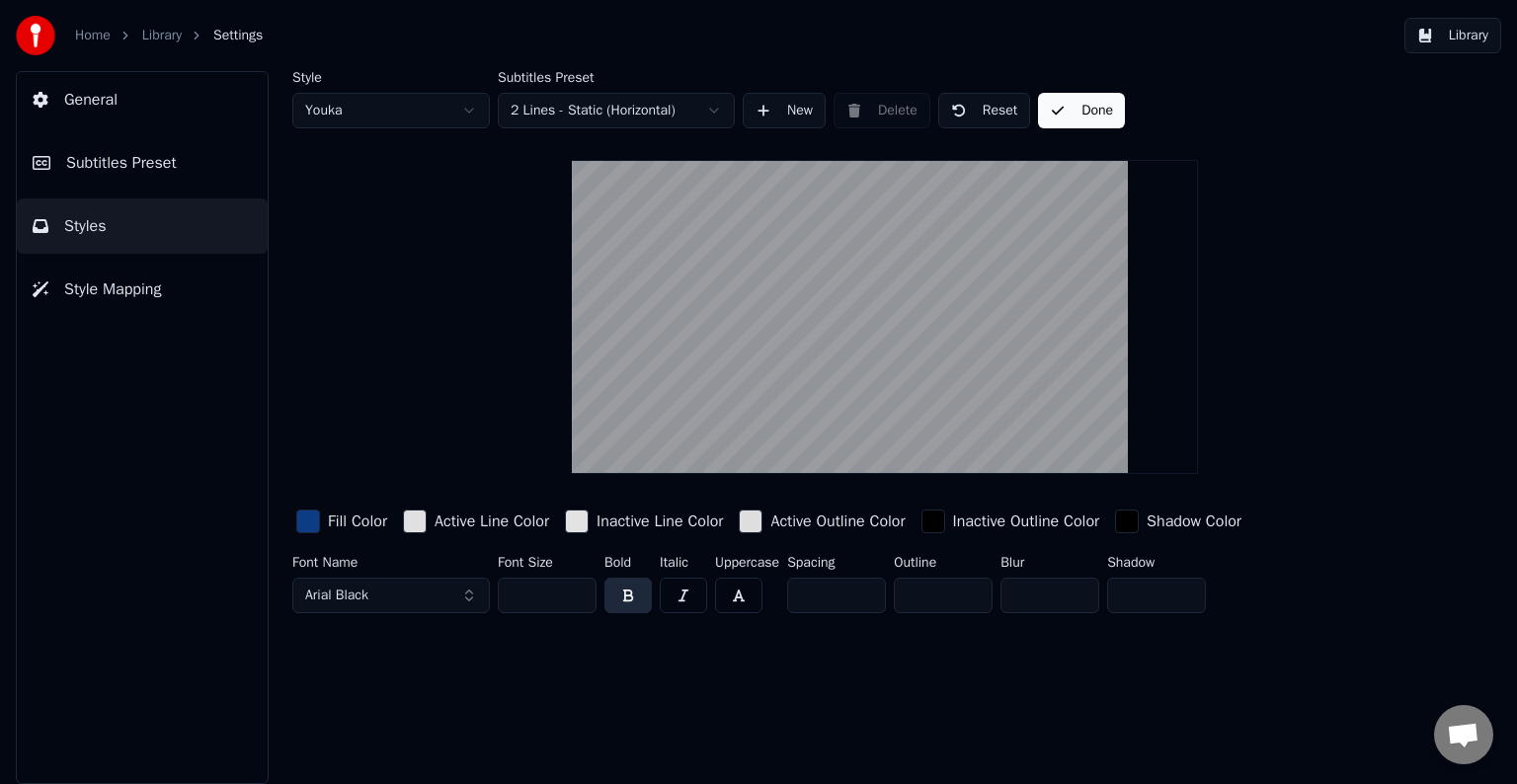 click on "Library" at bounding box center (1453, 36) 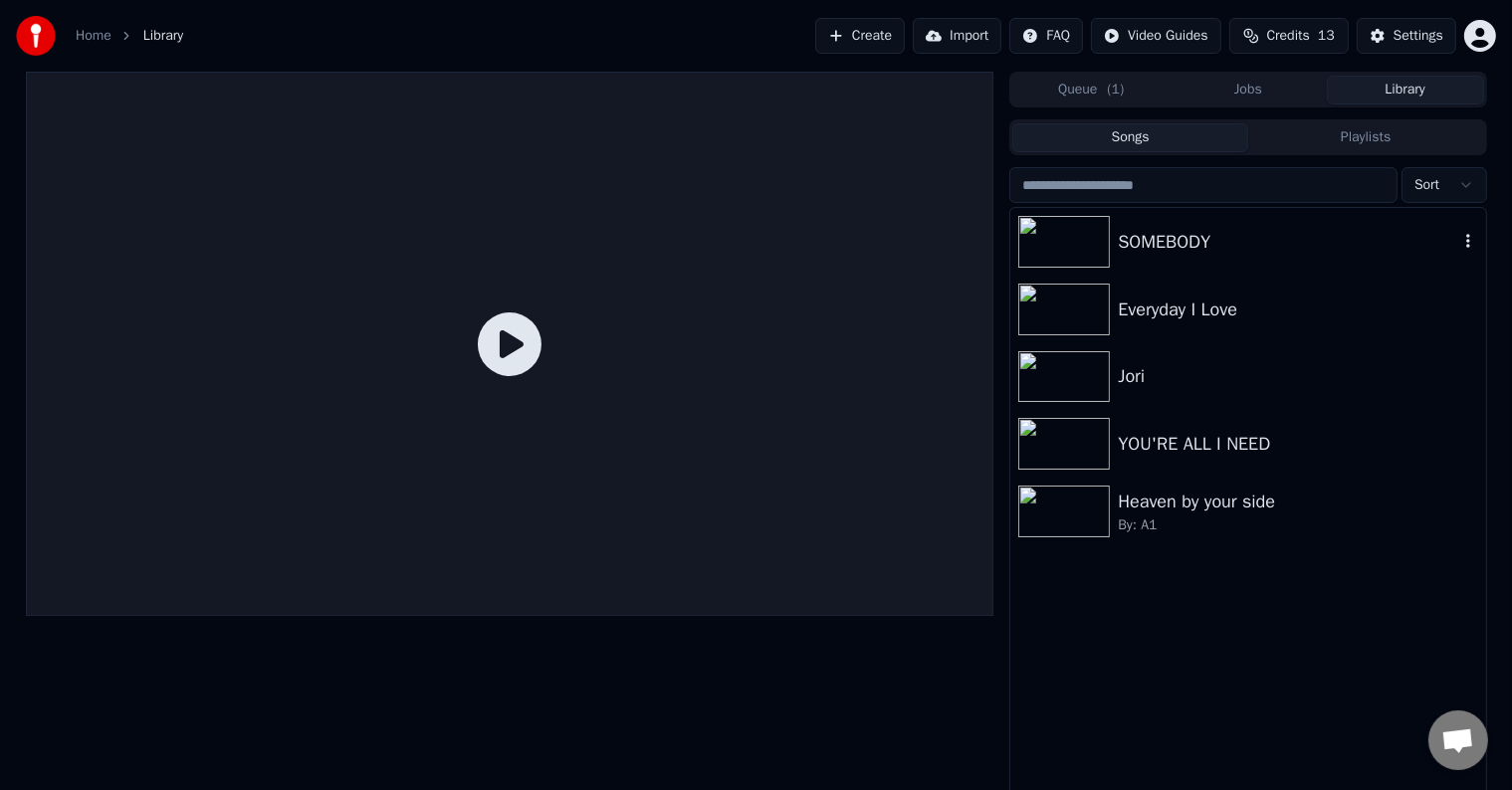click on "SOMEBODY" at bounding box center (1287, 242) 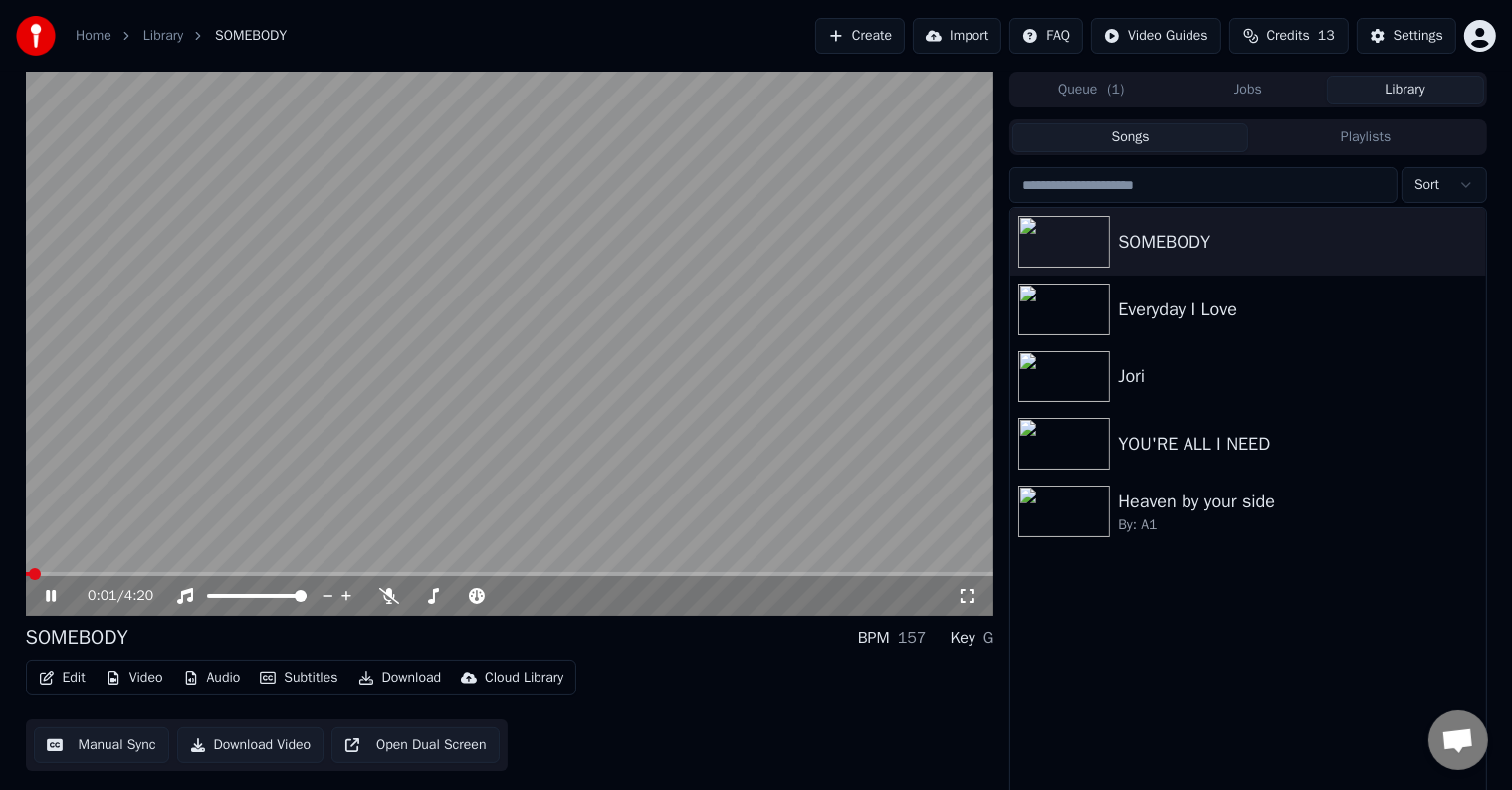 click at bounding box center (510, 574) 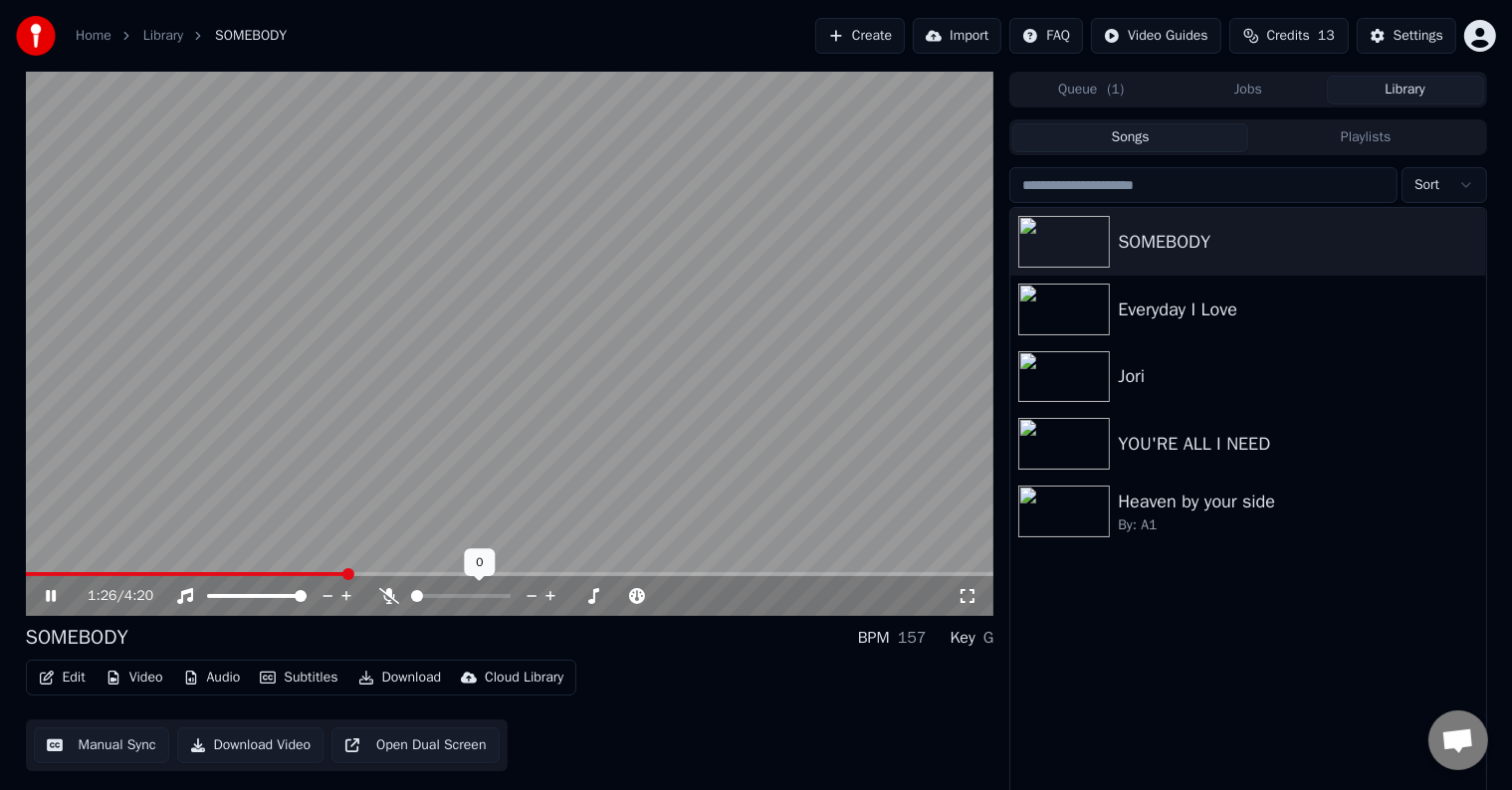 click at bounding box center (510, 343) 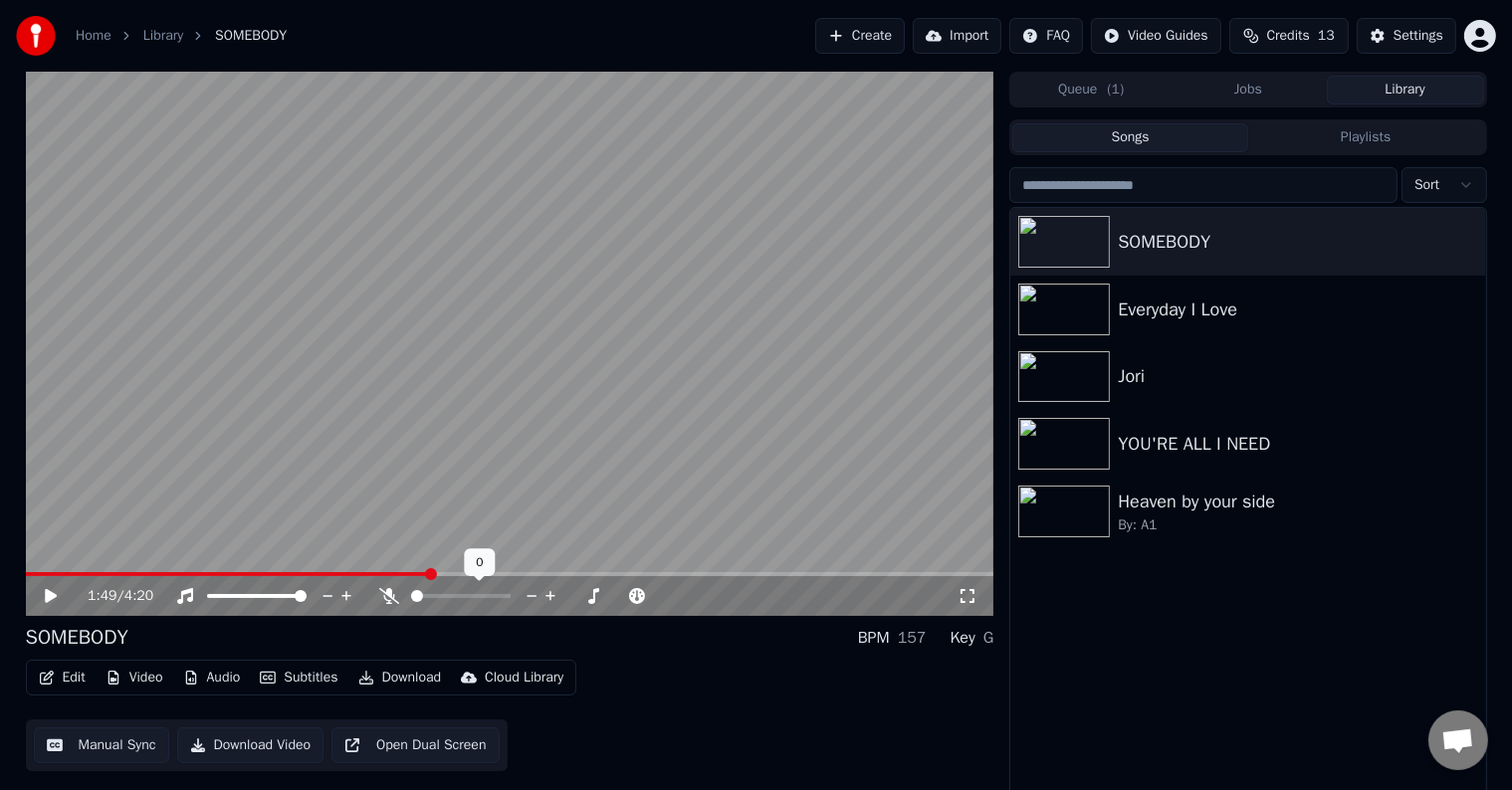 click at bounding box center (510, 574) 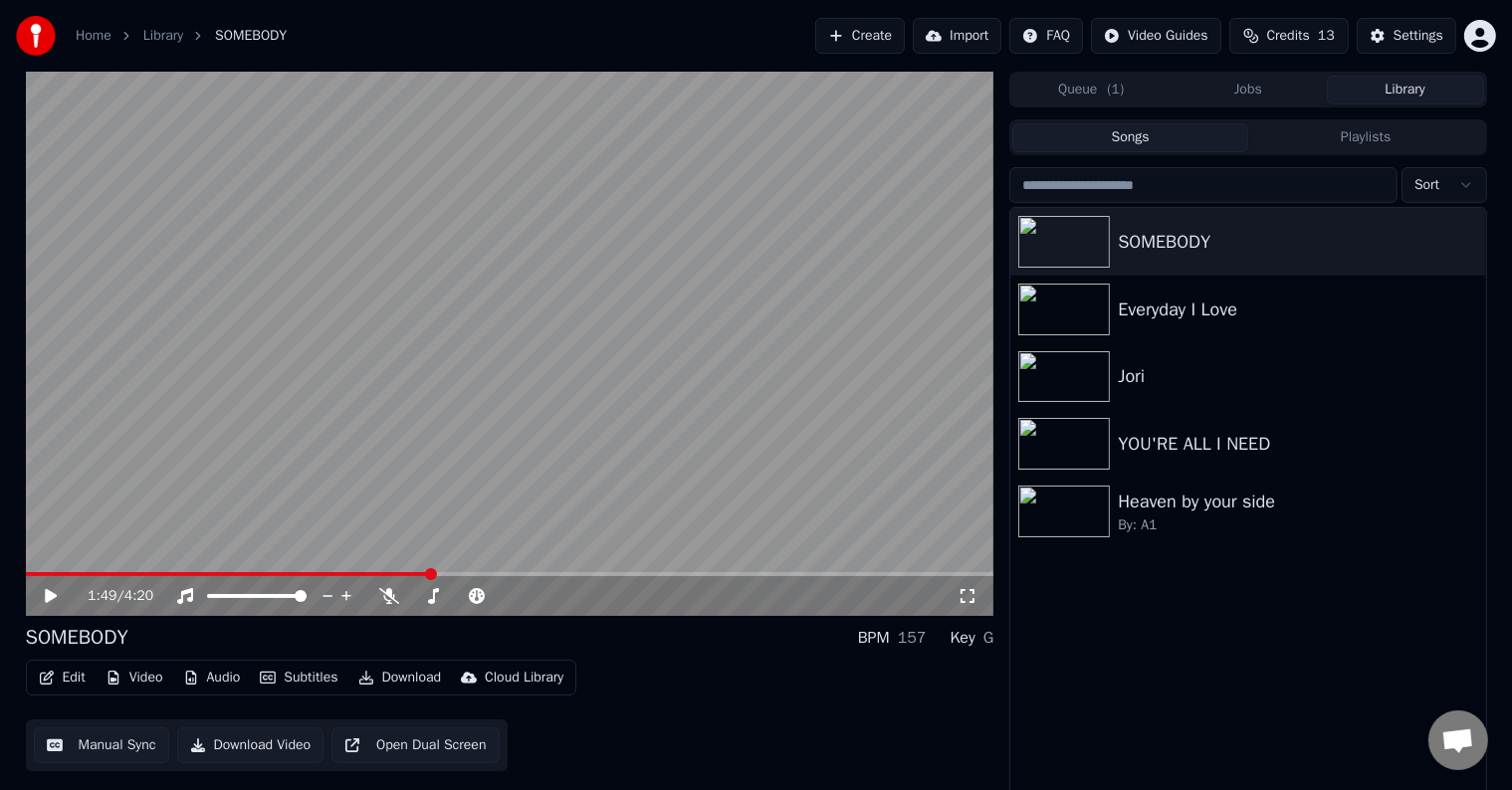 click at bounding box center (510, 343) 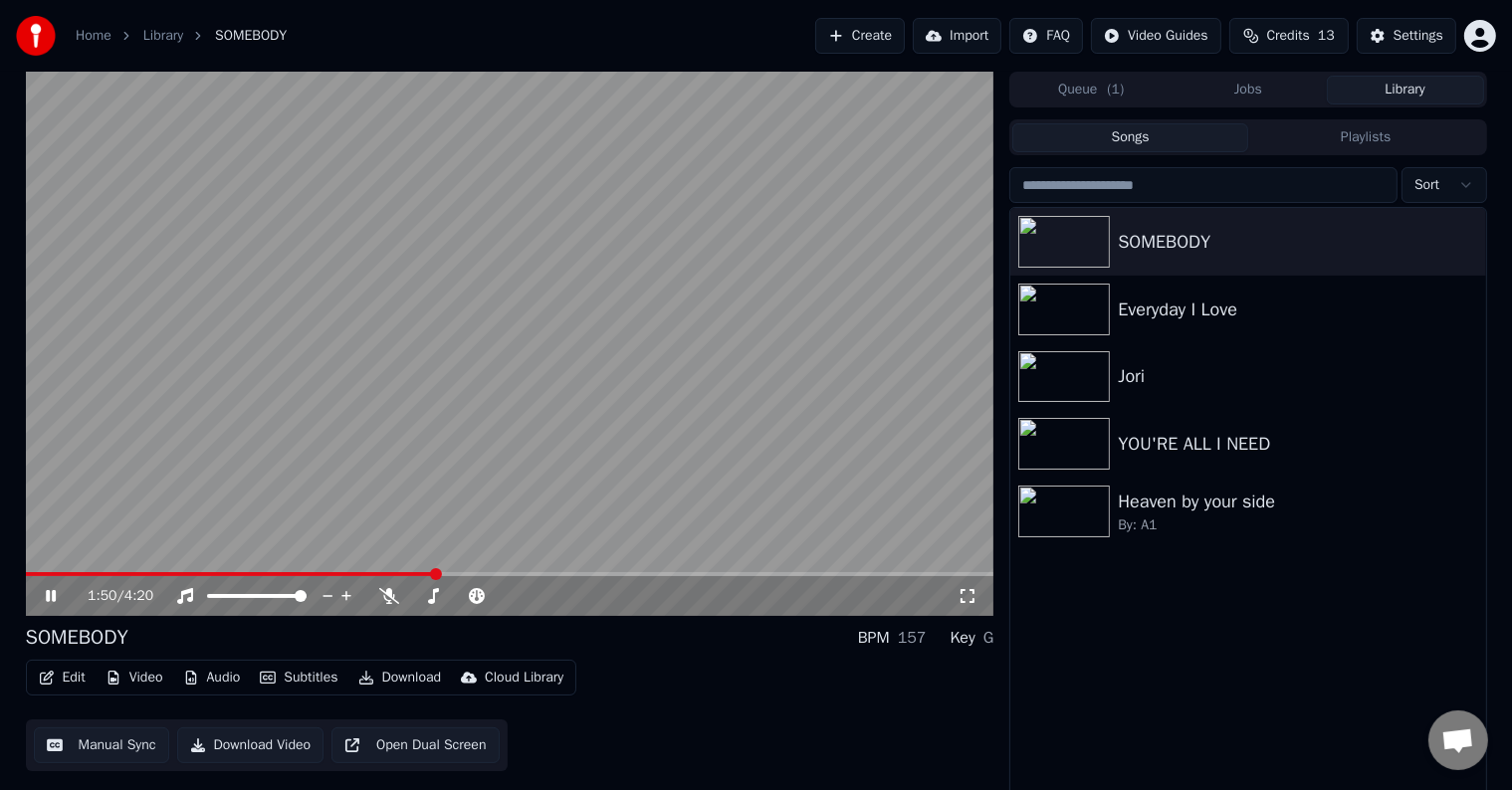 click at bounding box center (510, 574) 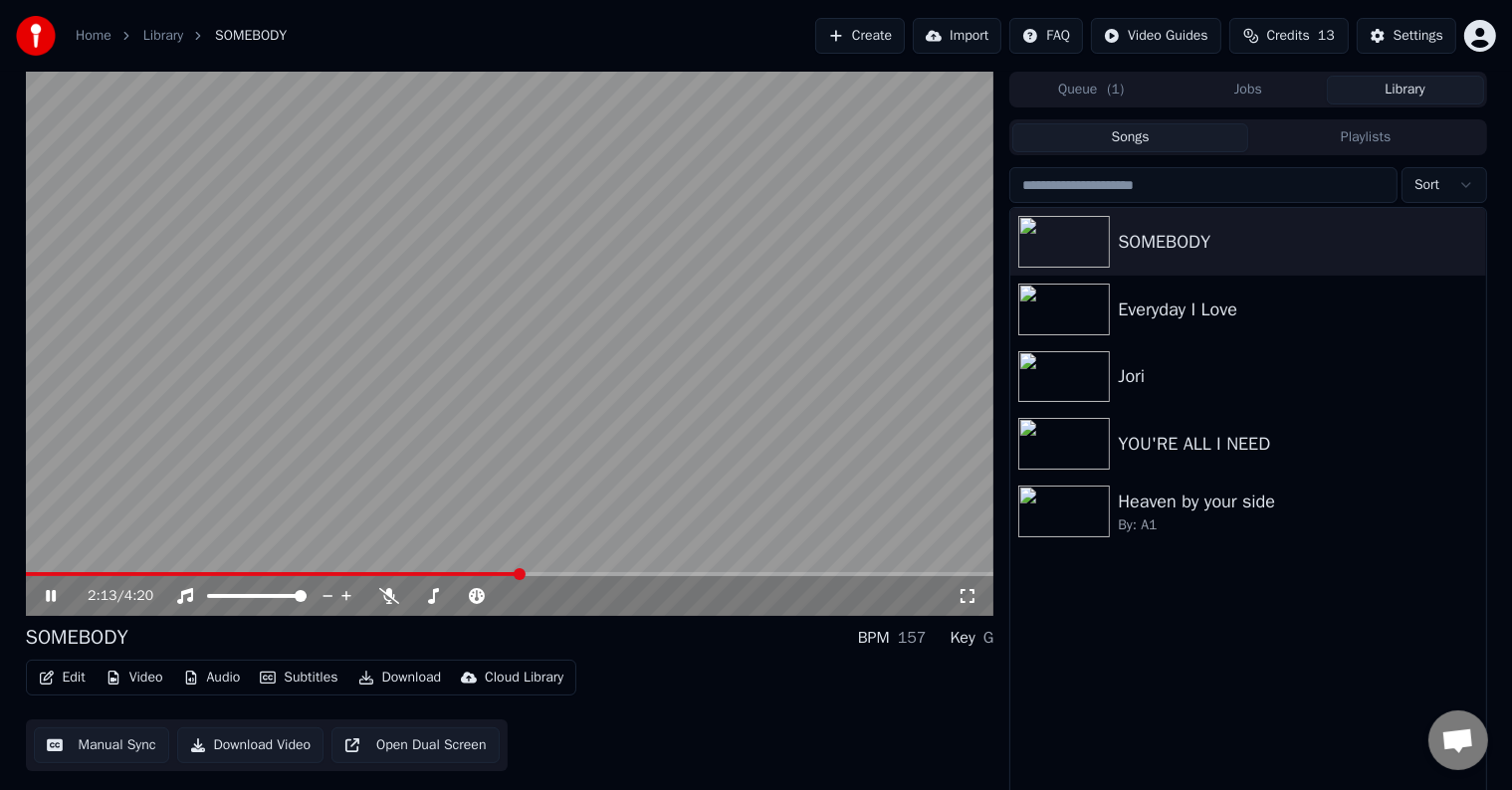 click at bounding box center (510, 343) 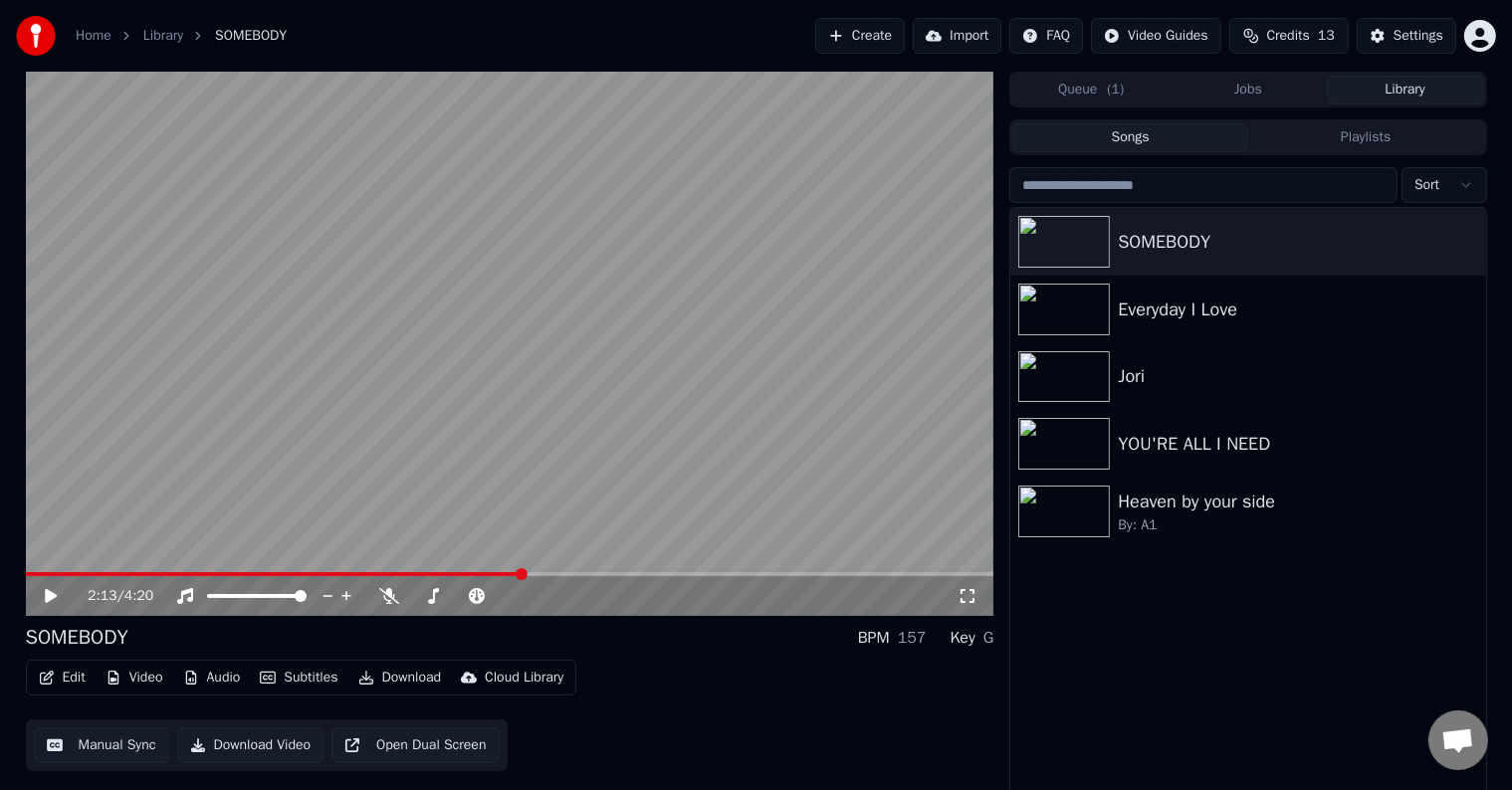 click at bounding box center (510, 343) 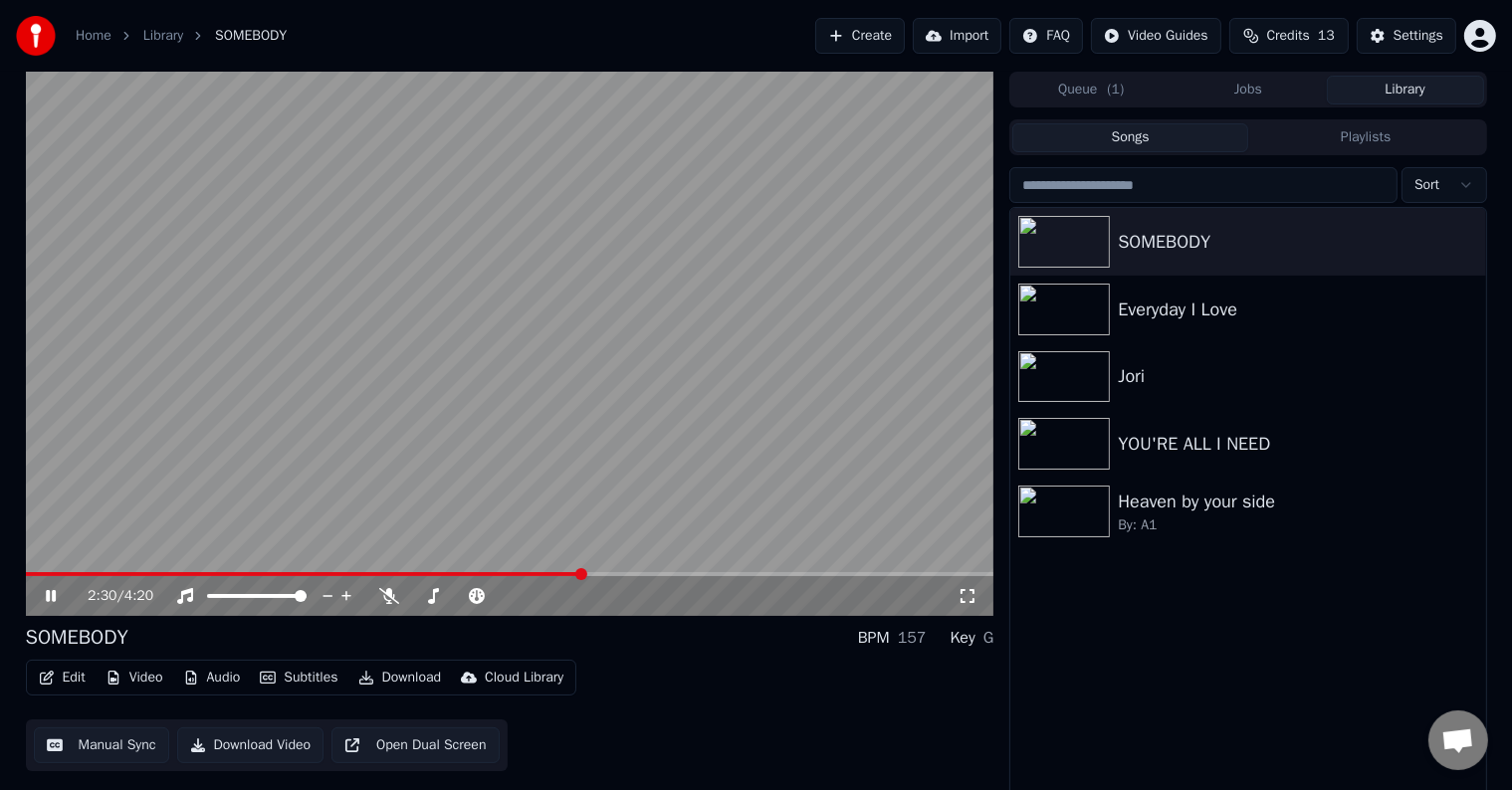 click 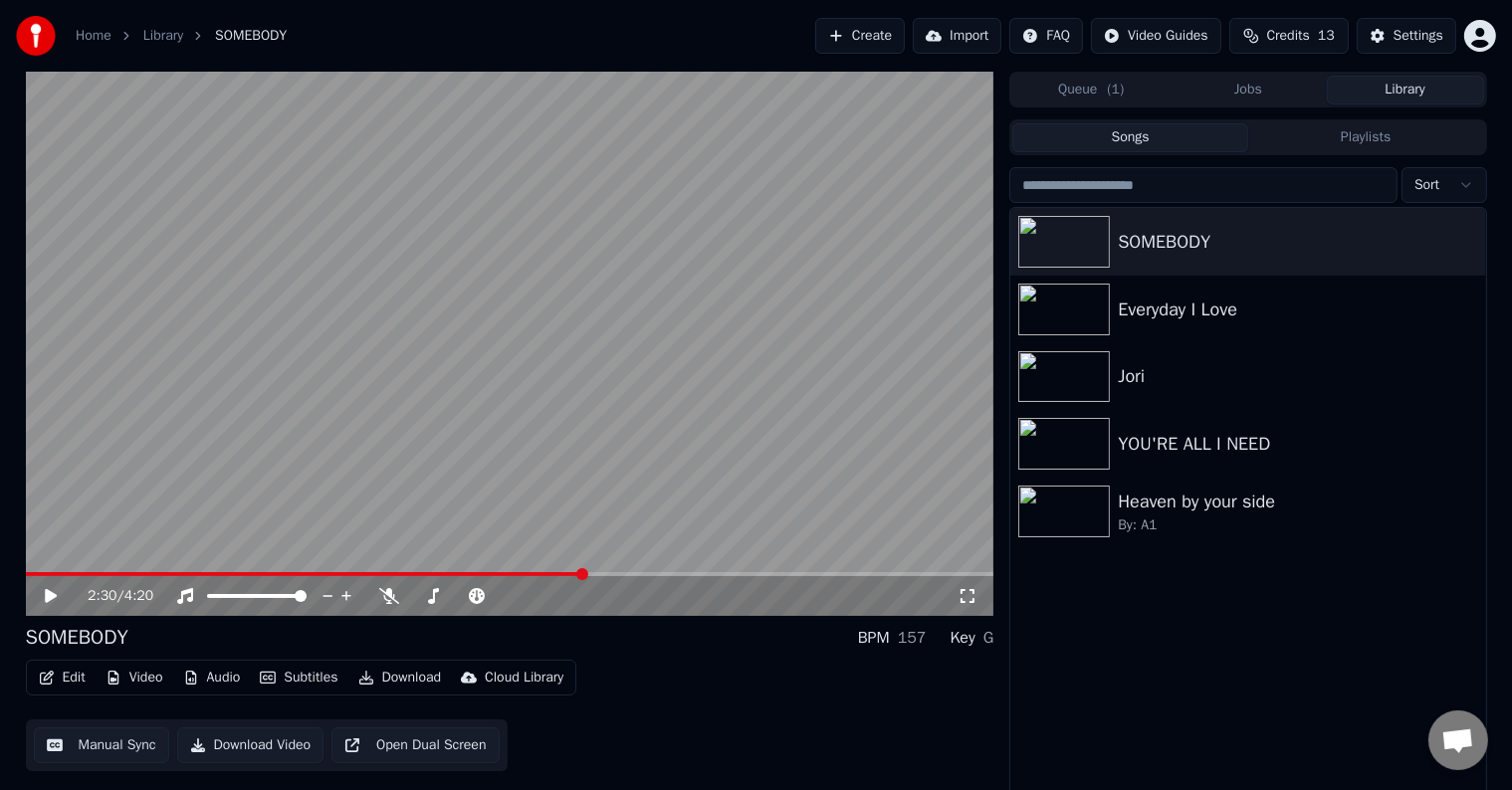 click on "Edit" at bounding box center [62, 678] 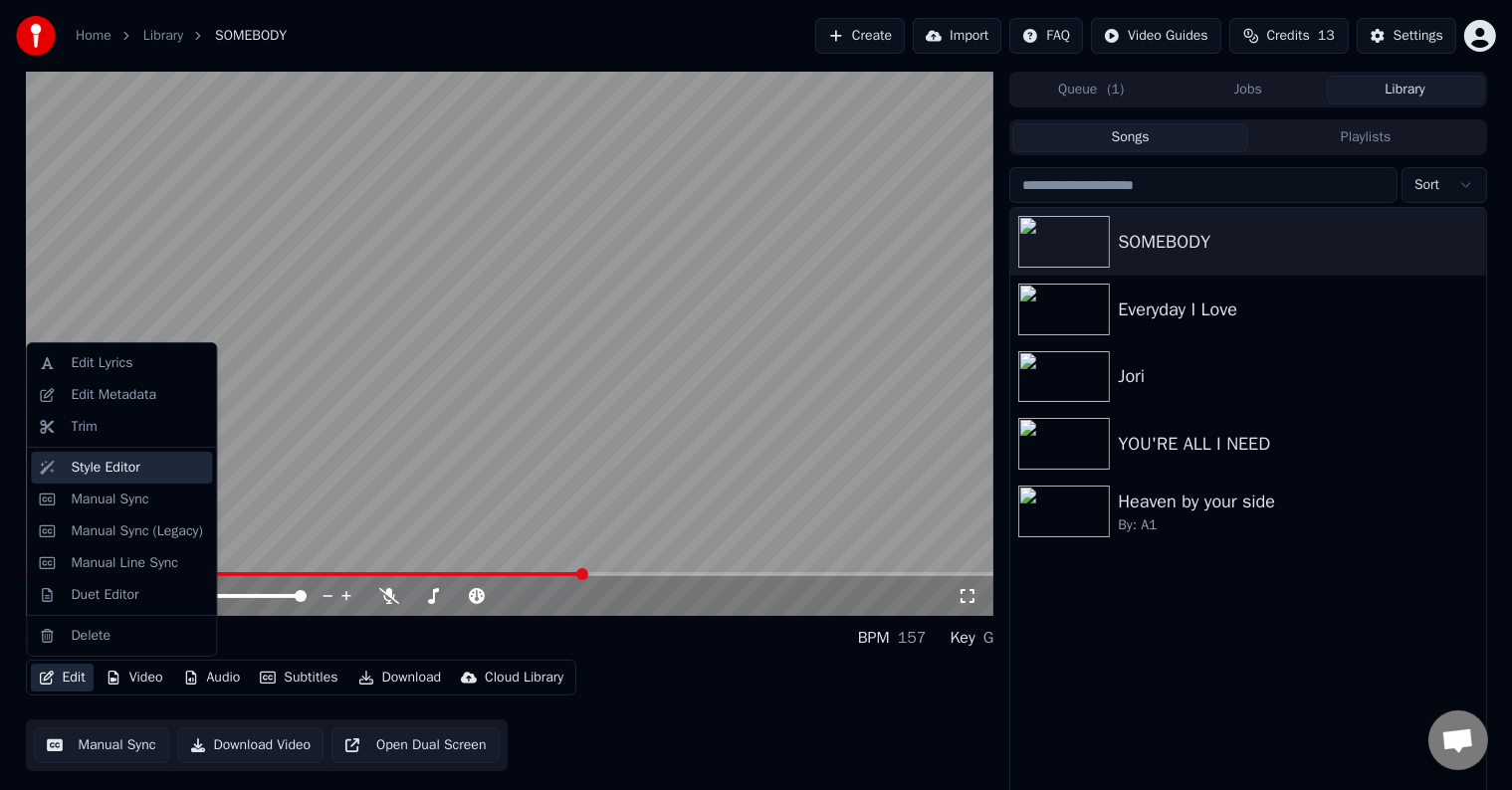 click on "Style Editor" at bounding box center (105, 468) 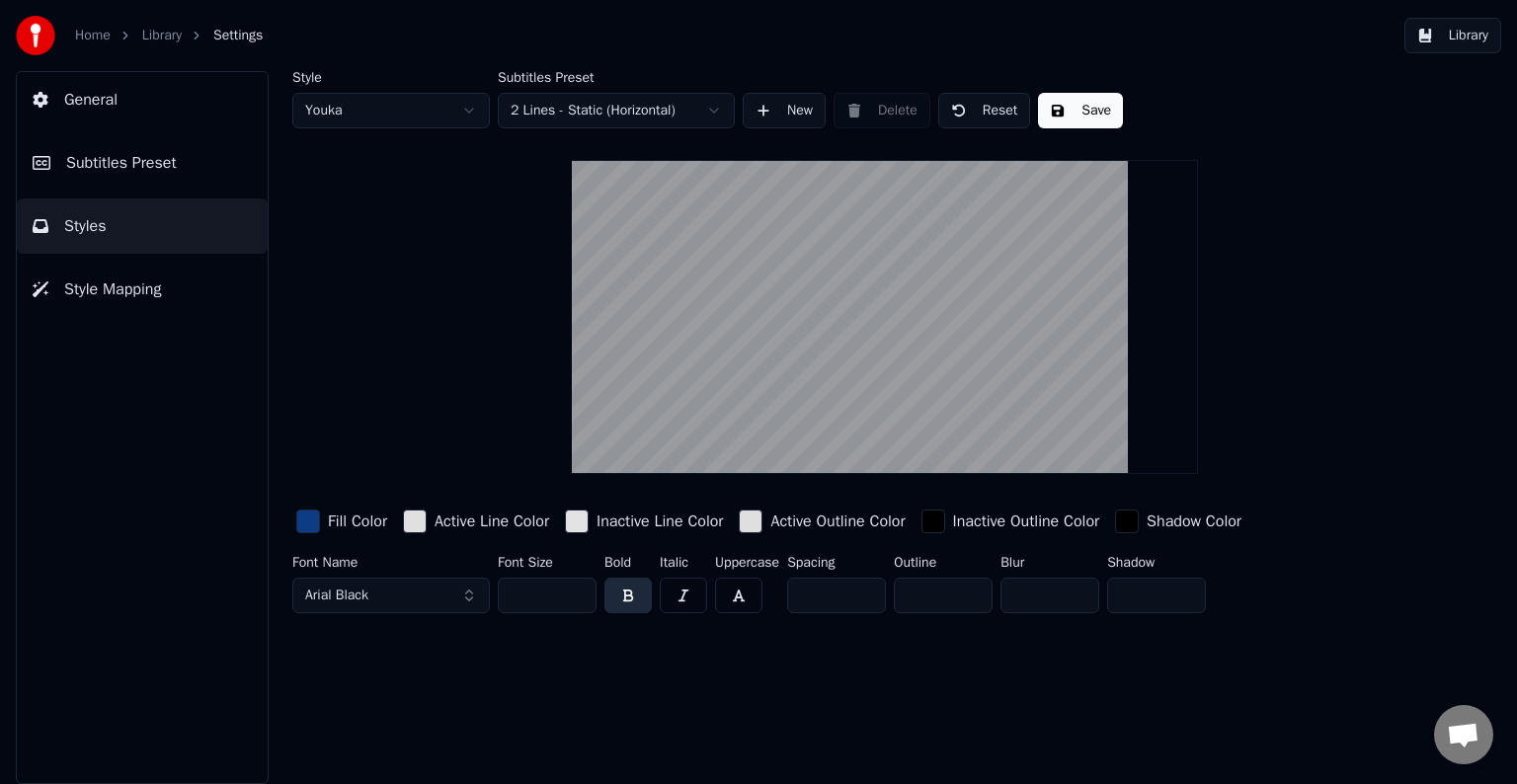 click on "Arial Black" at bounding box center (391, 595) 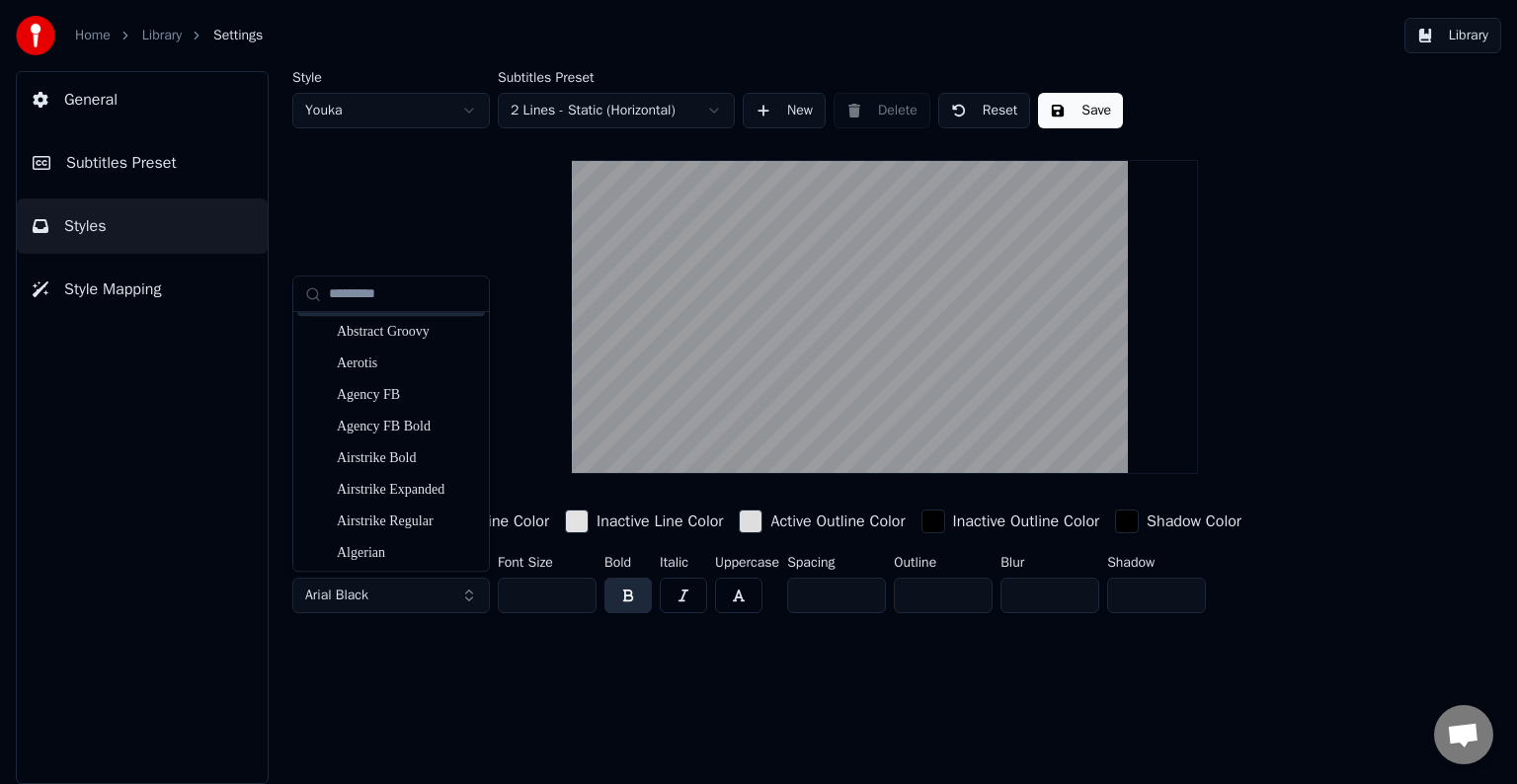scroll, scrollTop: 395, scrollLeft: 0, axis: vertical 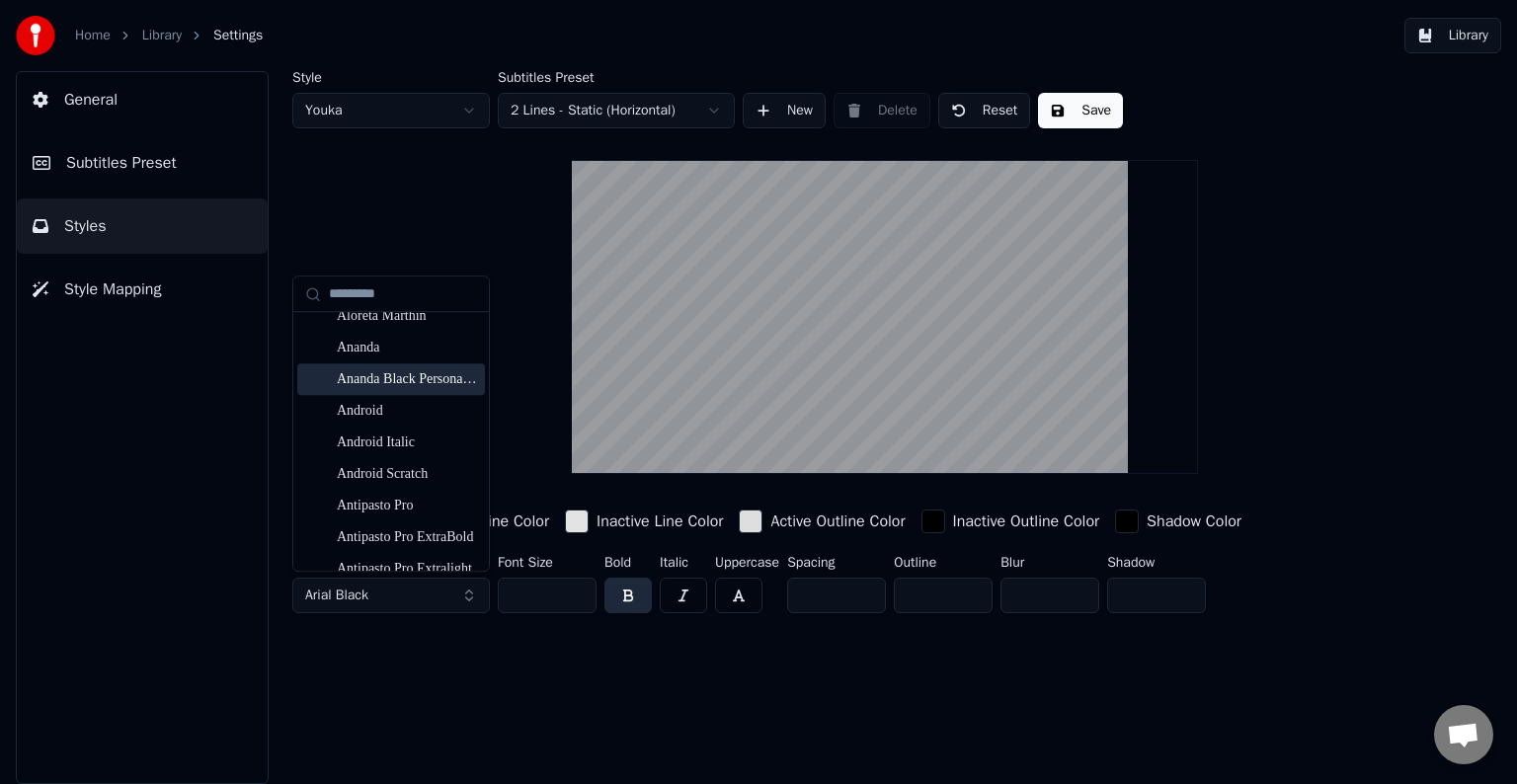 click on "Ananda Black Personal Use Regular" at bounding box center (407, 379) 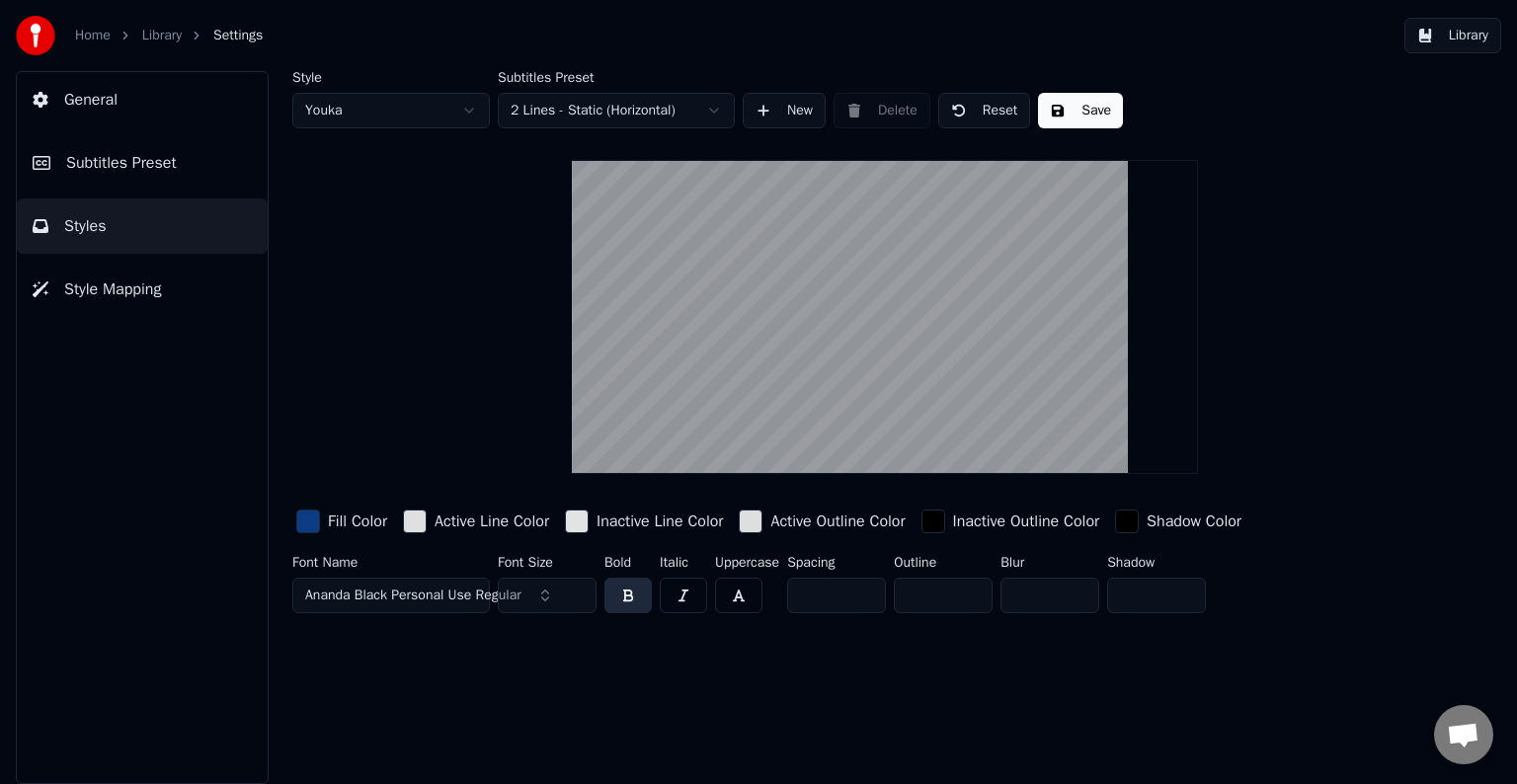 click on "Ananda Black Personal Use Regular" at bounding box center [413, 595] 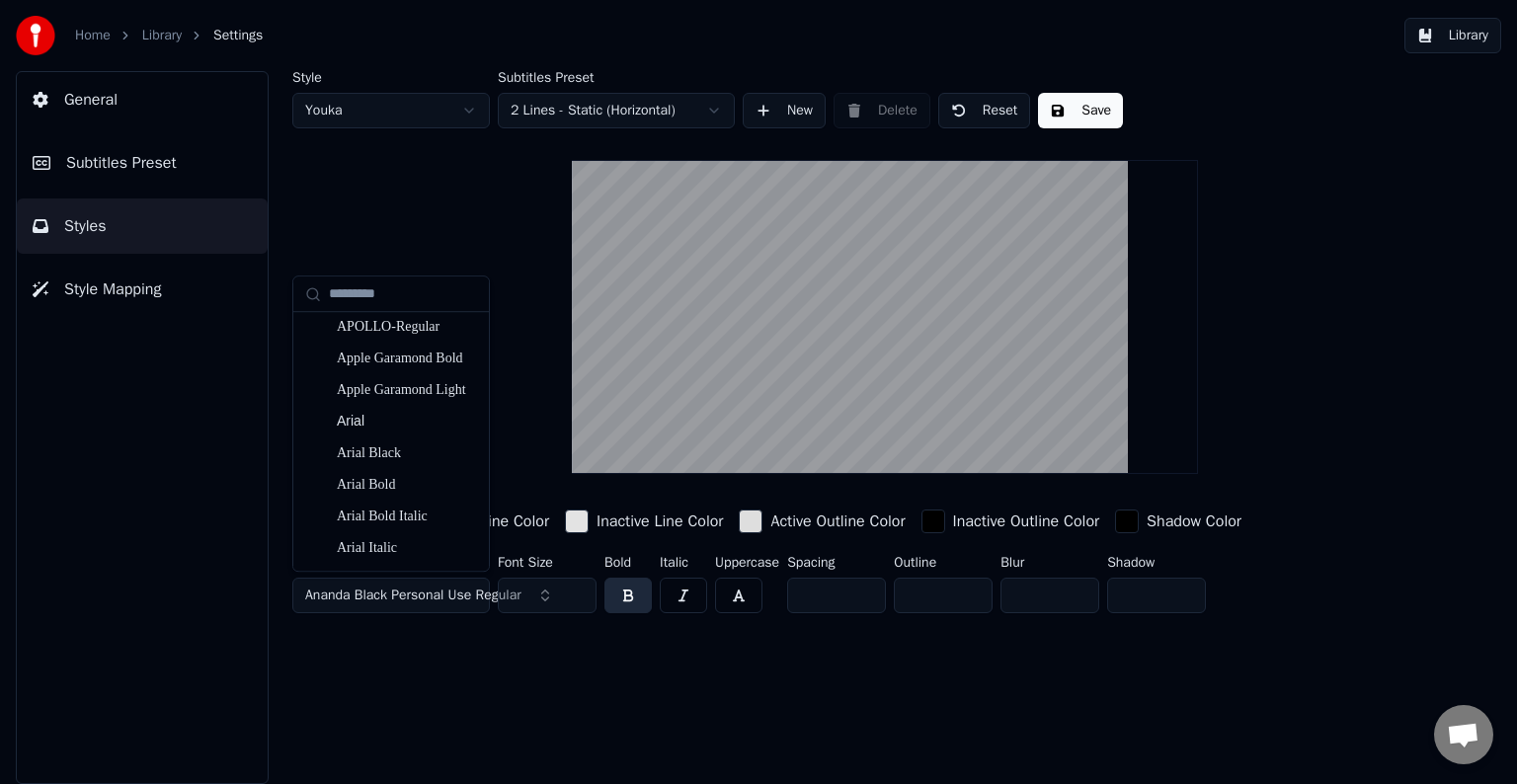 scroll, scrollTop: 790, scrollLeft: 0, axis: vertical 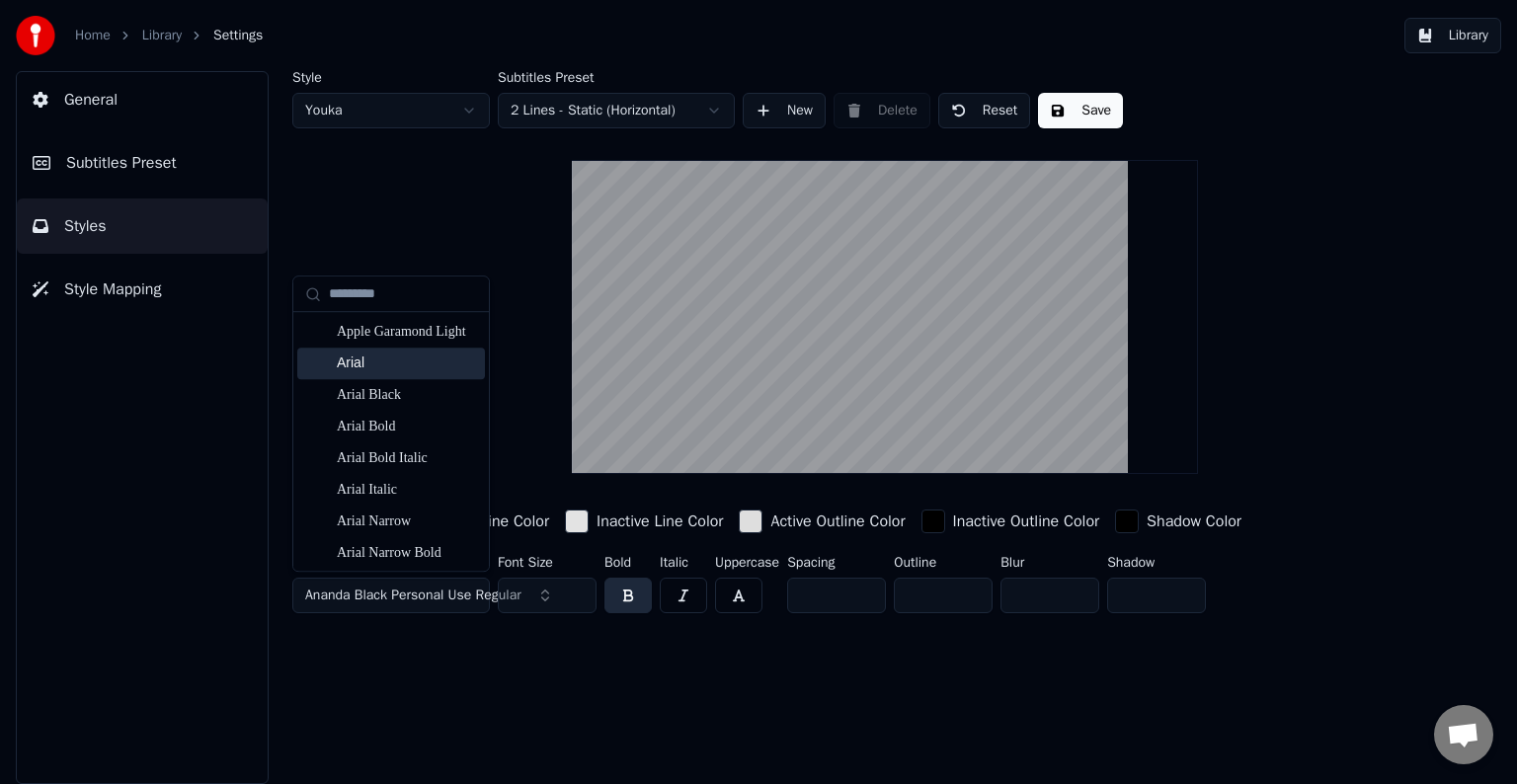 click on "Arial" at bounding box center [407, 363] 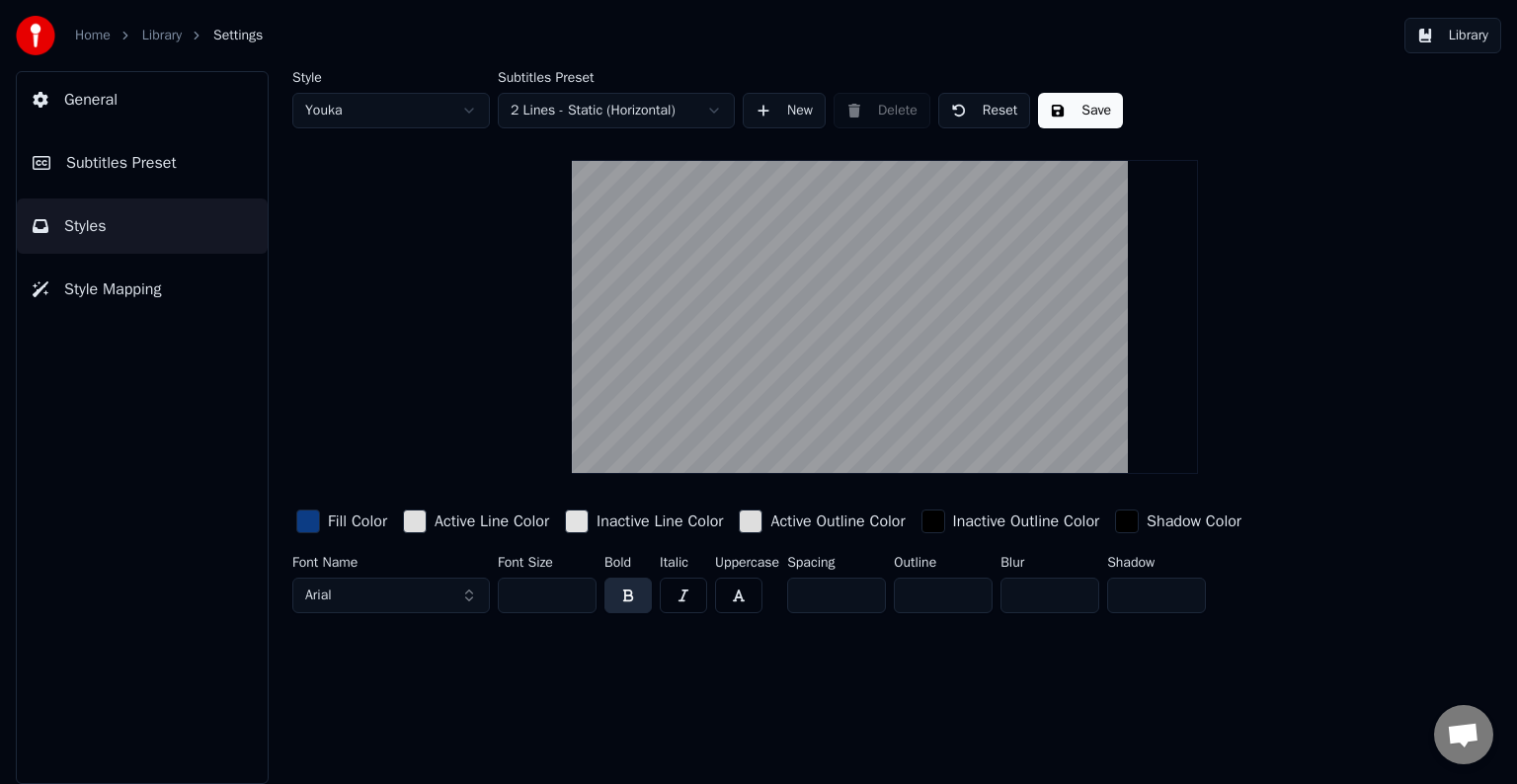 click on "Home Library Settings Library General Subtitles Preset Styles Style Mapping Style Youka Subtitles Preset 2 Lines - Static (Horizontal) New Delete Reset Save Fill Color Active Line Color Inactive Line Color Active Outline Color Inactive Outline Color Shadow Color Font Name Arial Font Size *** Bold Italic Uppercase Spacing * Outline * Blur * Shadow *" at bounding box center [758, 392] 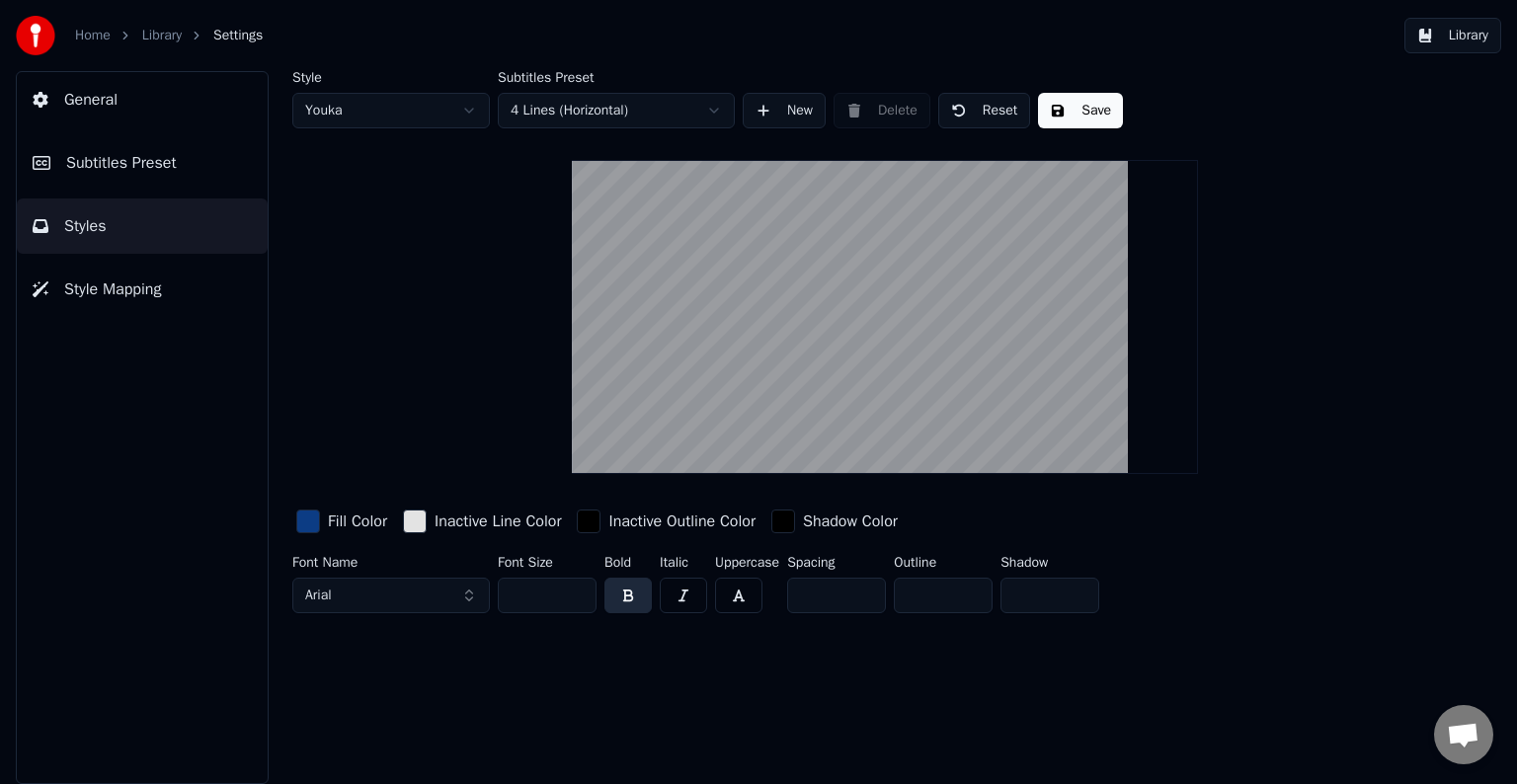 click on "Subtitles Preset" at bounding box center (121, 163) 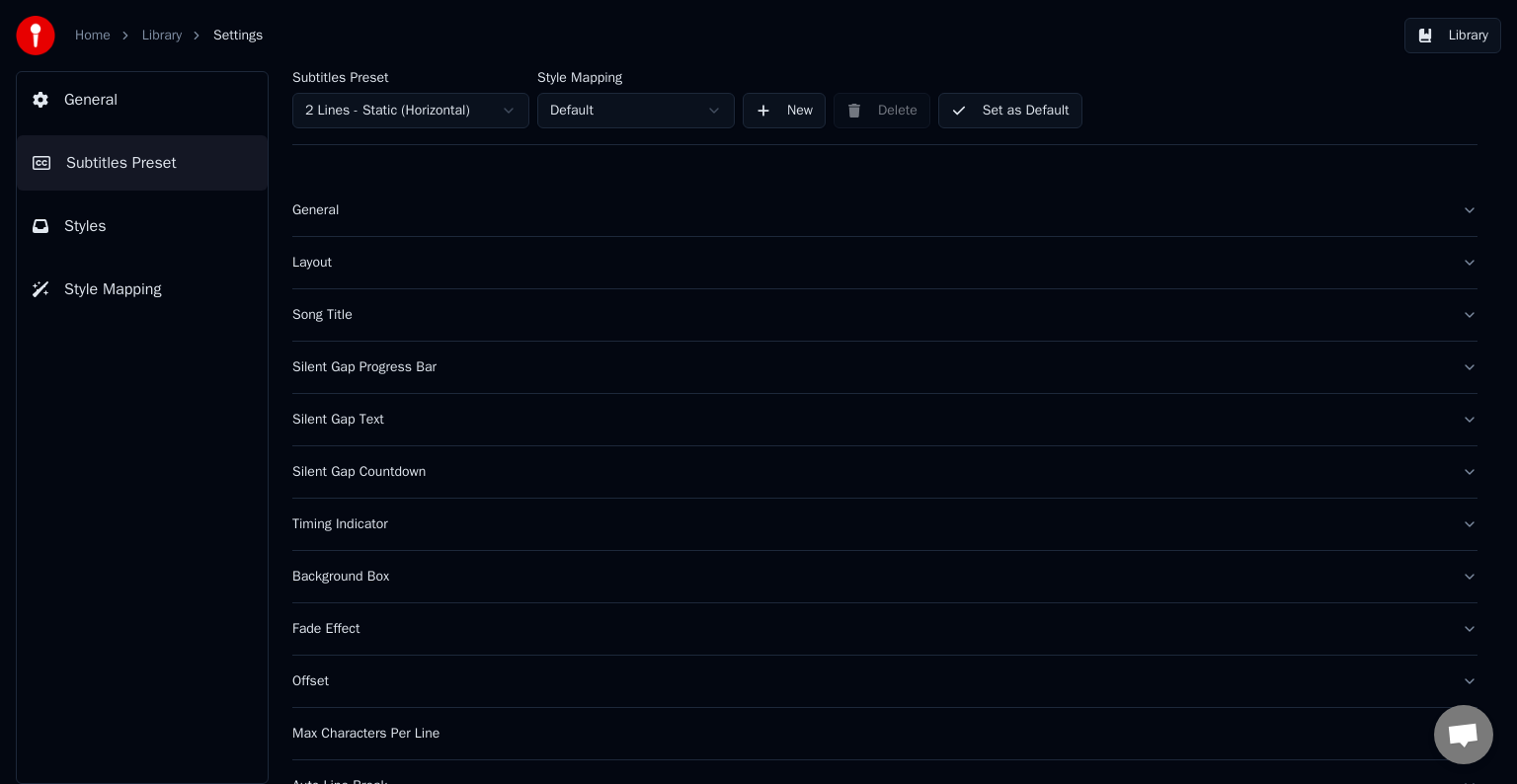 click on "Layout" at bounding box center [869, 263] 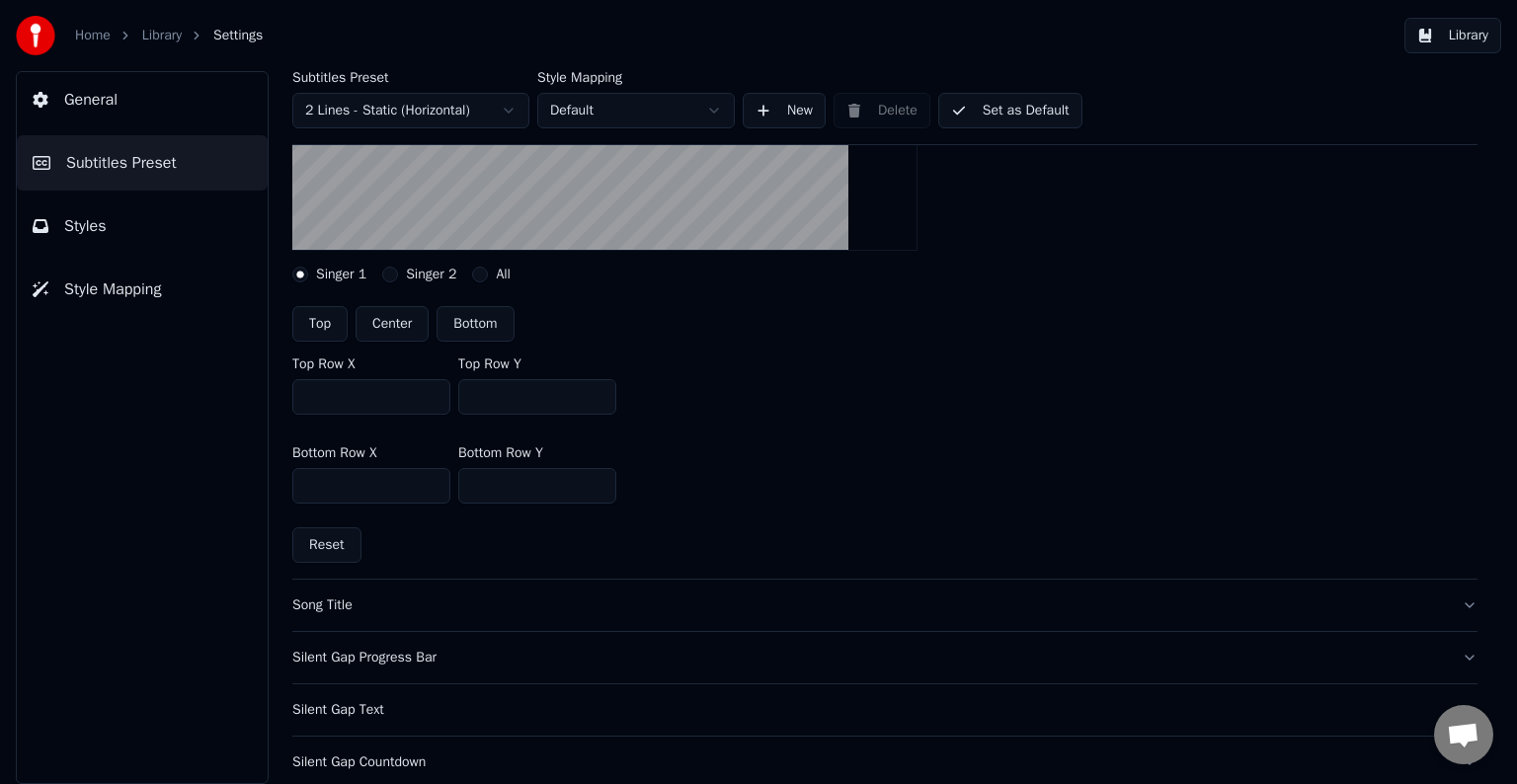 scroll, scrollTop: 0, scrollLeft: 0, axis: both 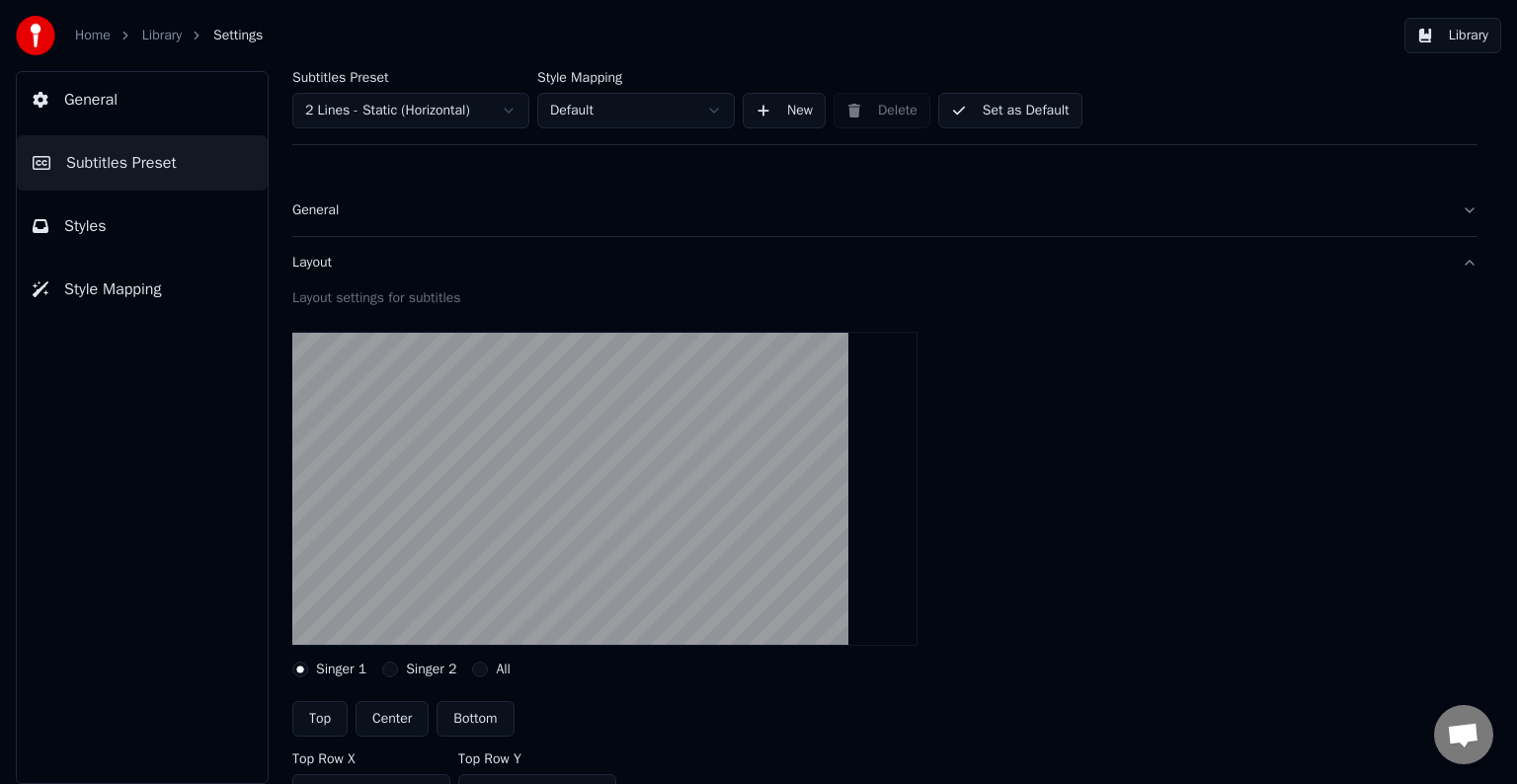 click on "Layout" at bounding box center (869, 263) 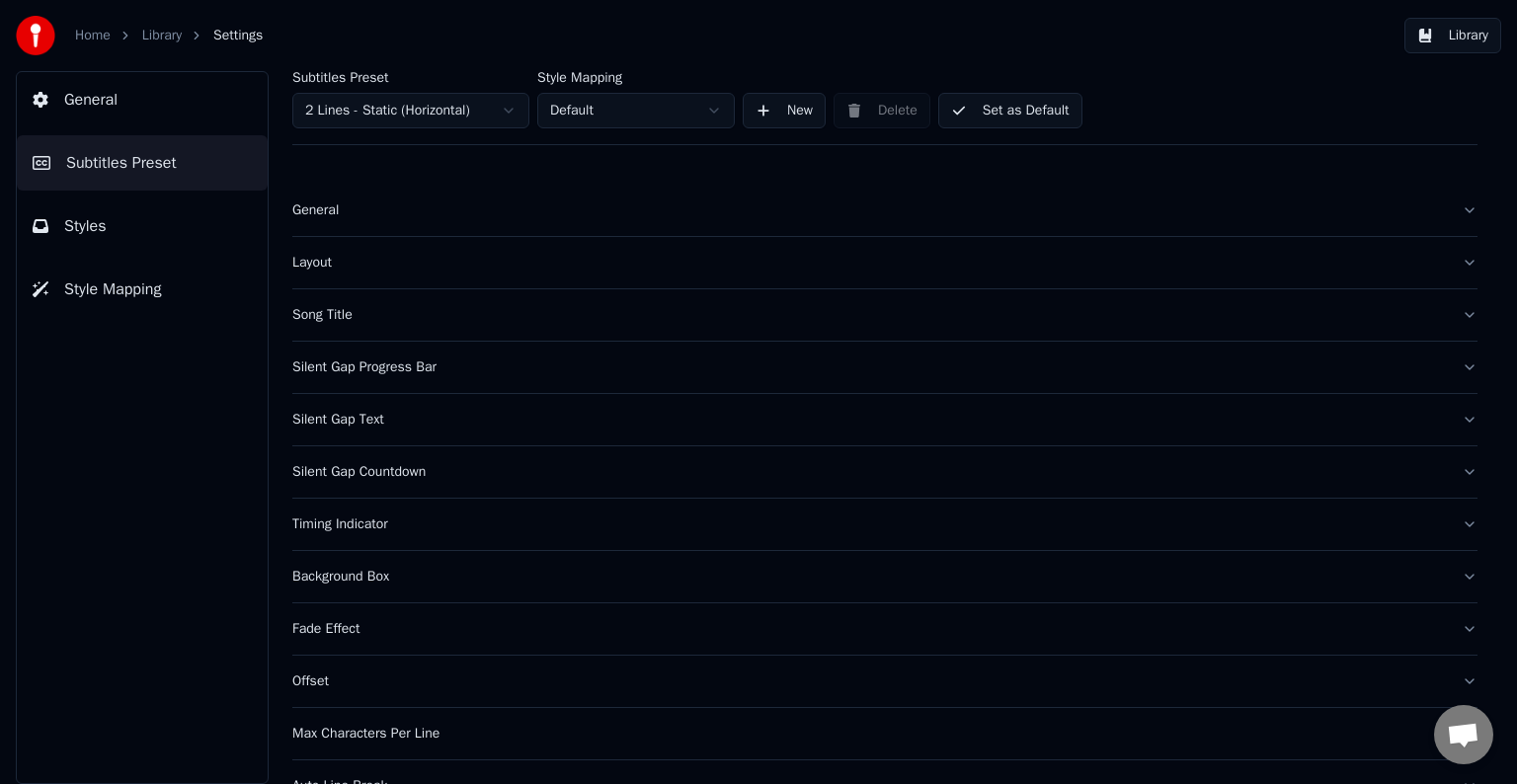 click on "General" at bounding box center [869, 210] 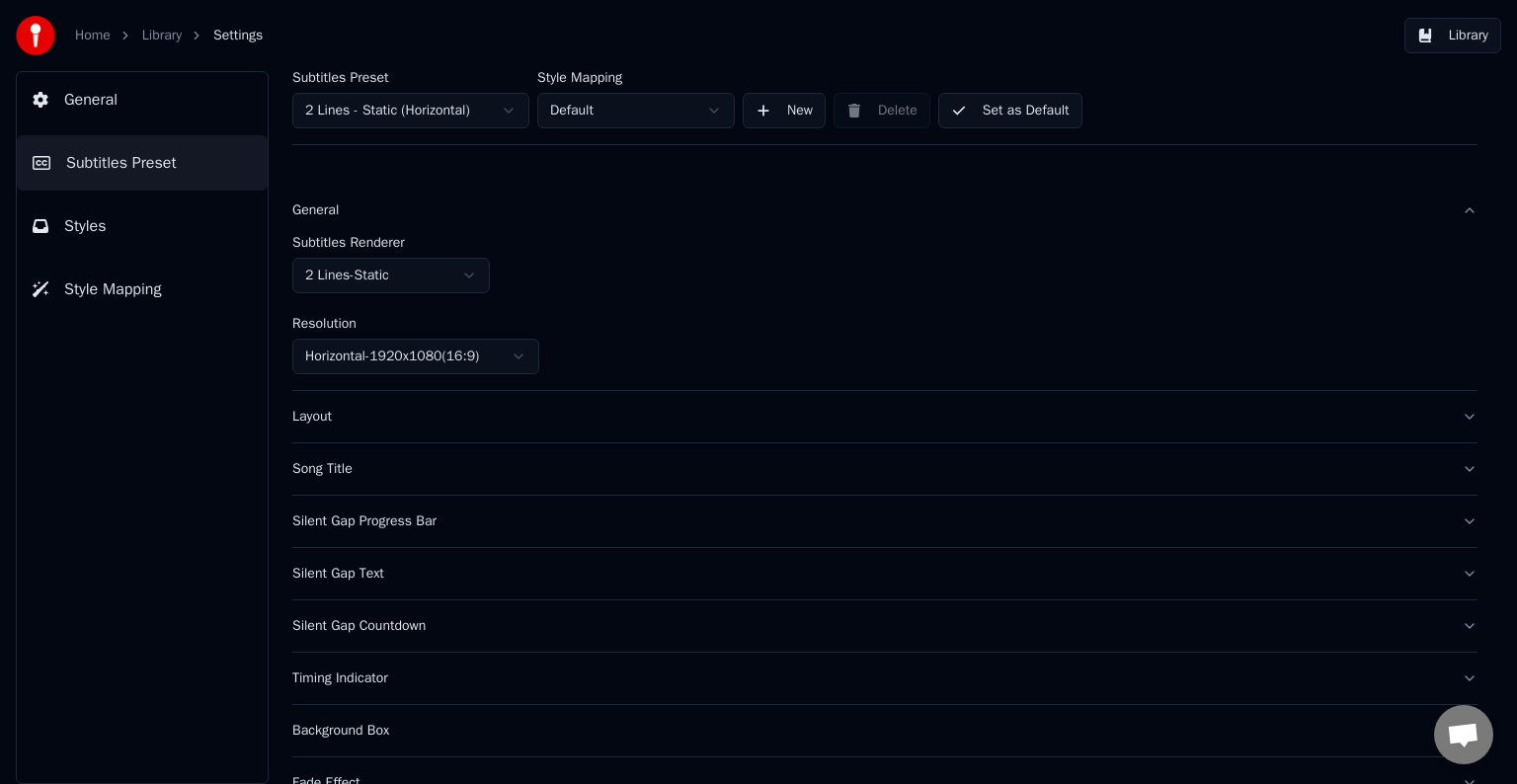 click on "General" at bounding box center [869, 210] 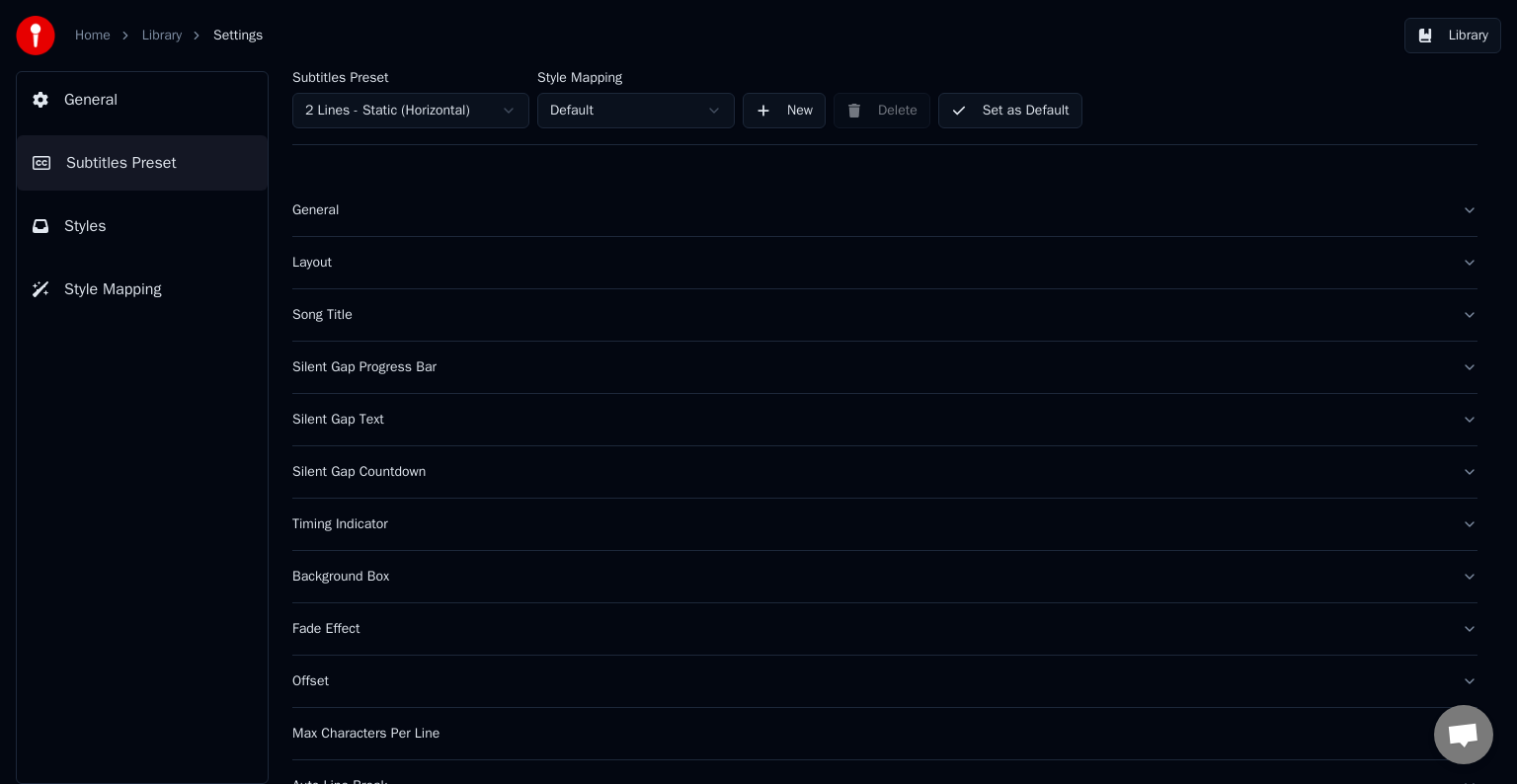 click on "Layout" at bounding box center (869, 263) 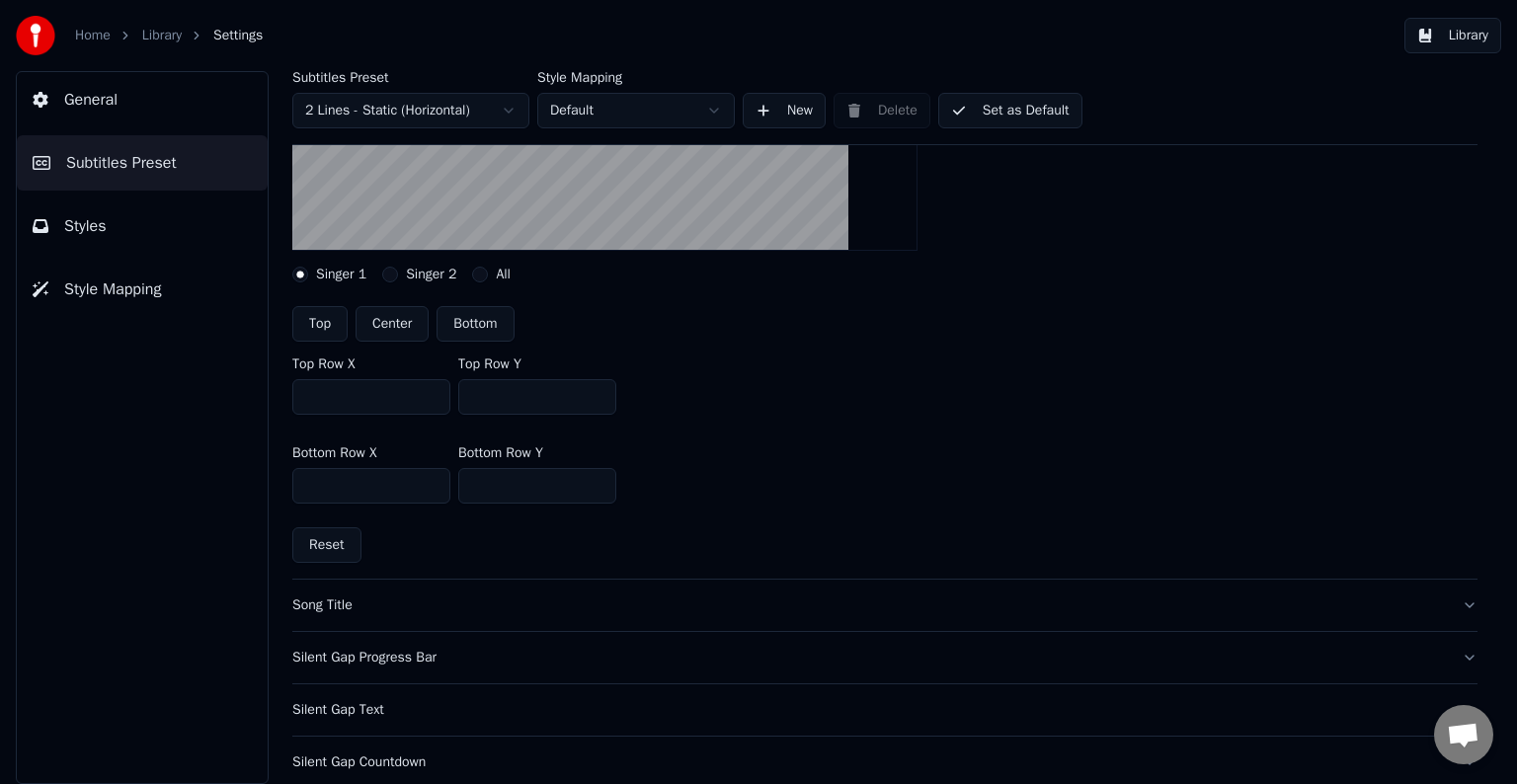 scroll, scrollTop: 0, scrollLeft: 0, axis: both 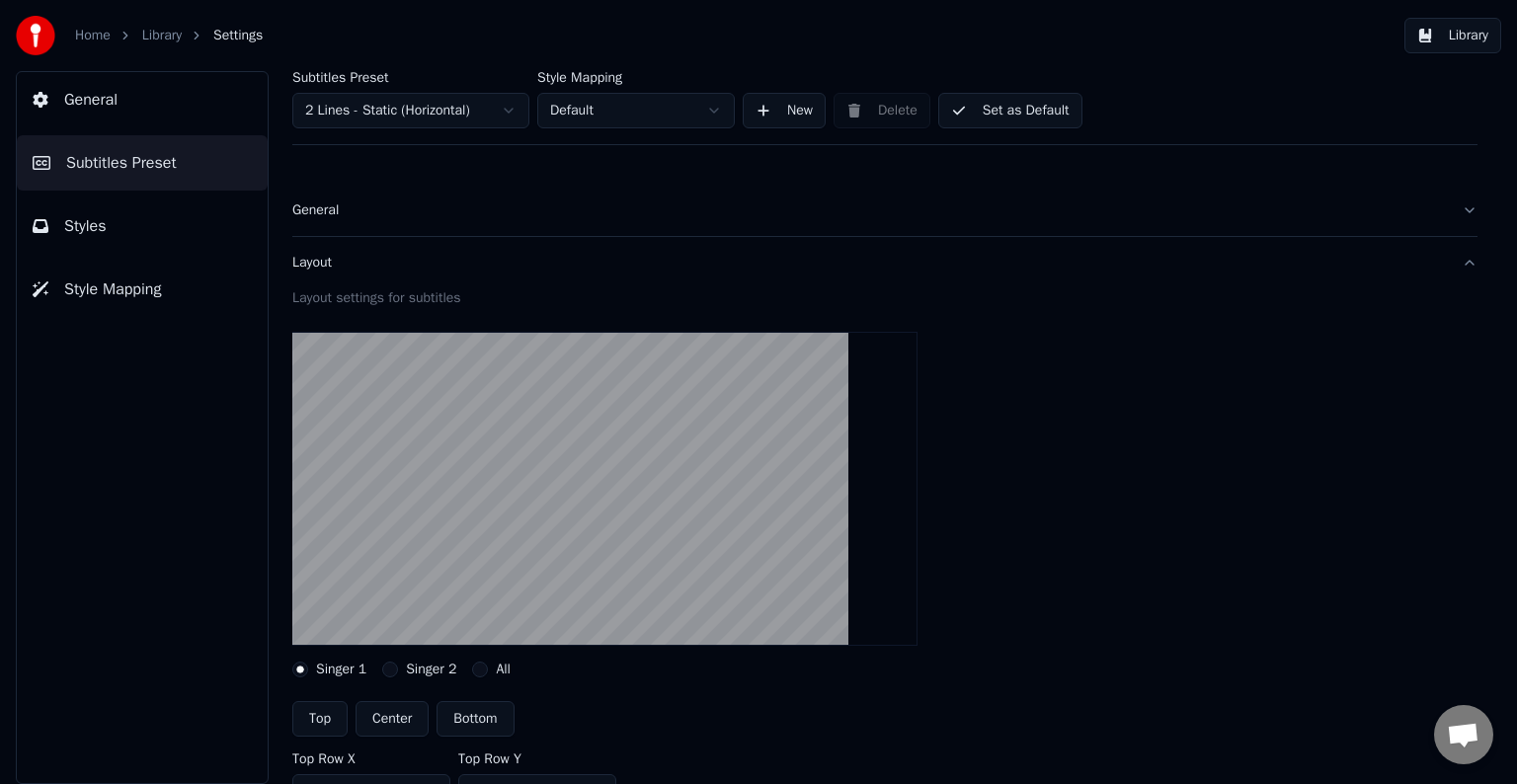 click on "Home Library Settings Library General Subtitles Preset Styles Style Mapping Subtitles Preset 2 Lines - Static (Horizontal) Style Mapping Default New Delete Set as Default General Layout Layout settings for subtitles Singer 1 Singer 2 All Top Center Bottom Top Row X *** Top Row Y *** Bottom Row X *** Bottom Row Y *** Reset Song Title Silent Gap Progress Bar Silent Gap Text Silent Gap Countdown Timing Indicator Background Box Fade Effect Offset Max Characters Per Line Auto Line Break Advanced Settings" at bounding box center (758, 392) 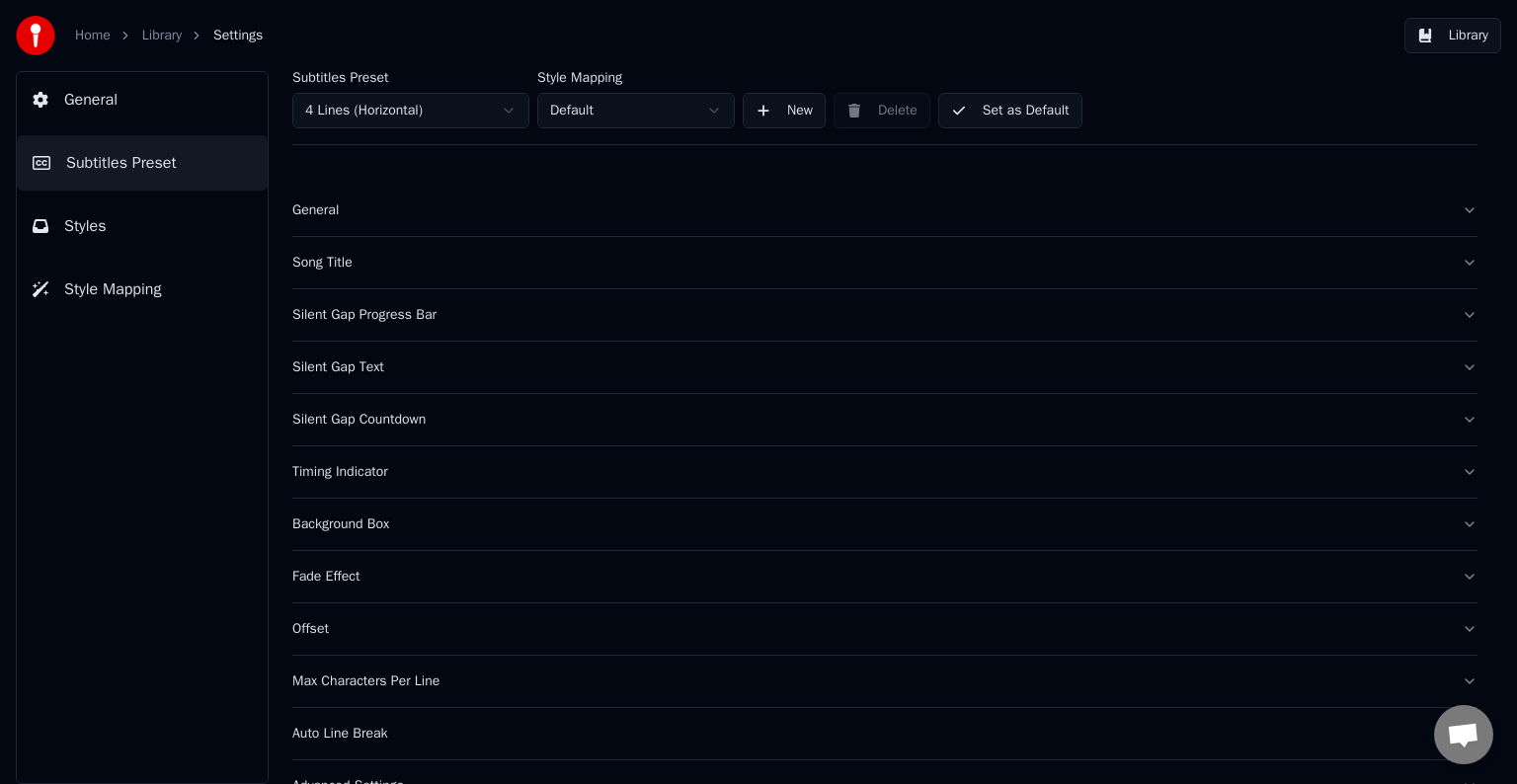 click on "Song Title" at bounding box center [869, 263] 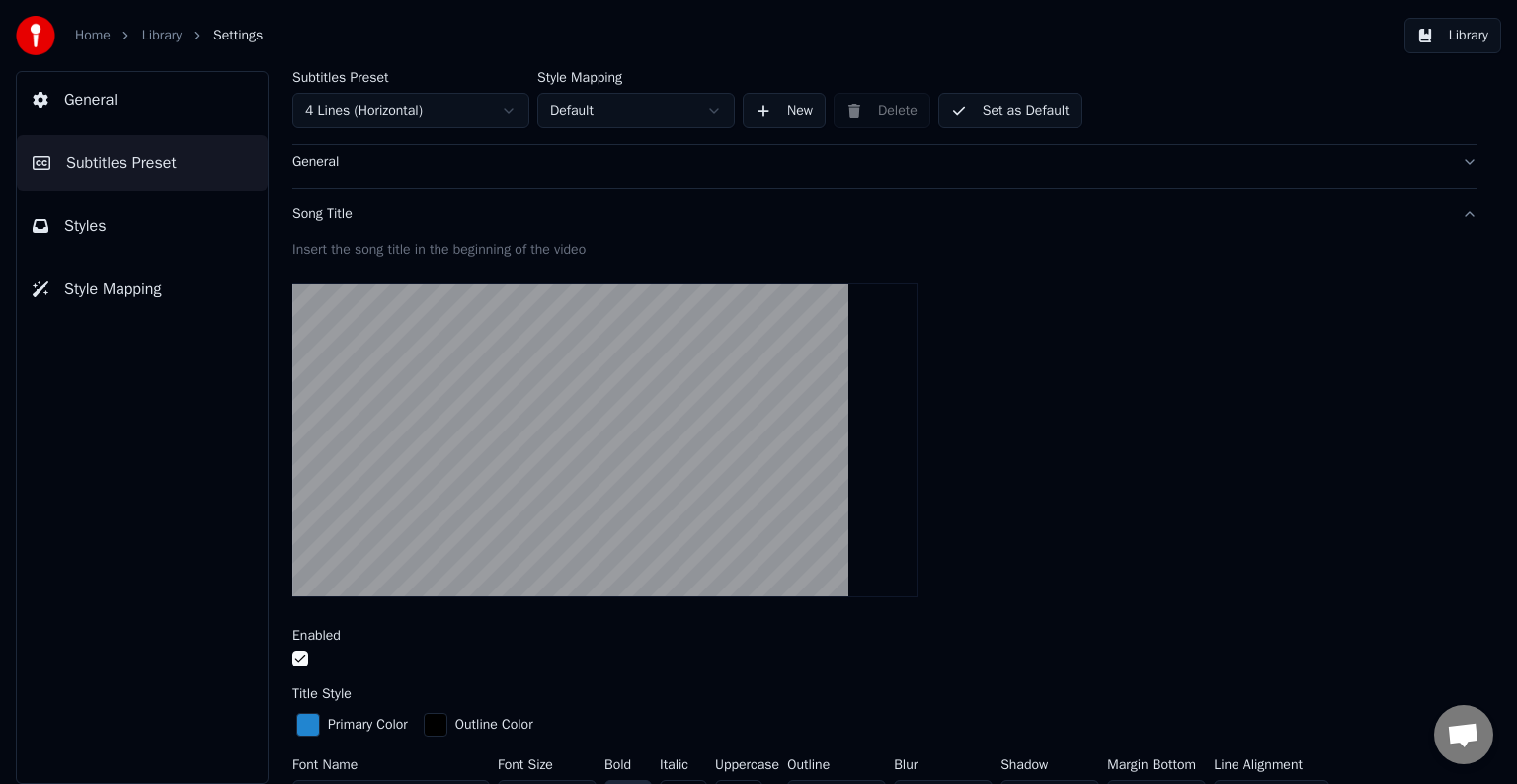 scroll, scrollTop: 0, scrollLeft: 0, axis: both 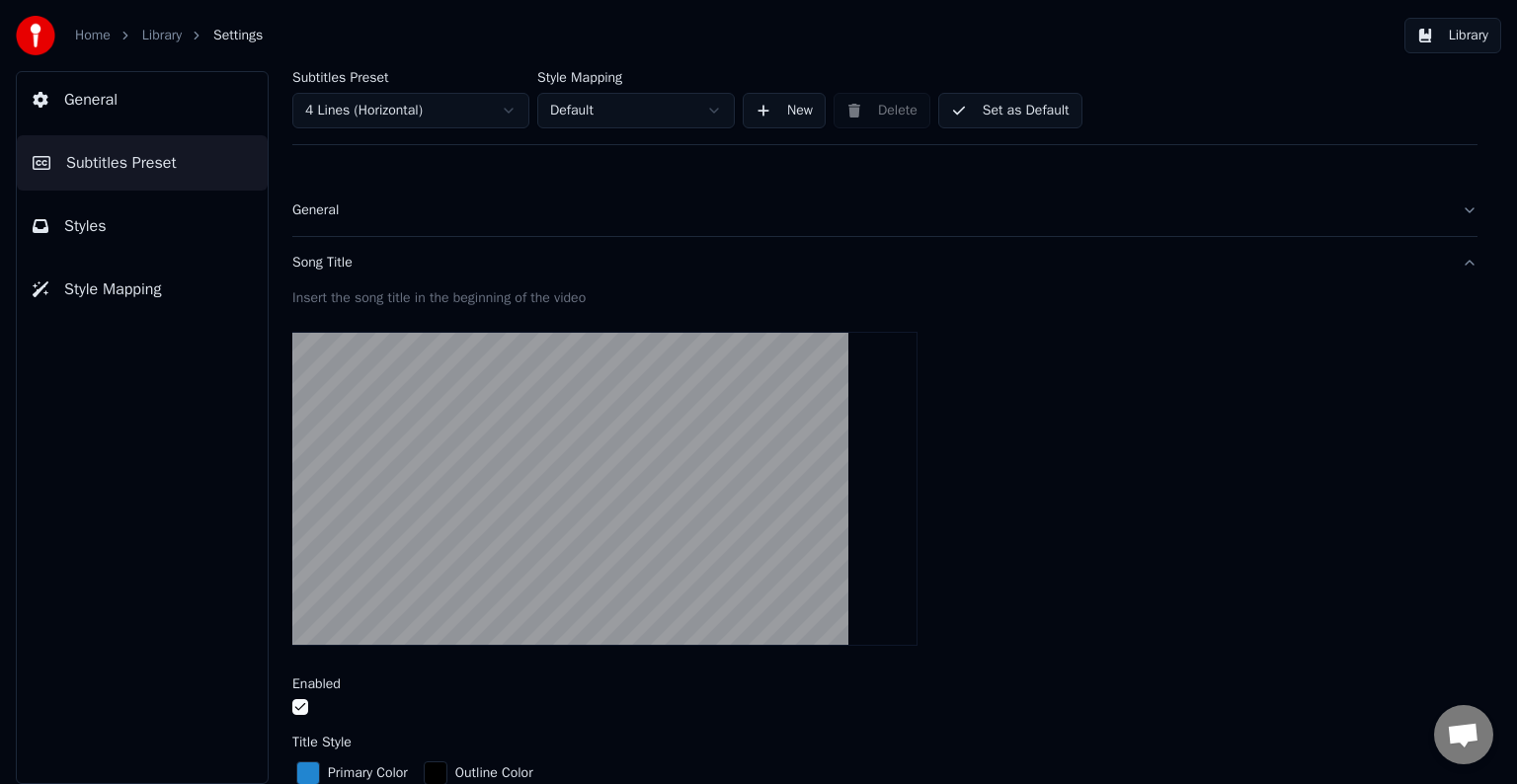 click on "Home Library Settings Library General Subtitles Preset Styles Style Mapping Subtitles Preset 4 Lines (Horizontal) Style Mapping Default New Delete Set as Default General Song Title Insert the song title in the beginning of the video Enabled Title Style Primary Color Outline Color Font Name Arial Black Font Size *** Bold Italic Uppercase Outline * Blur * Shadow * Margin Bottom *** Line Alignment Top Center Artist Style Primary Color Outline Color Font Name Arial Black Font Size *** Bold Italic Uppercase Outline * Blur * Shadow * Margin Bottom *** Line Alignment Top Center Start Seconds * Duration Seconds * Fade In (Milliseconds) *** Fade Out (Milliseconds) *** Reset Silent Gap Progress Bar Silent Gap Text Silent Gap Countdown Timing Indicator Background Box Fade Effect Offset Max Characters Per Line Auto Line Break Advanced Settings" at bounding box center [758, 392] 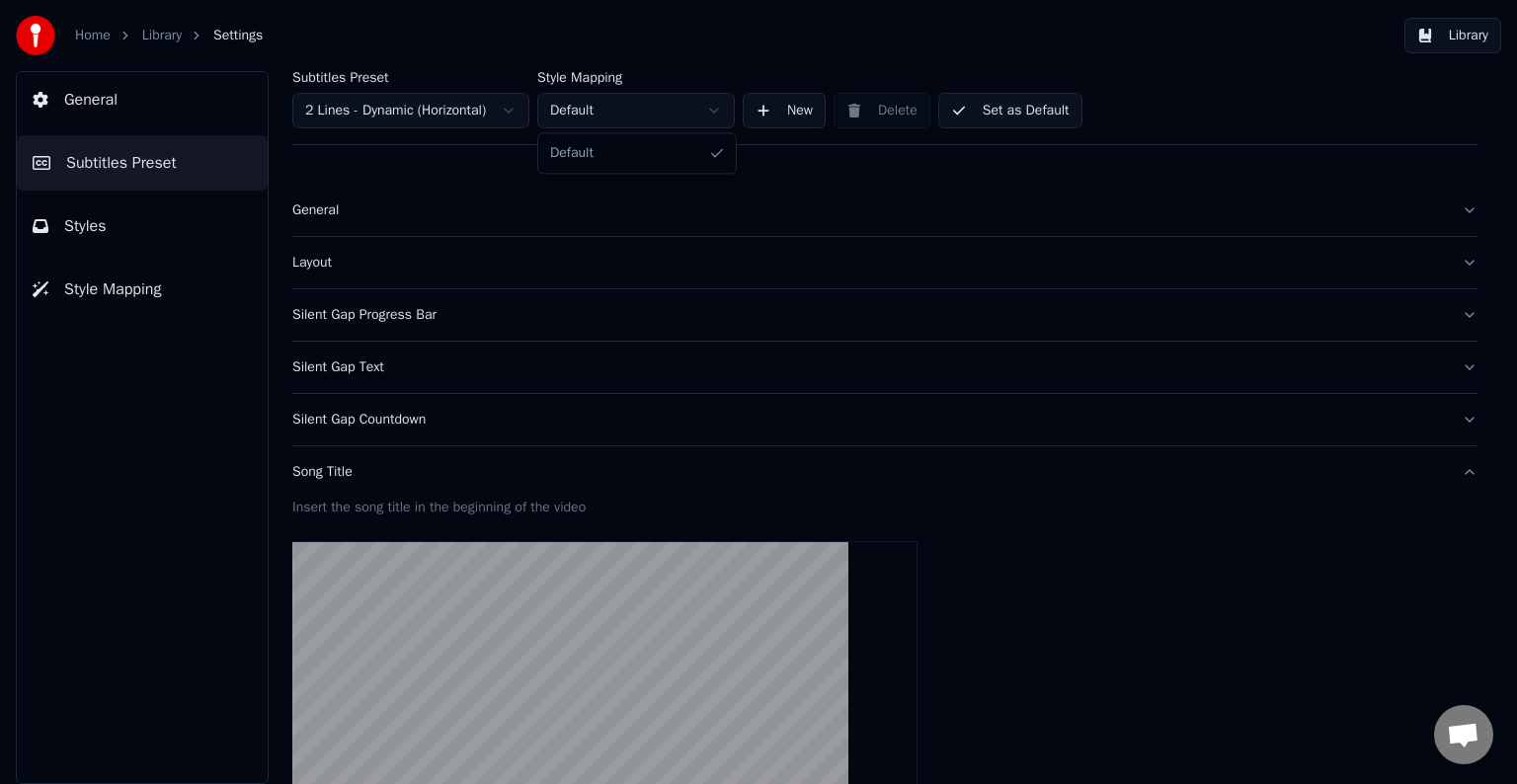 click on "Home Library Settings Library General Subtitles Preset Styles Style Mapping Subtitles Preset 2 Lines - Dynamic (Horizontal) Style Mapping Default New Delete Set as Default General Layout Silent Gap Progress Bar Silent Gap Text Silent Gap Countdown Song Title Insert the song title in the beginning of the video Enabled Title Style Primary Color Outline Color Font Name Arial Black Font Size *** Bold Italic Uppercase Outline * Blur * Shadow * Margin Bottom *** Line Alignment Top Center Artist Style Primary Color Outline Color Font Name Arial Black Font Size *** Bold Italic Uppercase Outline * Blur * Shadow * Margin Bottom *** Line Alignment Top Center Start Seconds * Duration Seconds * Fade In (Milliseconds) *** Fade Out (Milliseconds) *** Reset Fade Effect Offset Max Characters Per Line Auto Line Break Default" at bounding box center [758, 392] 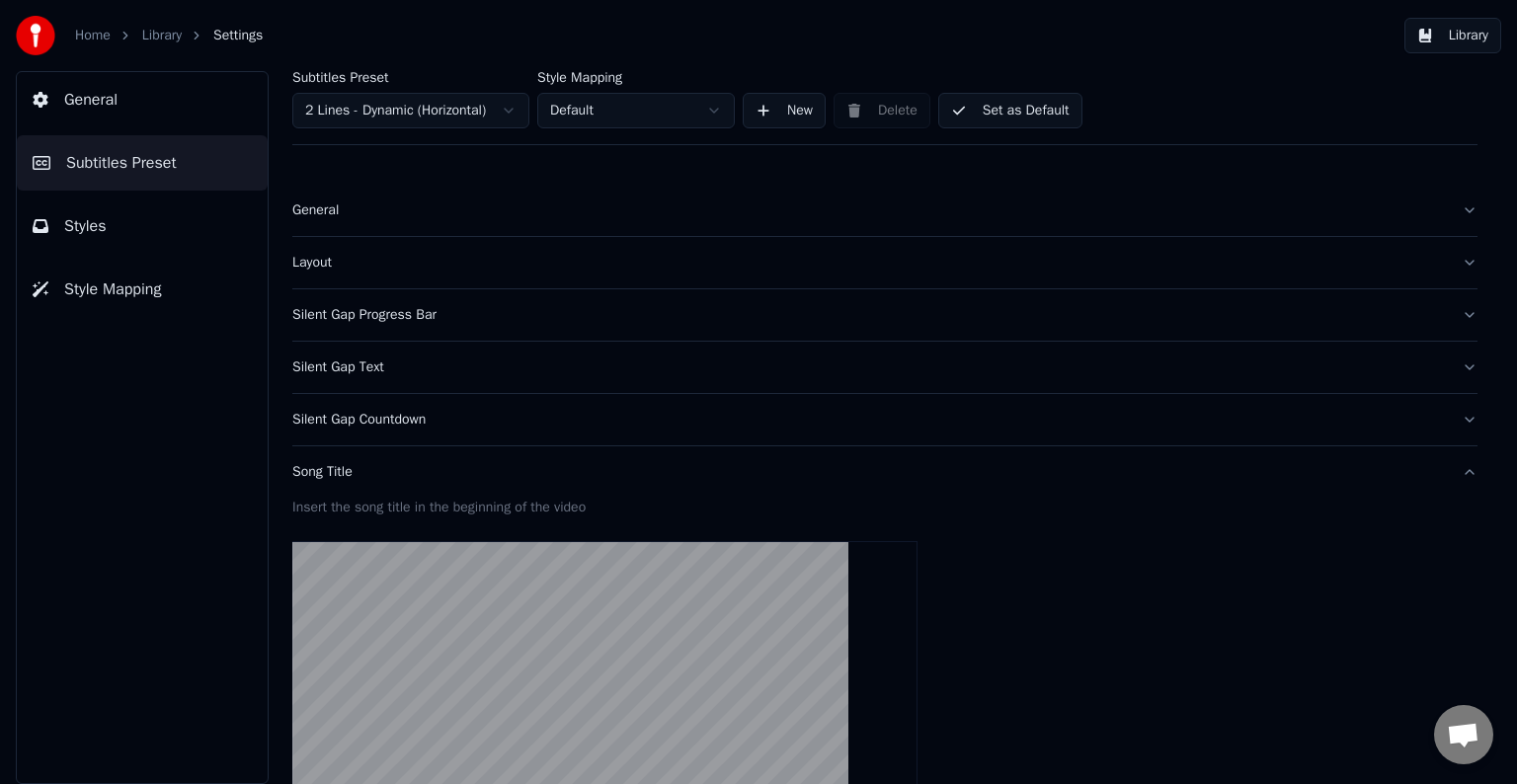 click on "Styles" at bounding box center [85, 226] 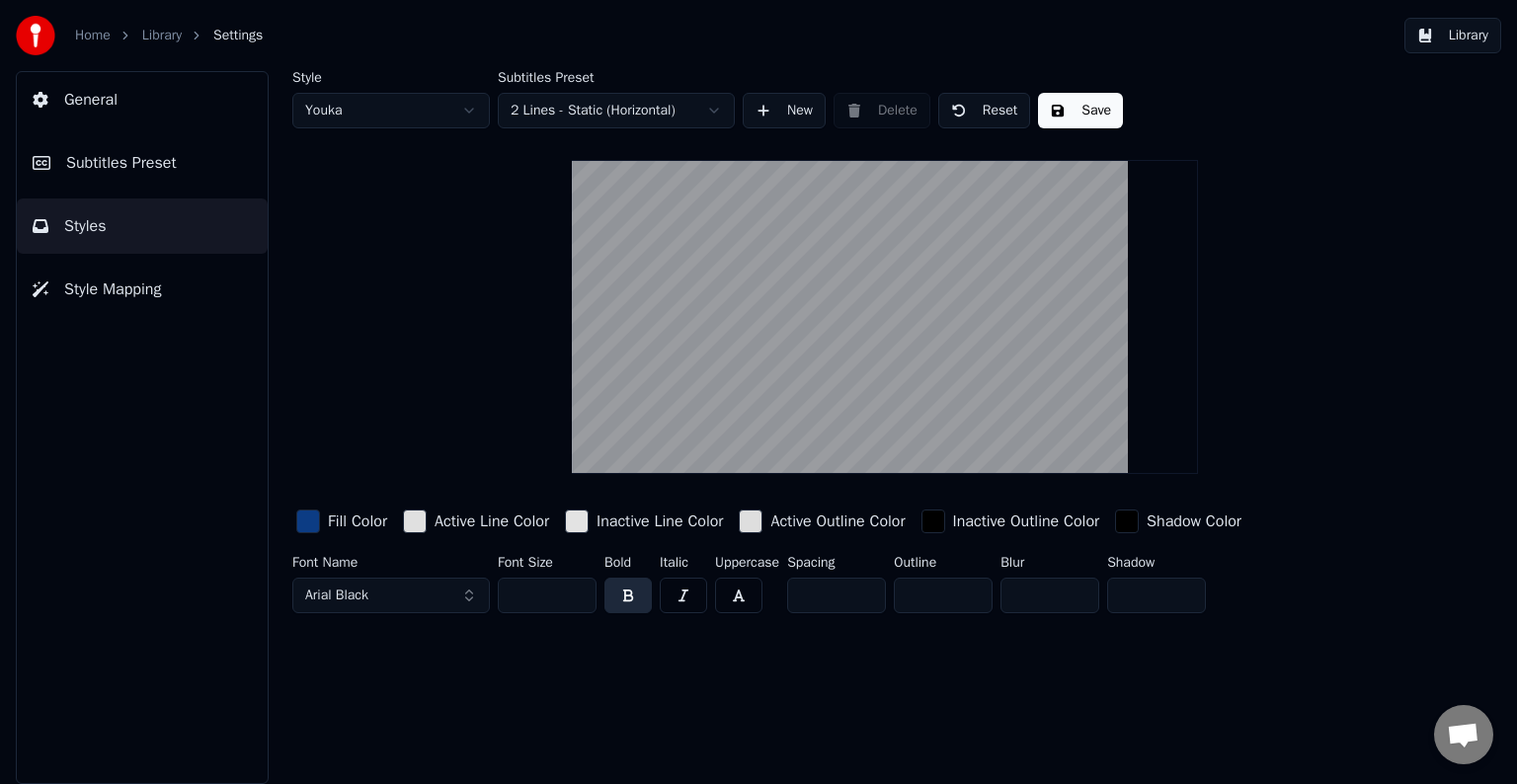 click on "Save" at bounding box center [1080, 111] 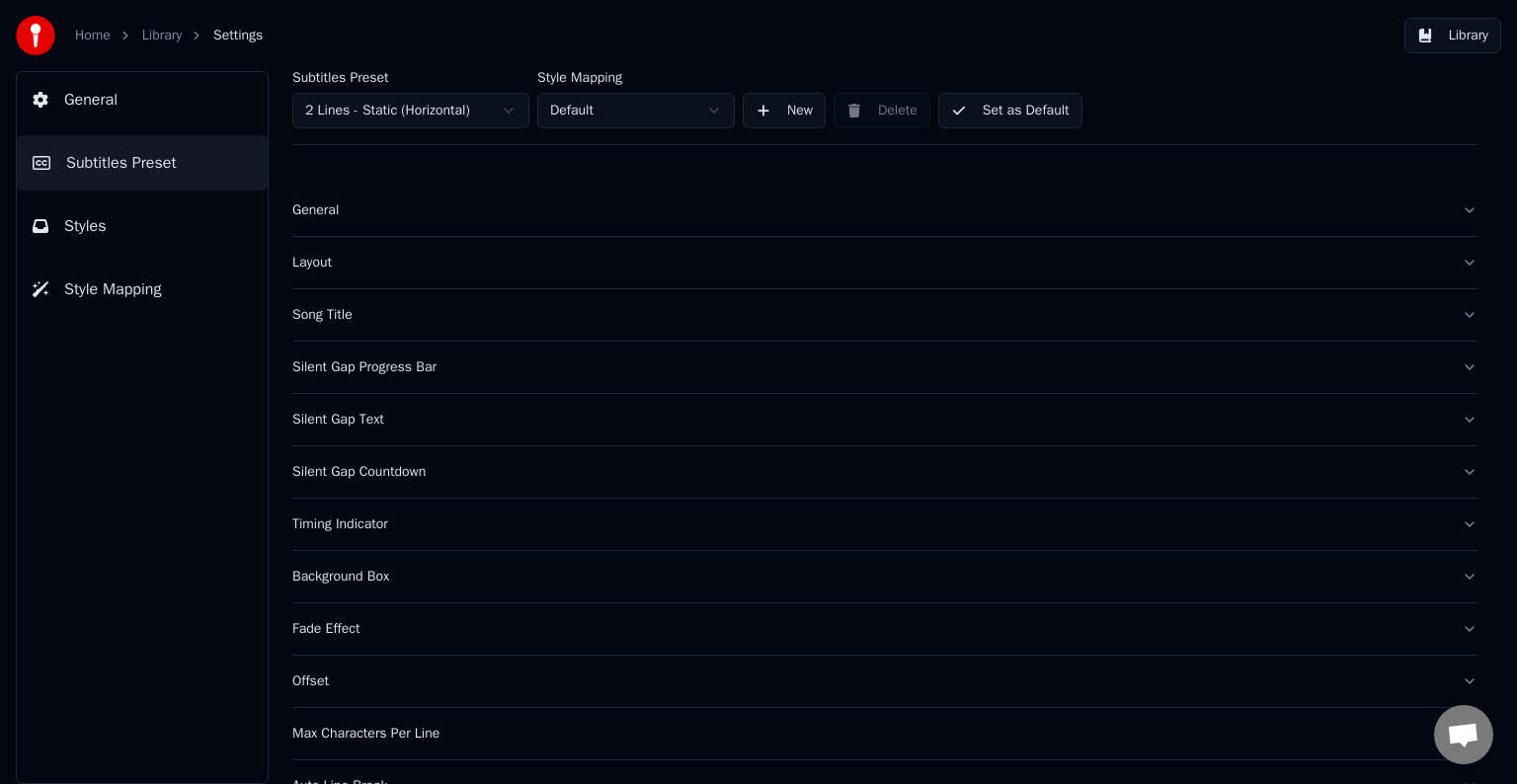click on "Timing Indicator" at bounding box center (869, 524) 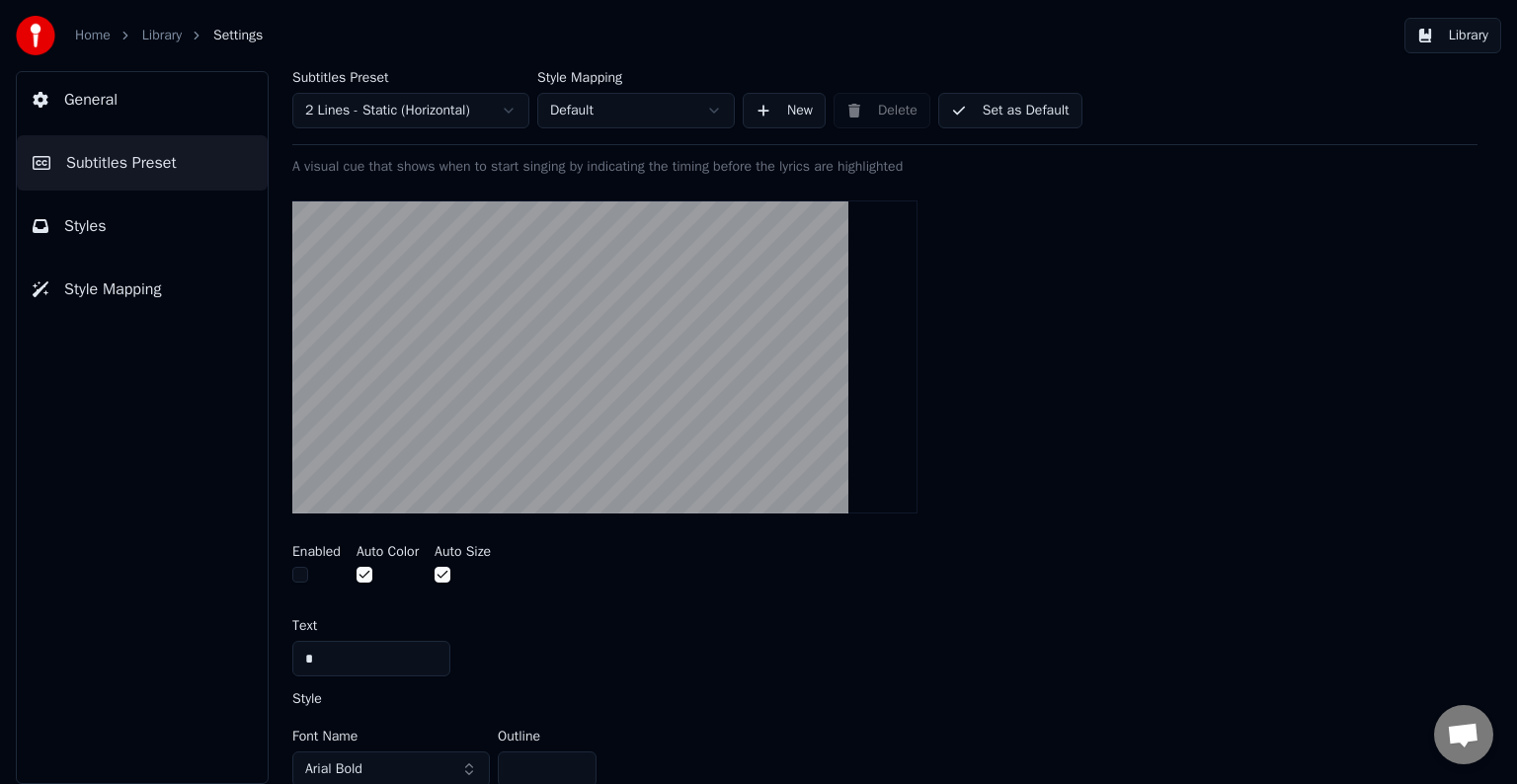 scroll, scrollTop: 395, scrollLeft: 0, axis: vertical 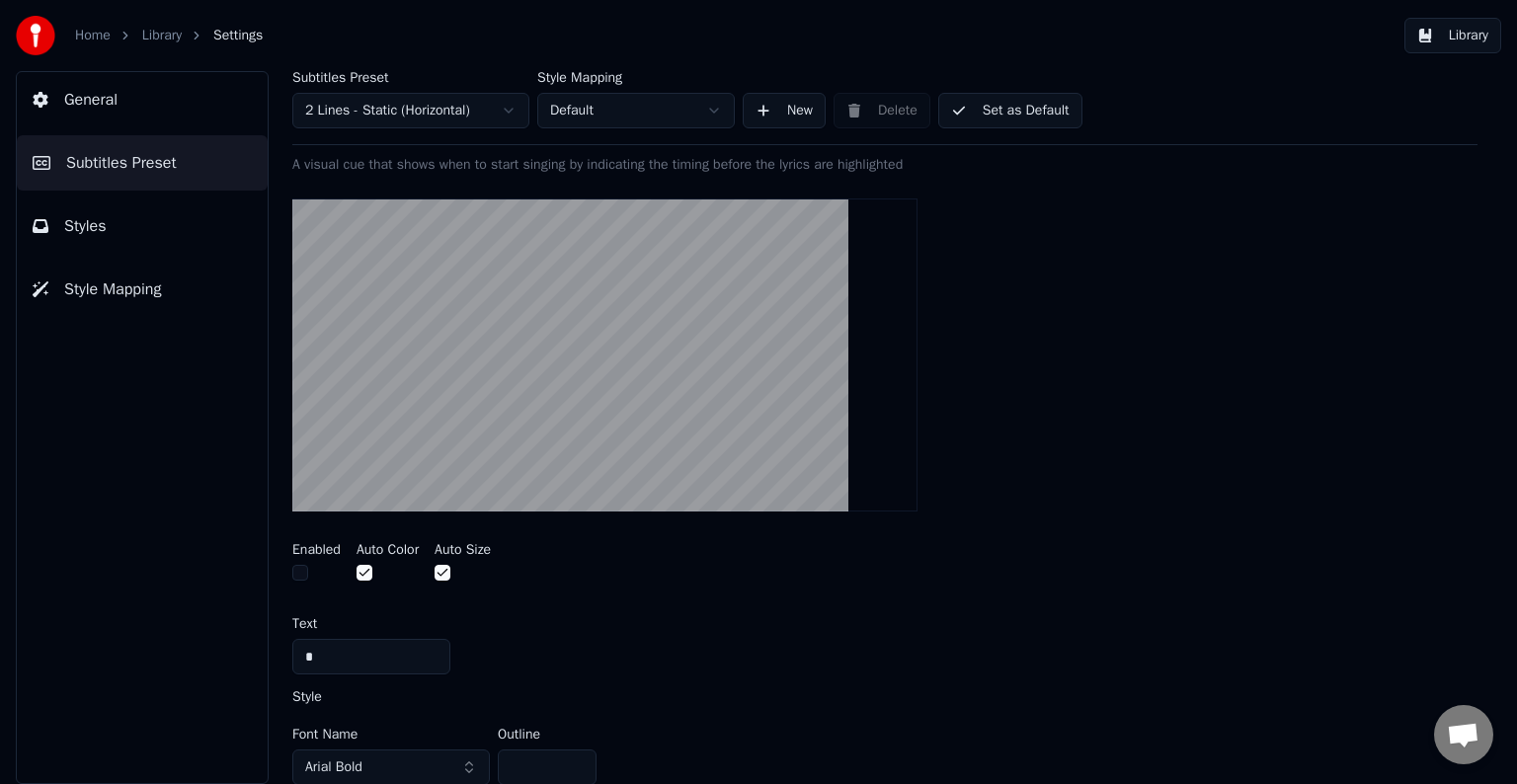 click at bounding box center (300, 573) 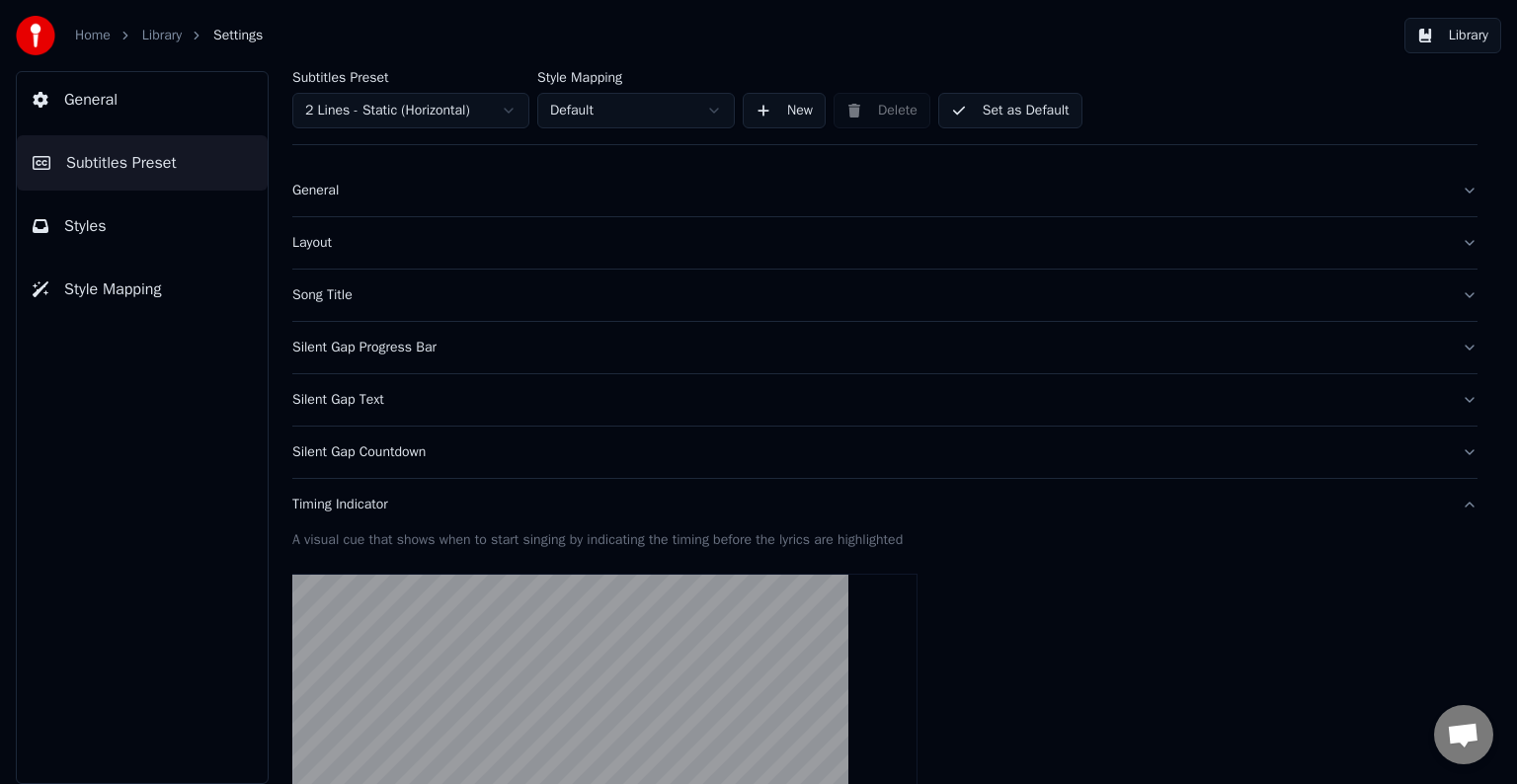 scroll, scrollTop: 0, scrollLeft: 0, axis: both 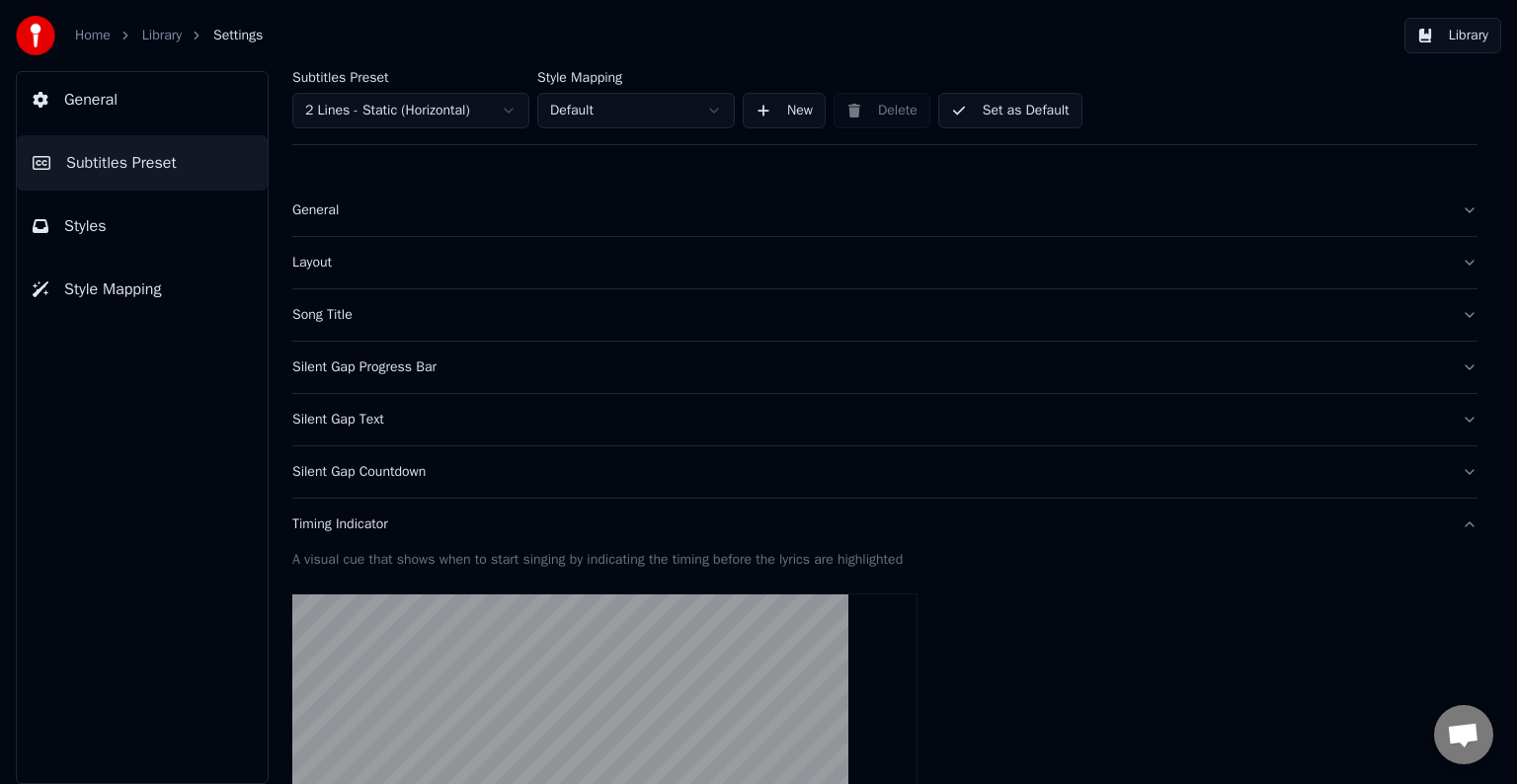 click on "Set as Default" at bounding box center (1010, 111) 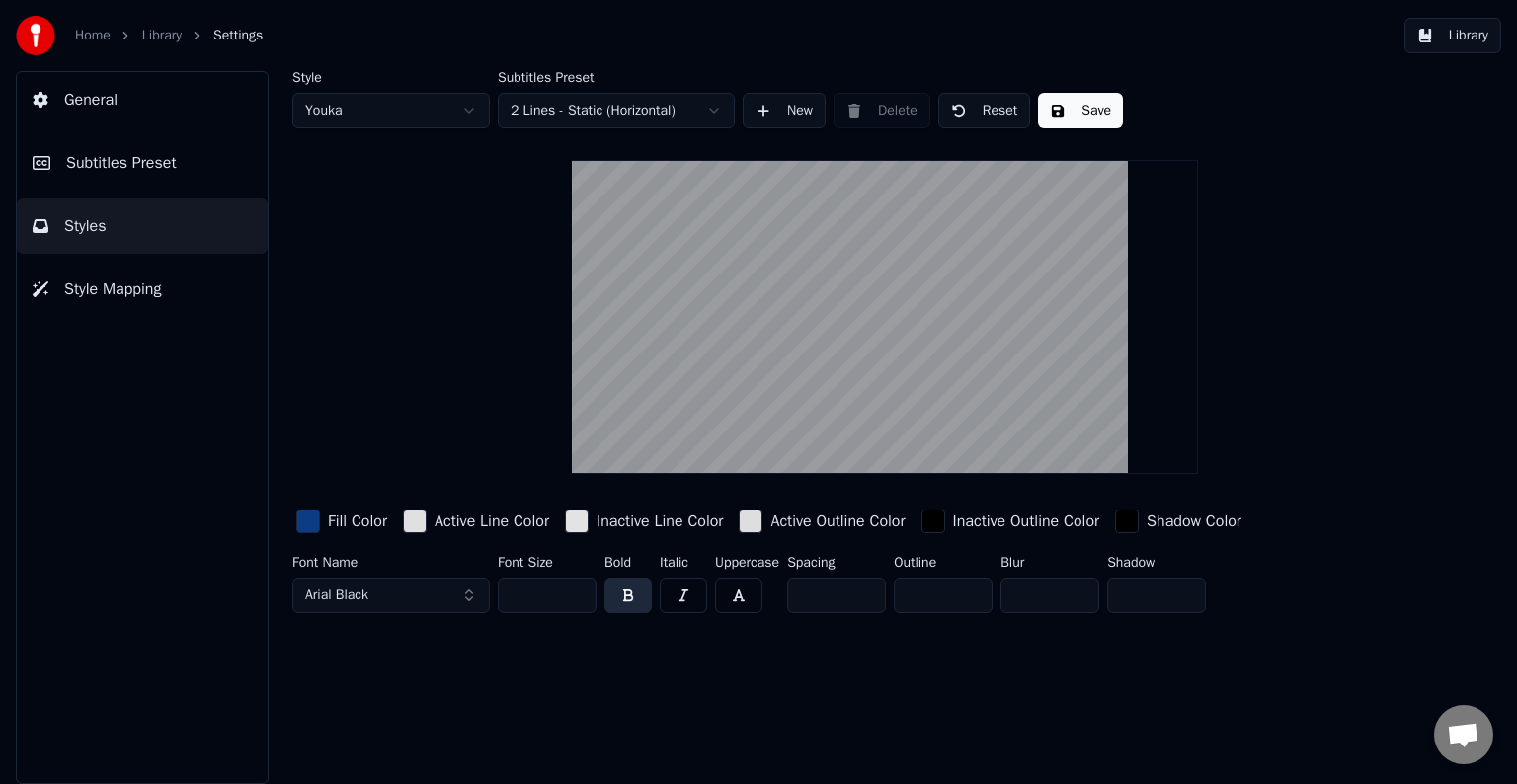 click on "Save" at bounding box center [1080, 111] 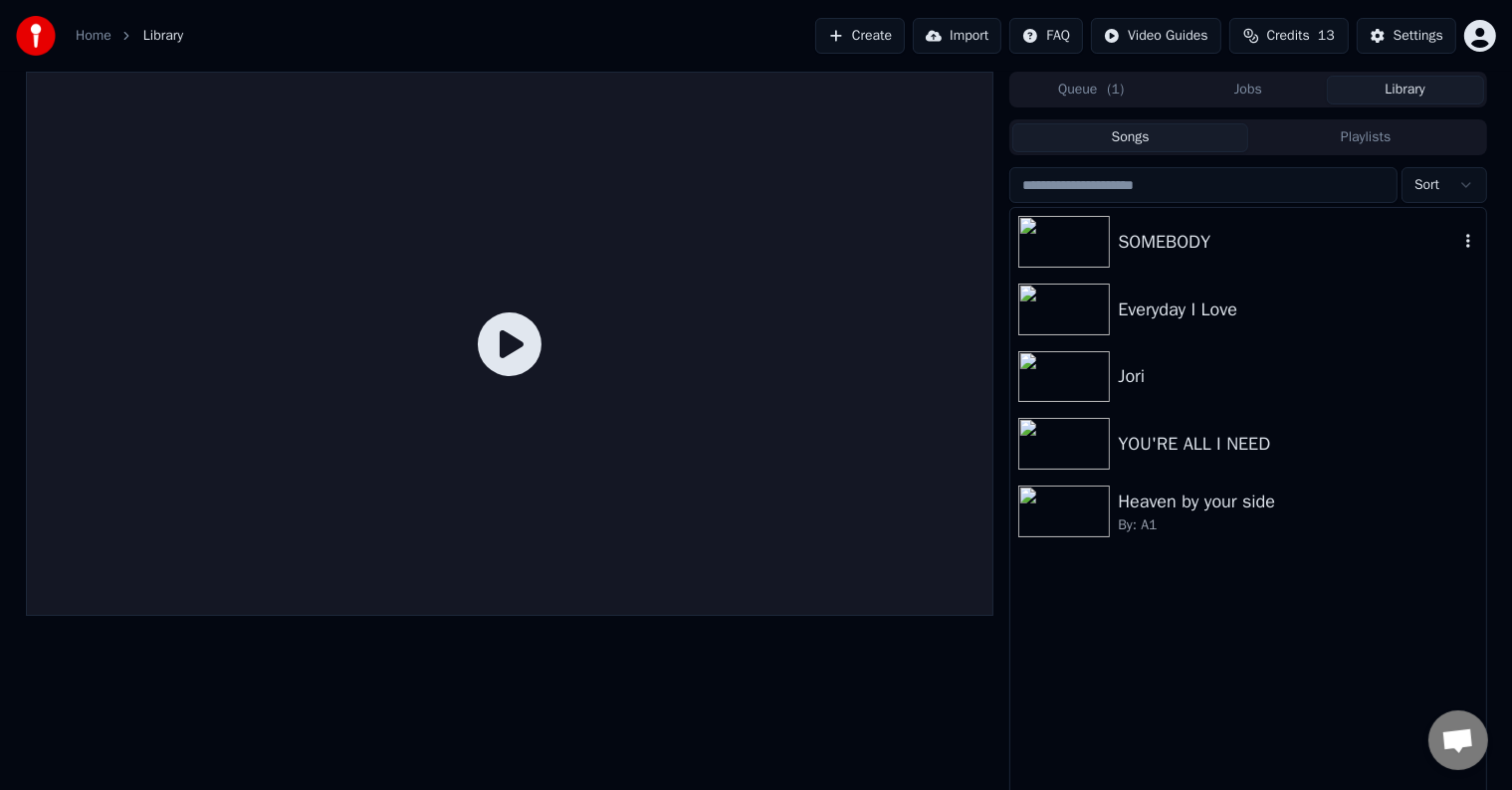 click on "SOMEBODY" at bounding box center [1247, 242] 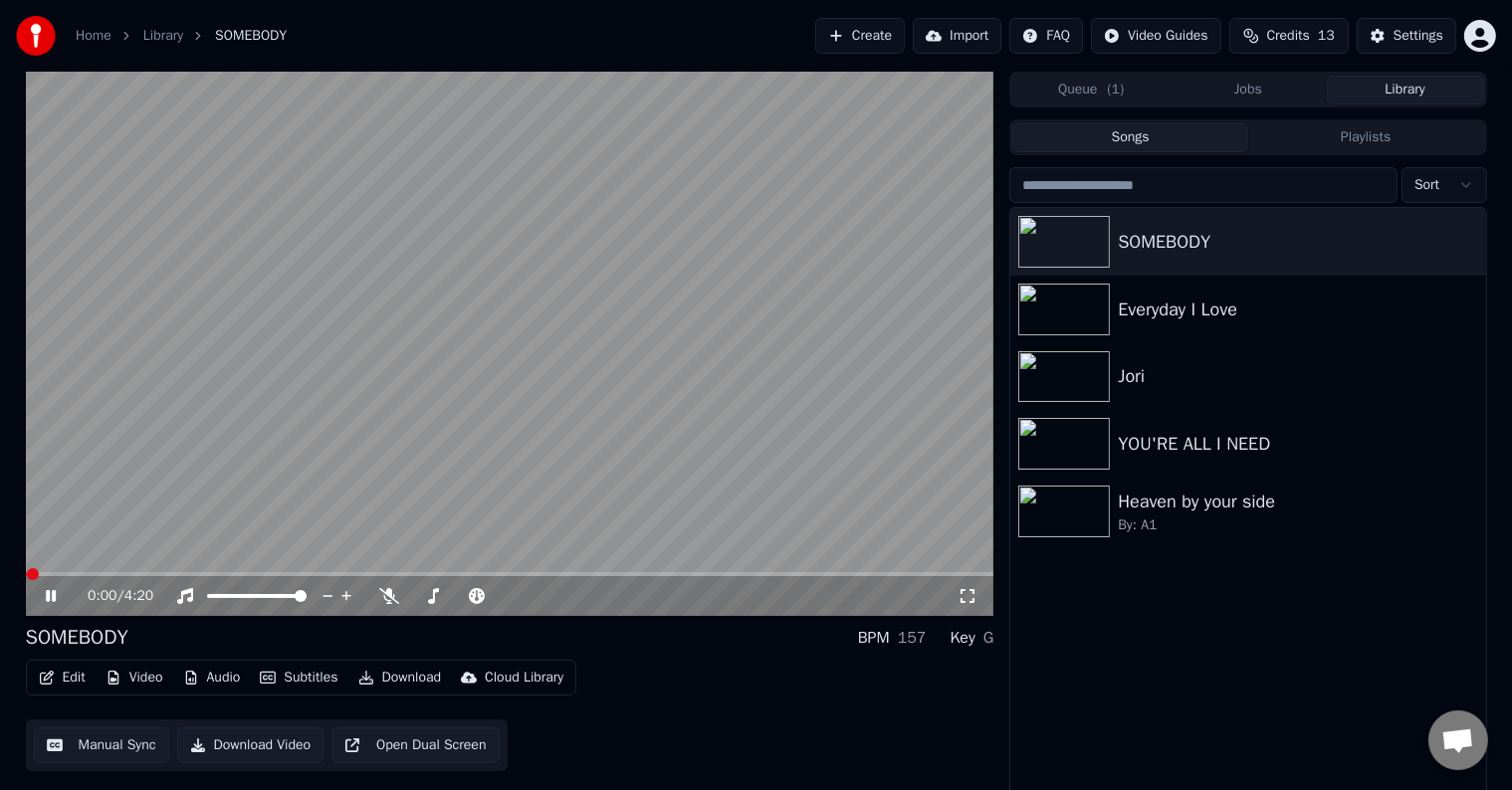 click at bounding box center (510, 343) 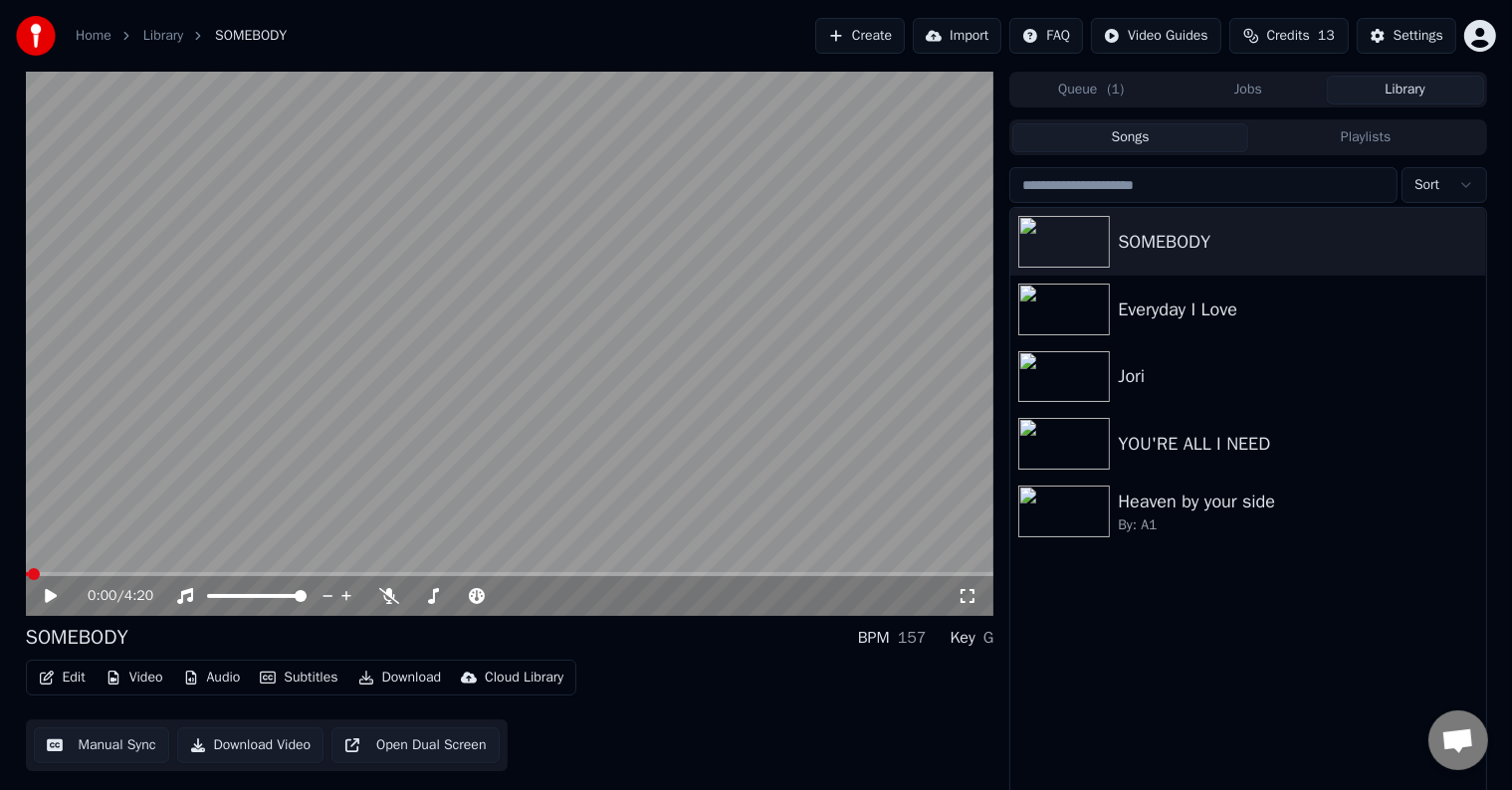 click at bounding box center (510, 574) 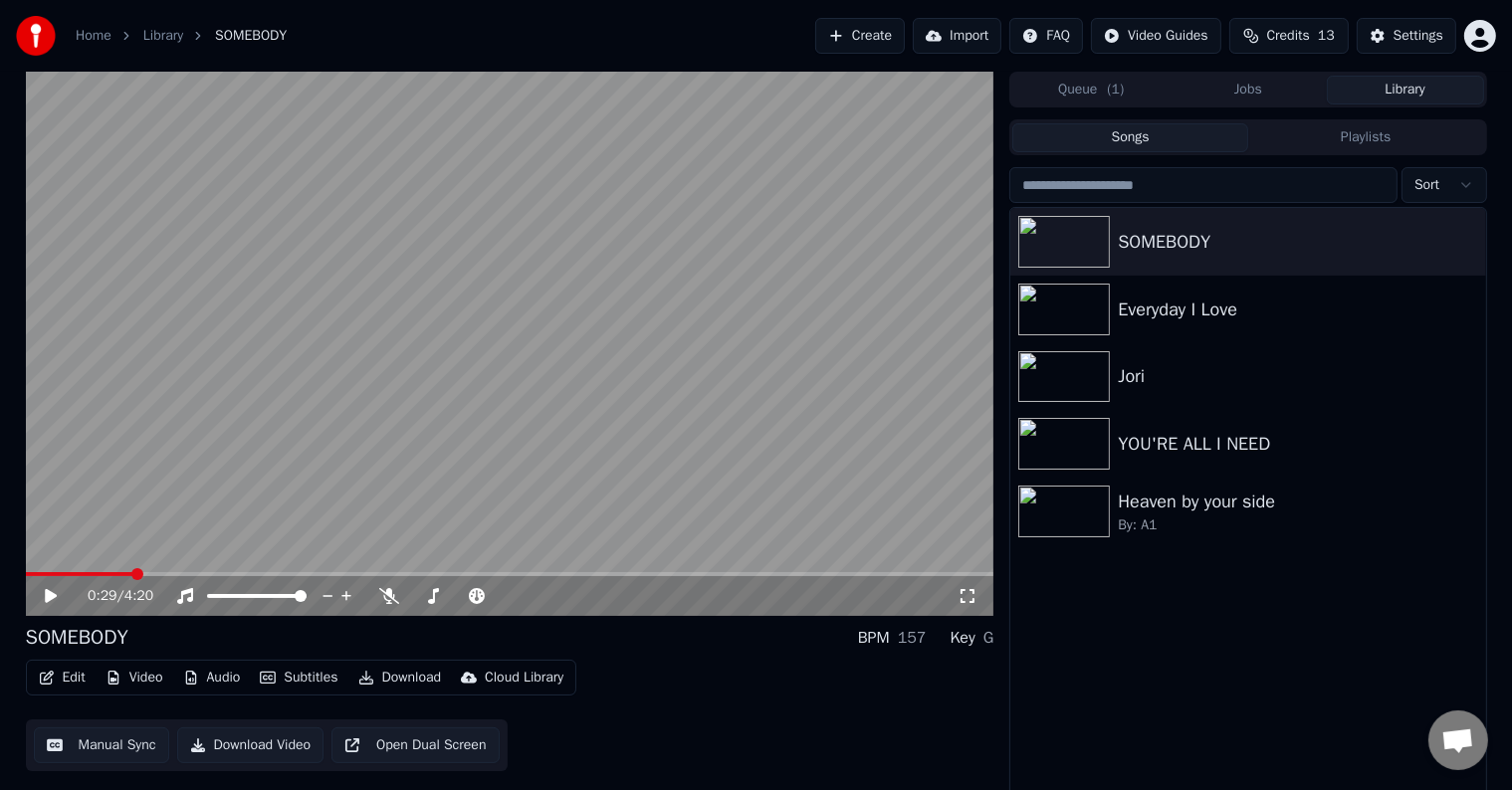 click at bounding box center (80, 574) 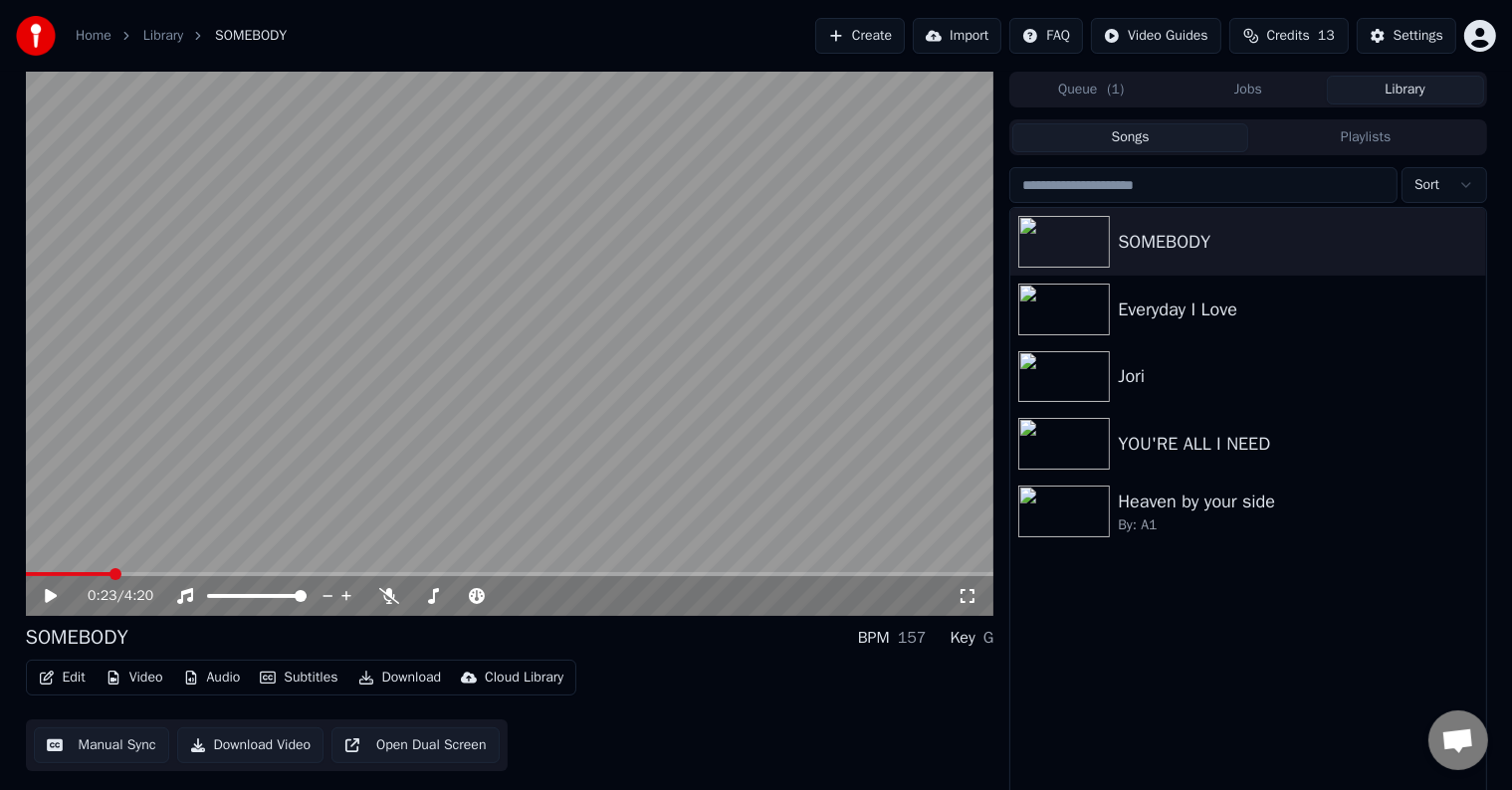 click at bounding box center [69, 574] 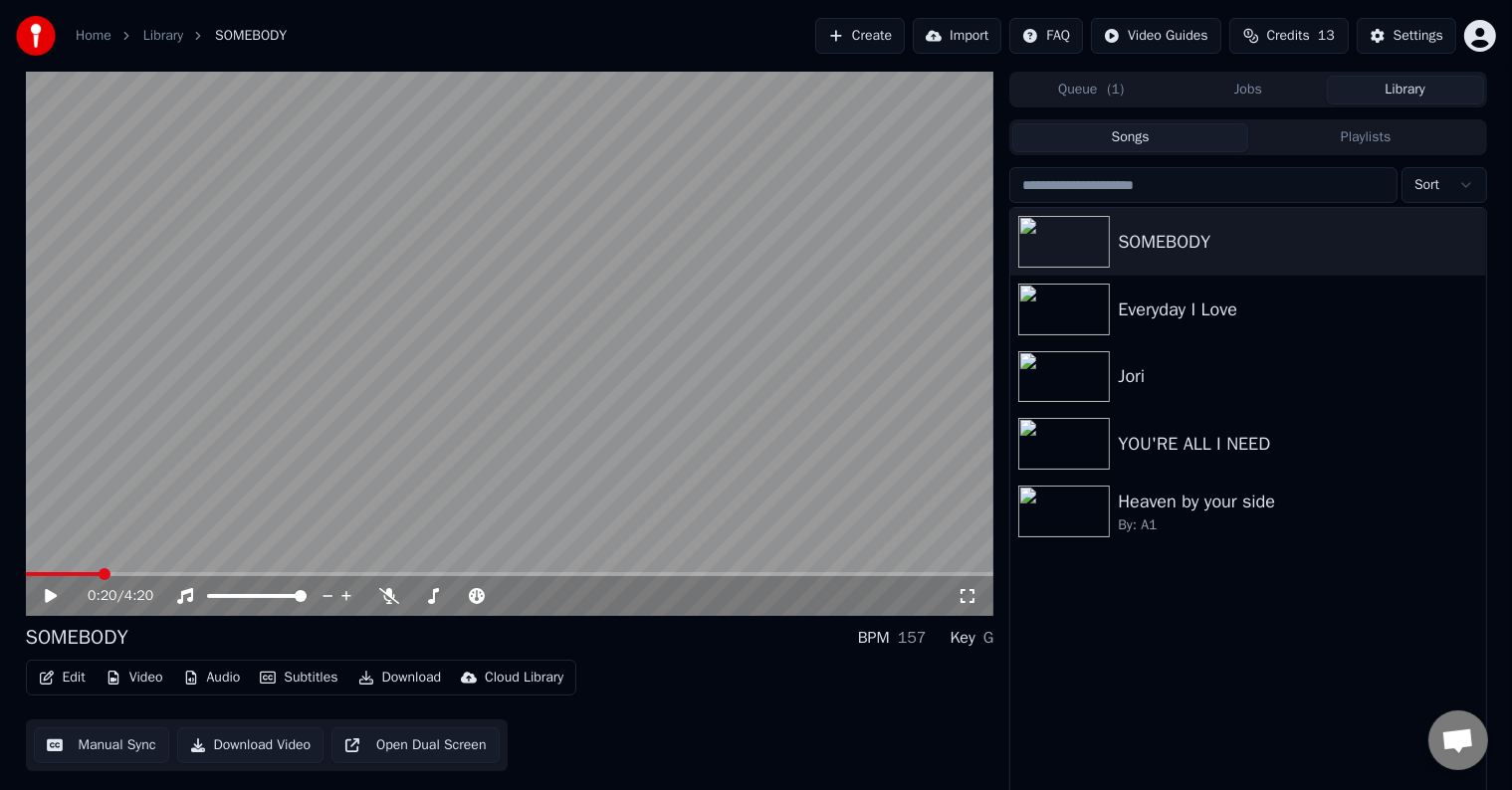 click at bounding box center (63, 574) 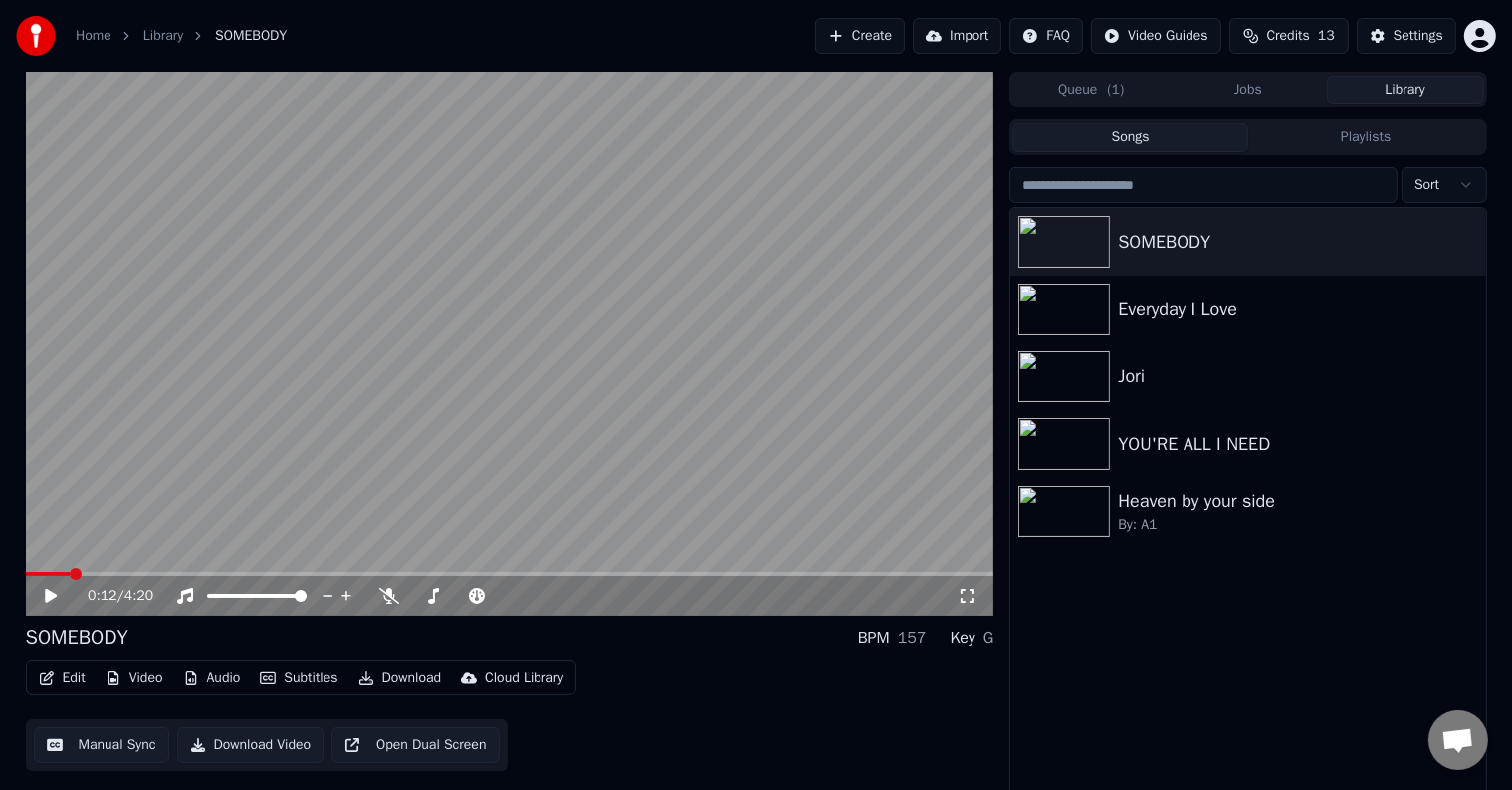 click at bounding box center [510, 343] 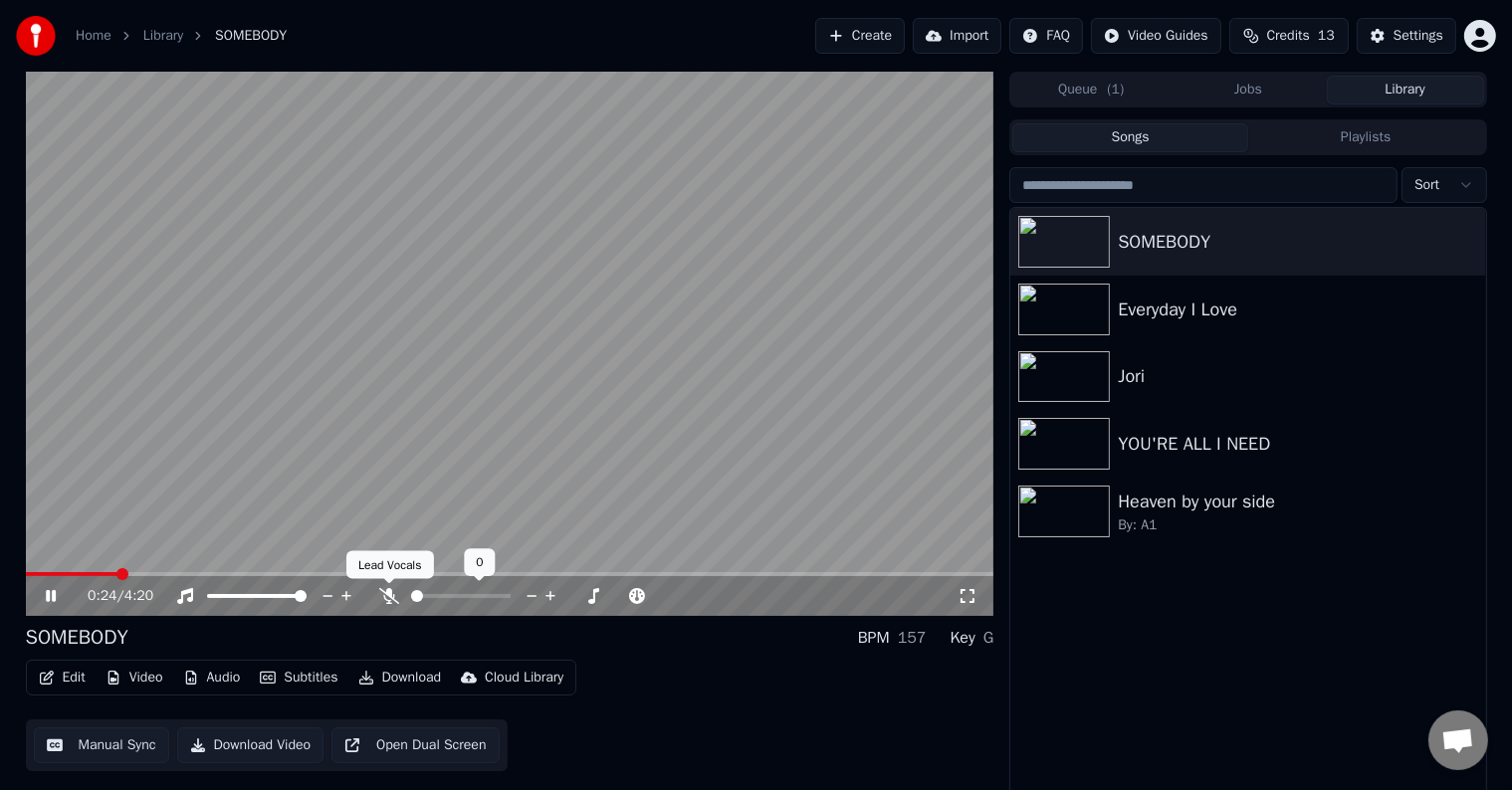 click 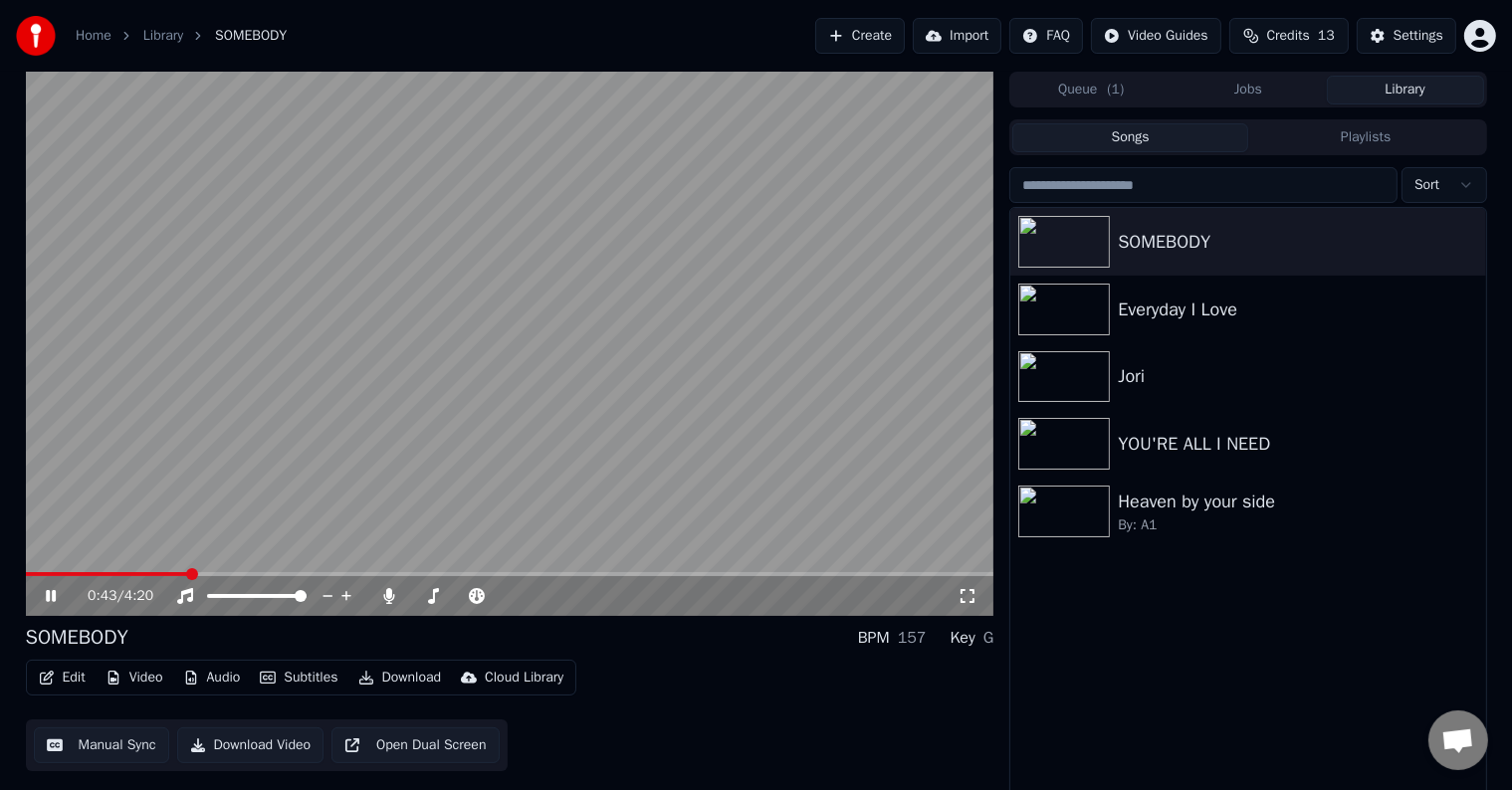 click 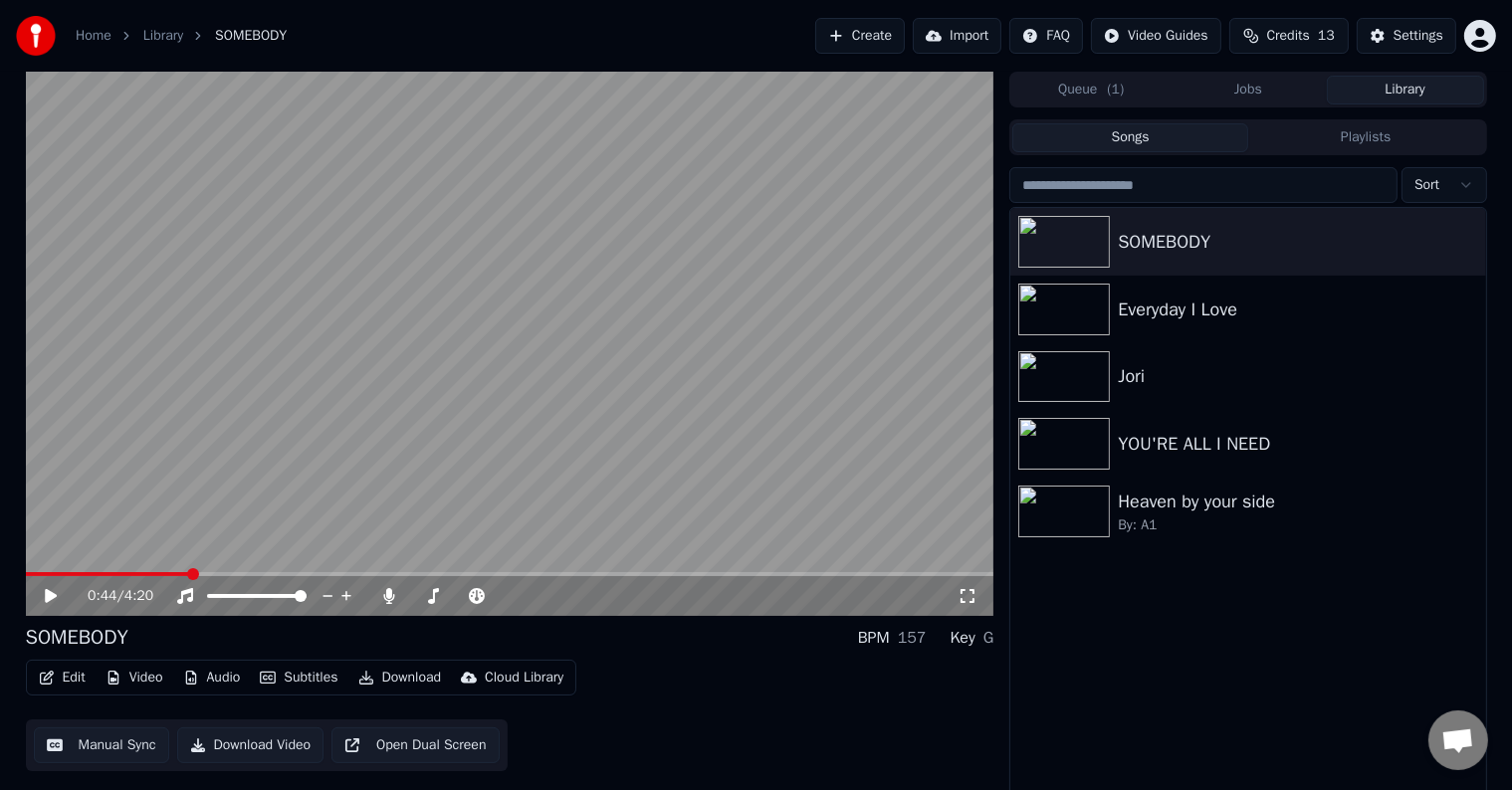 click on "SOMEBODY BPM 157 Key G Edit Video Audio Subtitles Download Cloud Library Manual Sync Download Video Open Dual Screen" at bounding box center (510, 697) 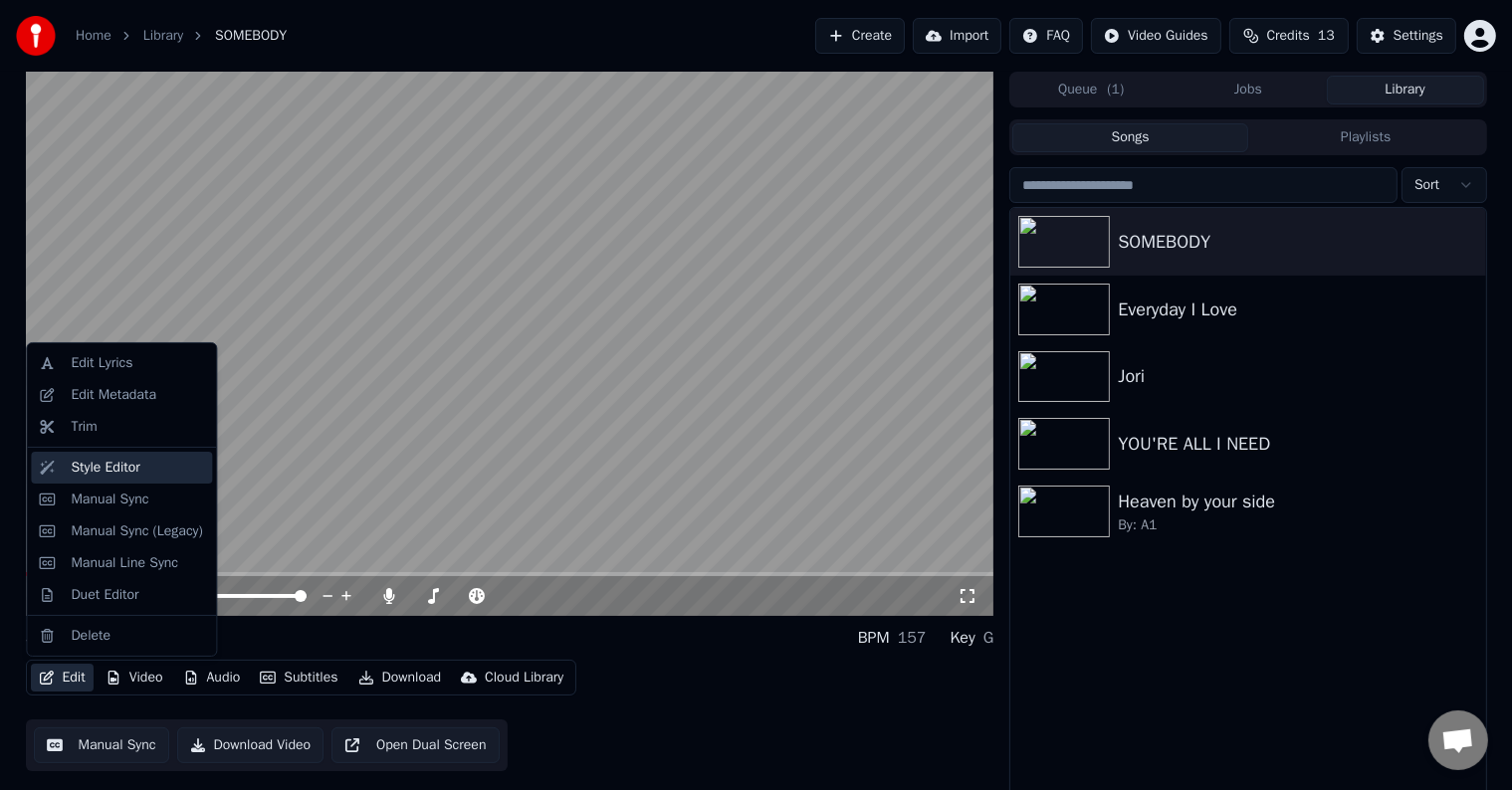 click on "Style Editor" at bounding box center [105, 468] 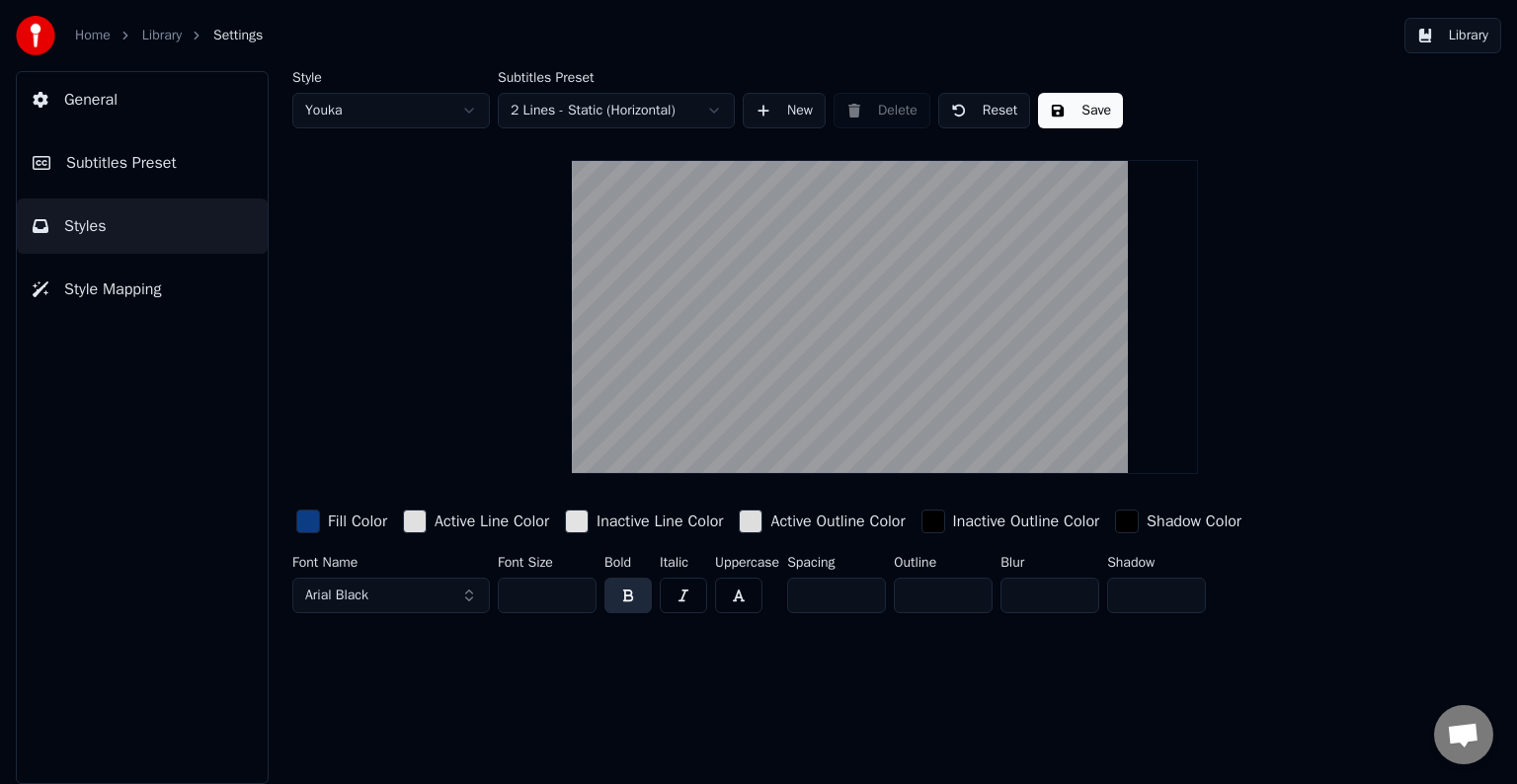 click on "Arial Black" at bounding box center (391, 595) 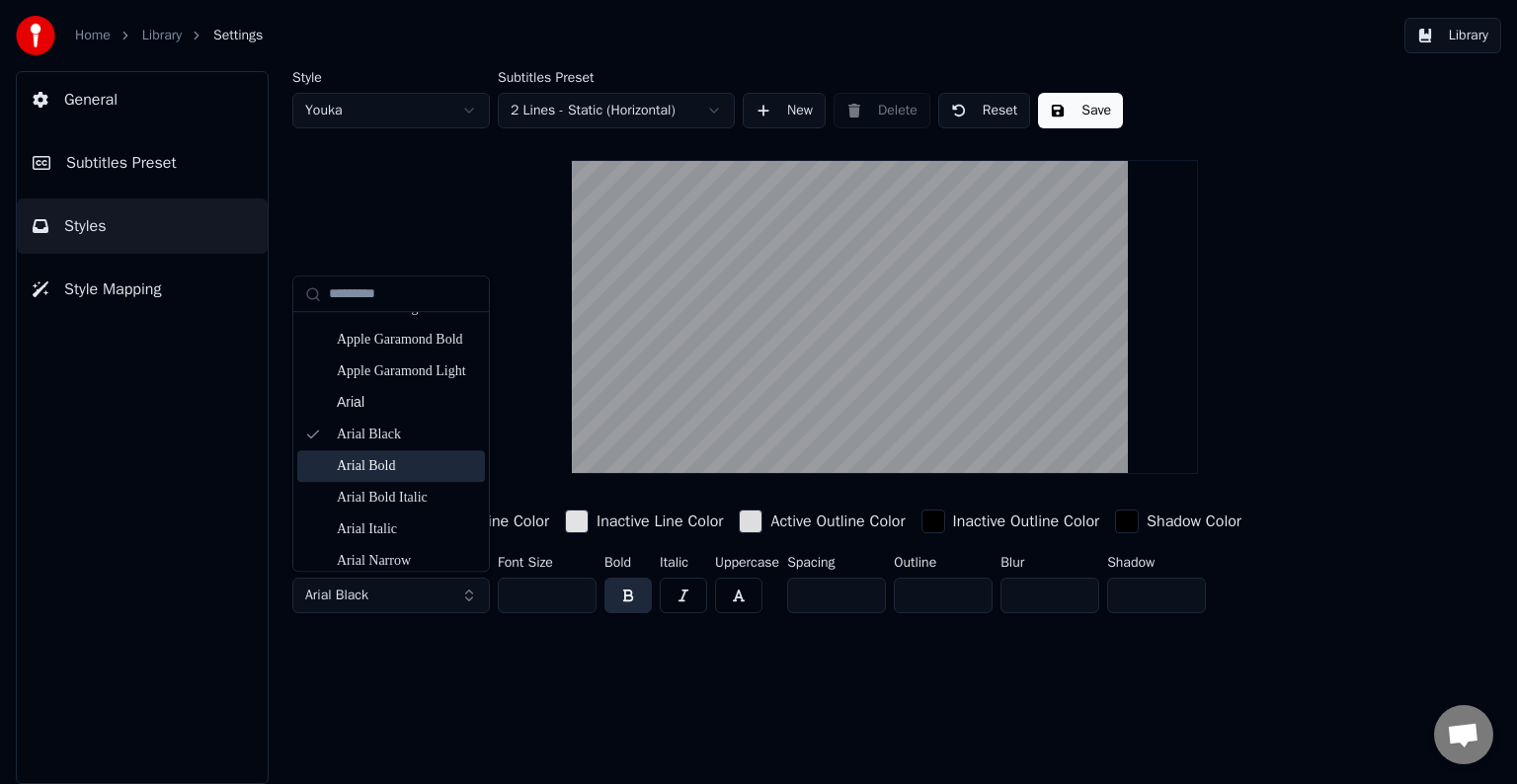 scroll, scrollTop: 790, scrollLeft: 0, axis: vertical 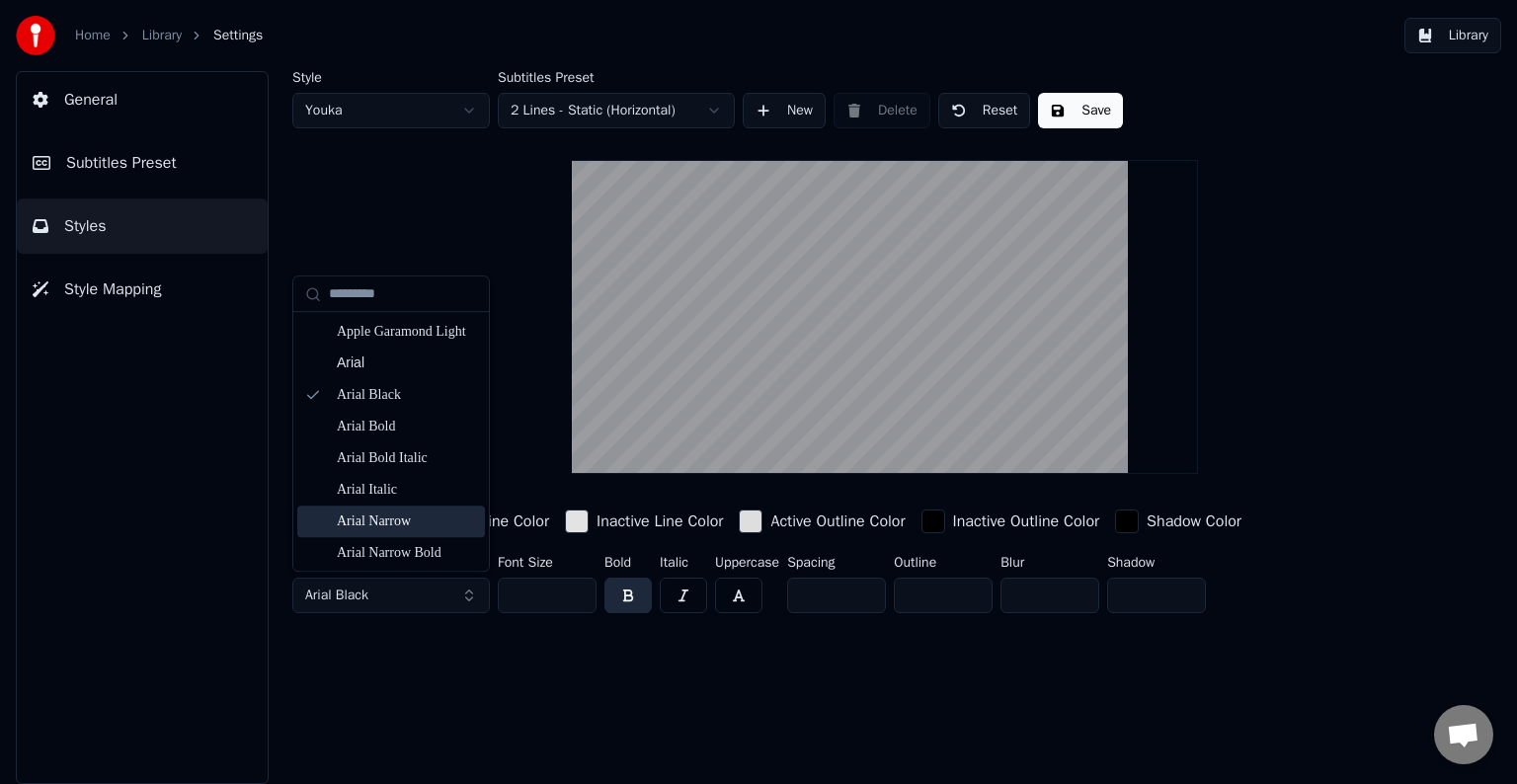 click on "Arial Narrow" at bounding box center (407, 521) 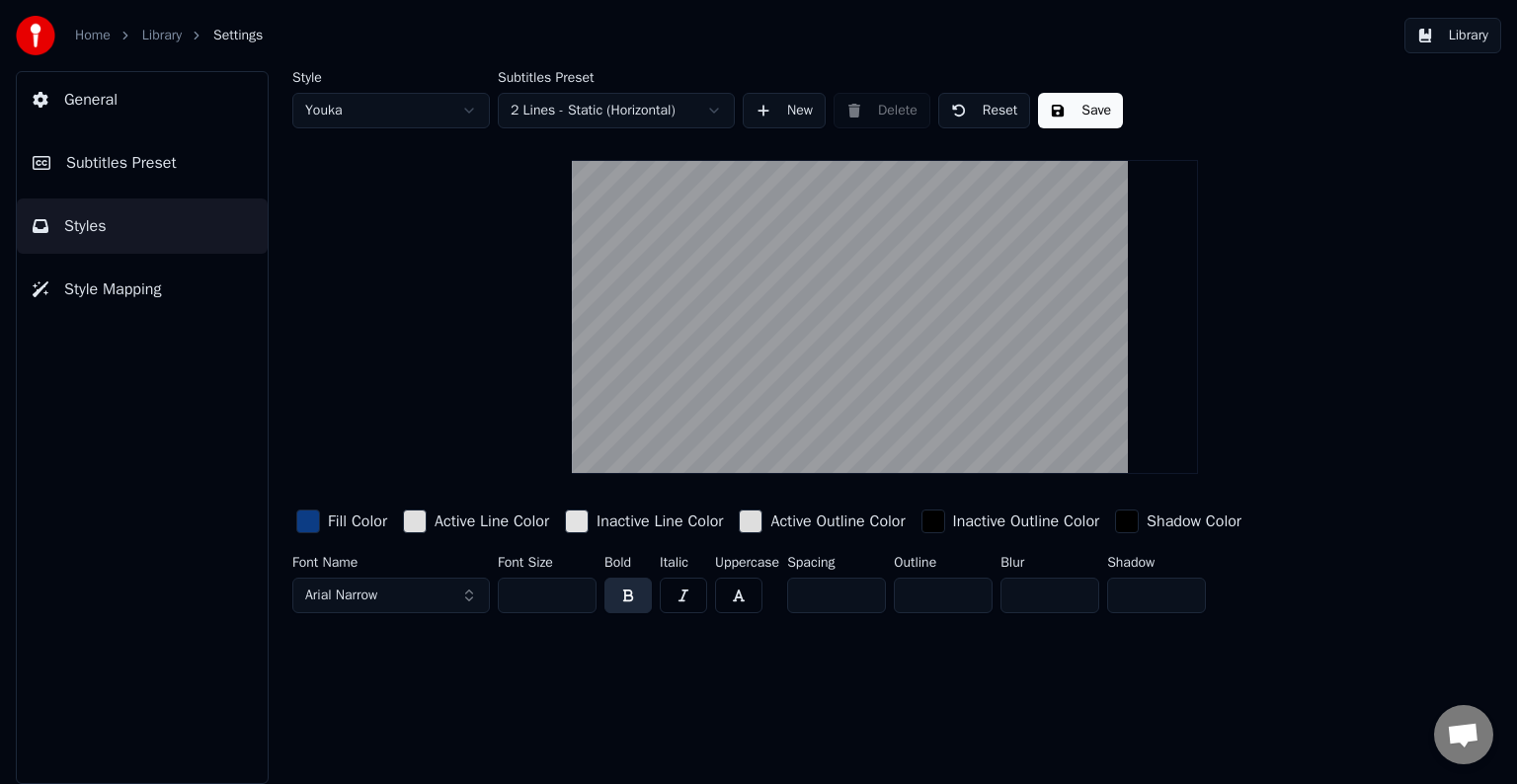 click on "Arial Narrow" at bounding box center (391, 595) 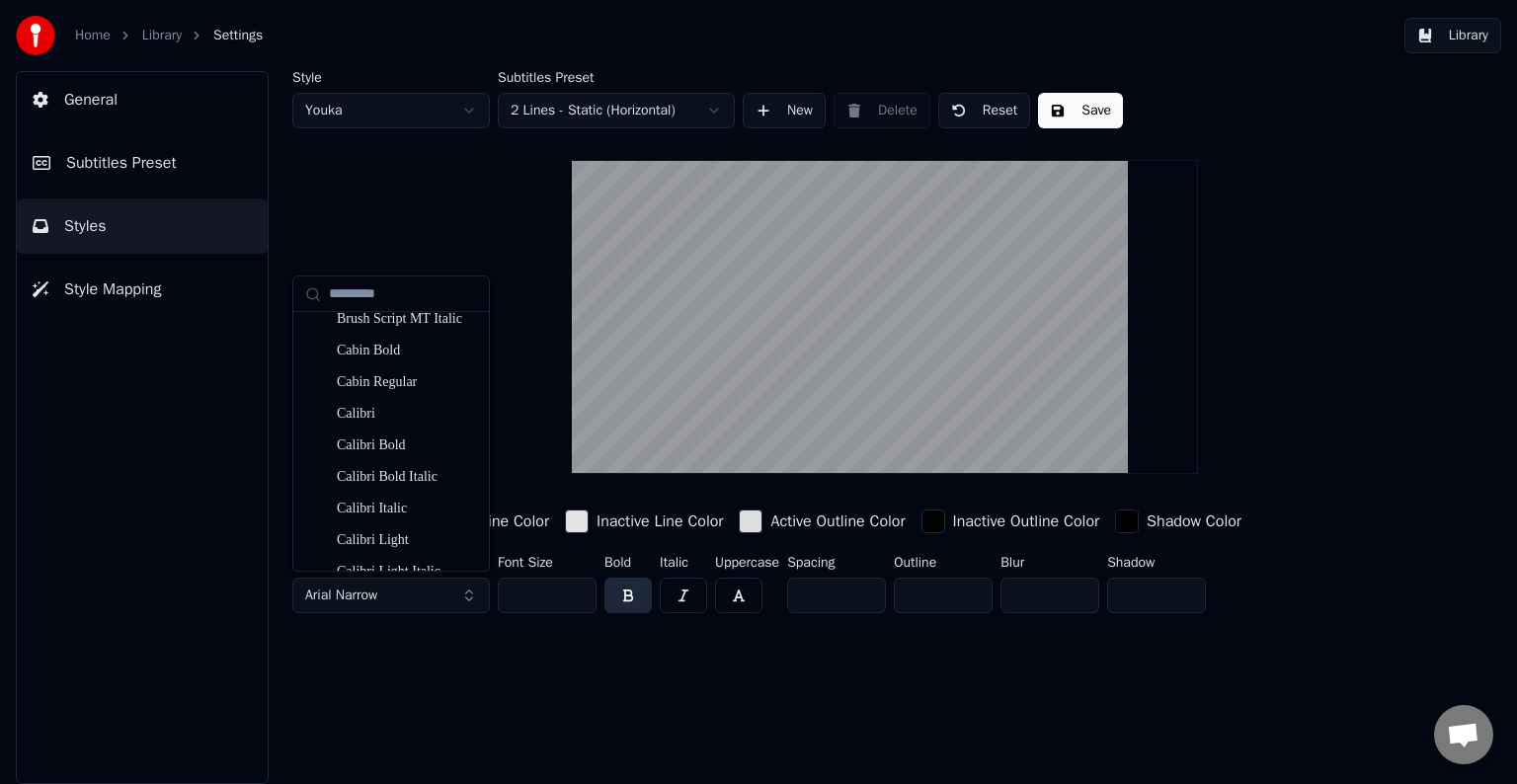 scroll, scrollTop: 2765, scrollLeft: 0, axis: vertical 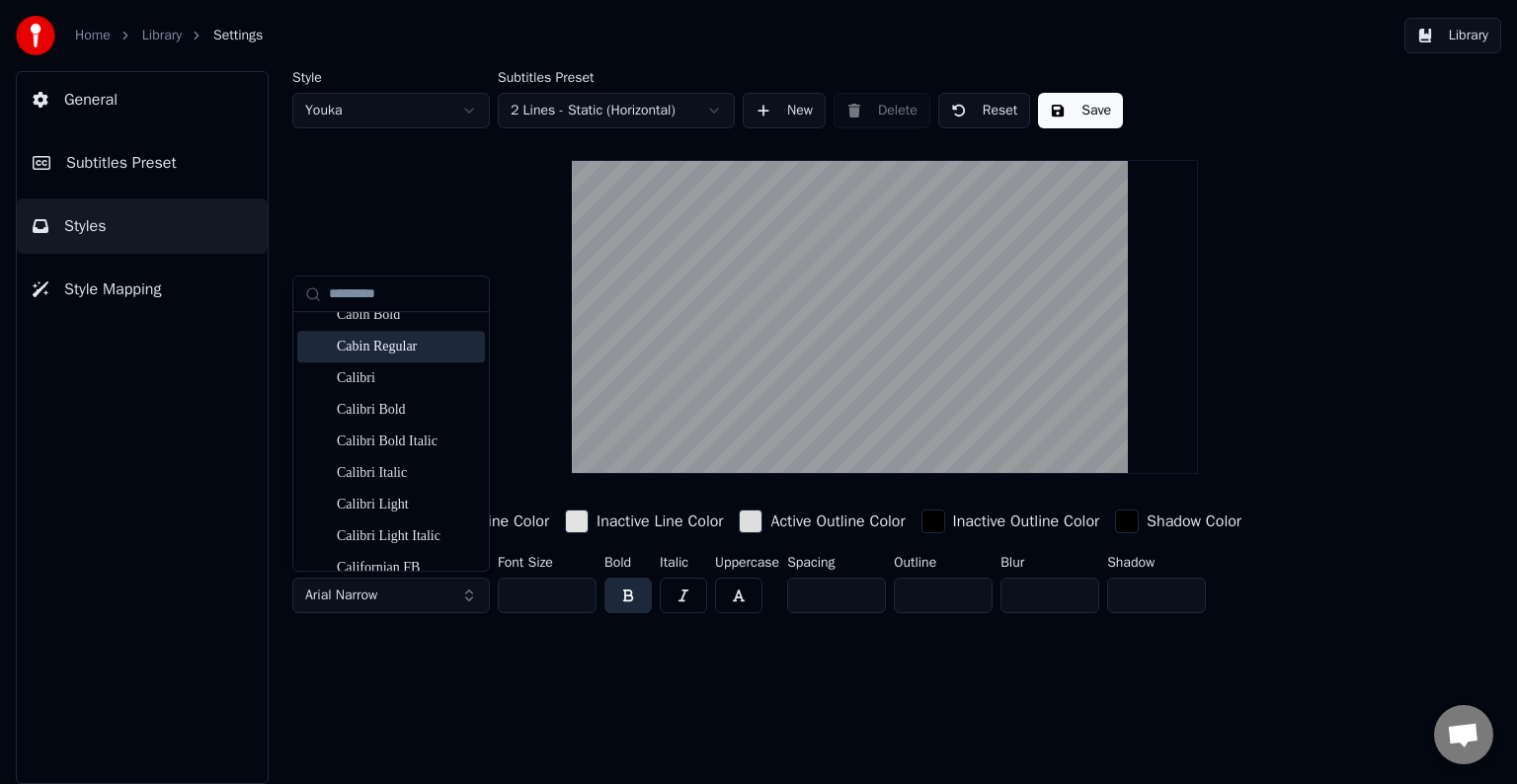 click on "Cabin Regular" at bounding box center [407, 347] 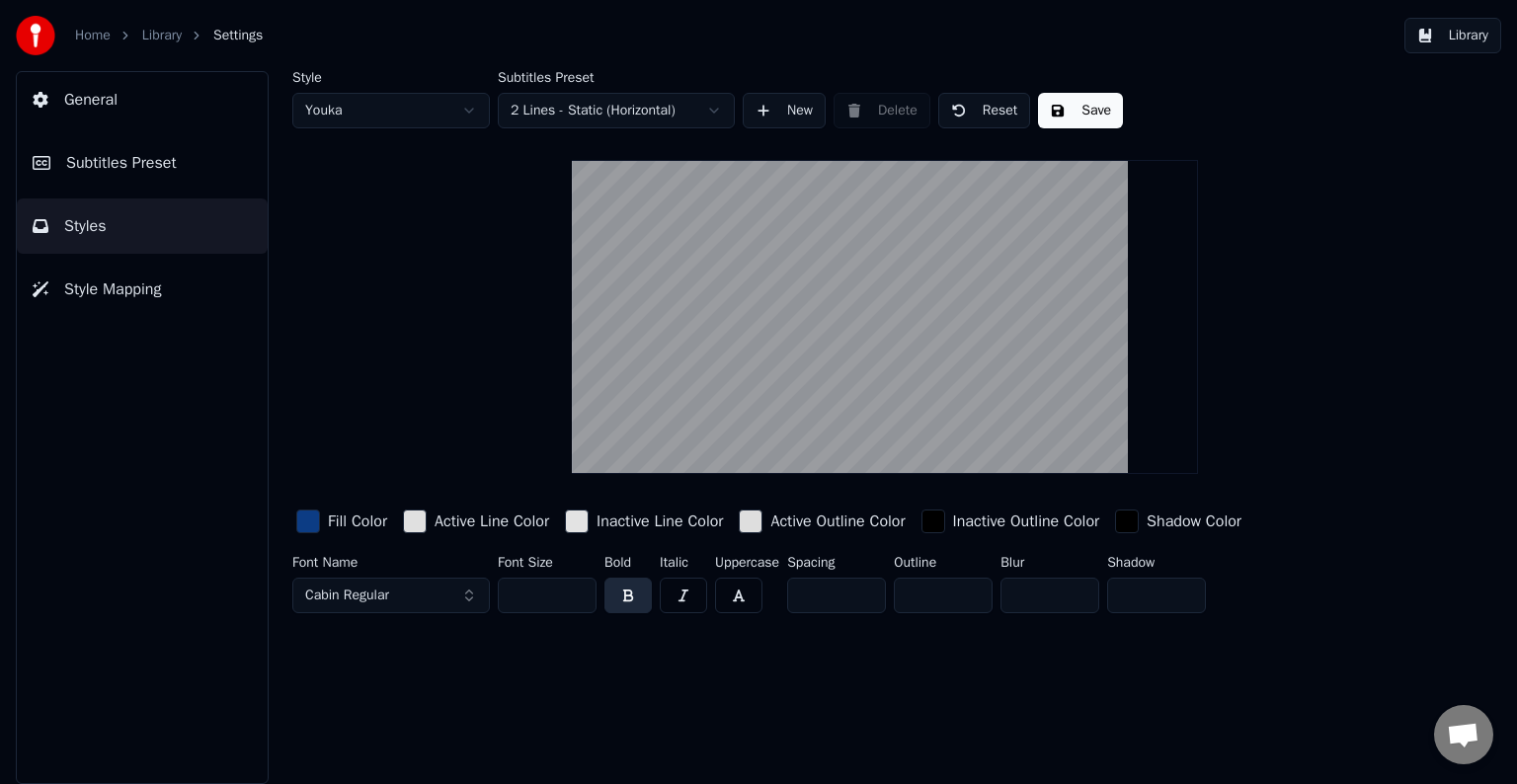 click on "Save" at bounding box center [1080, 111] 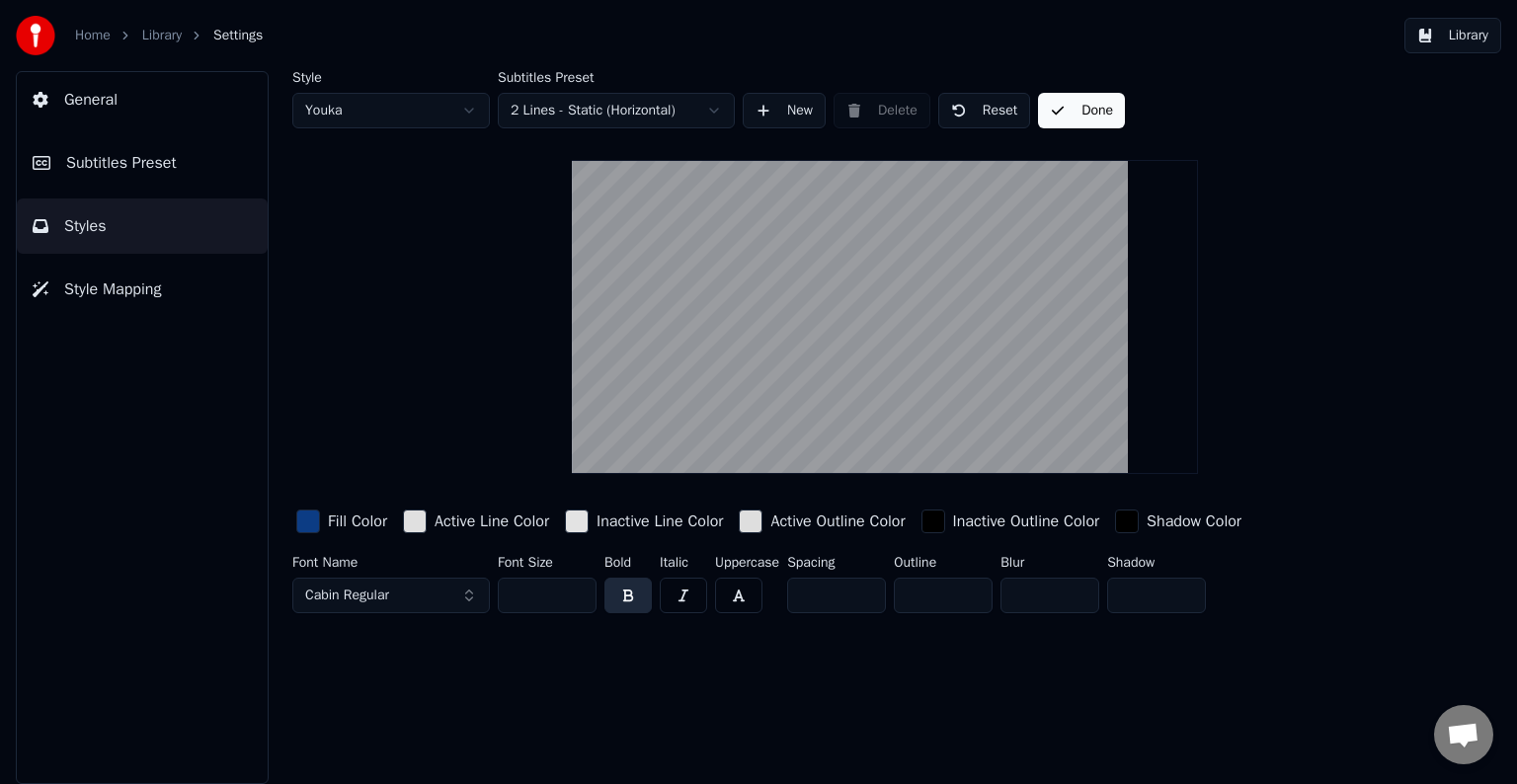 click on "Subtitles Preset" at bounding box center [121, 163] 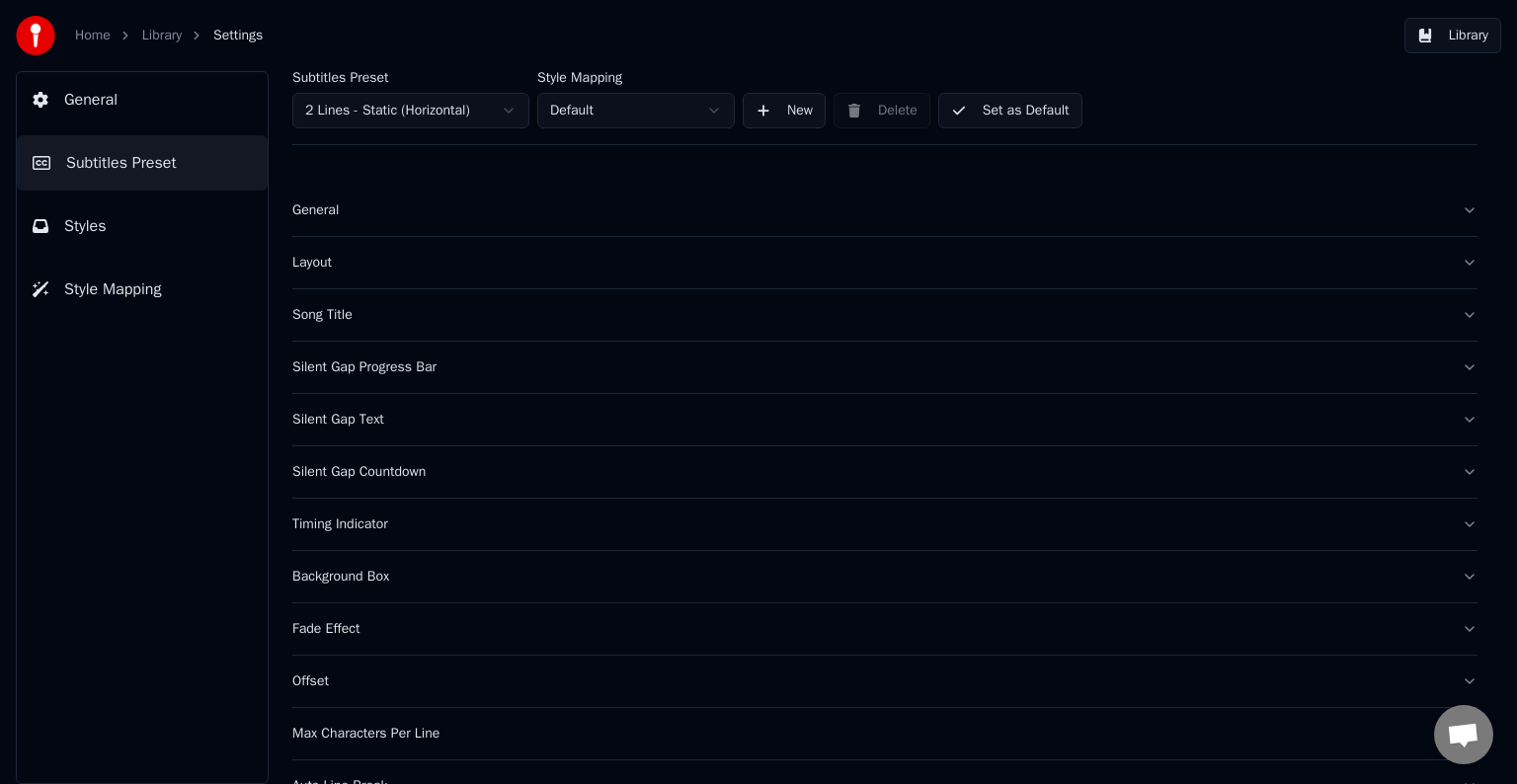 click on "Set as Default" at bounding box center [1010, 111] 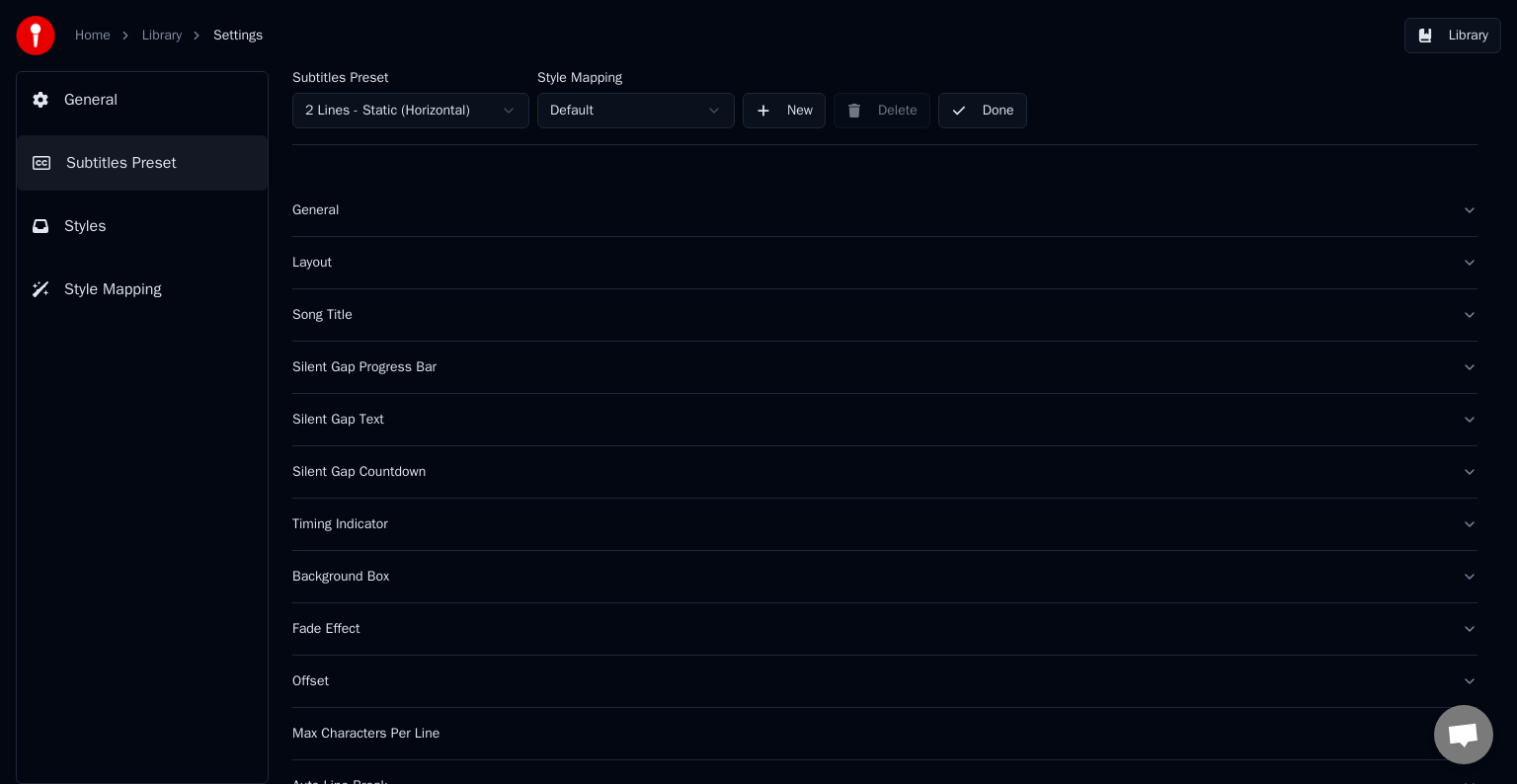 click on "Library" at bounding box center [1453, 36] 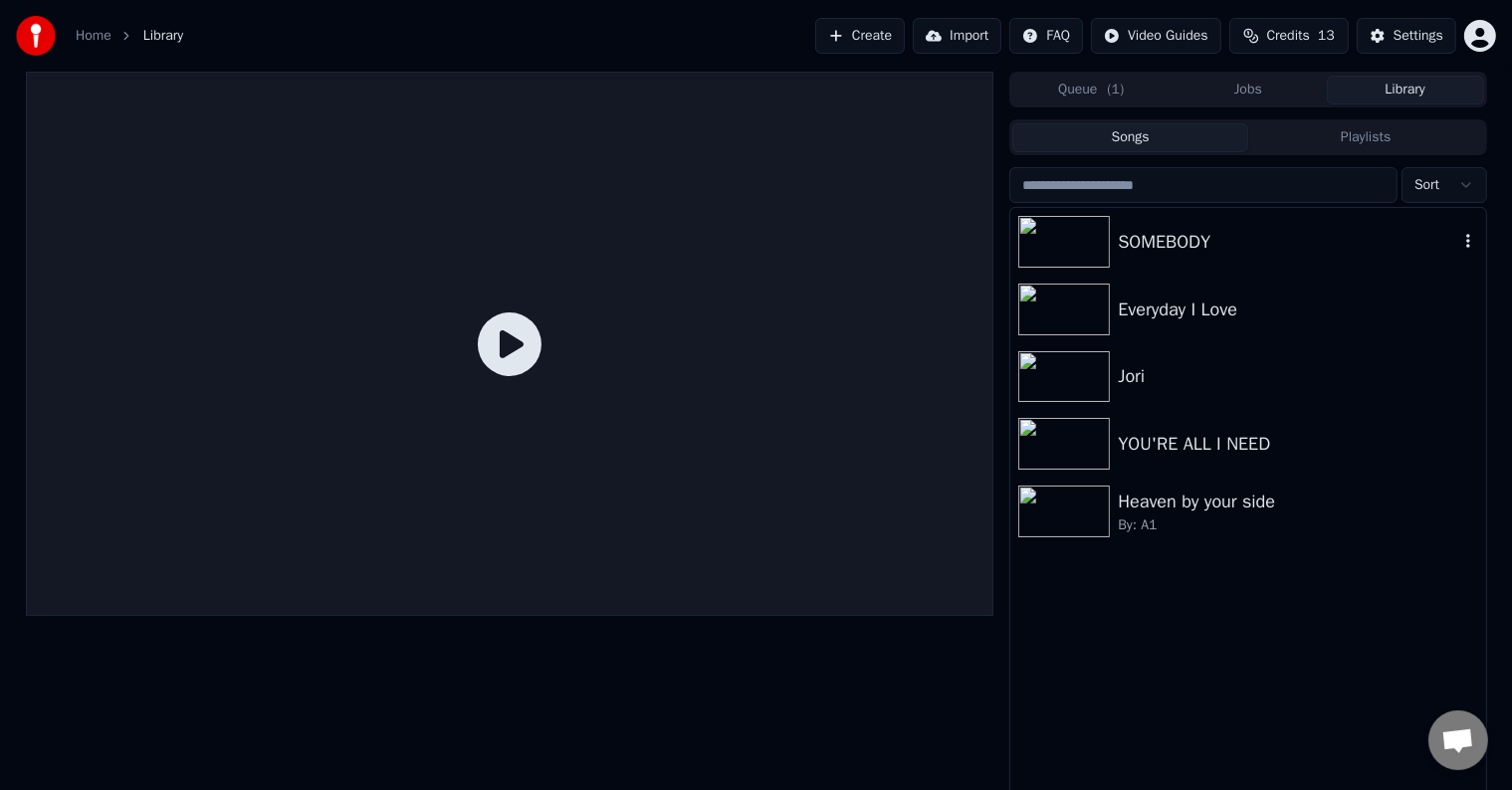 click on "SOMEBODY" at bounding box center (1287, 242) 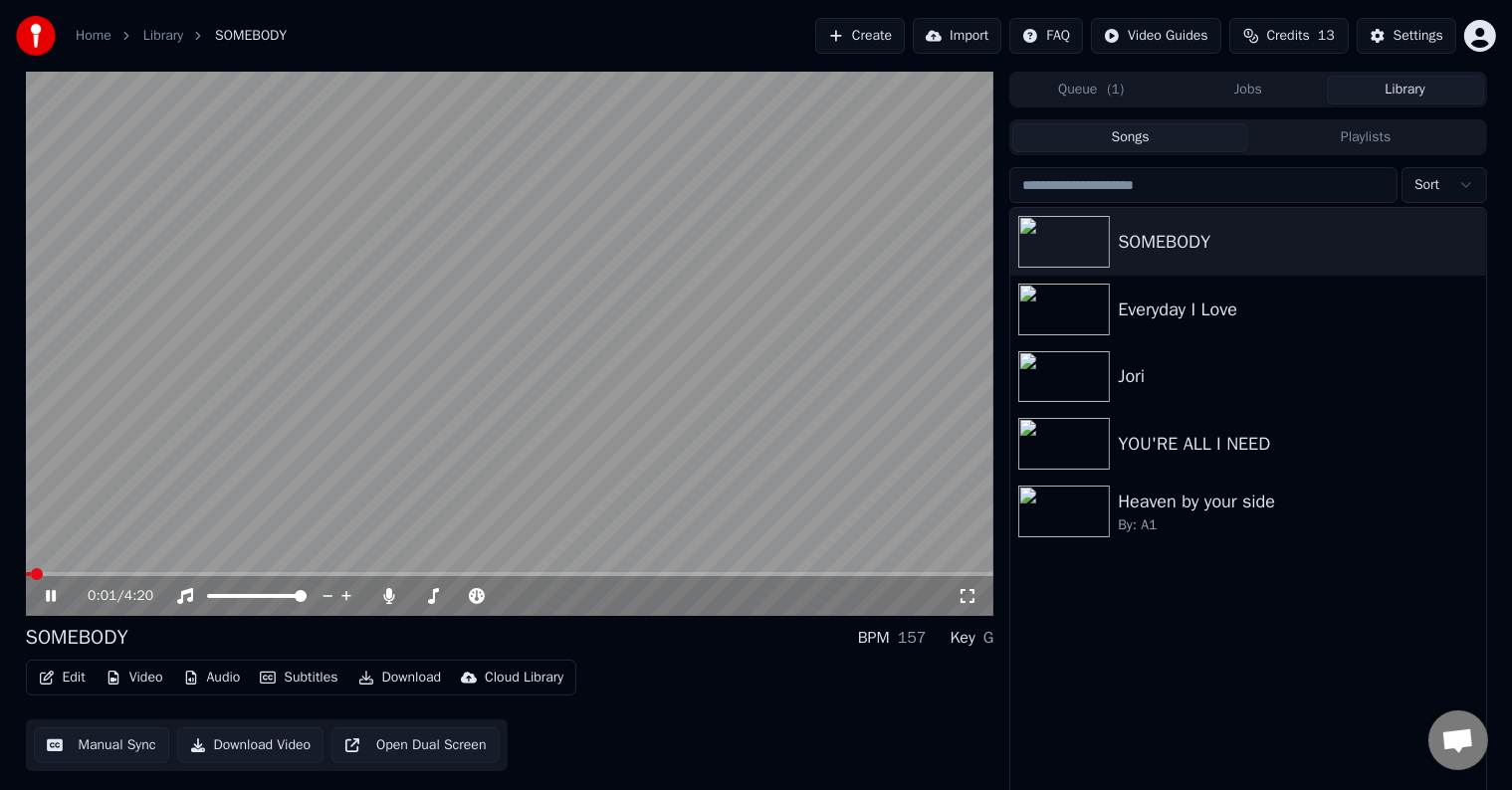 click at bounding box center (510, 574) 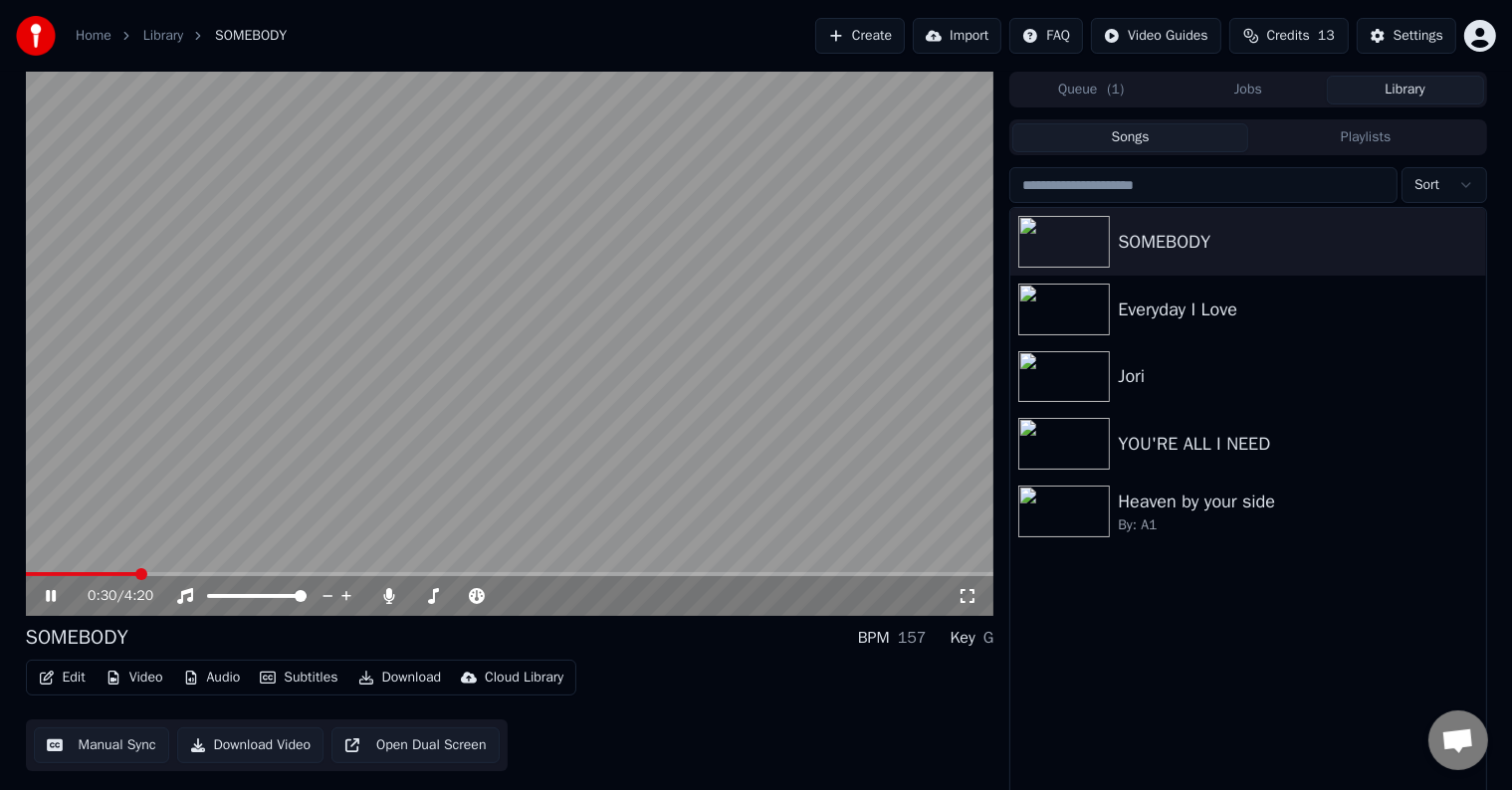 click at bounding box center (82, 574) 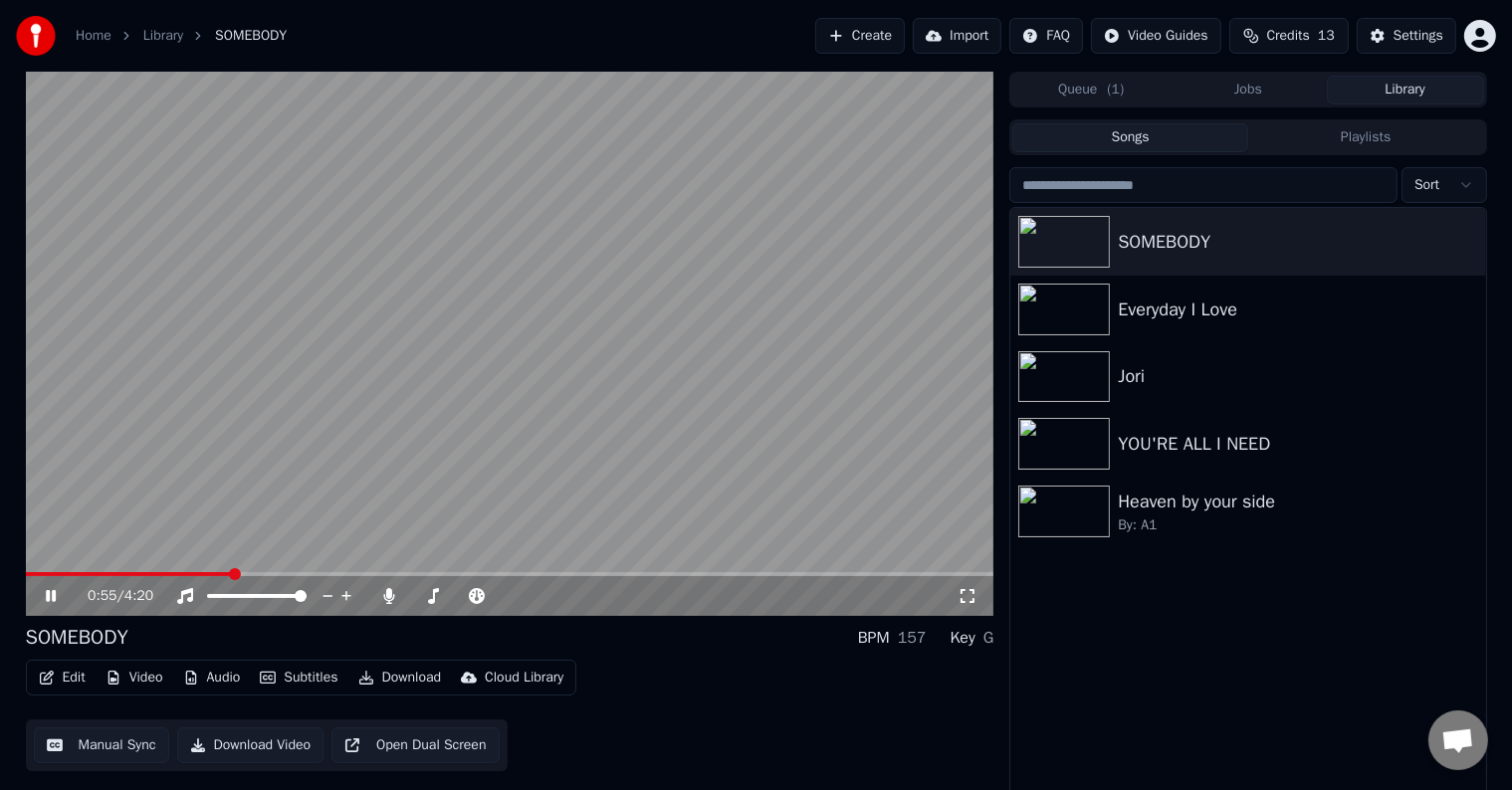 click at bounding box center (510, 343) 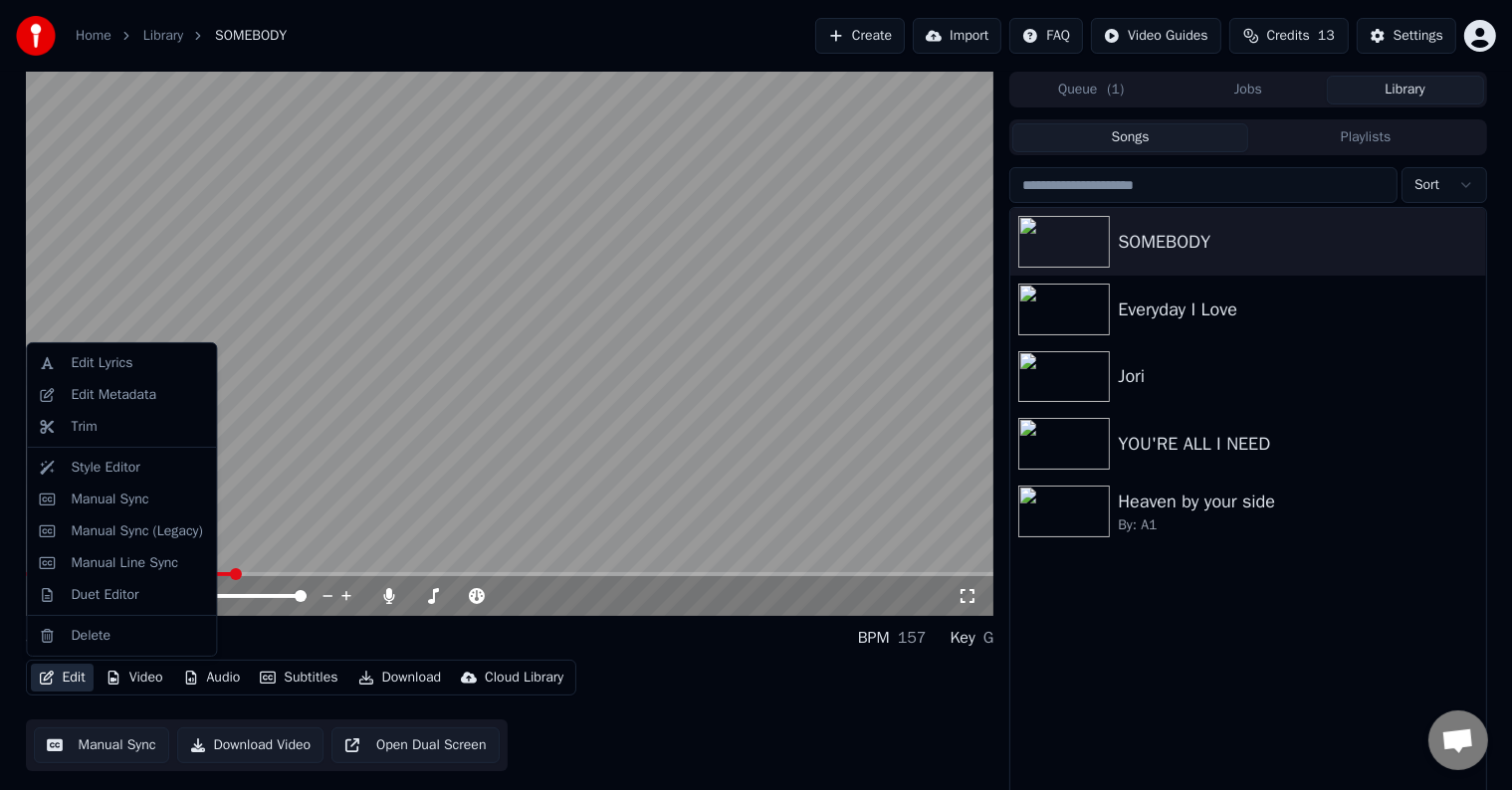 click on "Edit" at bounding box center [62, 678] 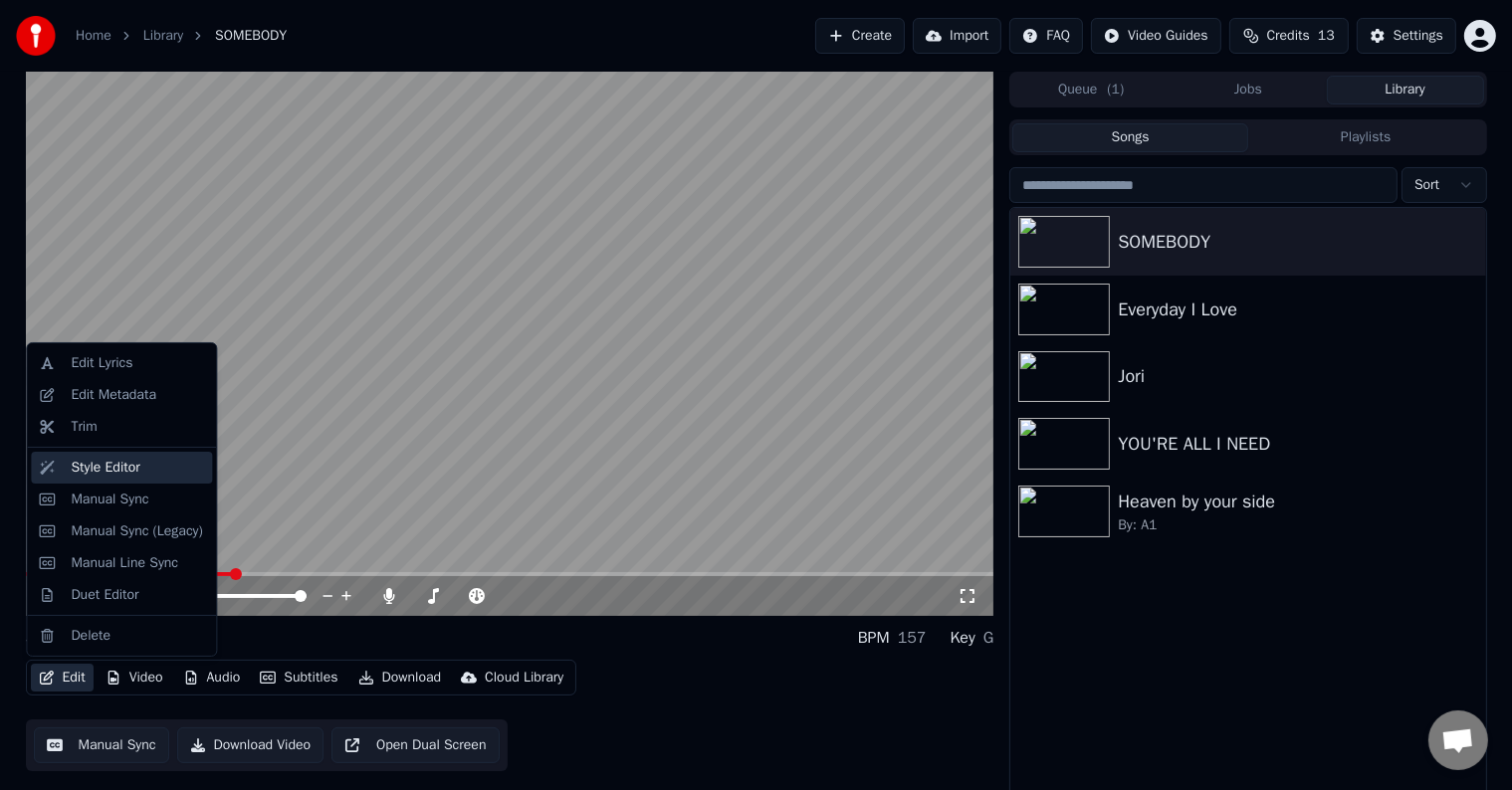 click on "Style Editor" at bounding box center (105, 468) 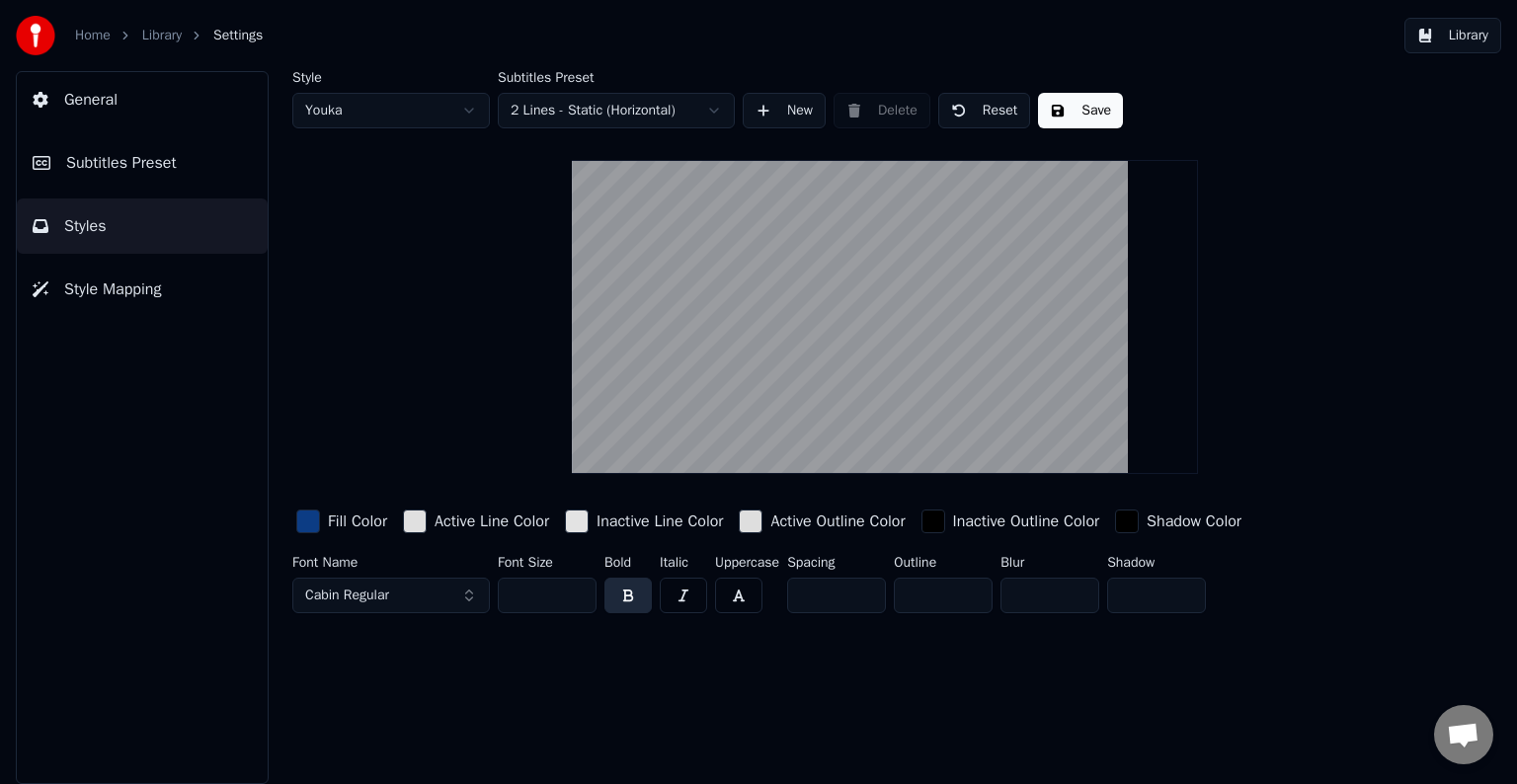 click on "Subtitles Preset" at bounding box center (121, 163) 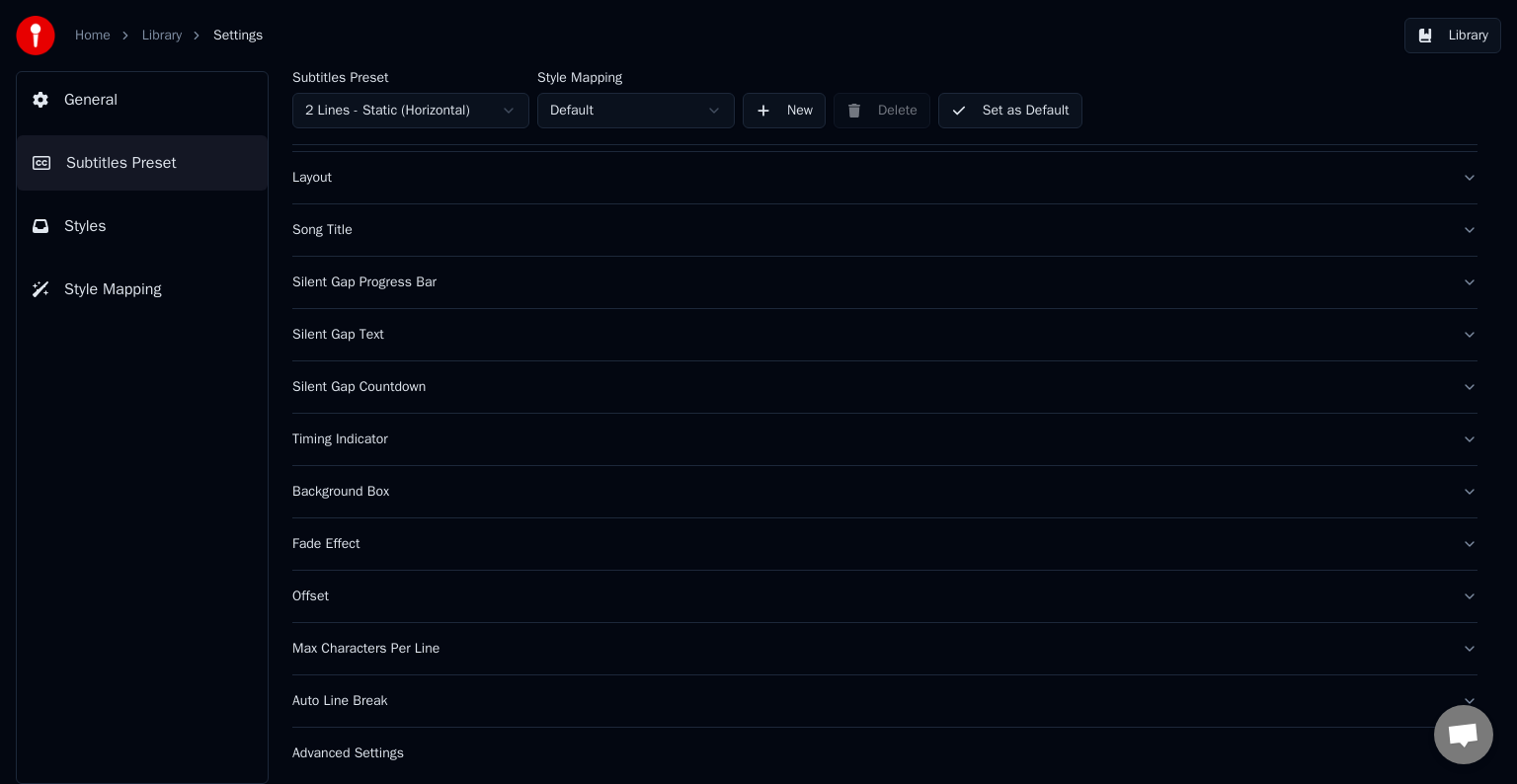 scroll, scrollTop: 93, scrollLeft: 0, axis: vertical 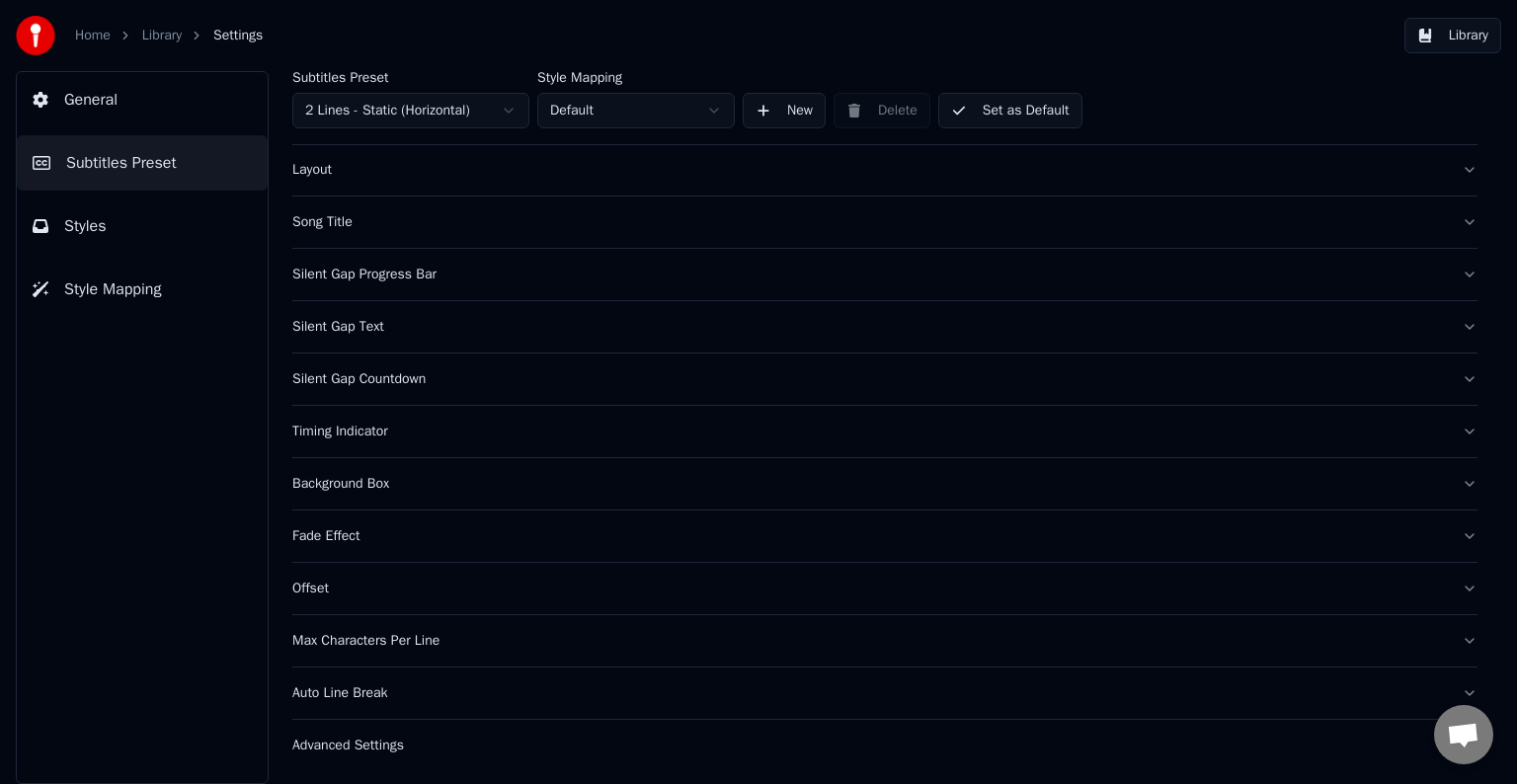 click on "Offset" at bounding box center [869, 588] 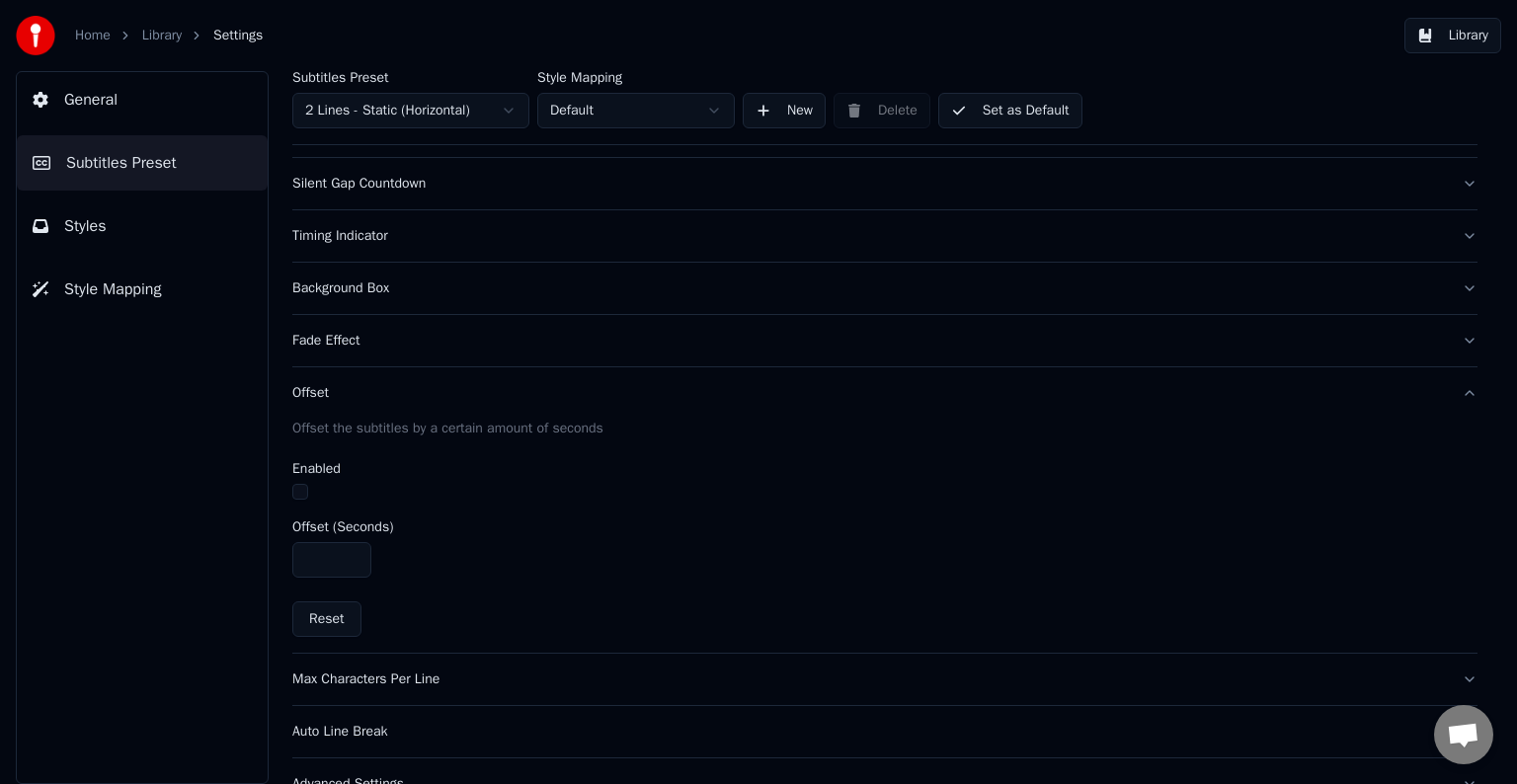scroll, scrollTop: 290, scrollLeft: 0, axis: vertical 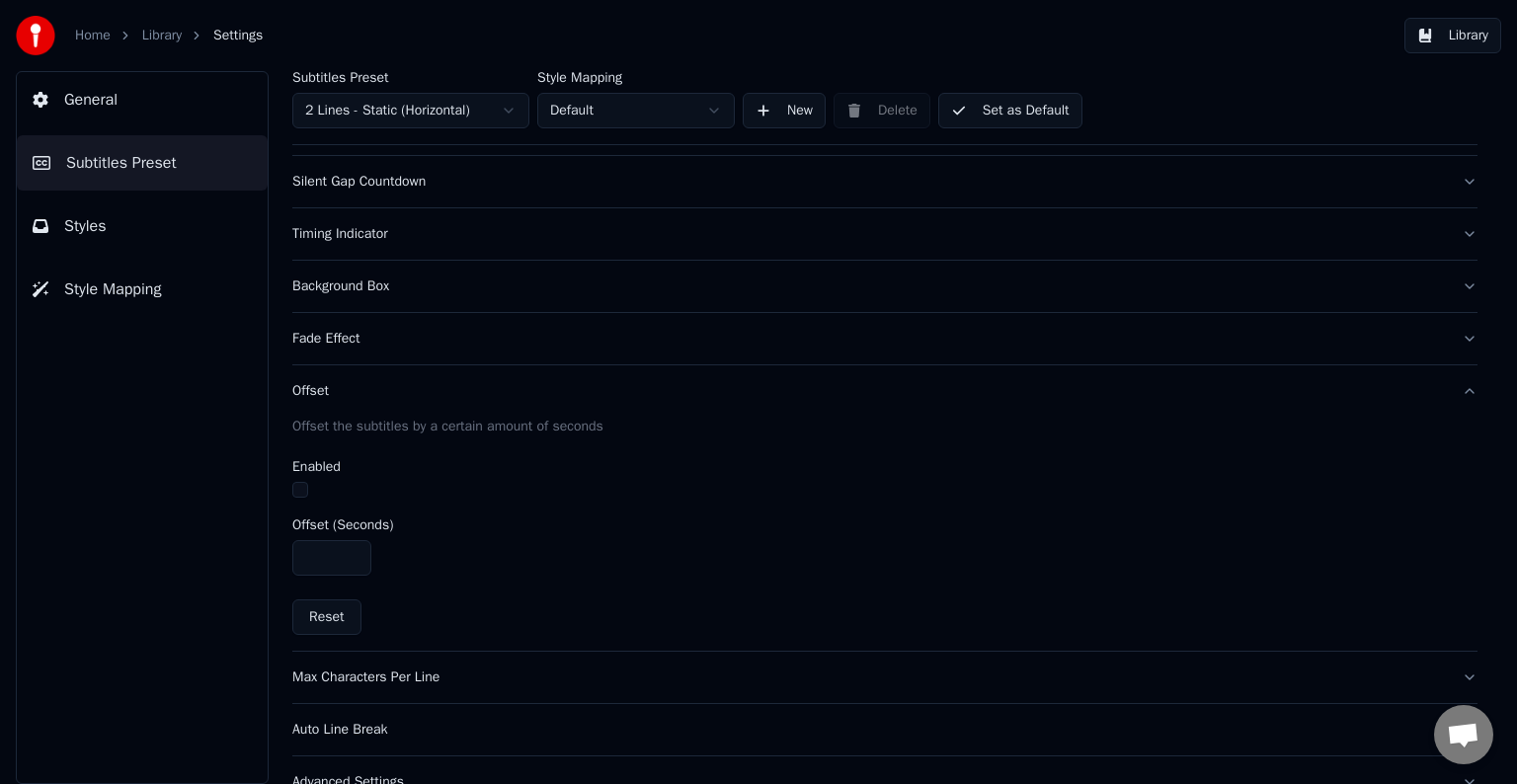 click on "Reset" at bounding box center (327, 617) 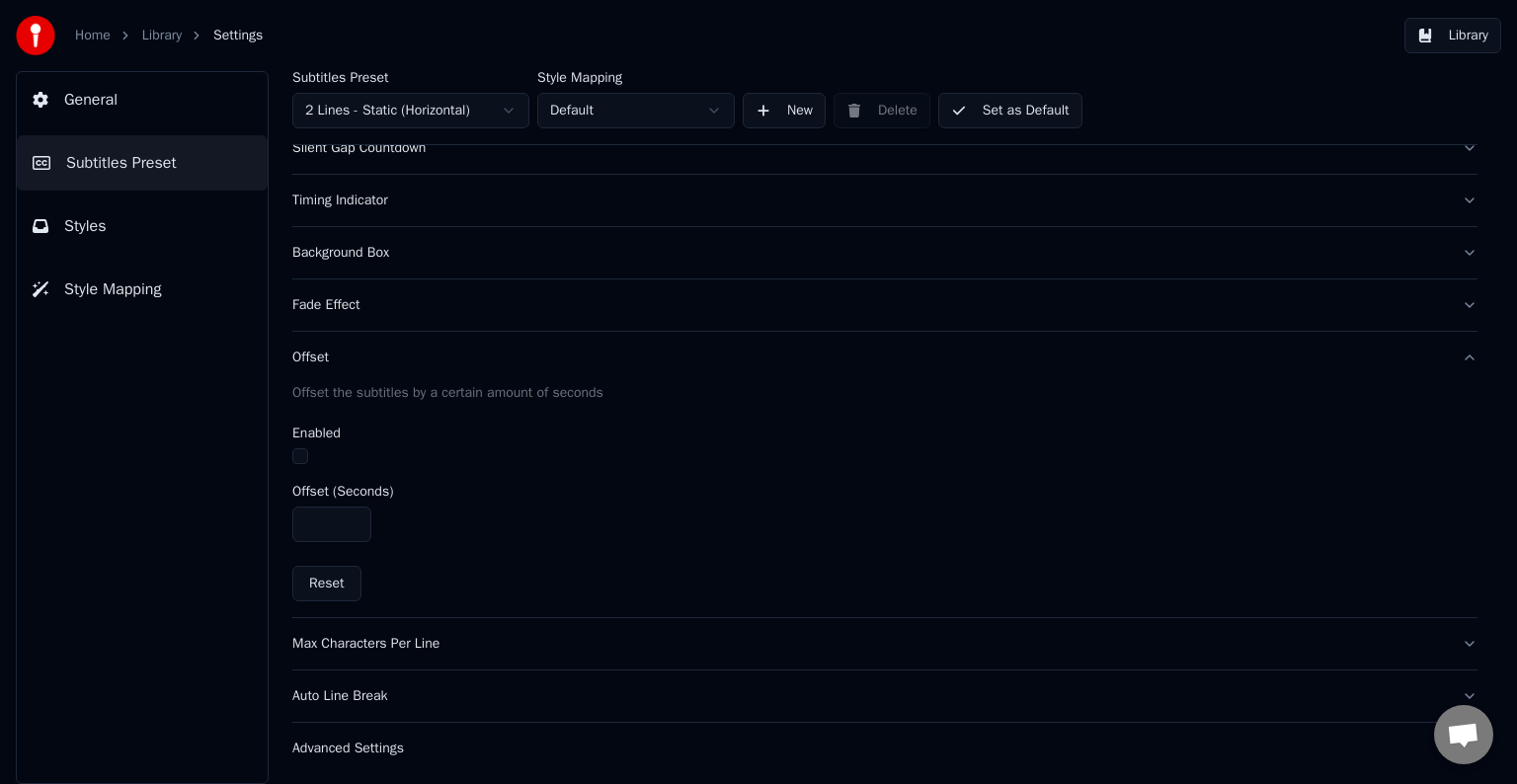 scroll, scrollTop: 326, scrollLeft: 0, axis: vertical 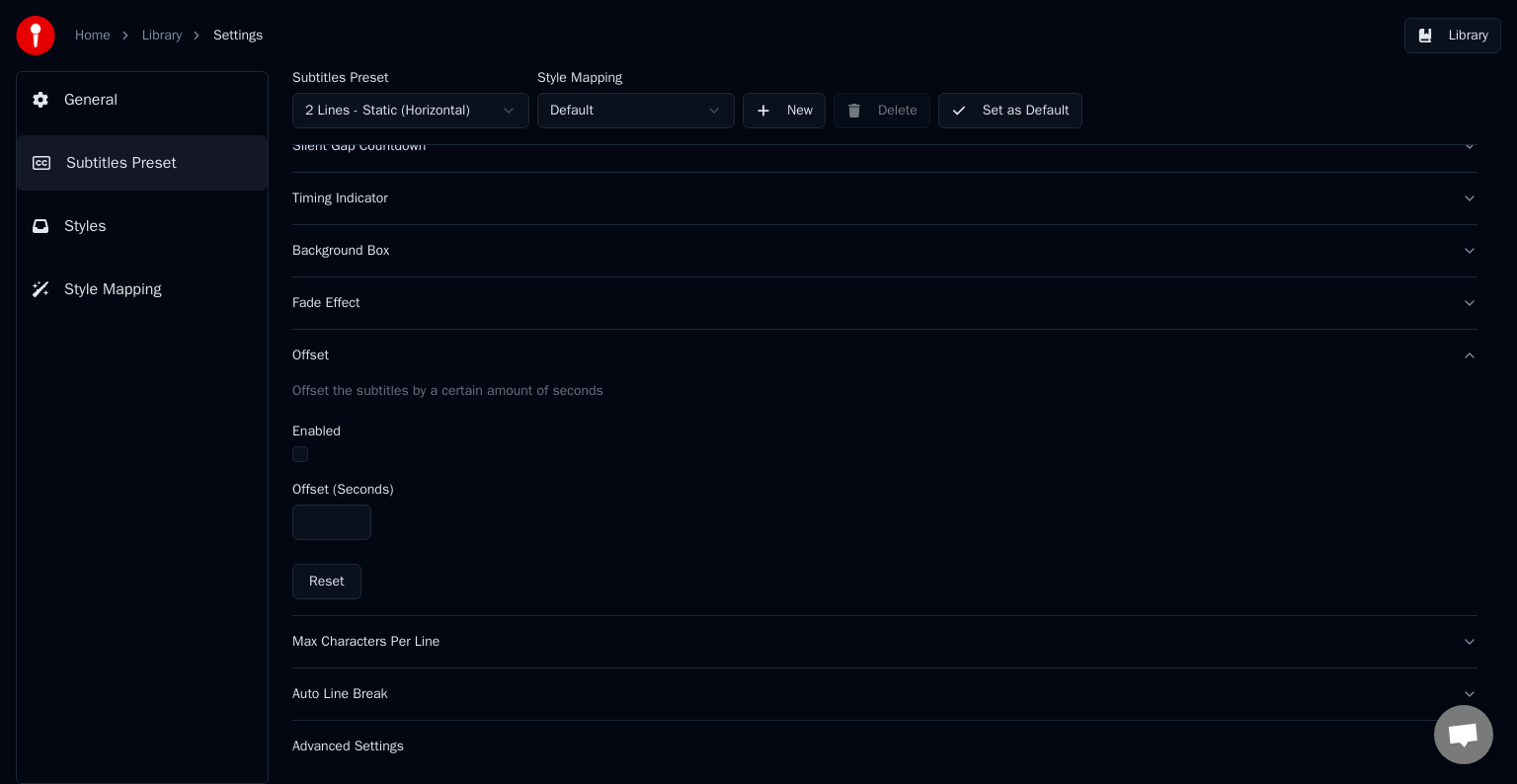 click on "Advanced Settings" at bounding box center (869, 746) 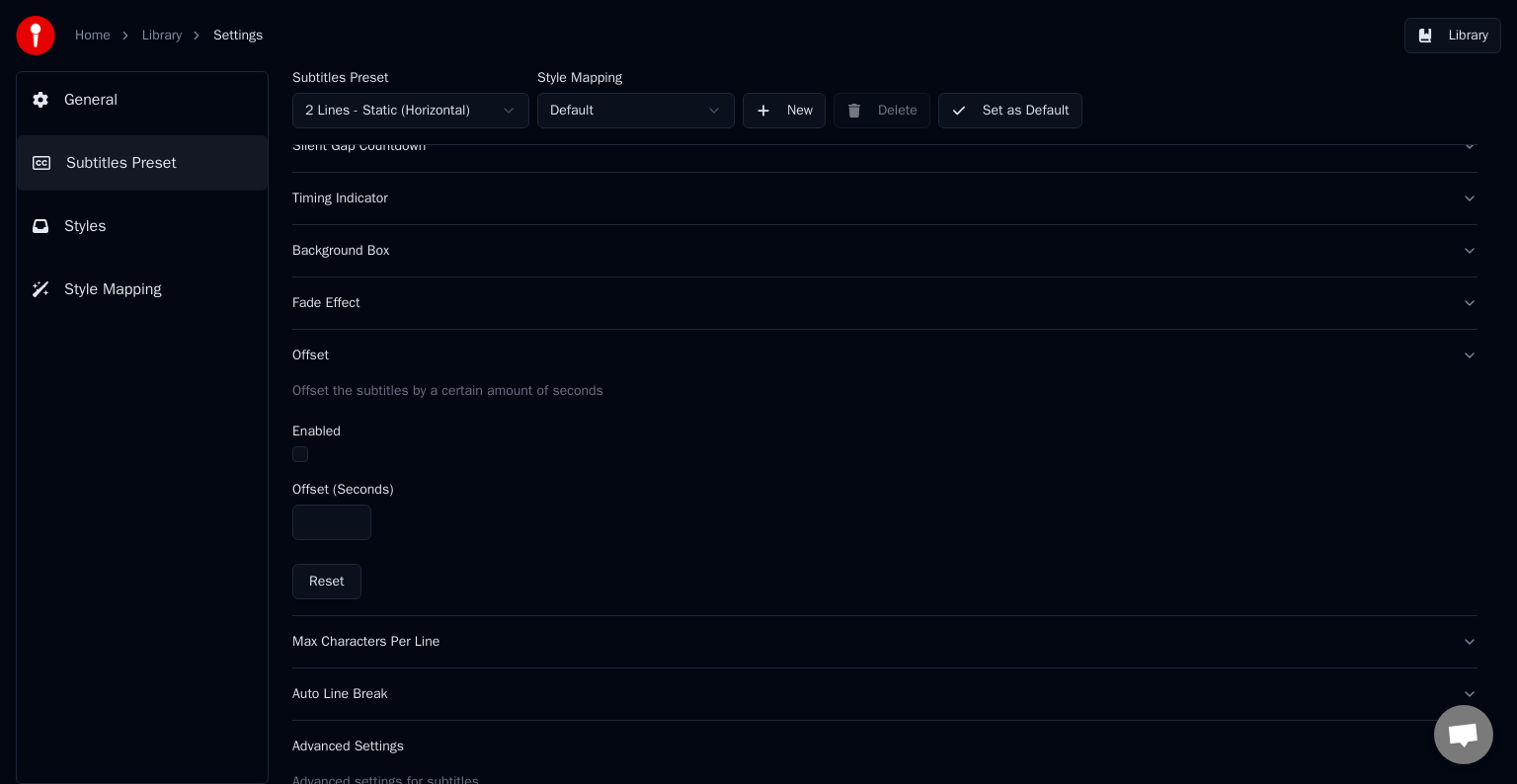 click on "Active Line End Extra (Seconds) *** Fade In (Milliseconds) * Fade Out (Milliseconds) *" at bounding box center [885, 899] 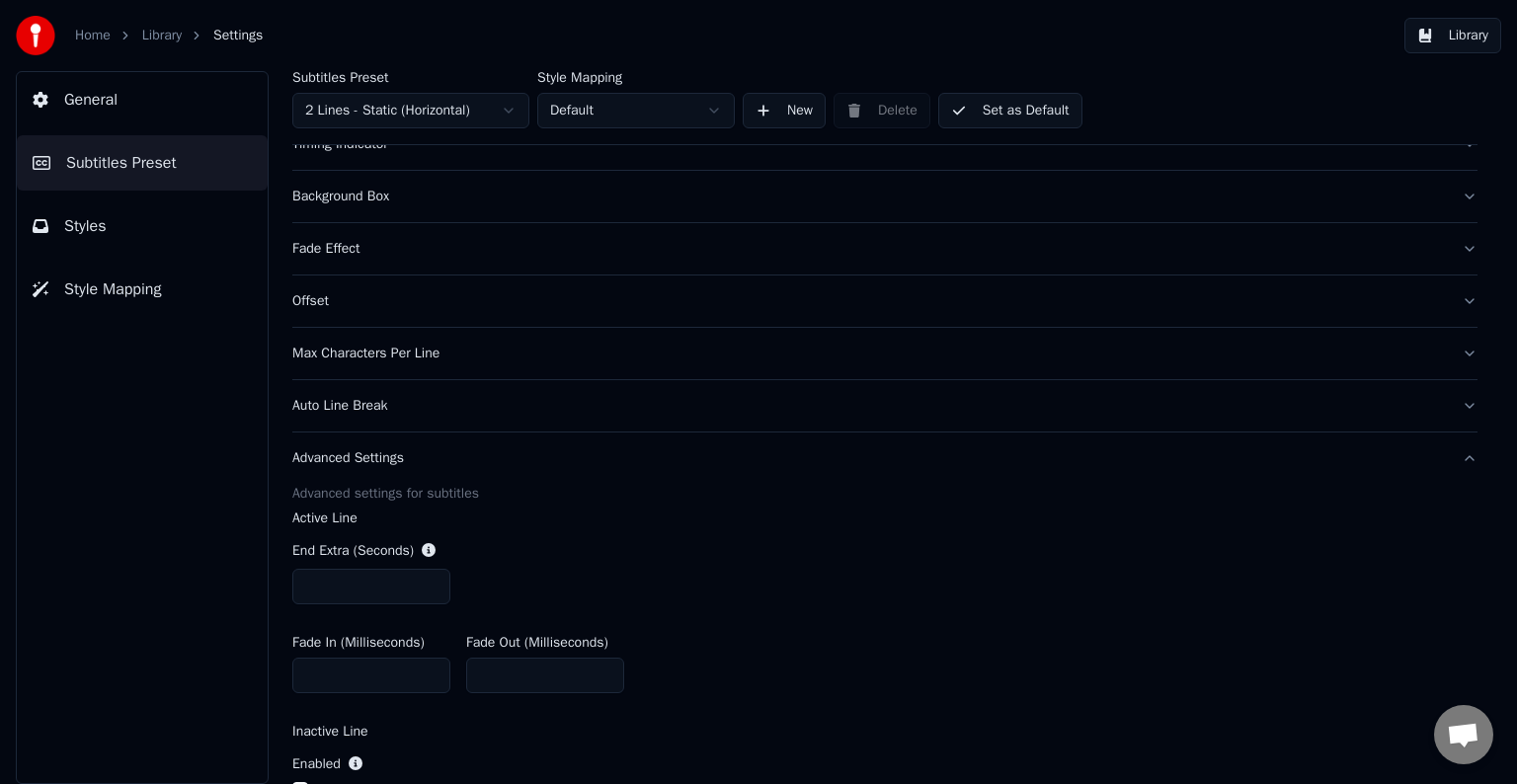 scroll, scrollTop: 128, scrollLeft: 0, axis: vertical 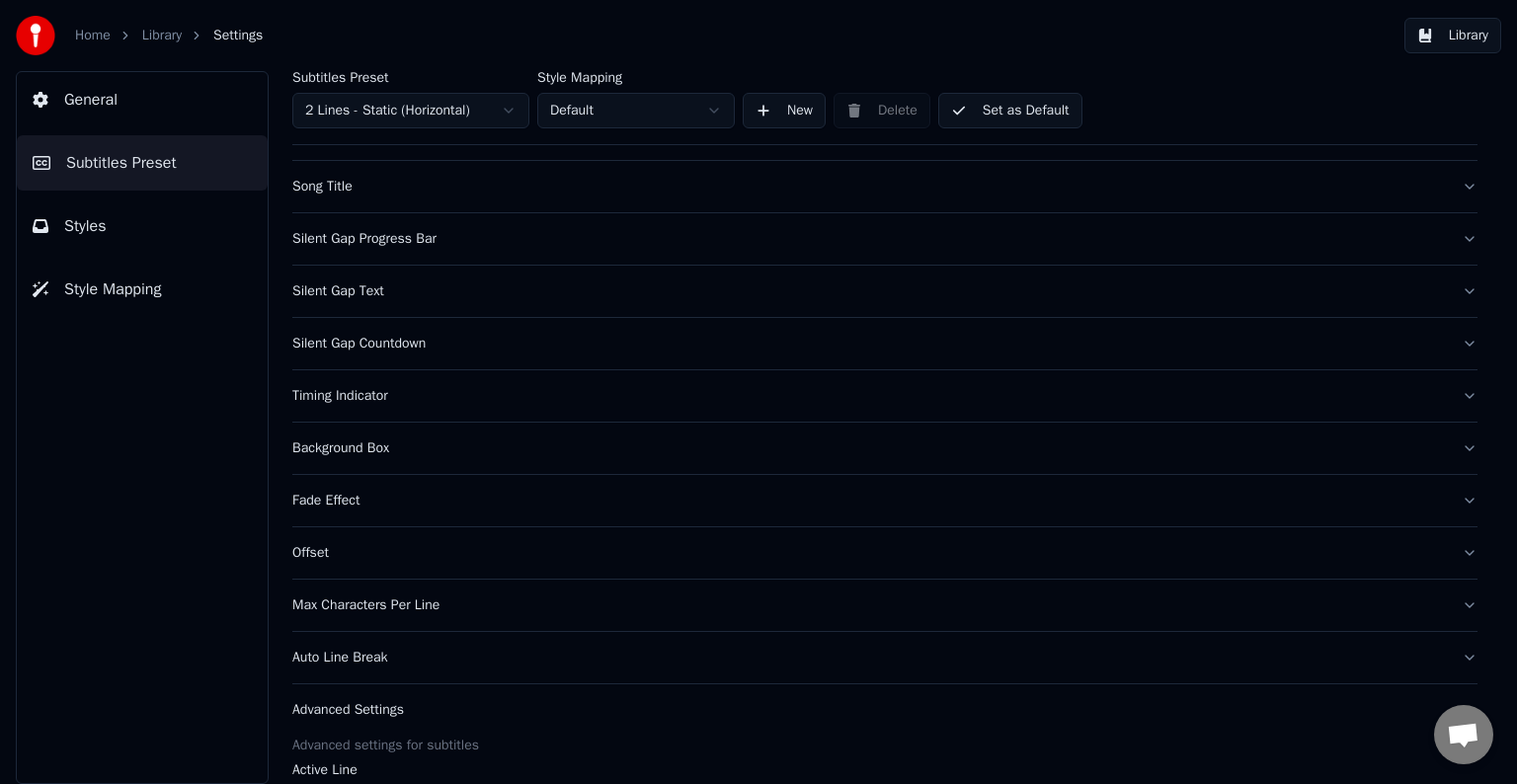 click on "Fade Effect" at bounding box center (869, 501) 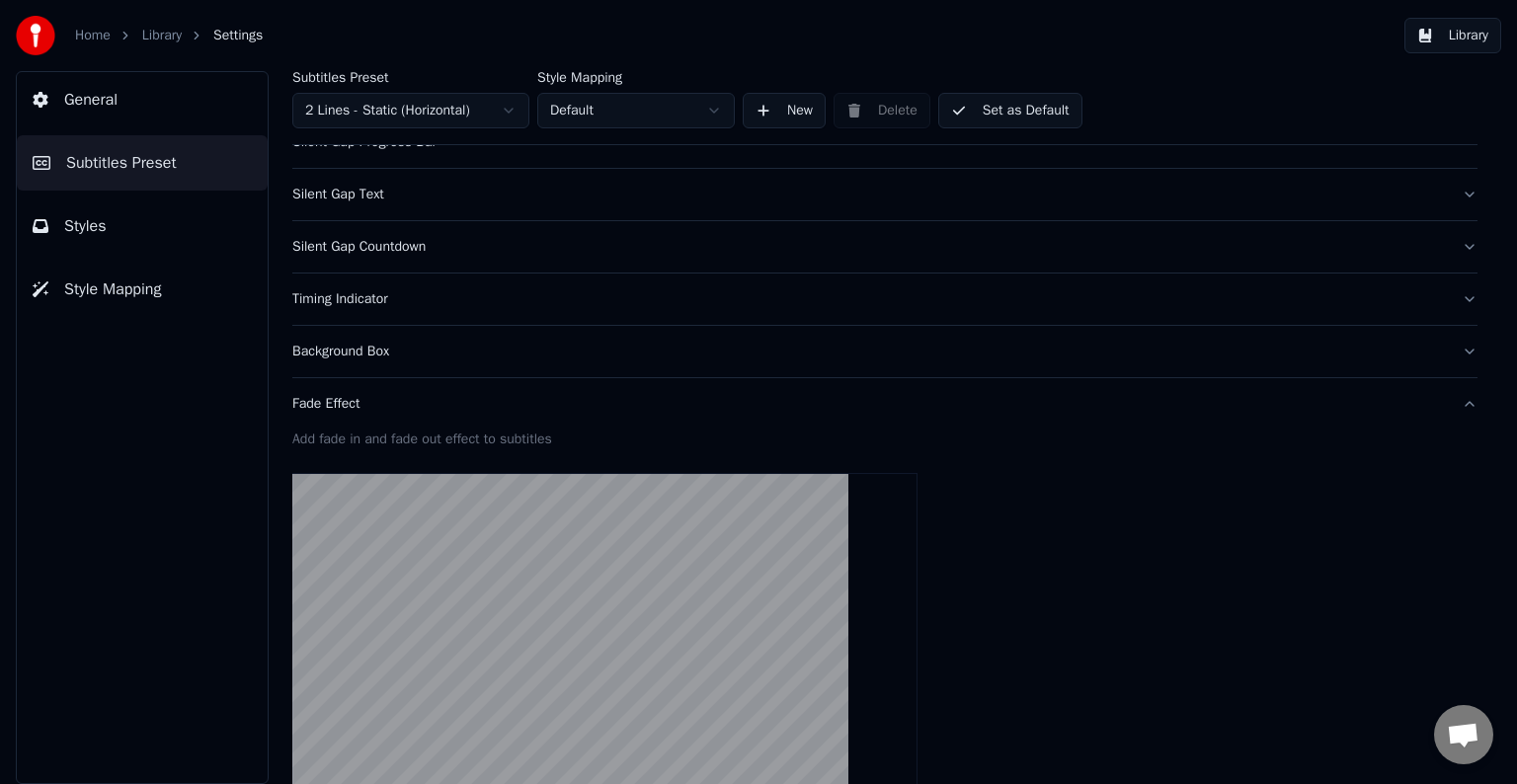 scroll, scrollTop: 523, scrollLeft: 0, axis: vertical 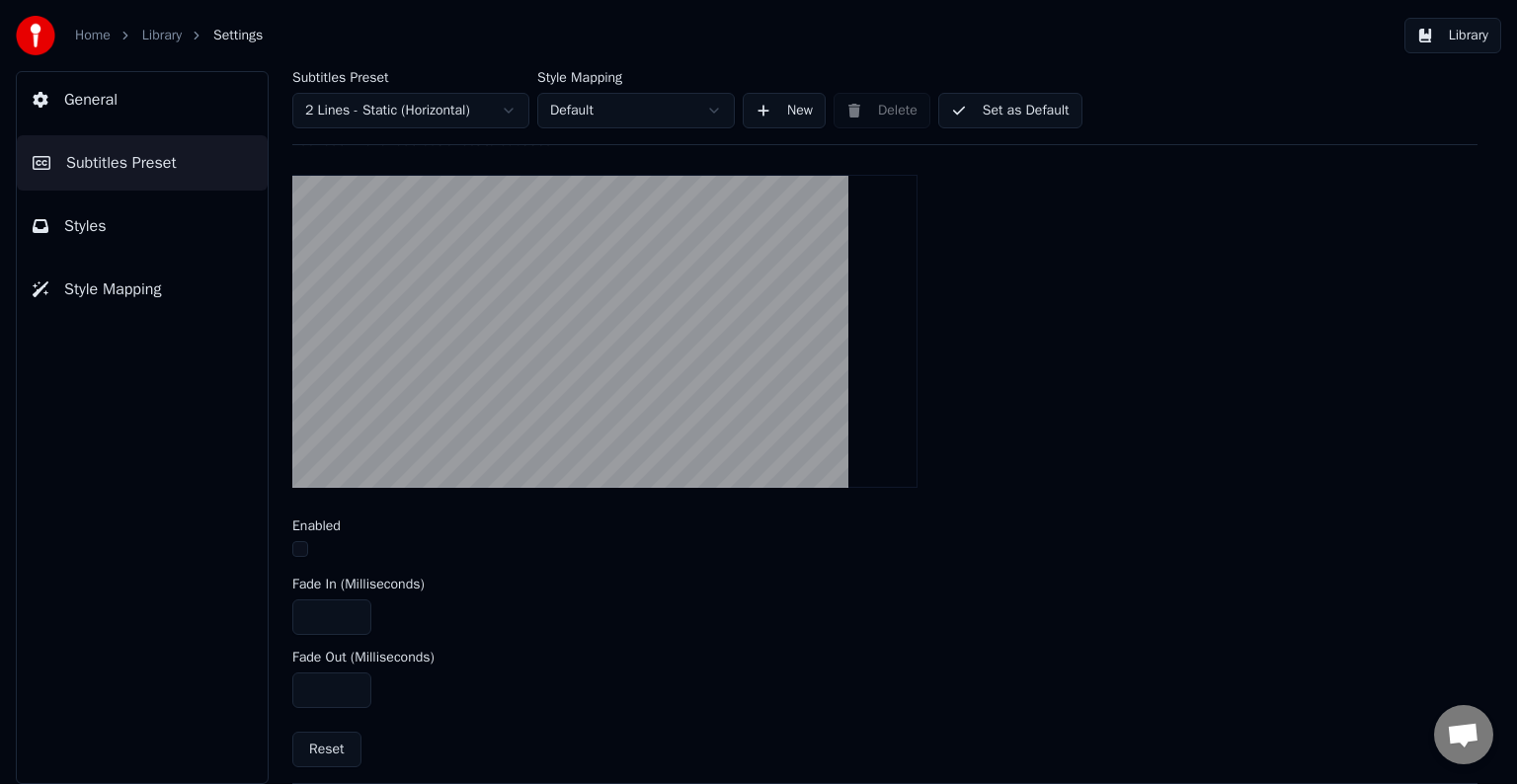 click at bounding box center [300, 549] 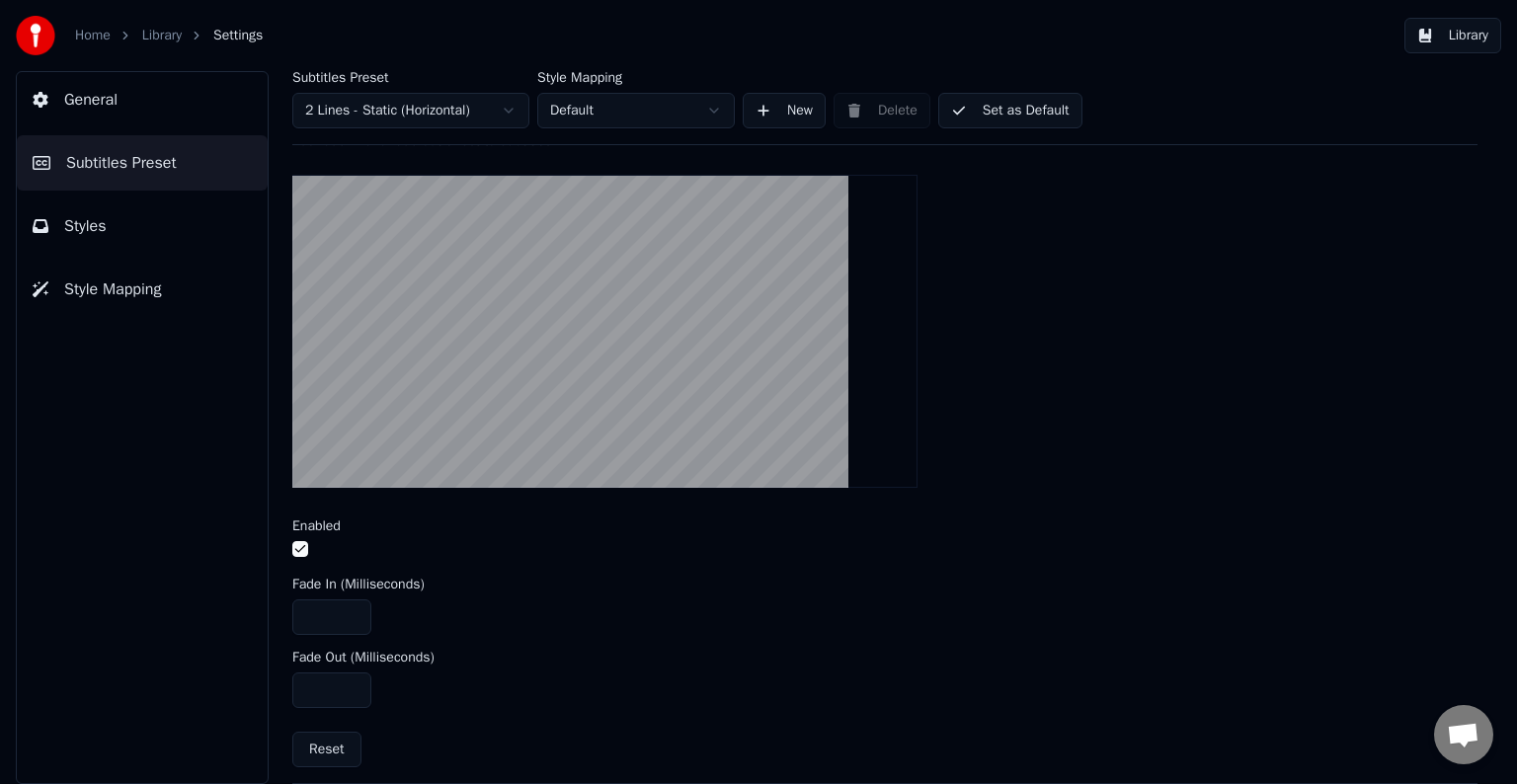 click on "Set as Default" at bounding box center (1010, 111) 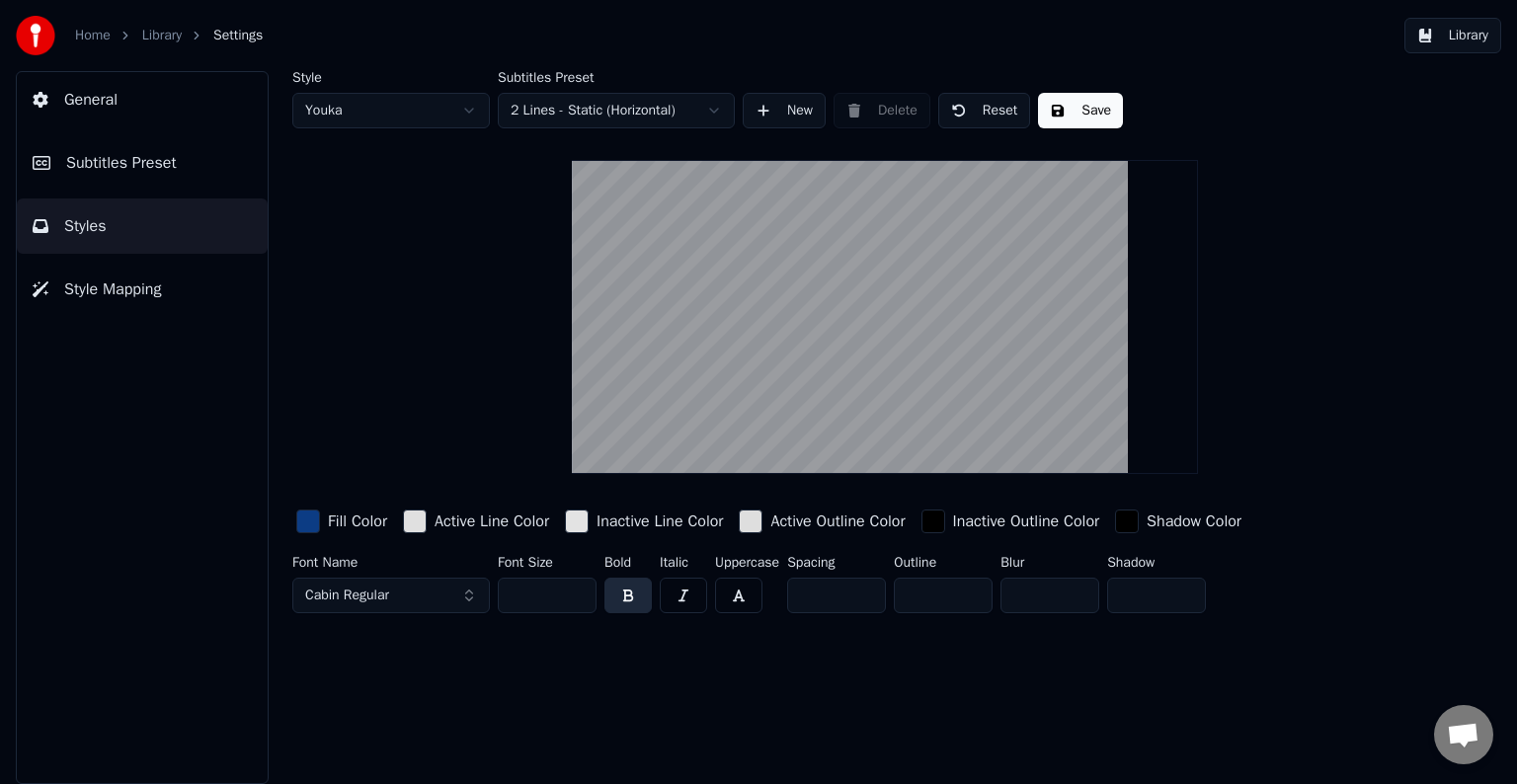 click on "Save" at bounding box center [1080, 111] 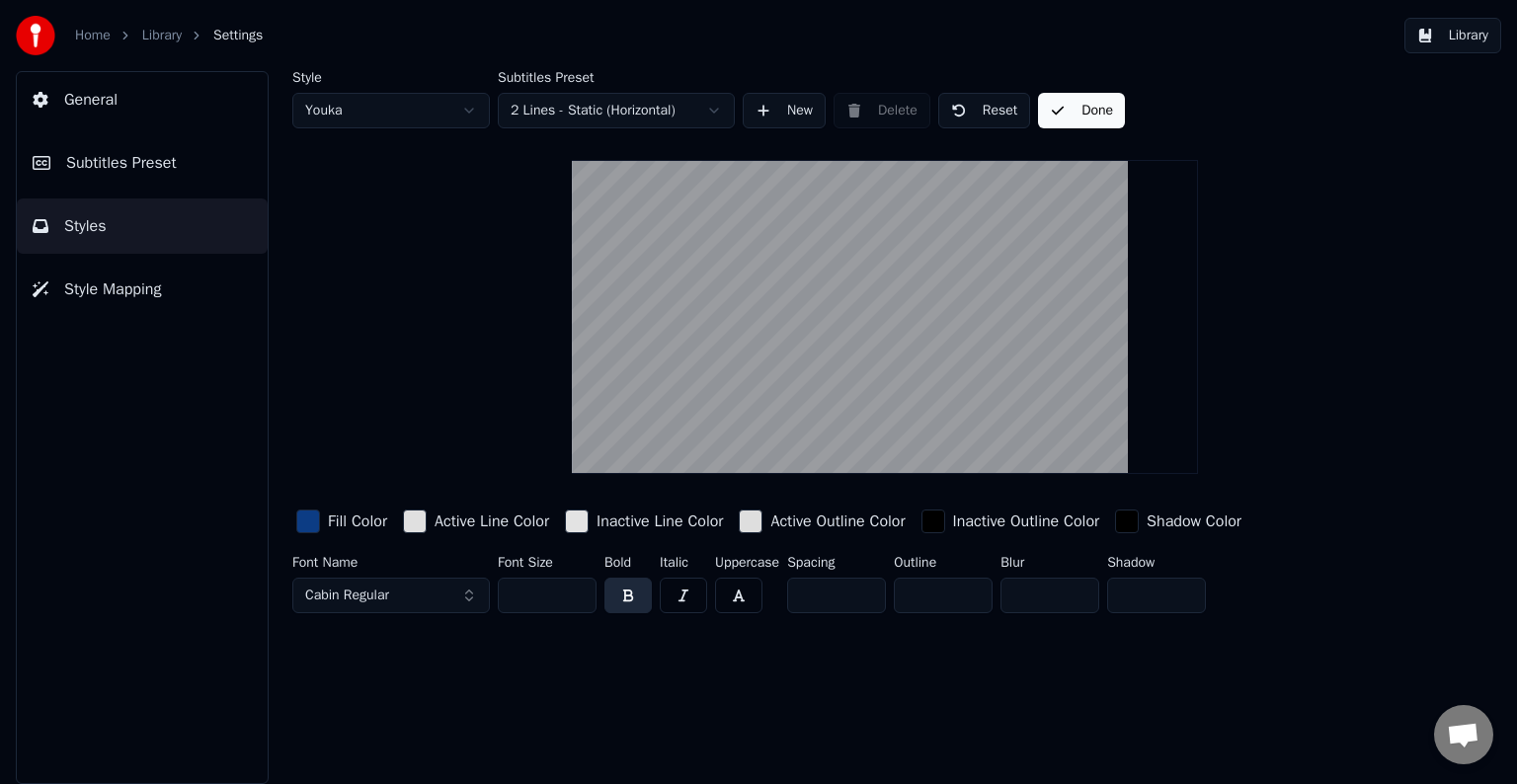 click on "Library" at bounding box center (1453, 36) 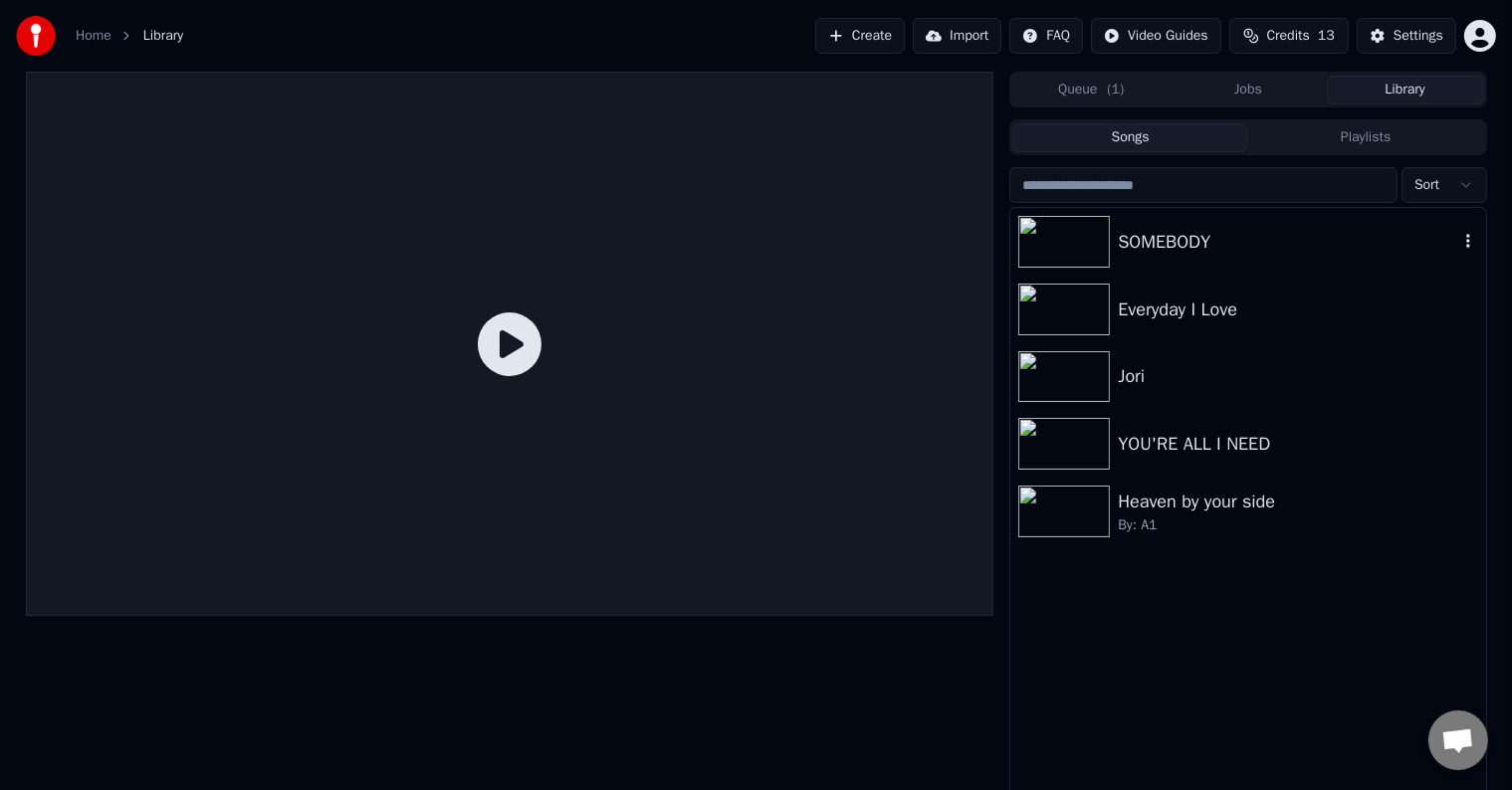 click on "SOMEBODY" at bounding box center [1287, 242] 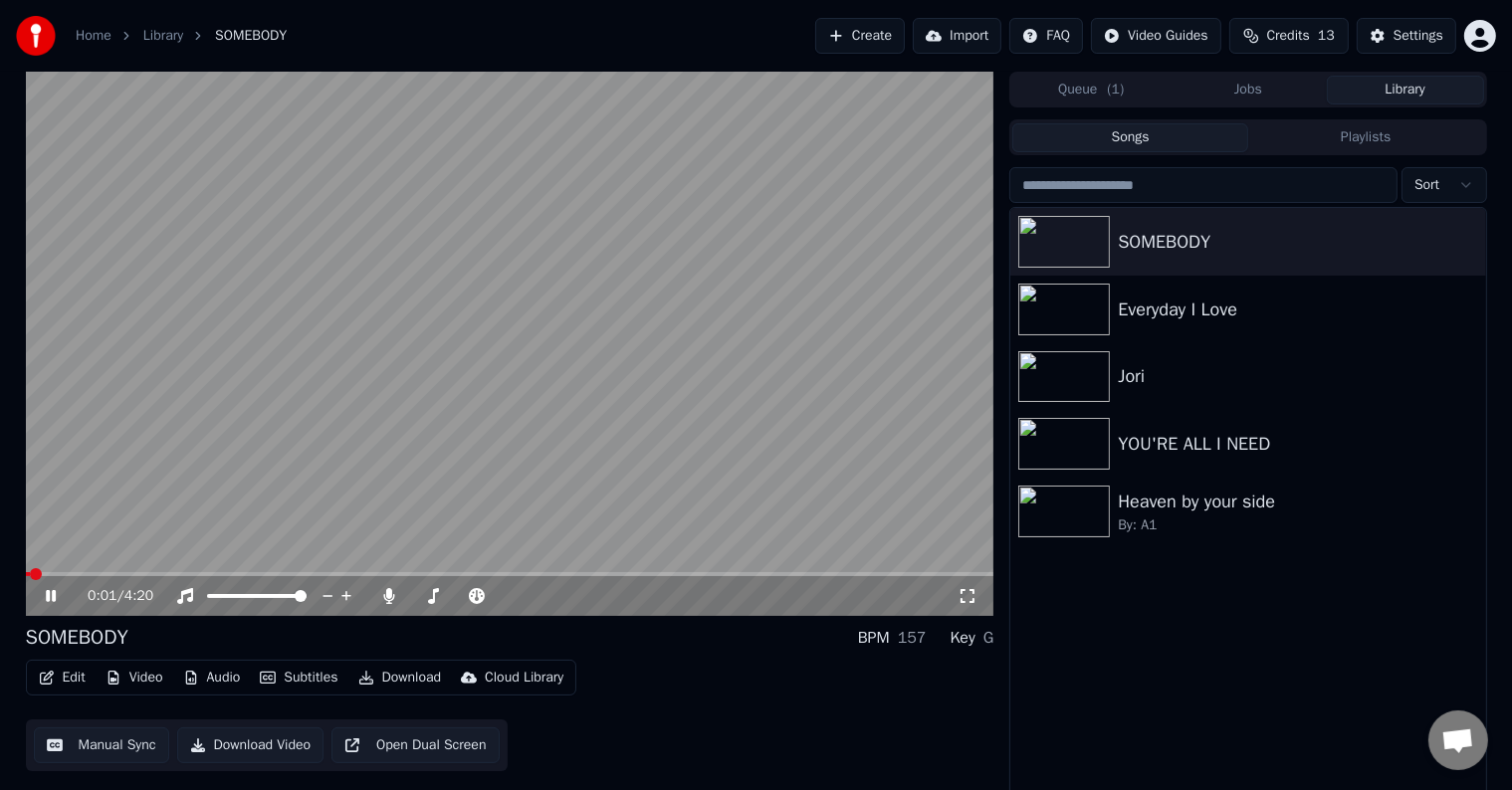 click 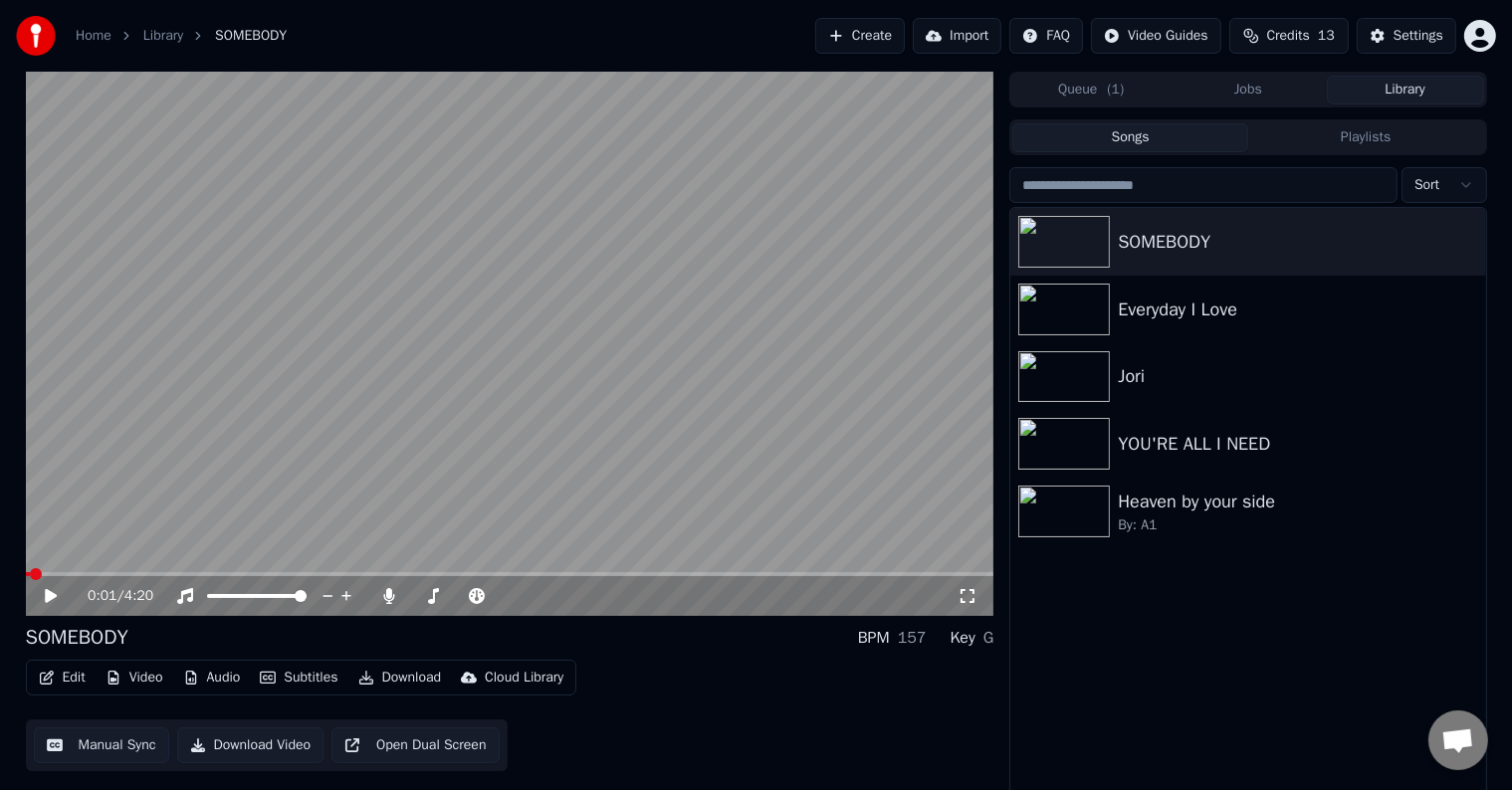 click at bounding box center (510, 343) 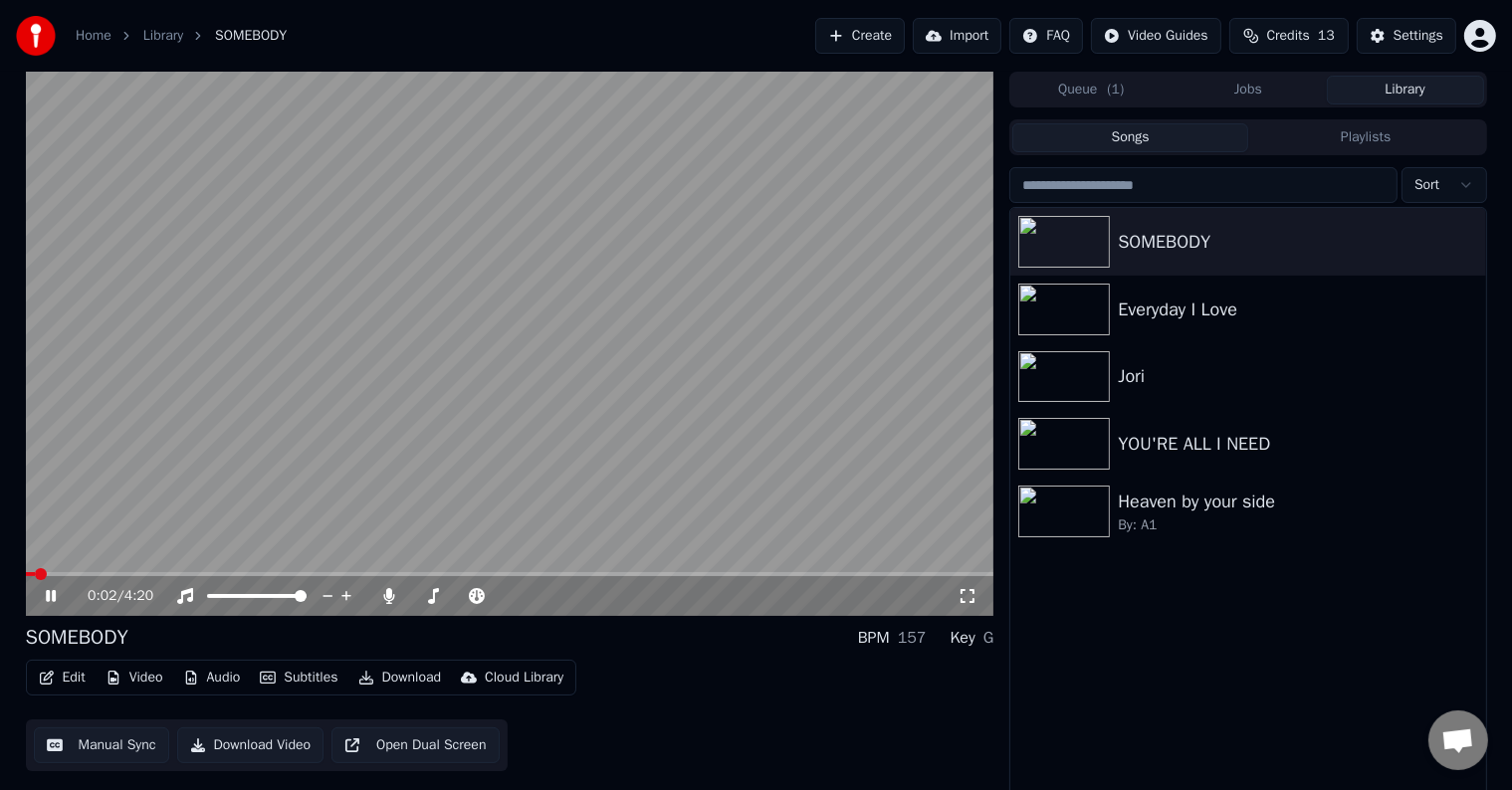 click at bounding box center (510, 574) 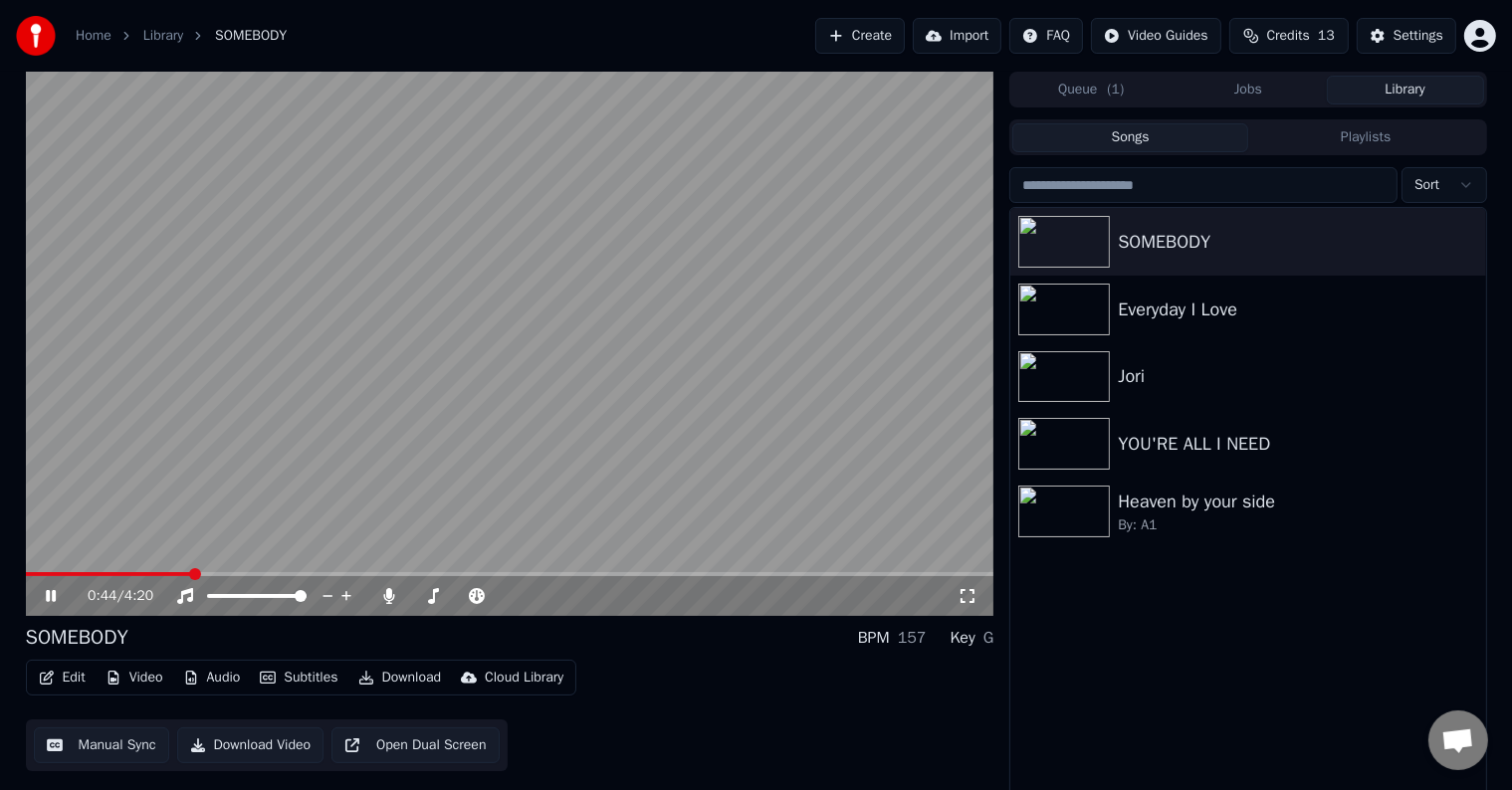 click at bounding box center [510, 343] 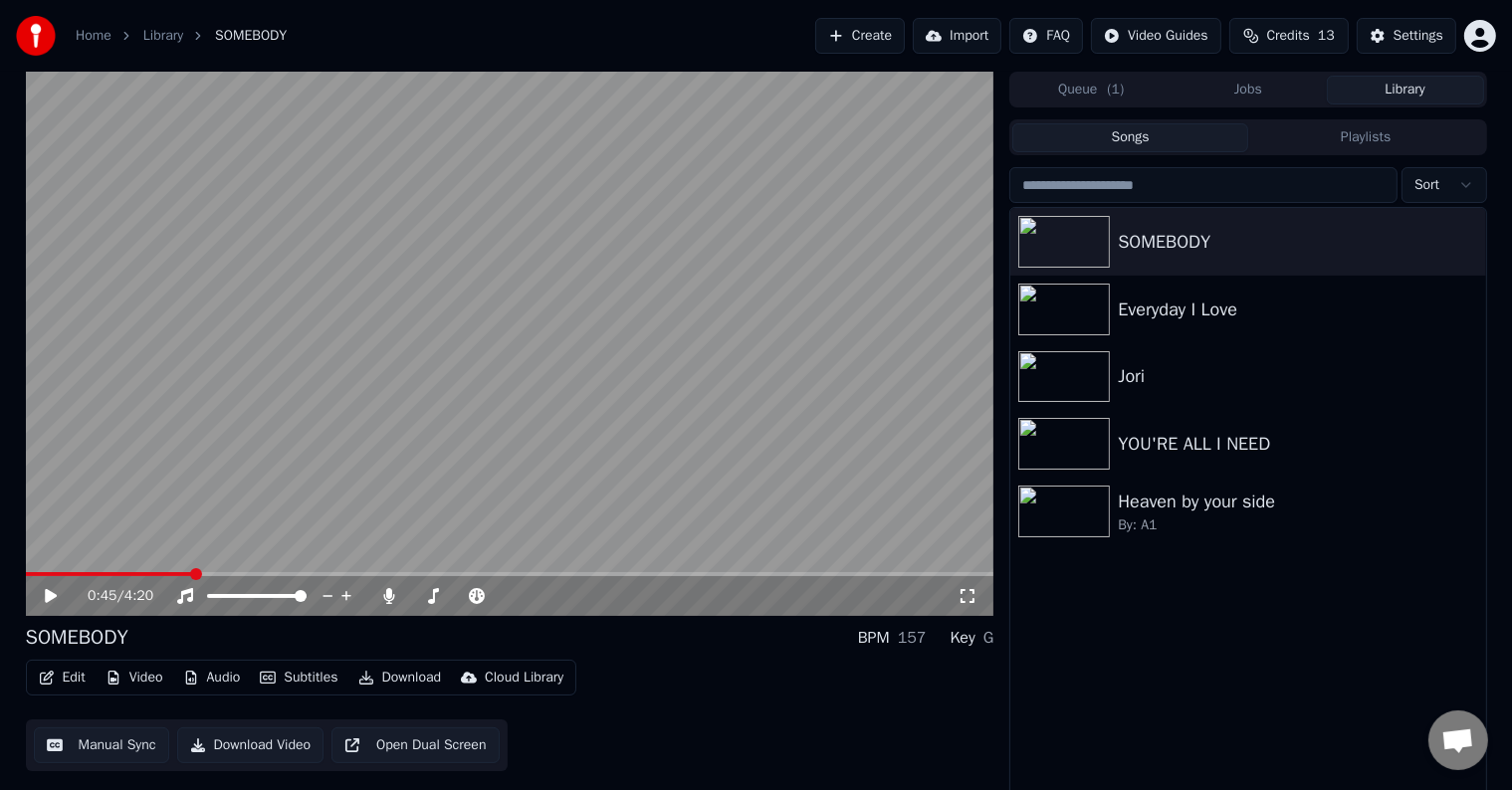 click on "Edit" at bounding box center [62, 678] 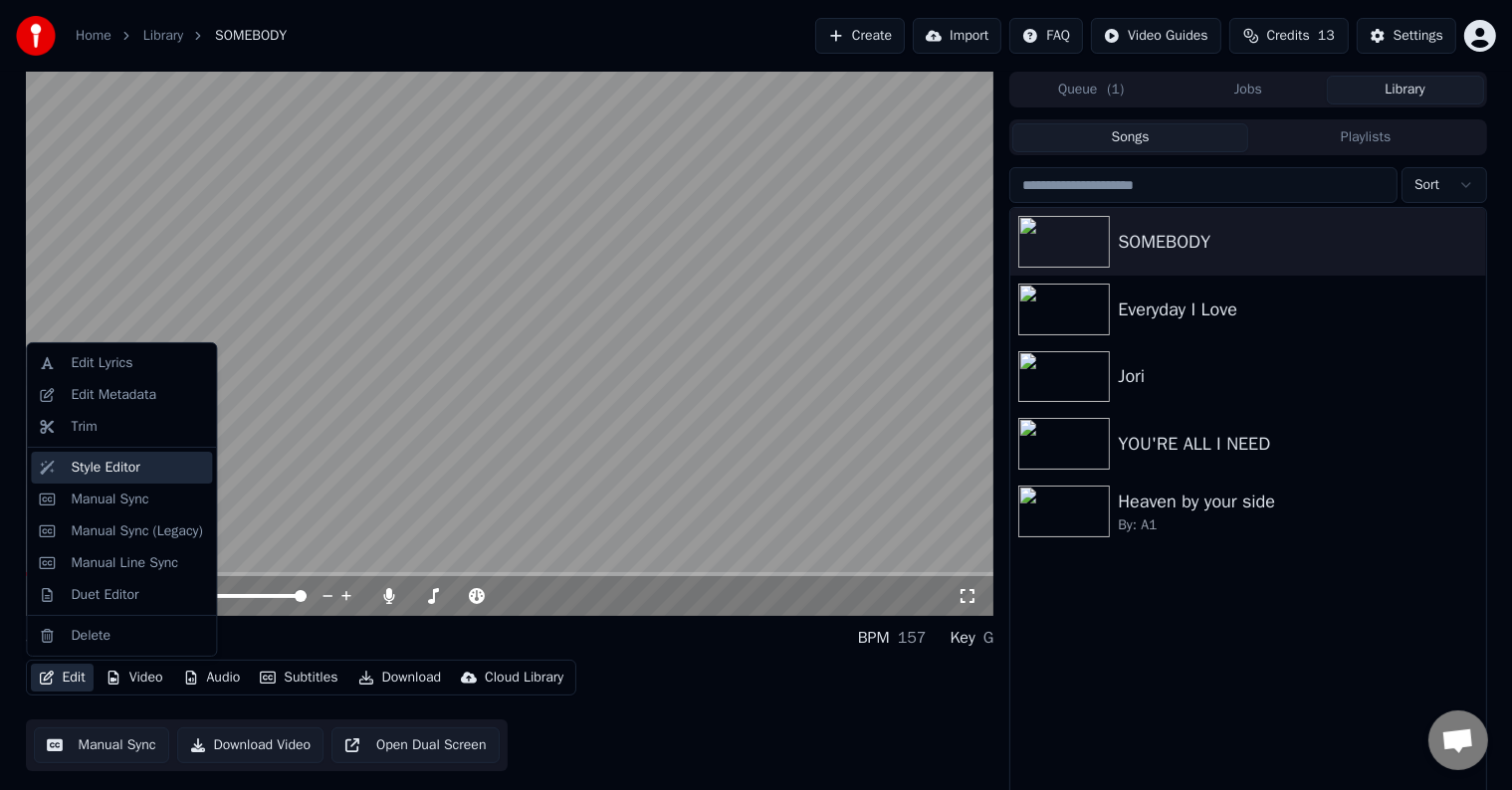 click on "Style Editor" at bounding box center (105, 468) 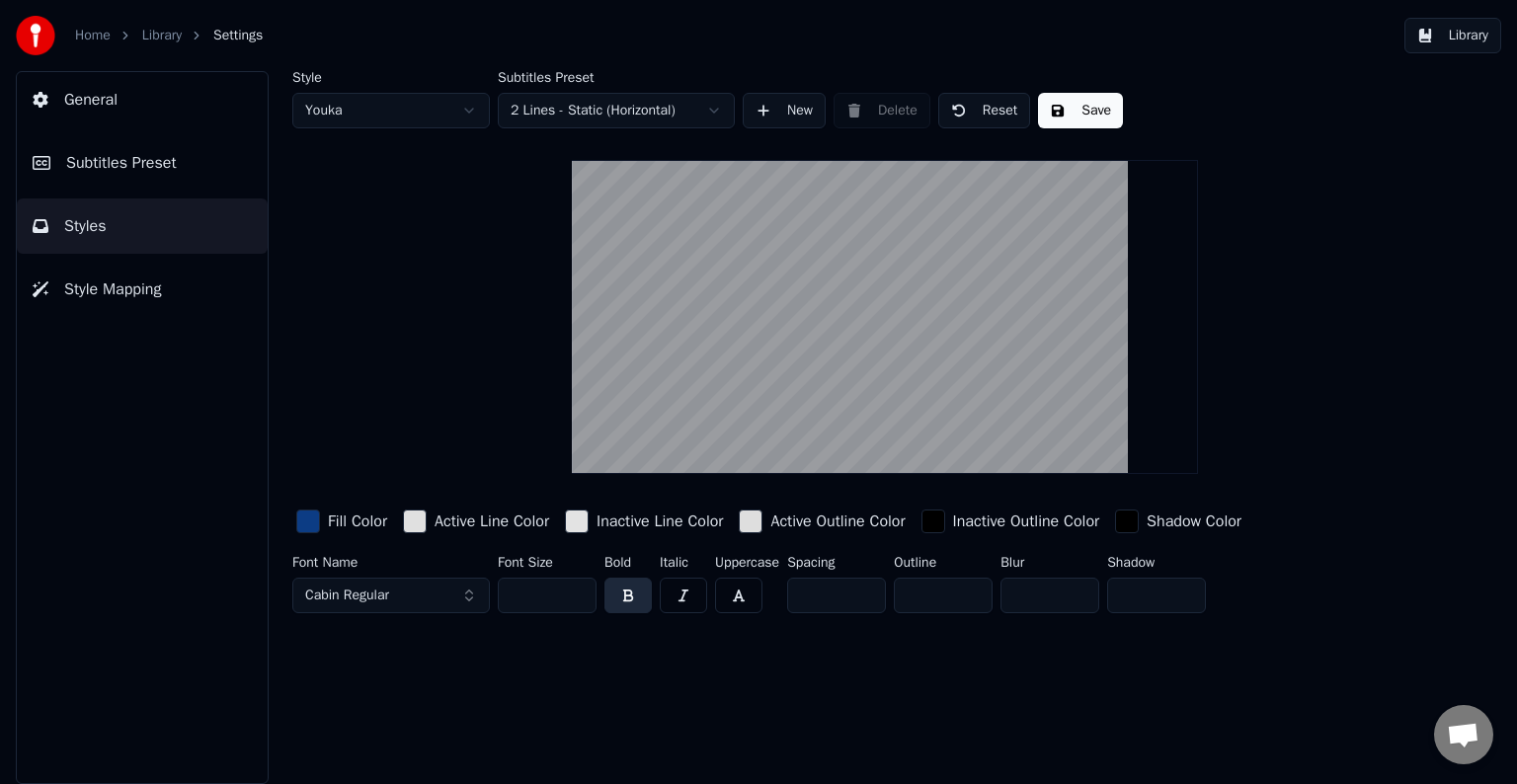 click on "Subtitles Preset" at bounding box center (121, 163) 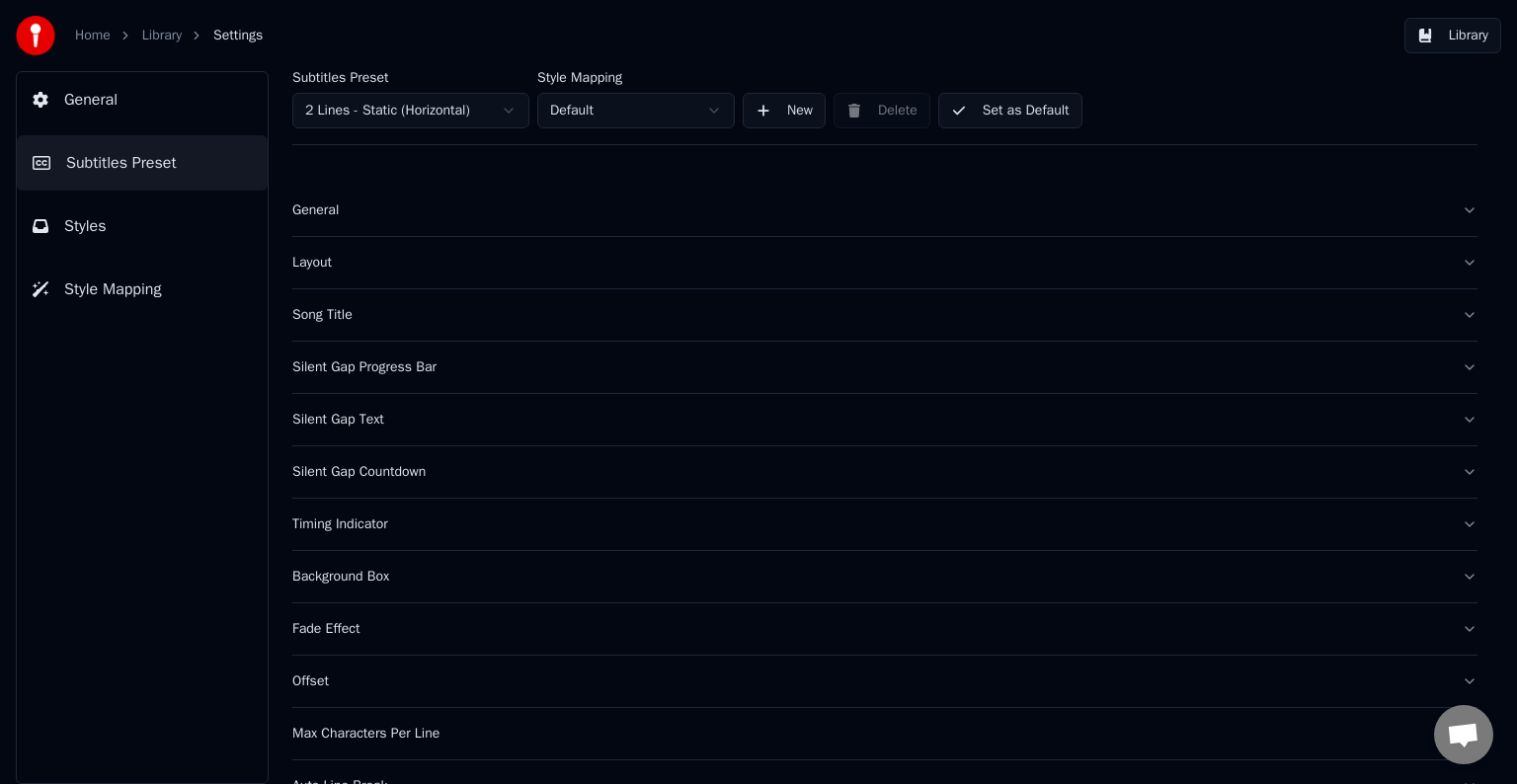 click on "Fade Effect" at bounding box center [869, 629] 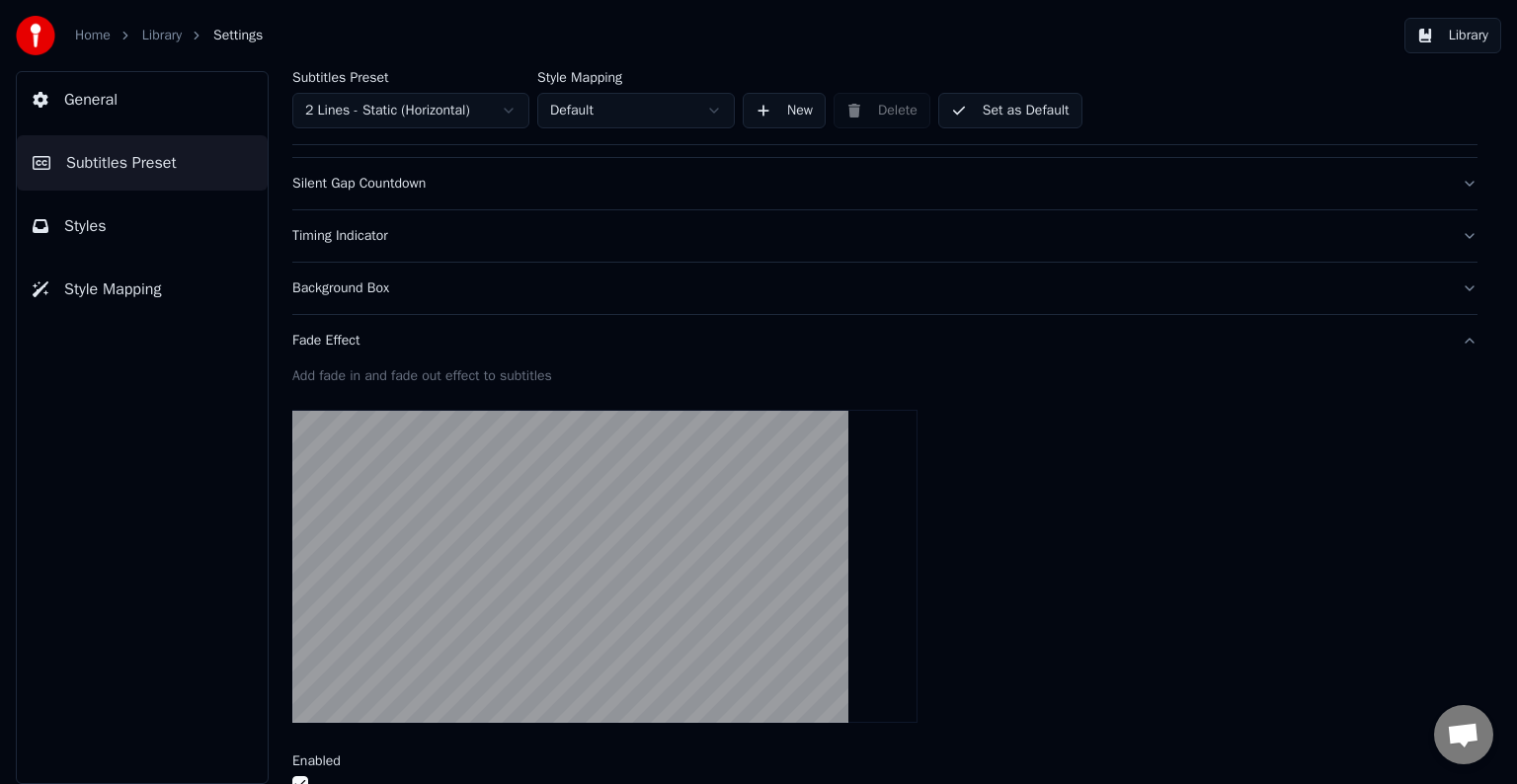 scroll, scrollTop: 395, scrollLeft: 0, axis: vertical 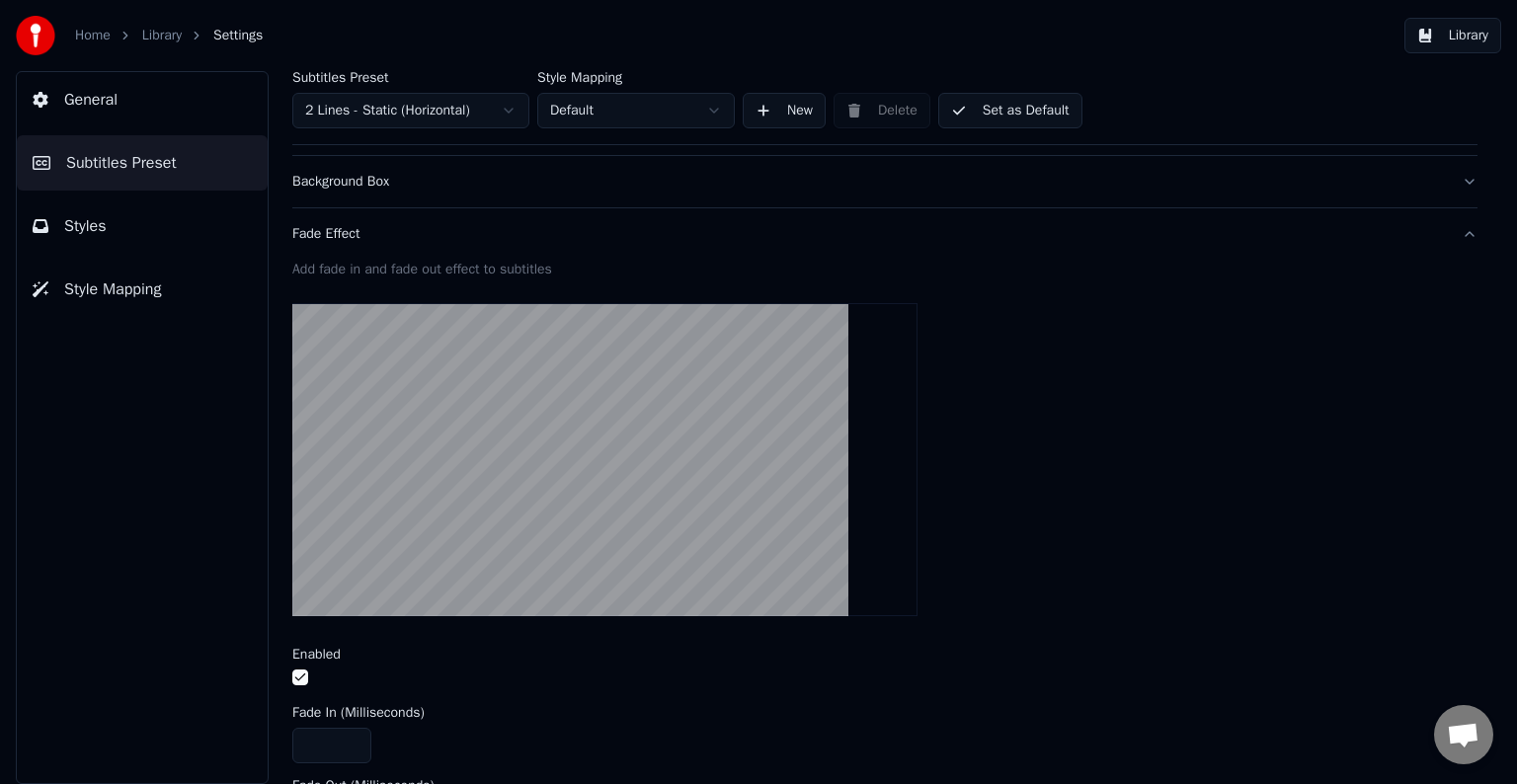 click at bounding box center (300, 677) 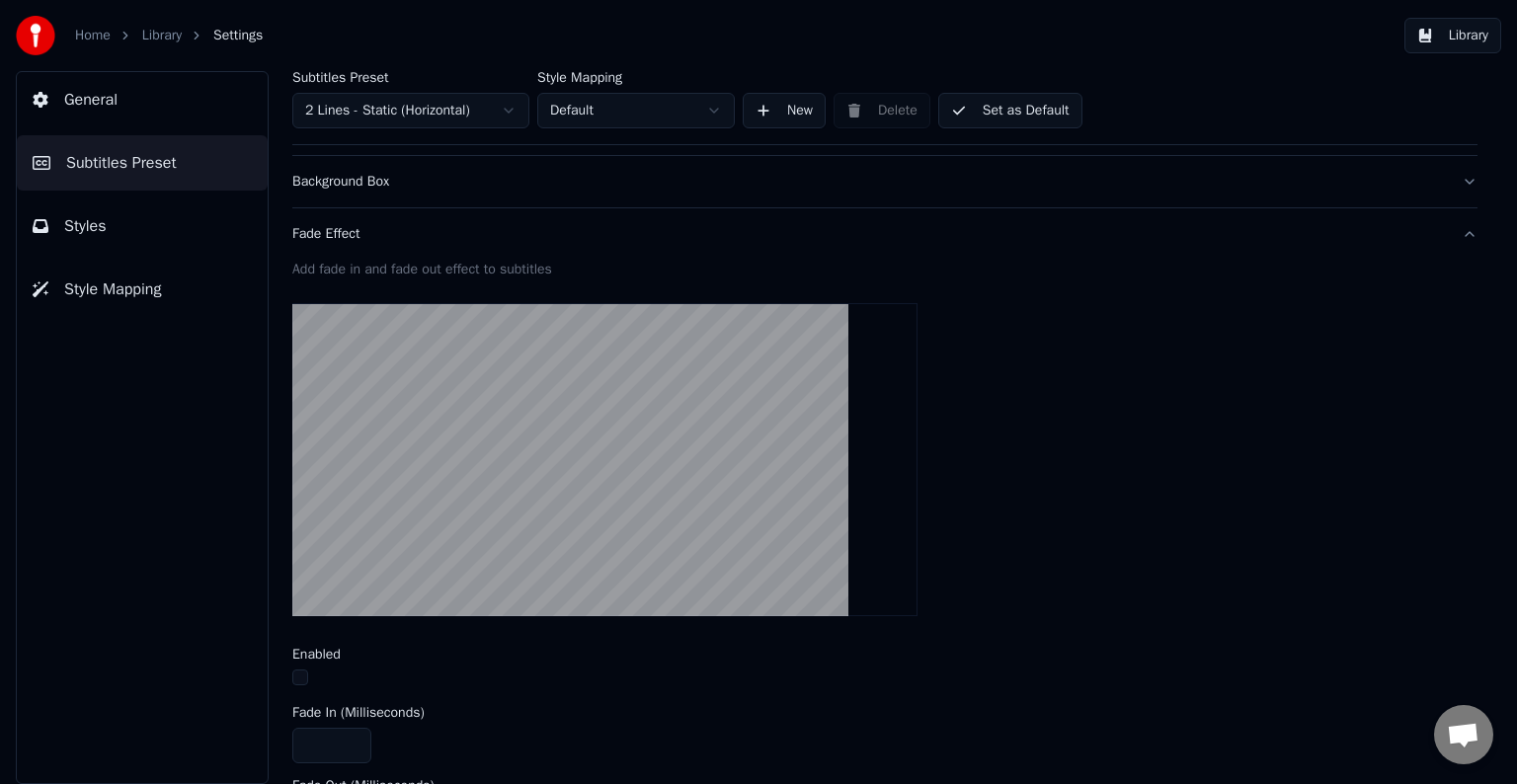 drag, startPoint x: 70, startPoint y: 218, endPoint x: 141, endPoint y: 198, distance: 73.763134 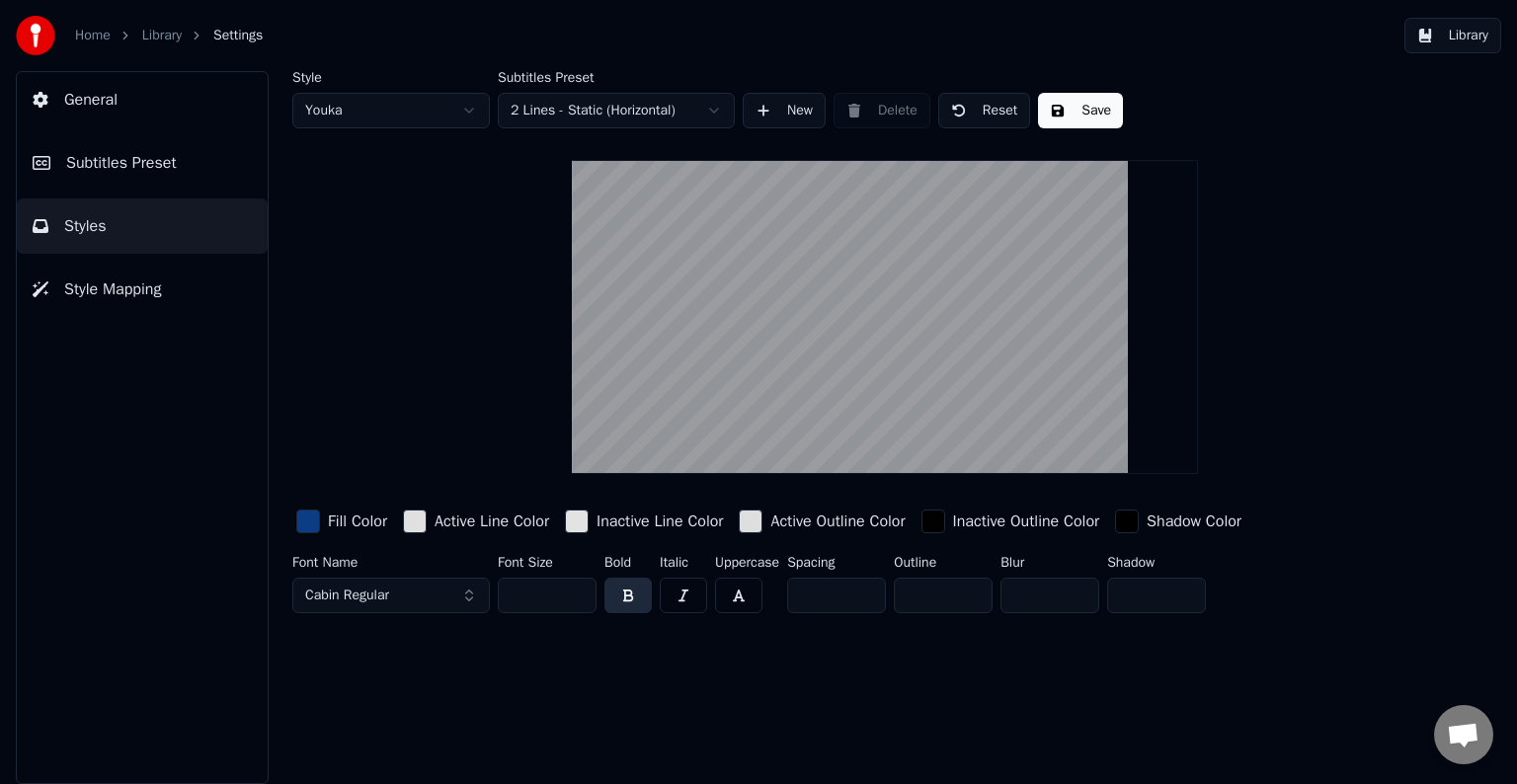 click on "Save" at bounding box center [1080, 111] 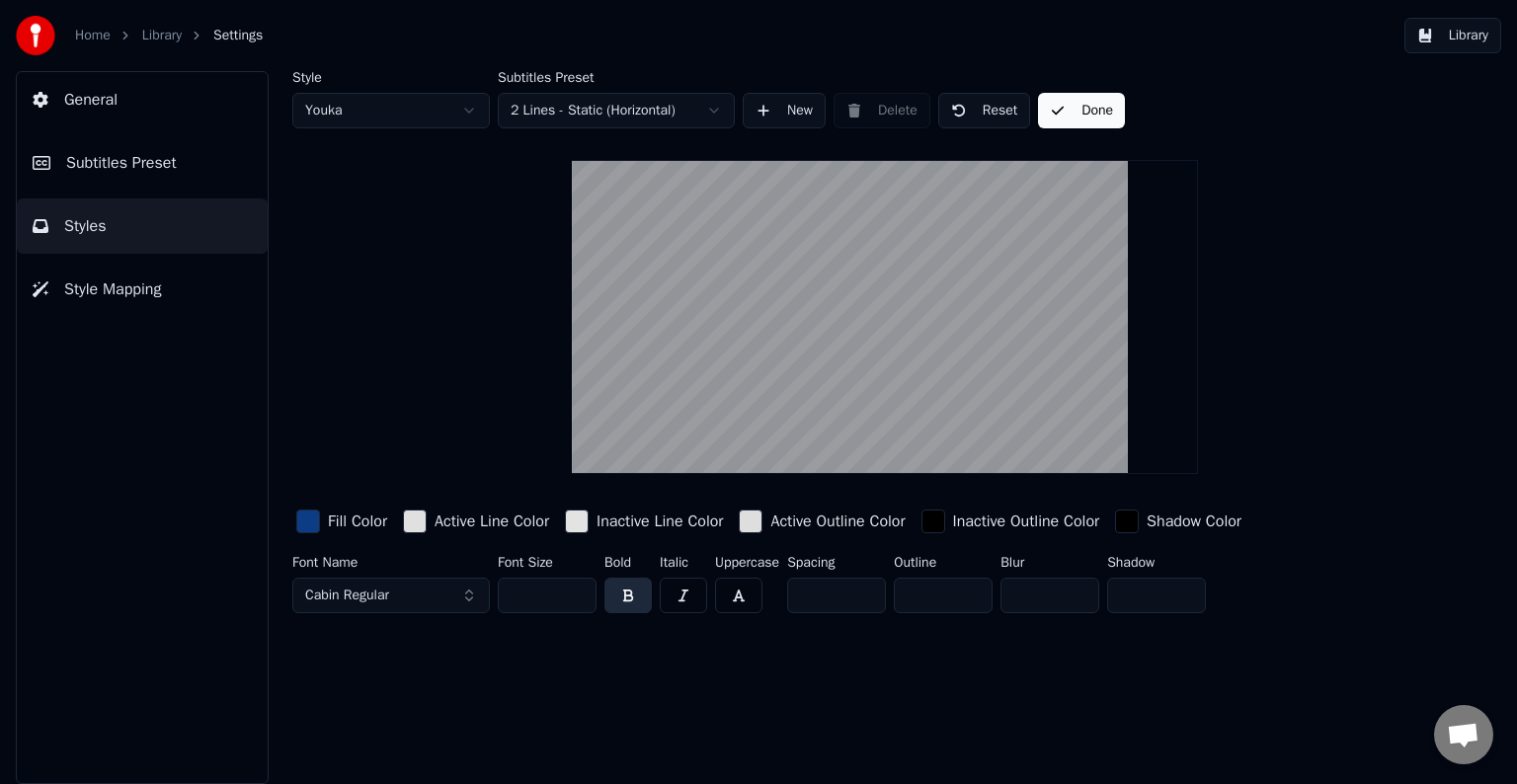 click on "Subtitles Preset" at bounding box center [121, 163] 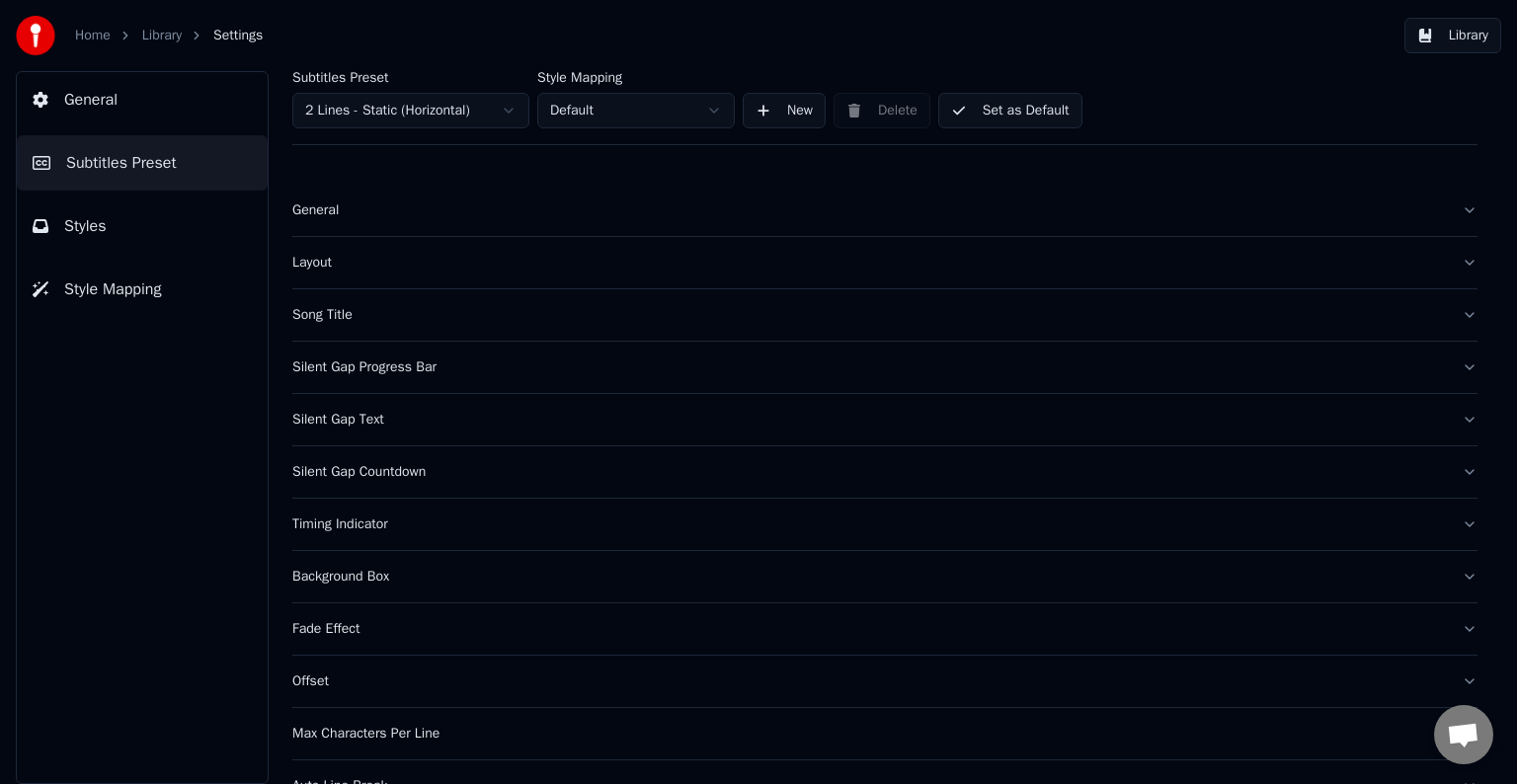 click on "Set as Default" at bounding box center [1010, 111] 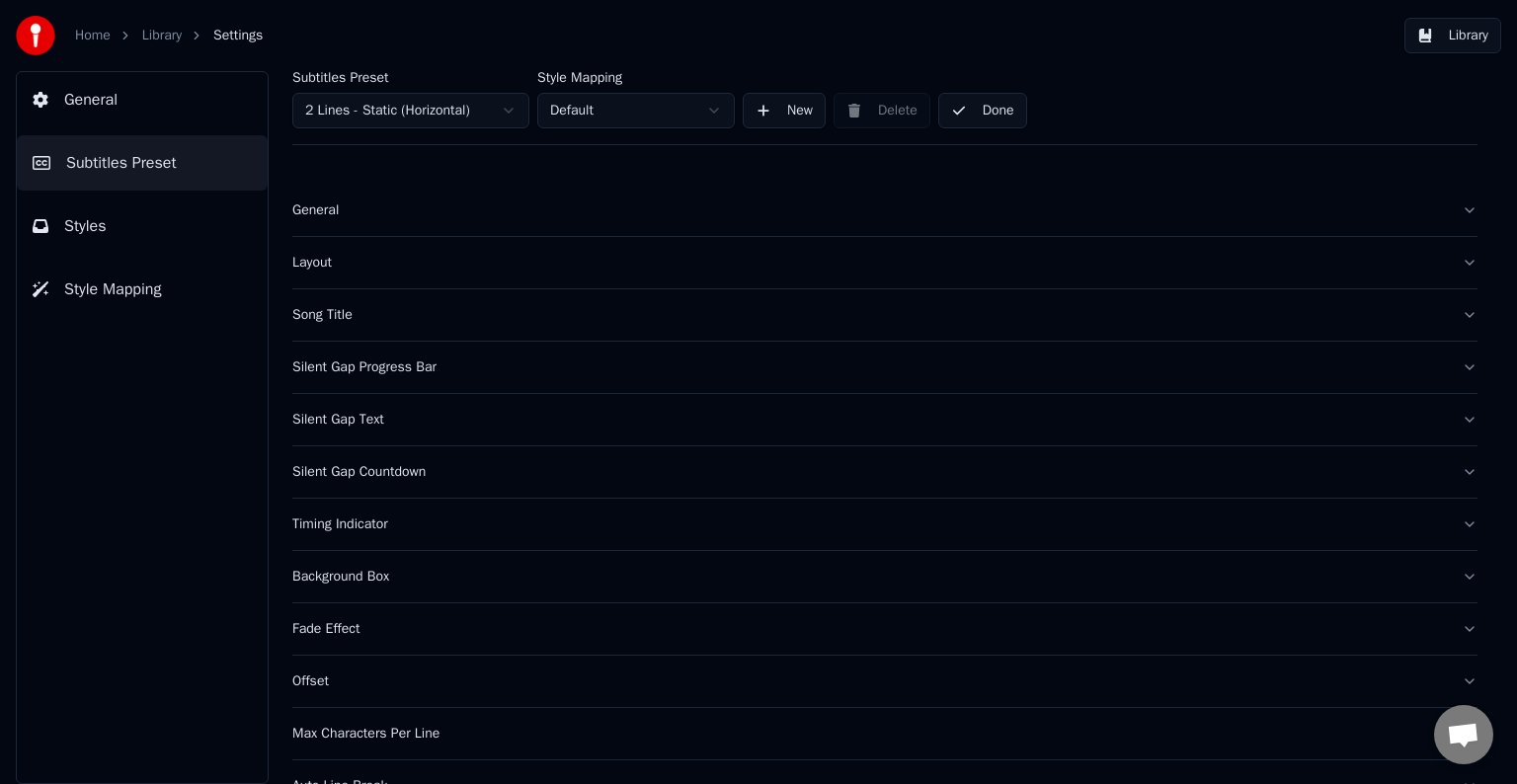 click on "Library" at bounding box center (1453, 36) 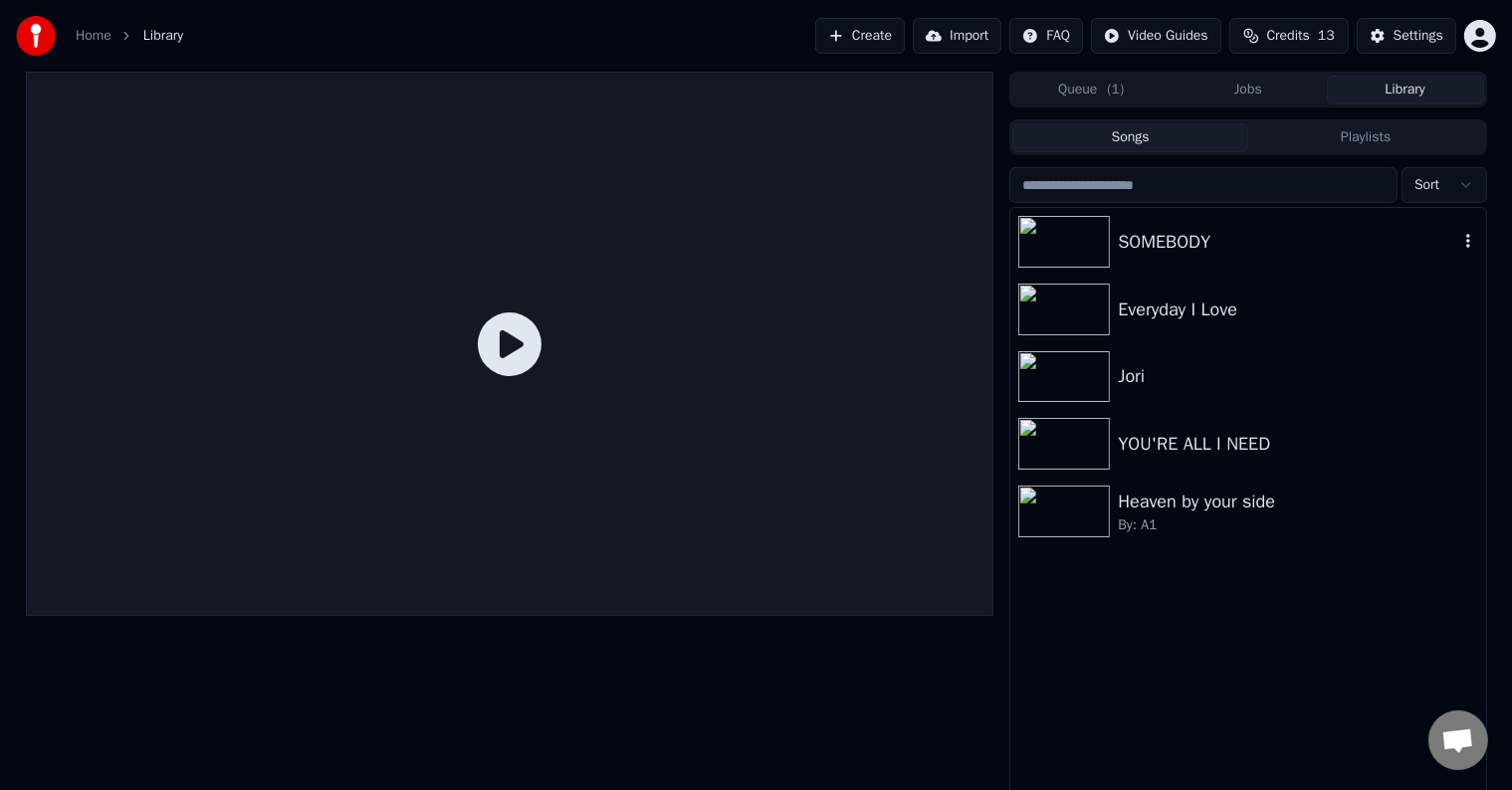 click on "SOMEBODY" at bounding box center [1287, 242] 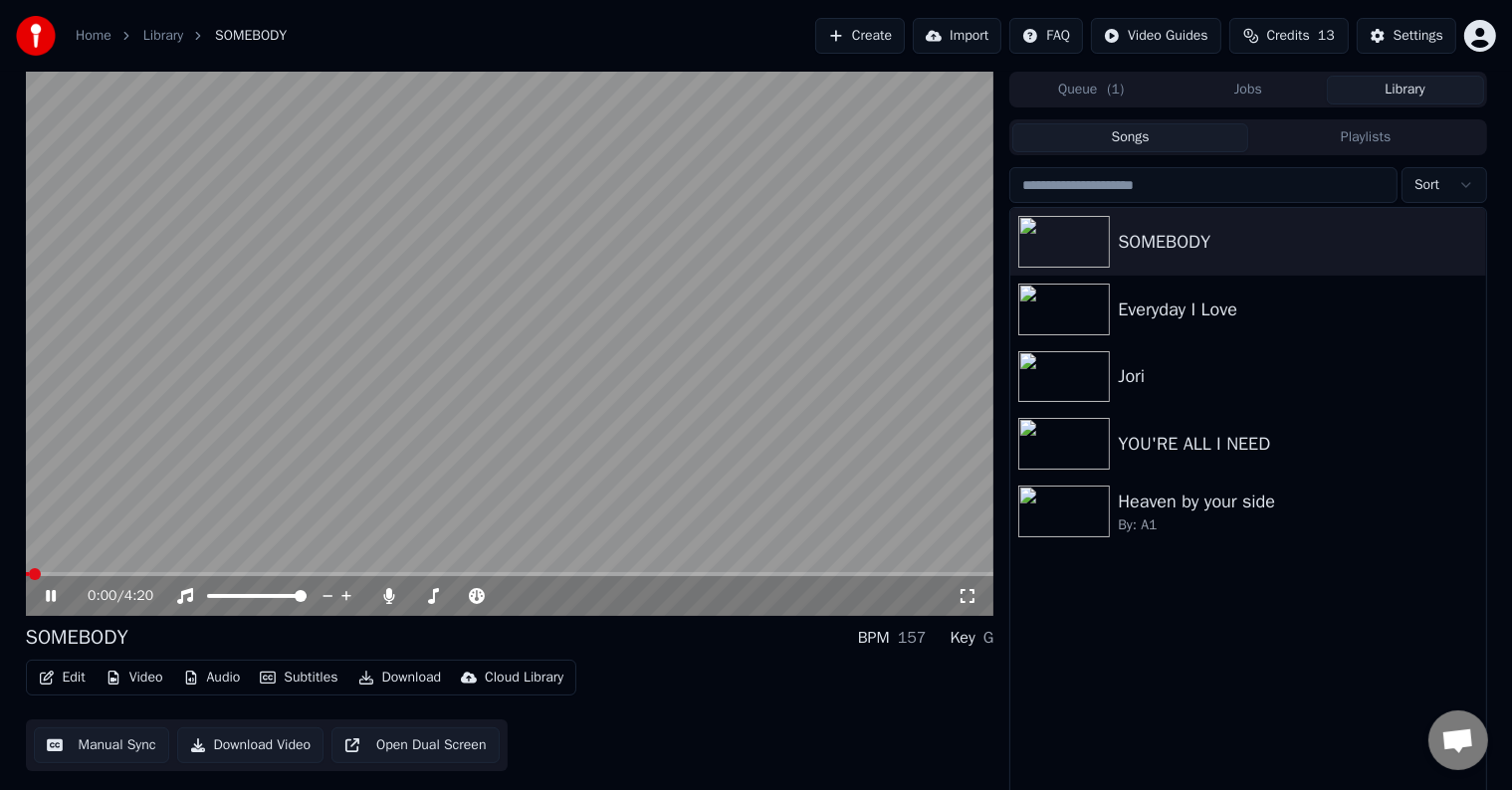 click at bounding box center (510, 343) 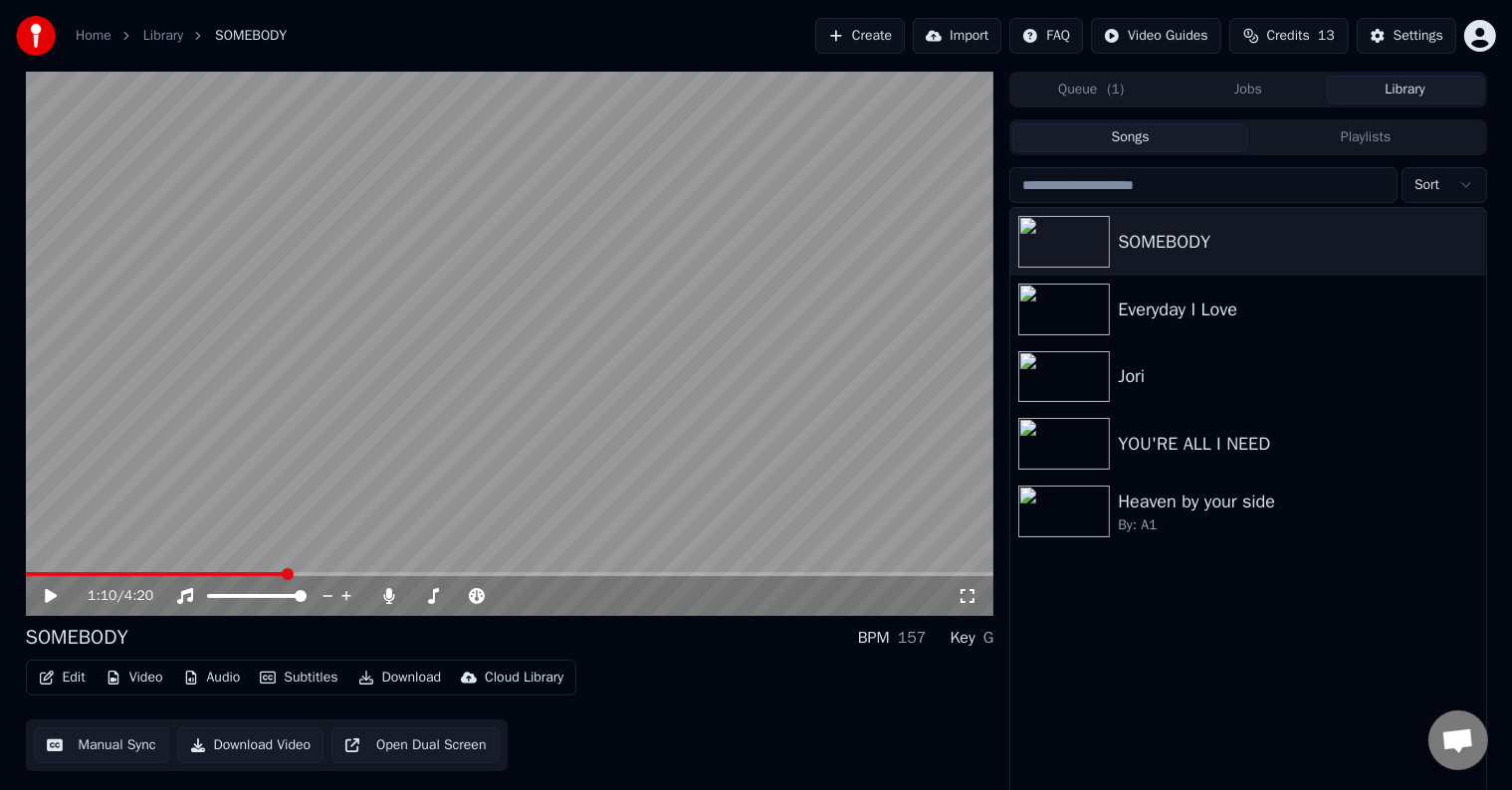 click at bounding box center (510, 574) 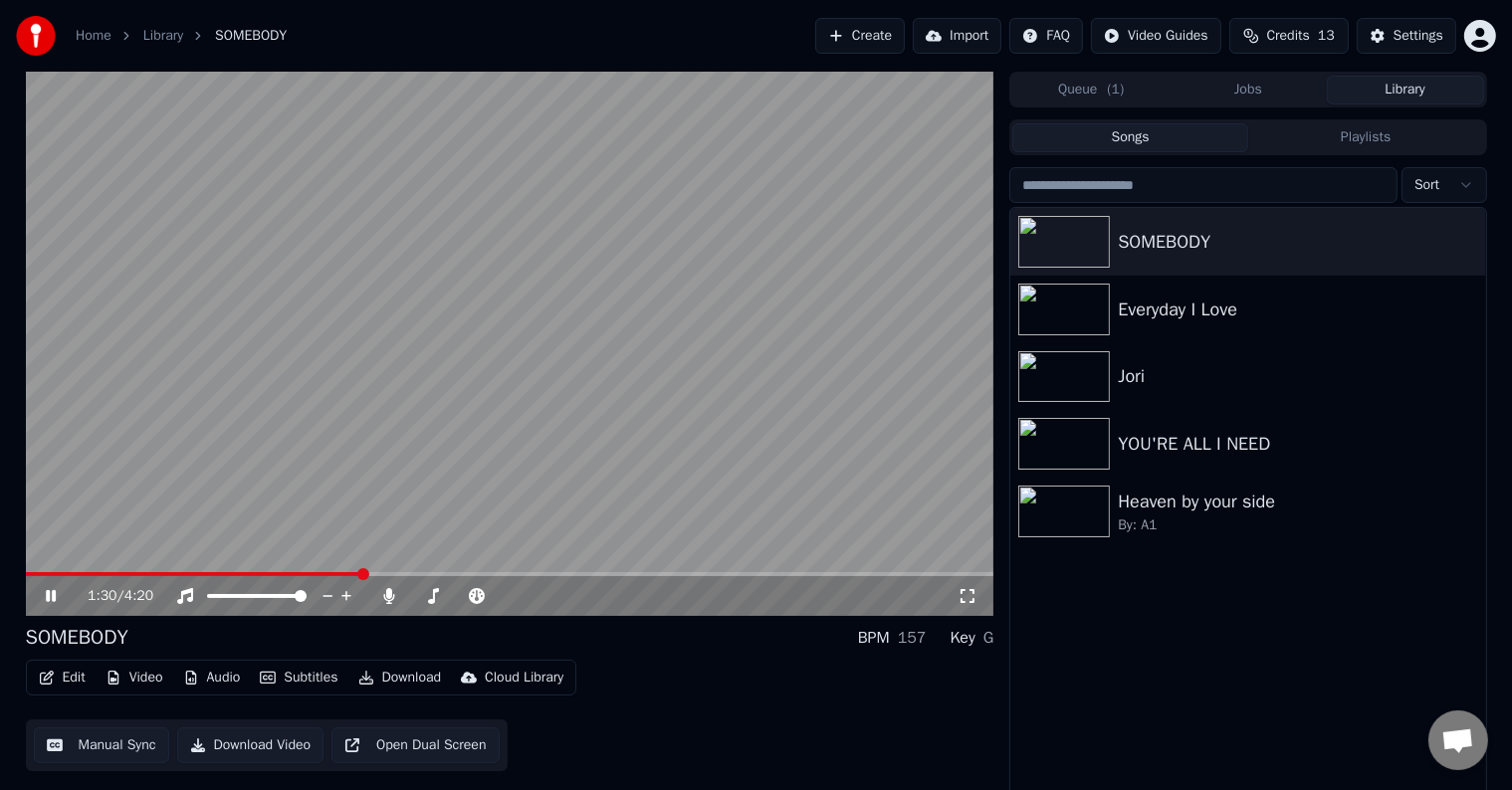 click at bounding box center (510, 343) 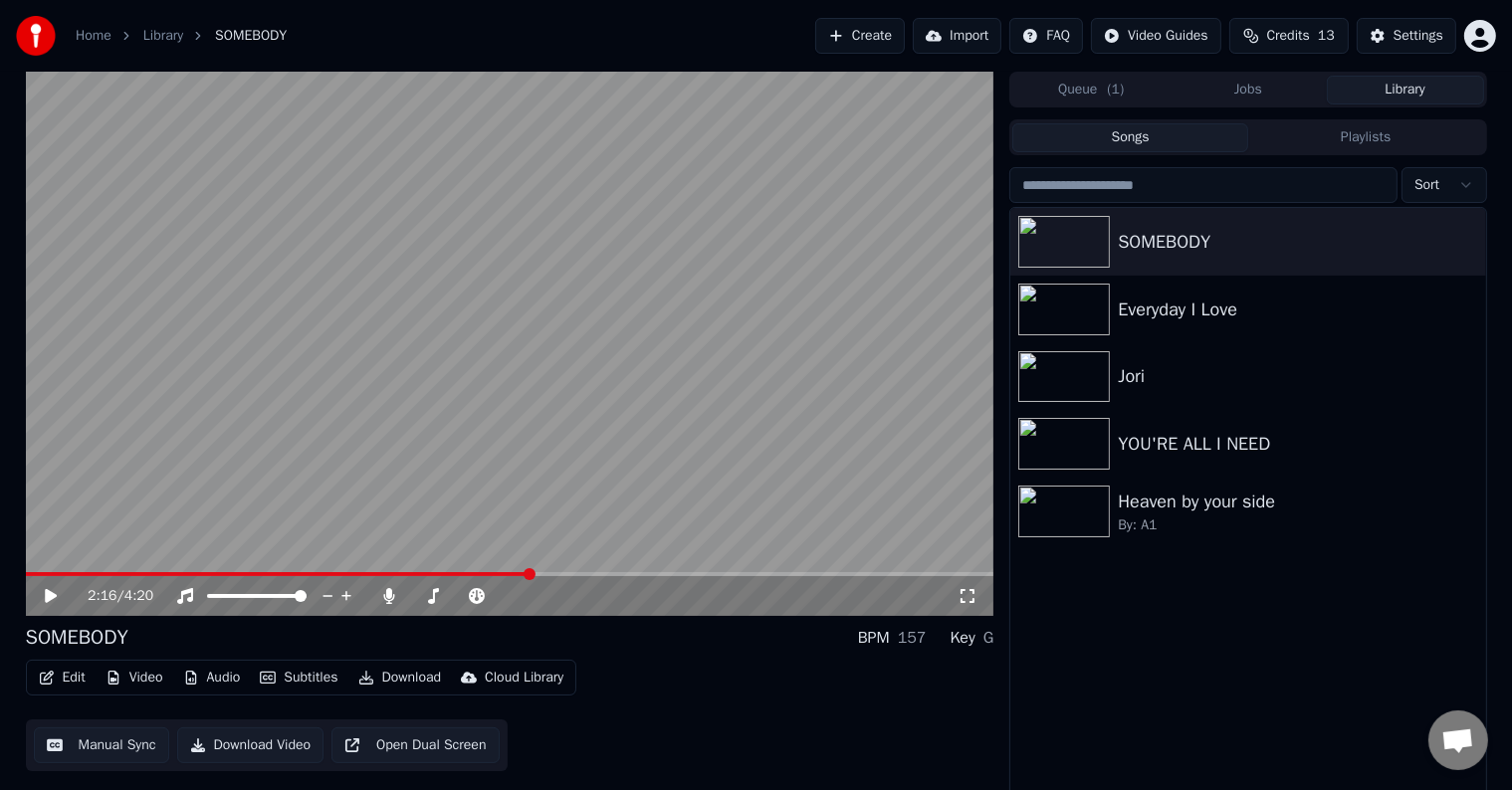click at bounding box center [510, 574] 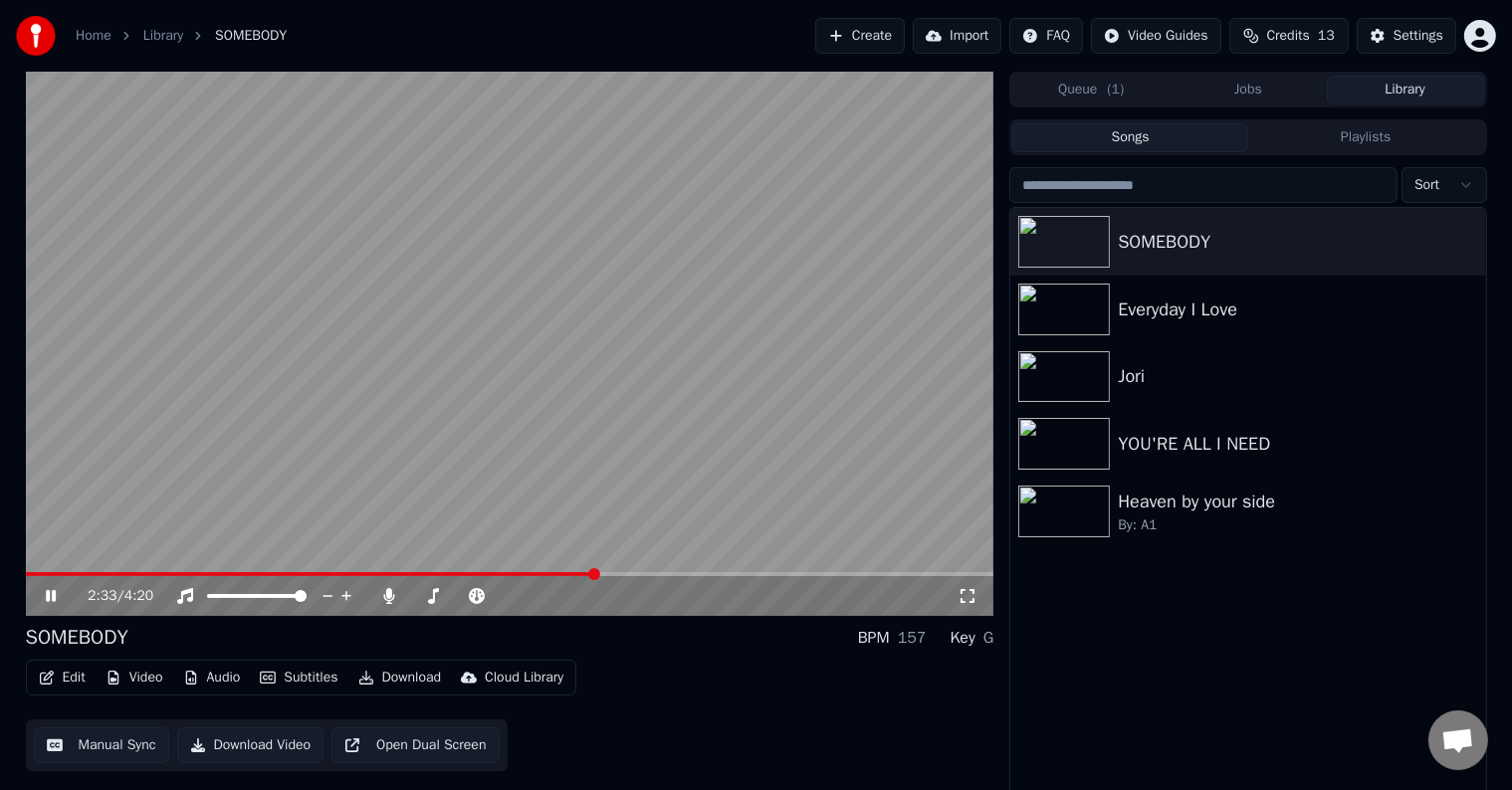 click at bounding box center (510, 343) 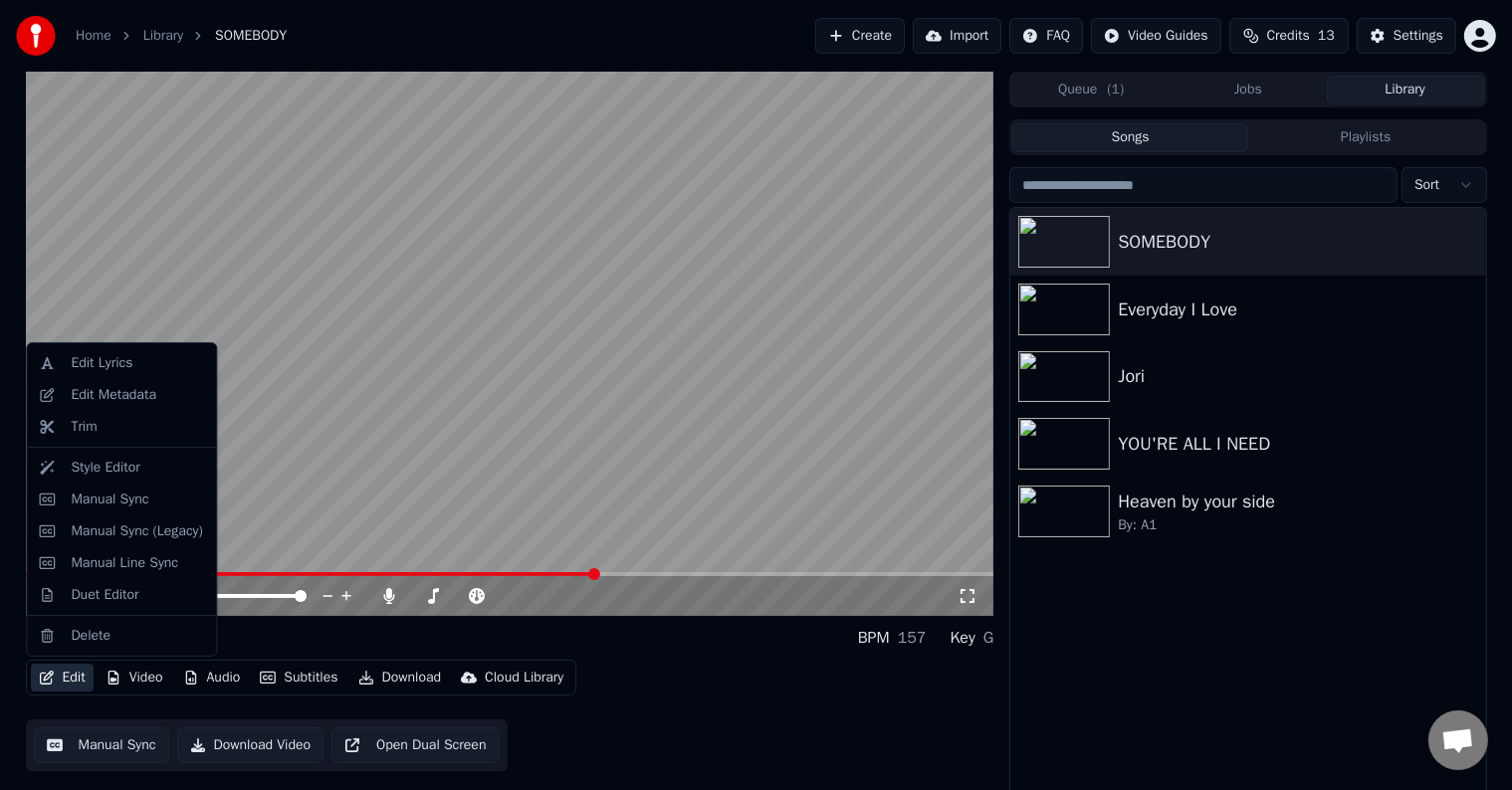 click on "Edit" at bounding box center [62, 678] 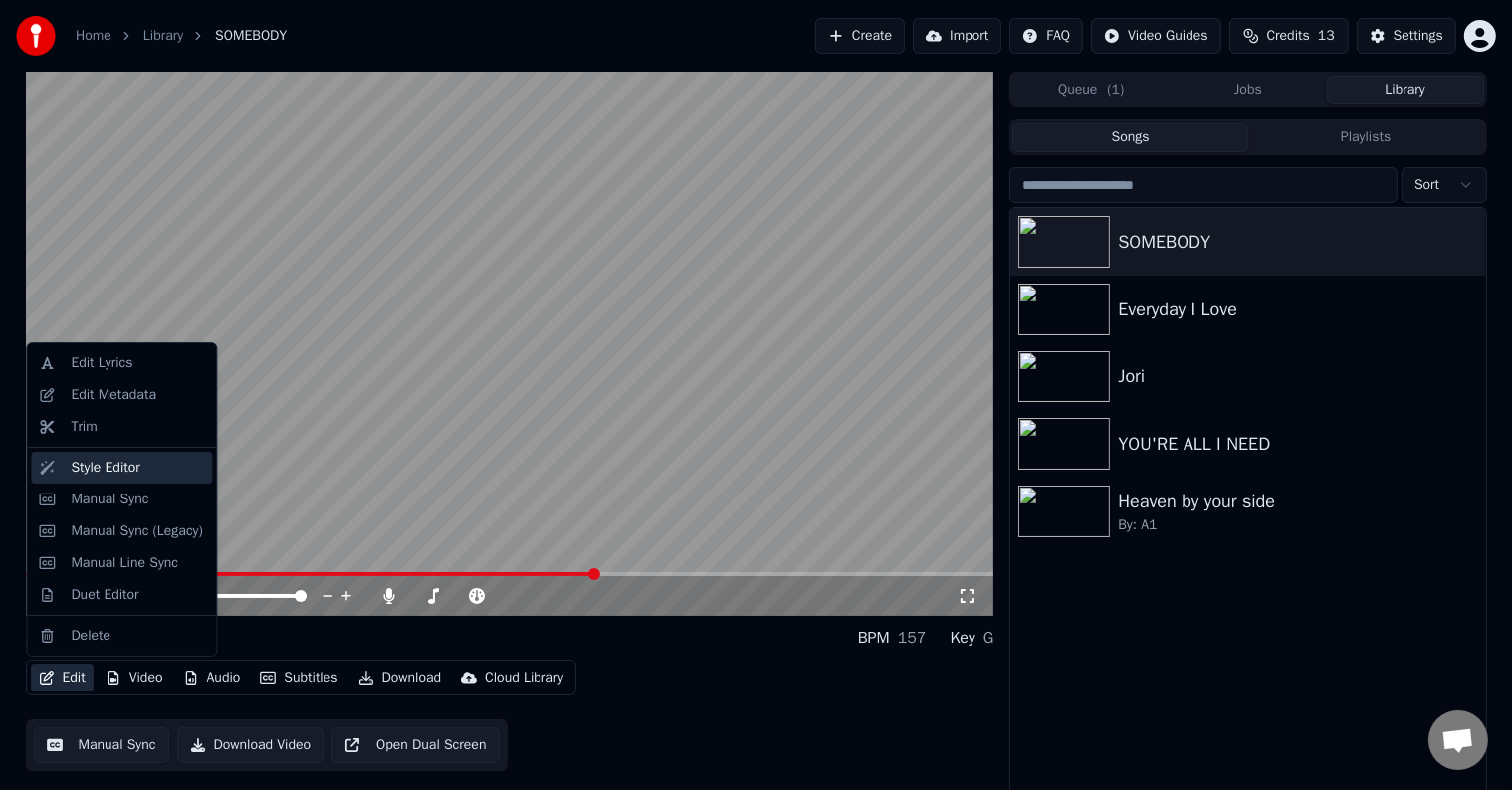 click on "Style Editor" at bounding box center (105, 468) 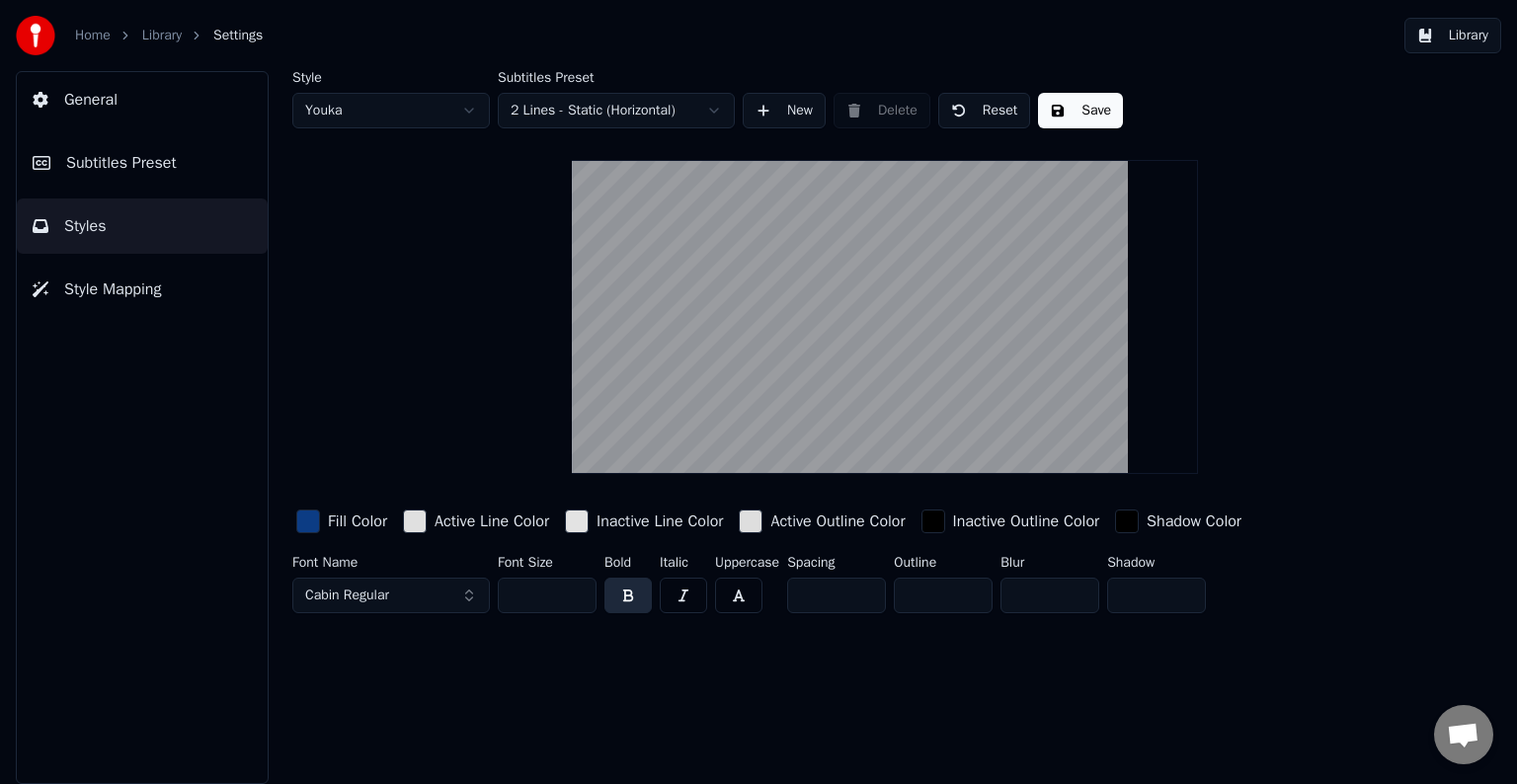 click on "Subtitles Preset" at bounding box center [121, 163] 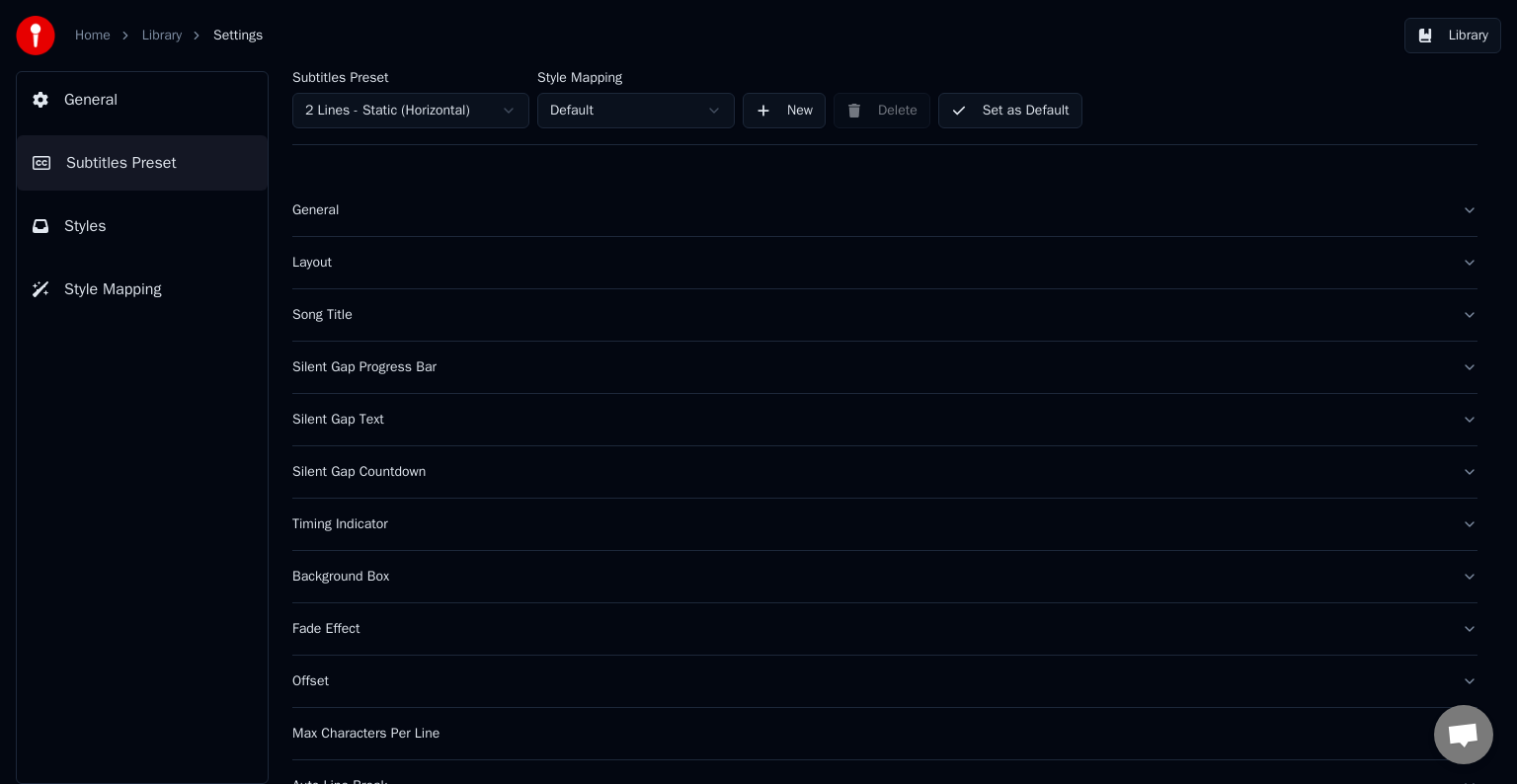 click on "Timing Indicator" at bounding box center (869, 524) 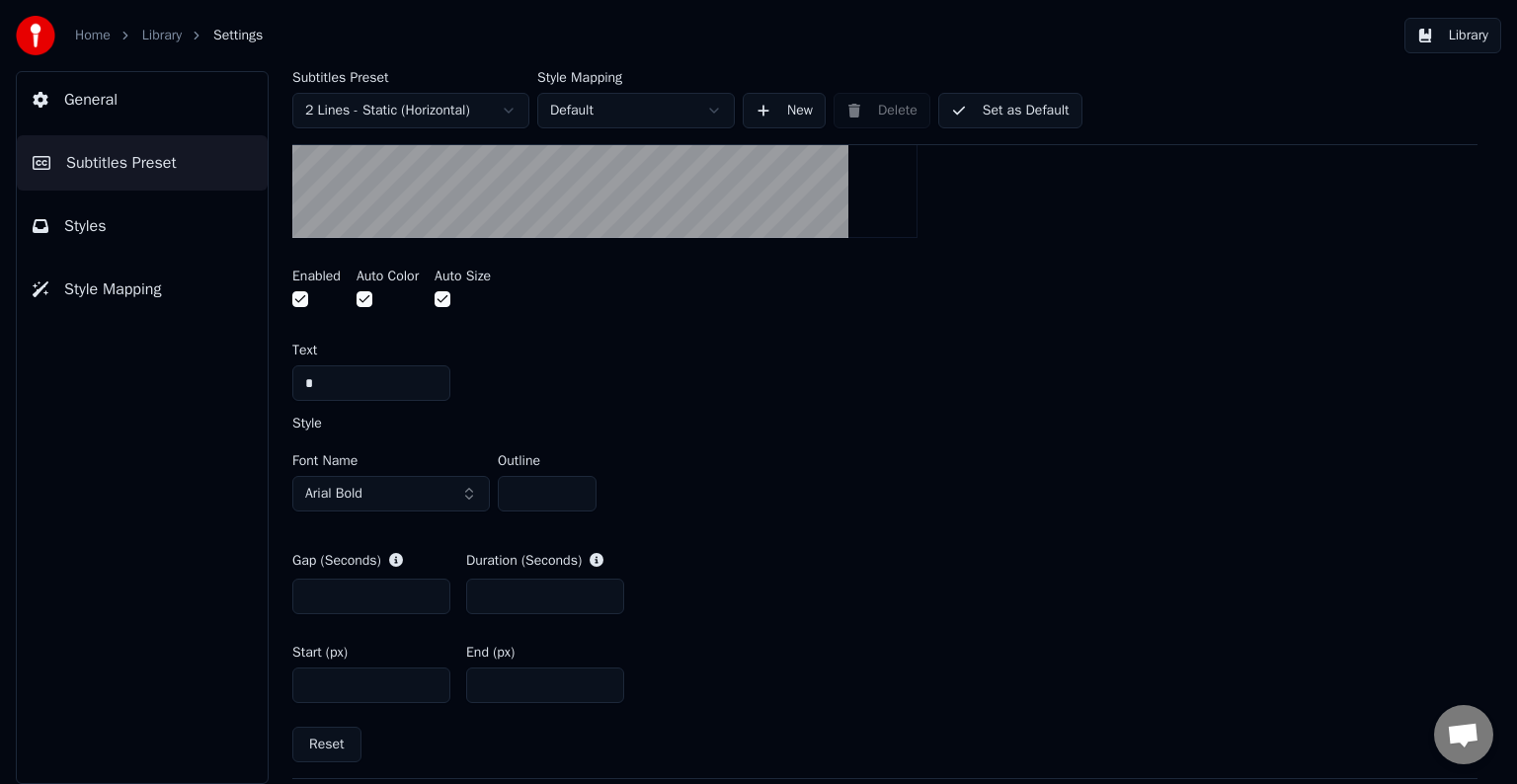 scroll, scrollTop: 790, scrollLeft: 0, axis: vertical 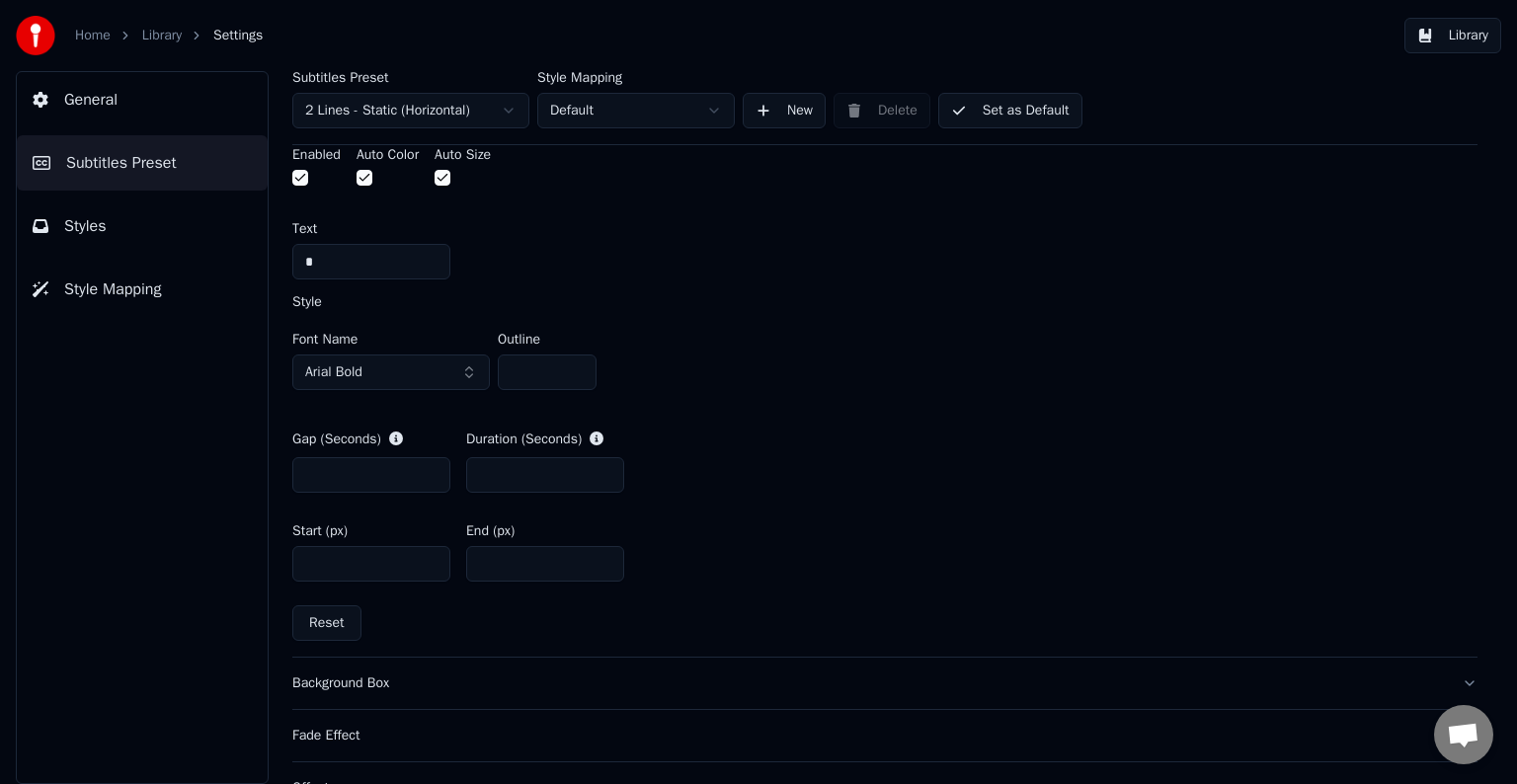 click on "*" at bounding box center (547, 372) 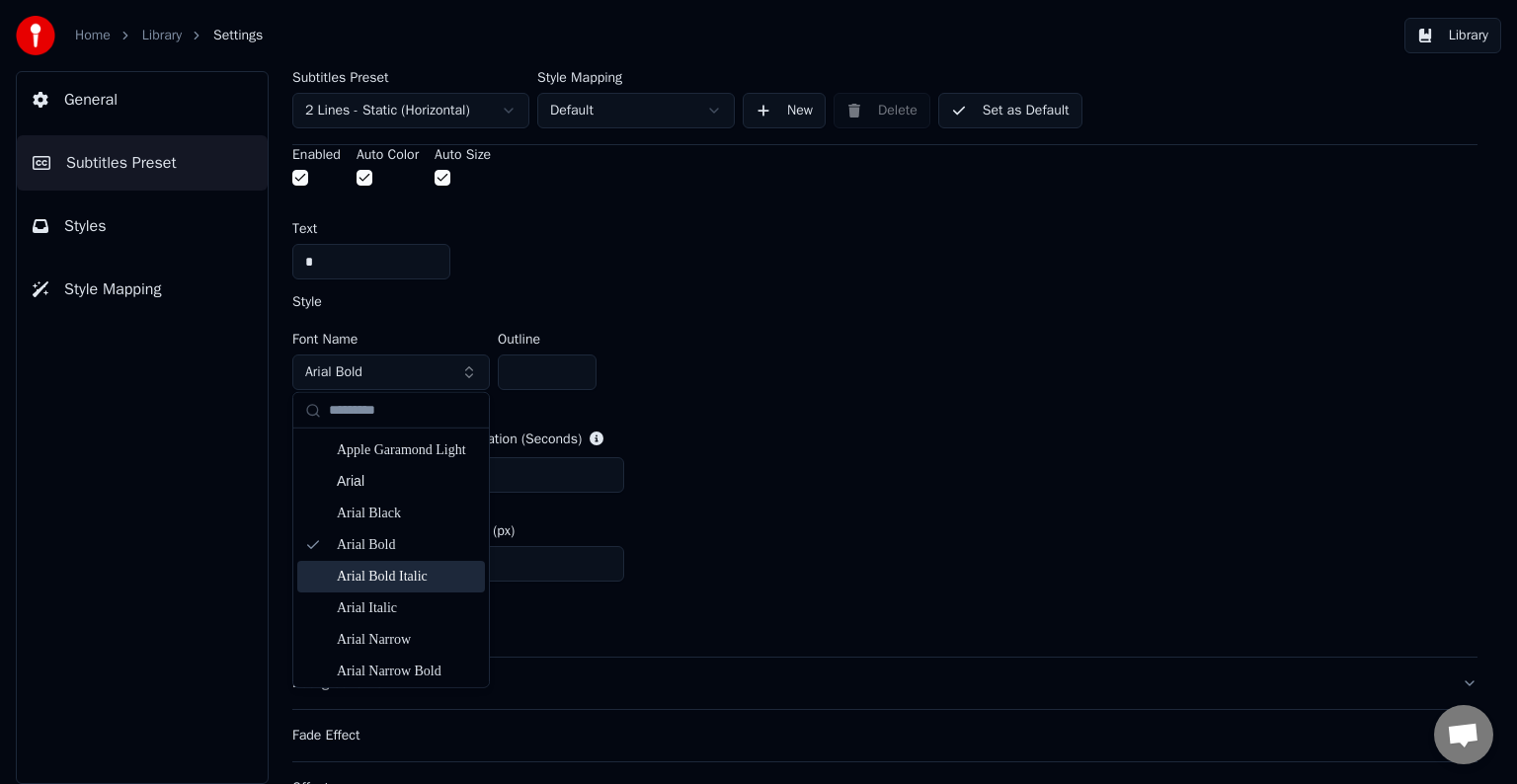 scroll, scrollTop: 790, scrollLeft: 0, axis: vertical 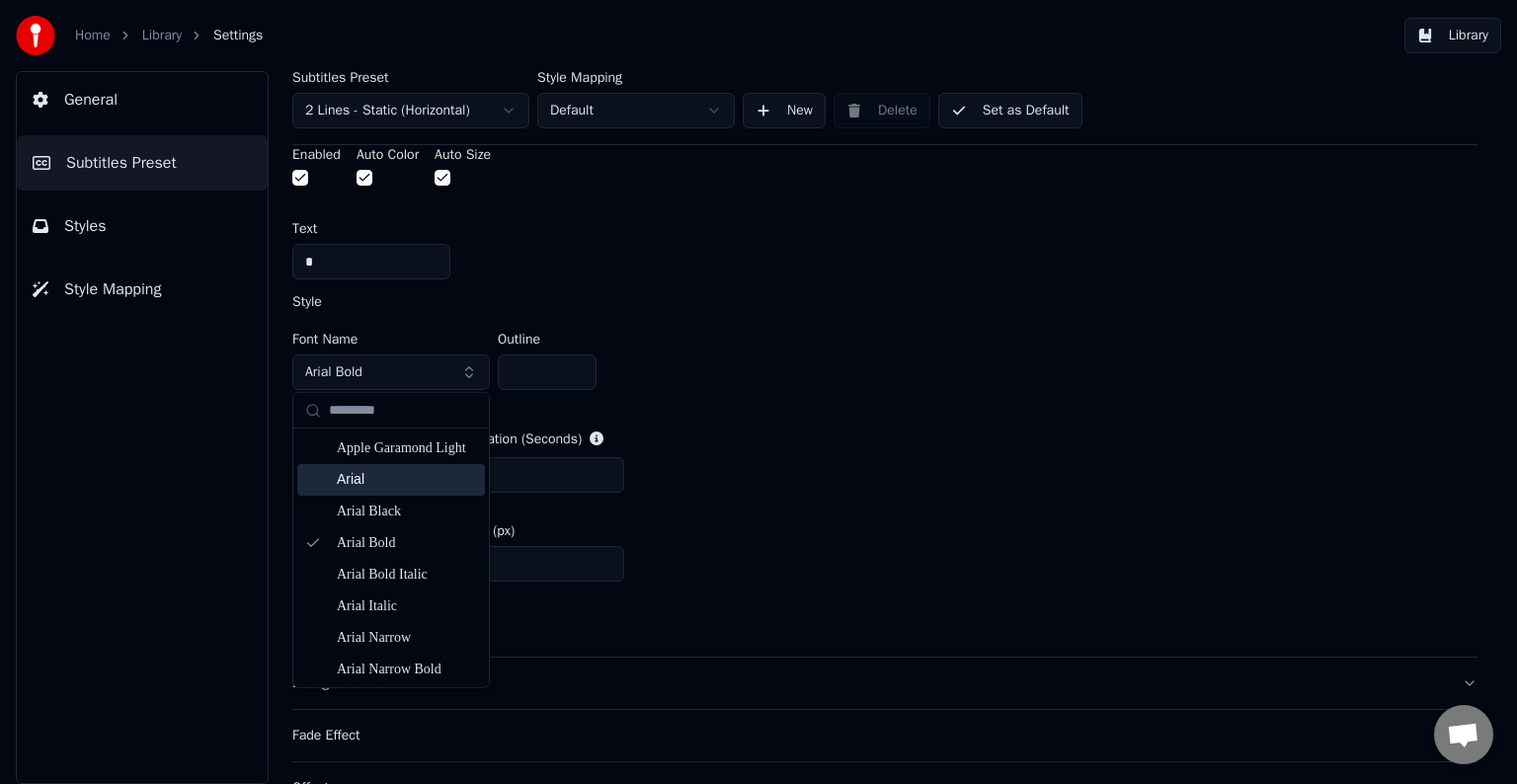 click on "Arial" at bounding box center [407, 479] 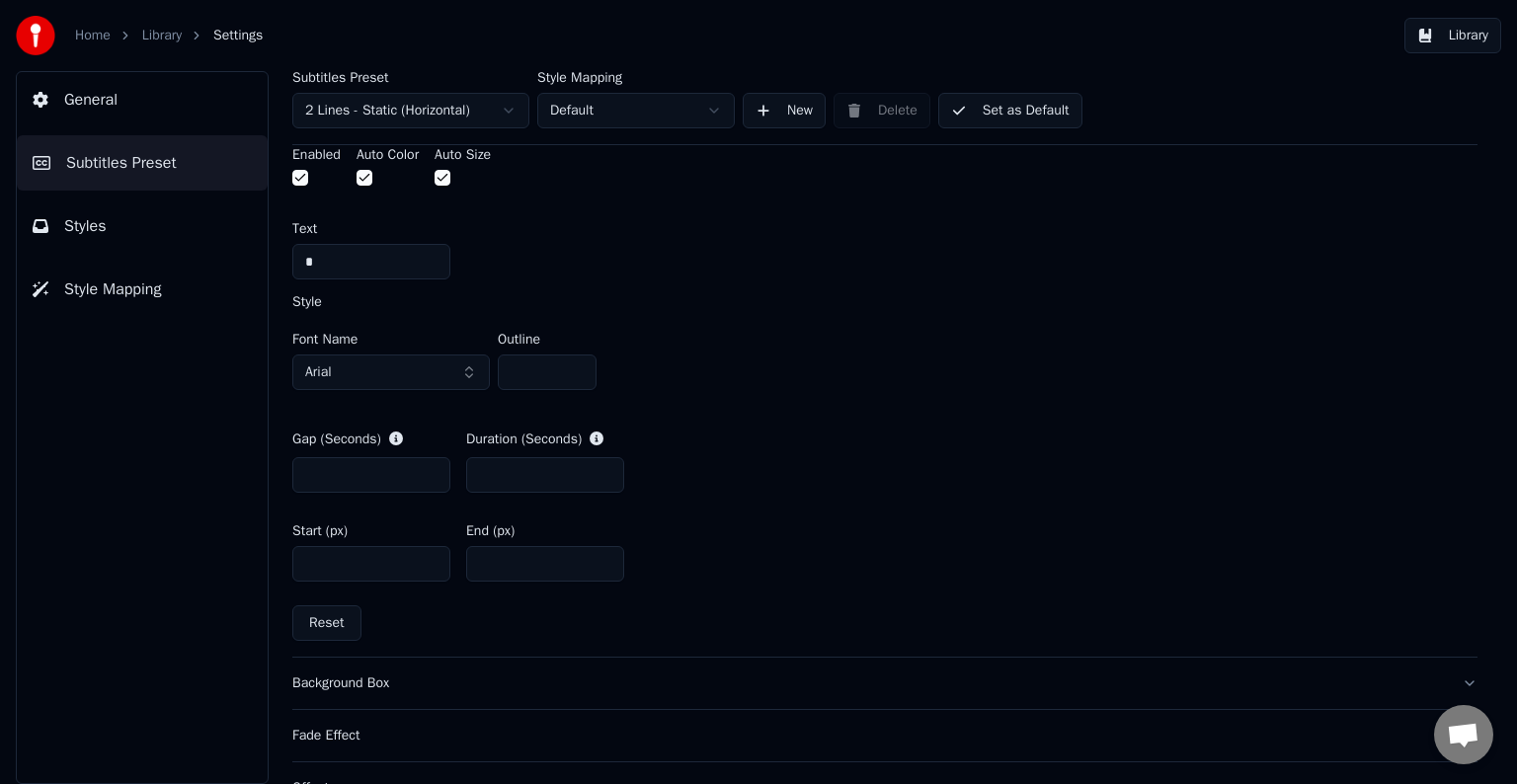click on "Set as Default" at bounding box center [1010, 111] 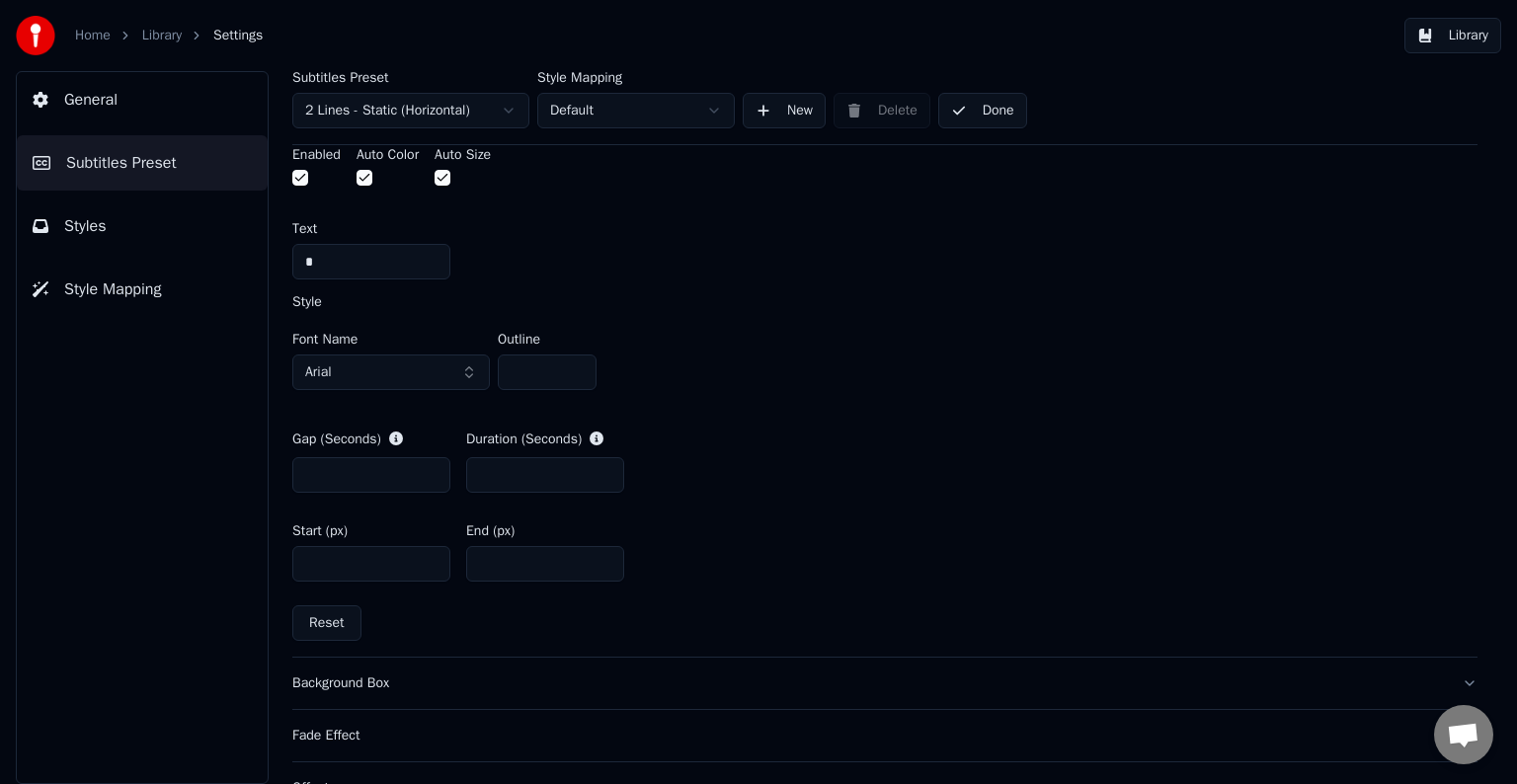 click on "Styles" at bounding box center [142, 226] 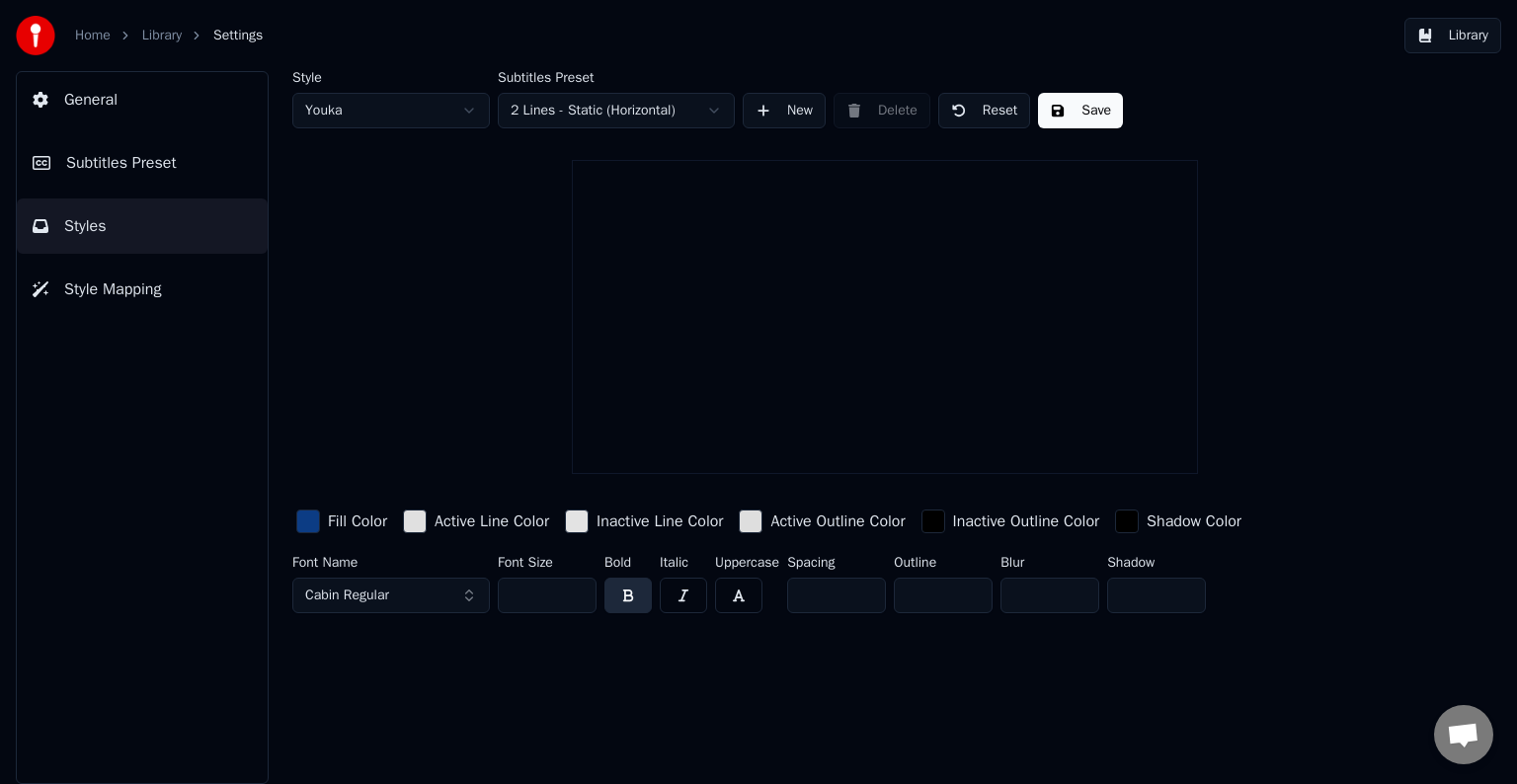 scroll, scrollTop: 0, scrollLeft: 0, axis: both 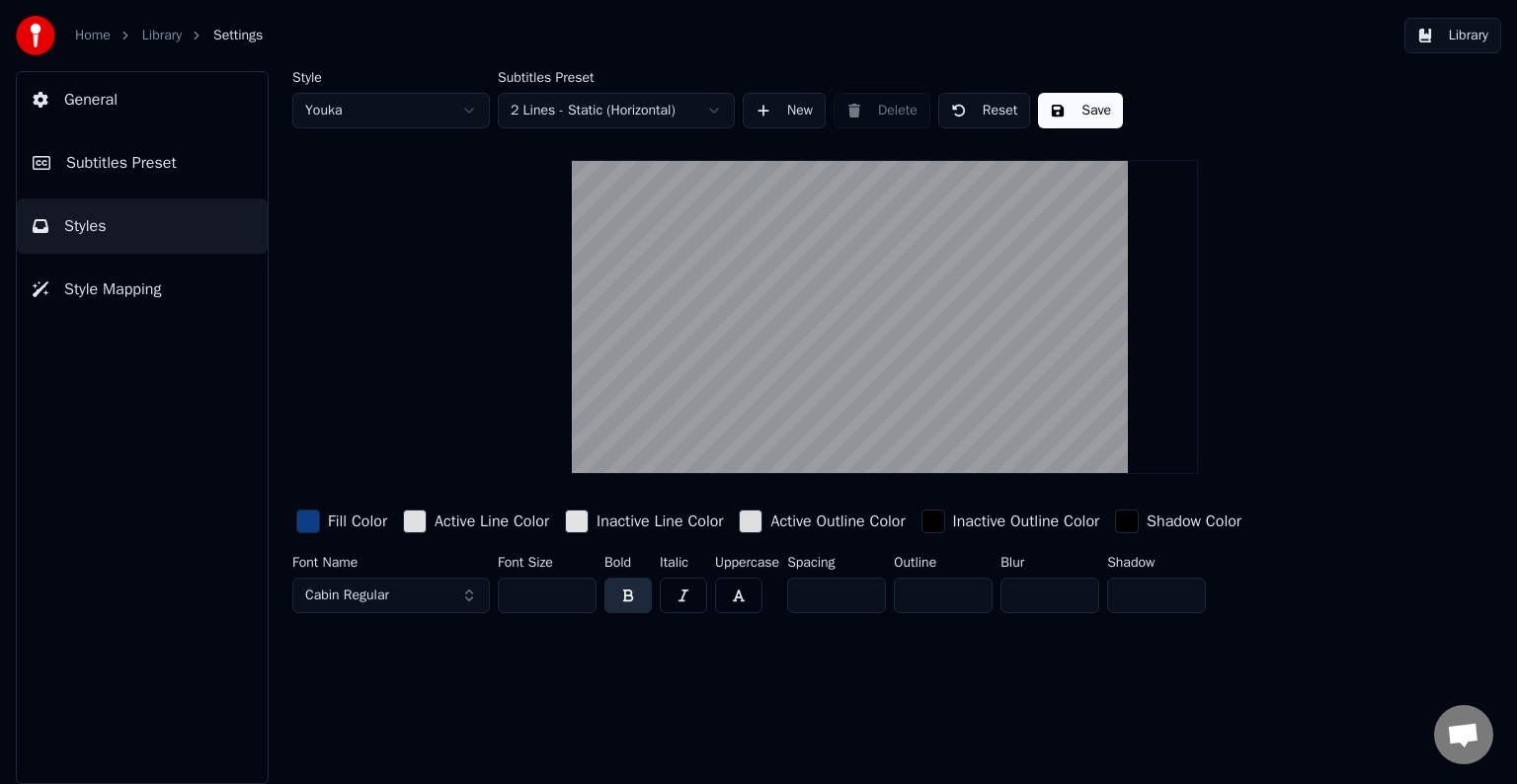 click on "Save" at bounding box center (1080, 111) 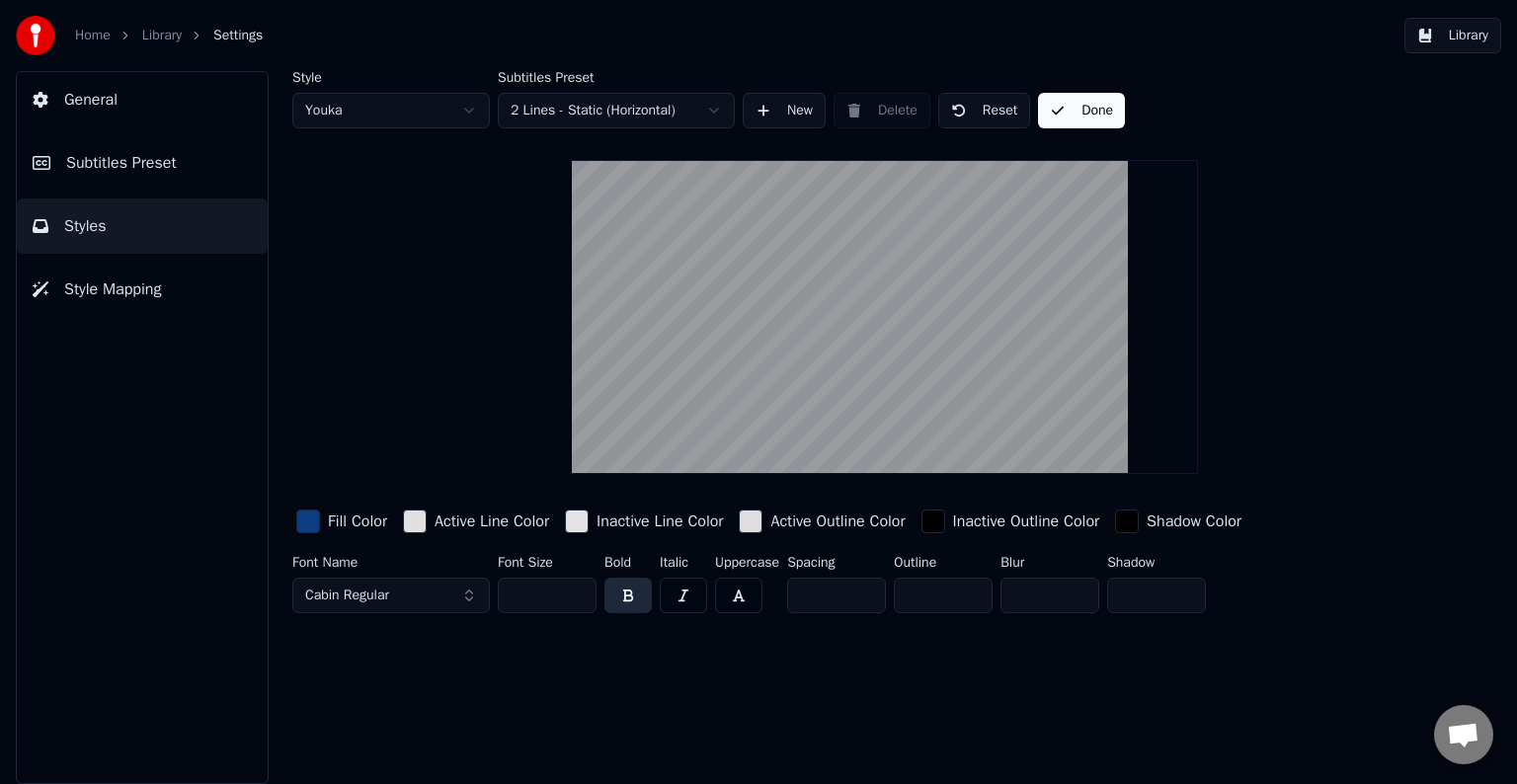 click on "Library" at bounding box center [1453, 36] 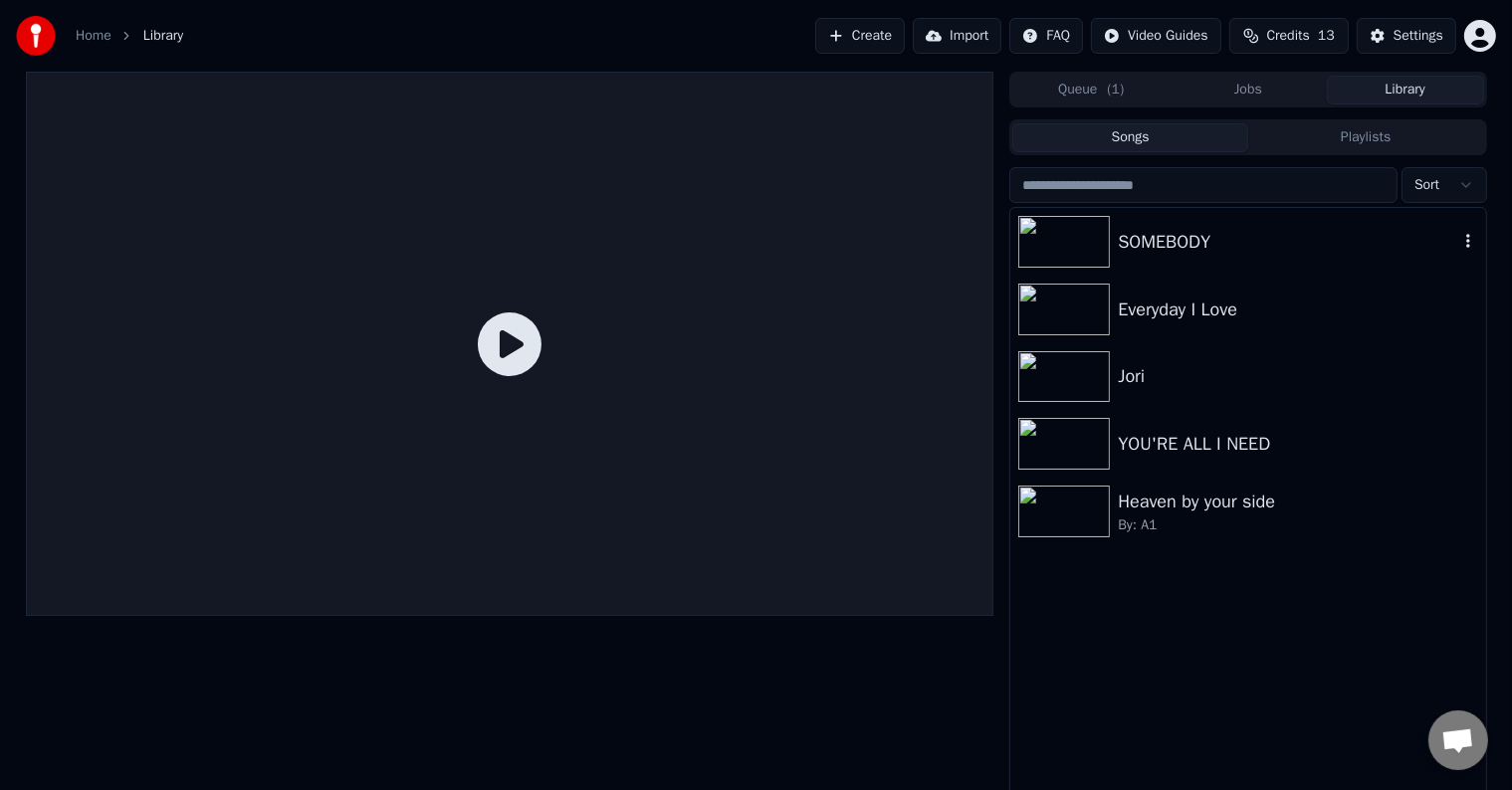 click on "SOMEBODY" at bounding box center (1247, 242) 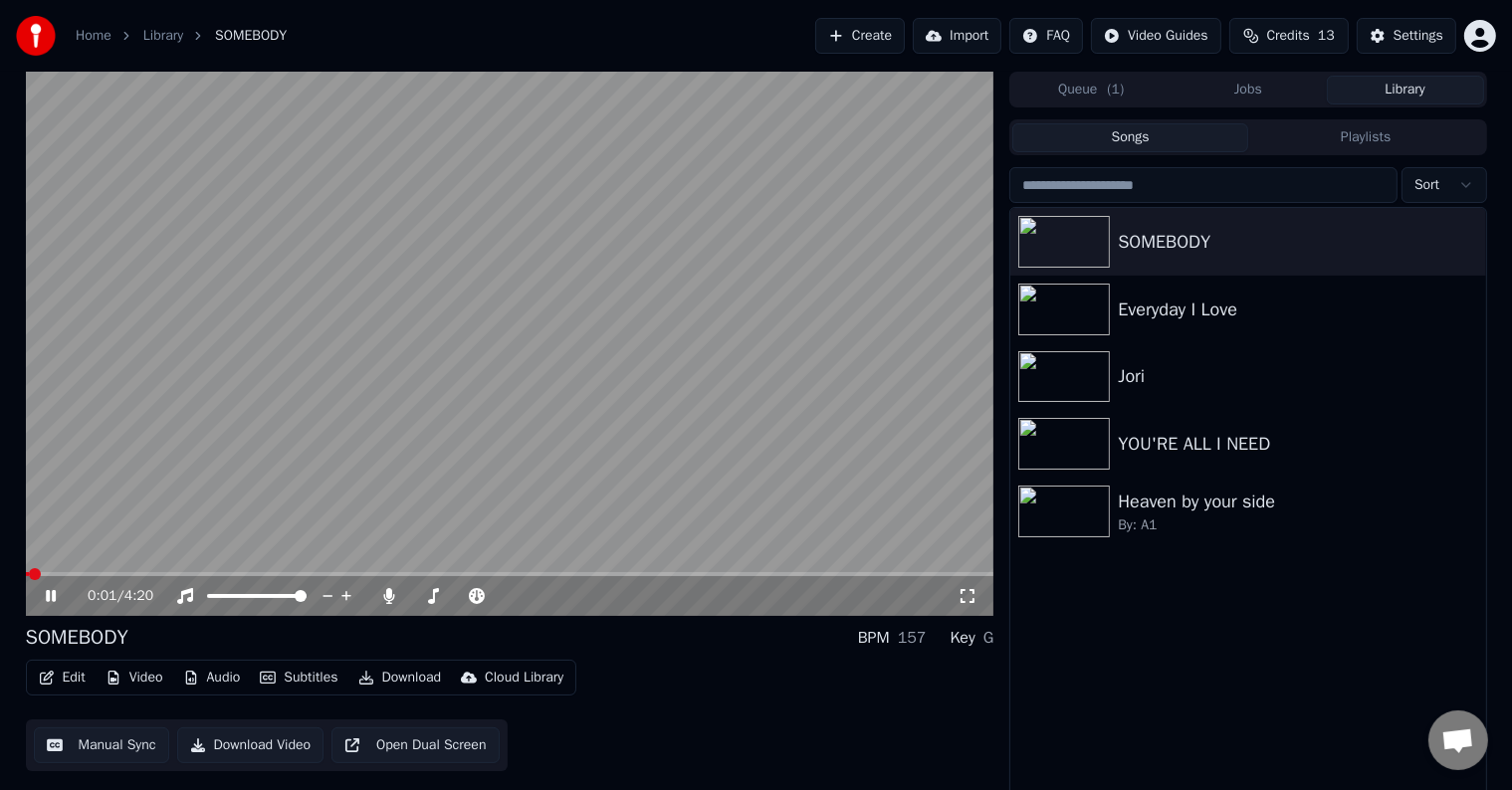 click at bounding box center [510, 574] 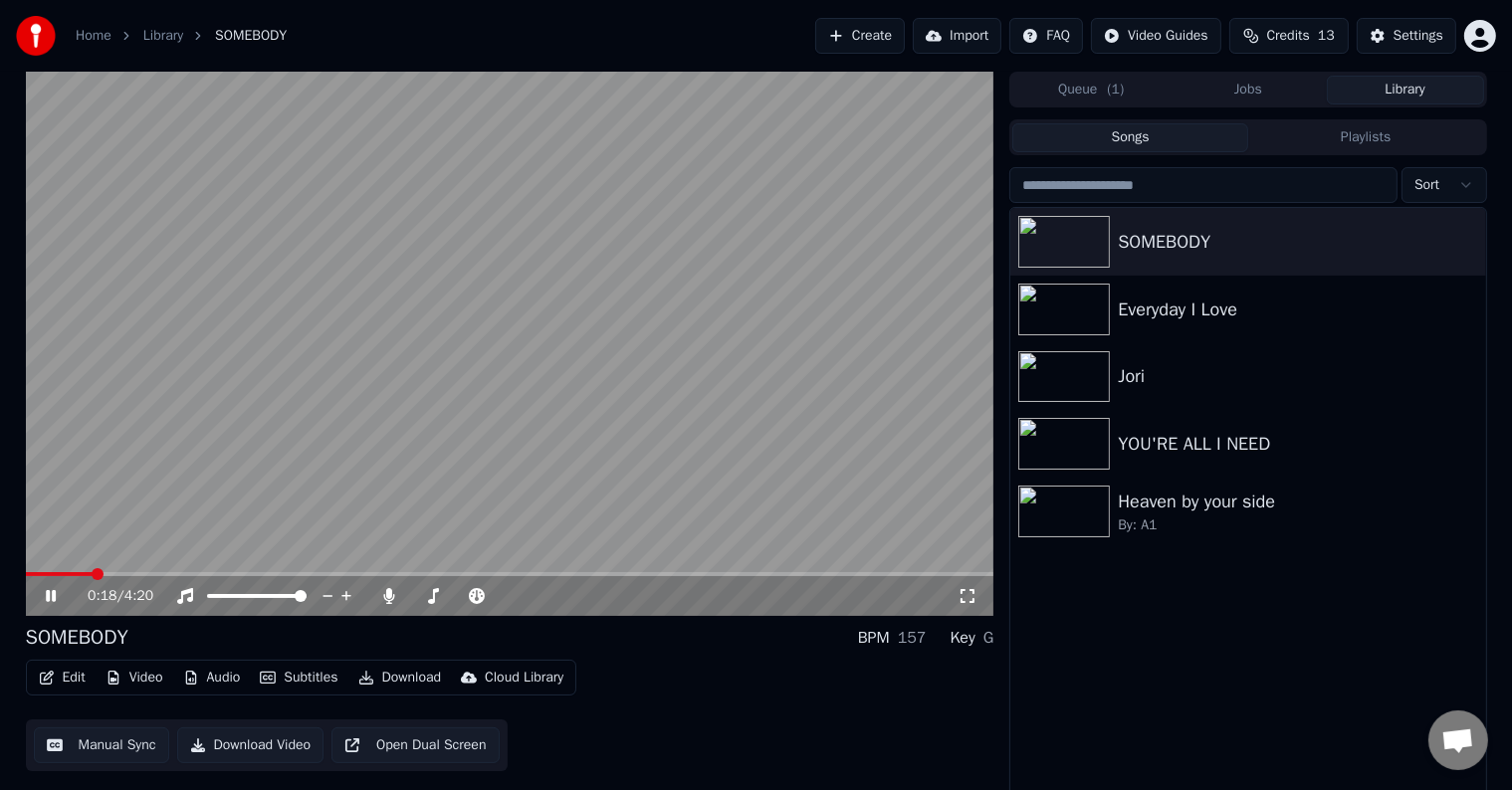 click at bounding box center [59, 574] 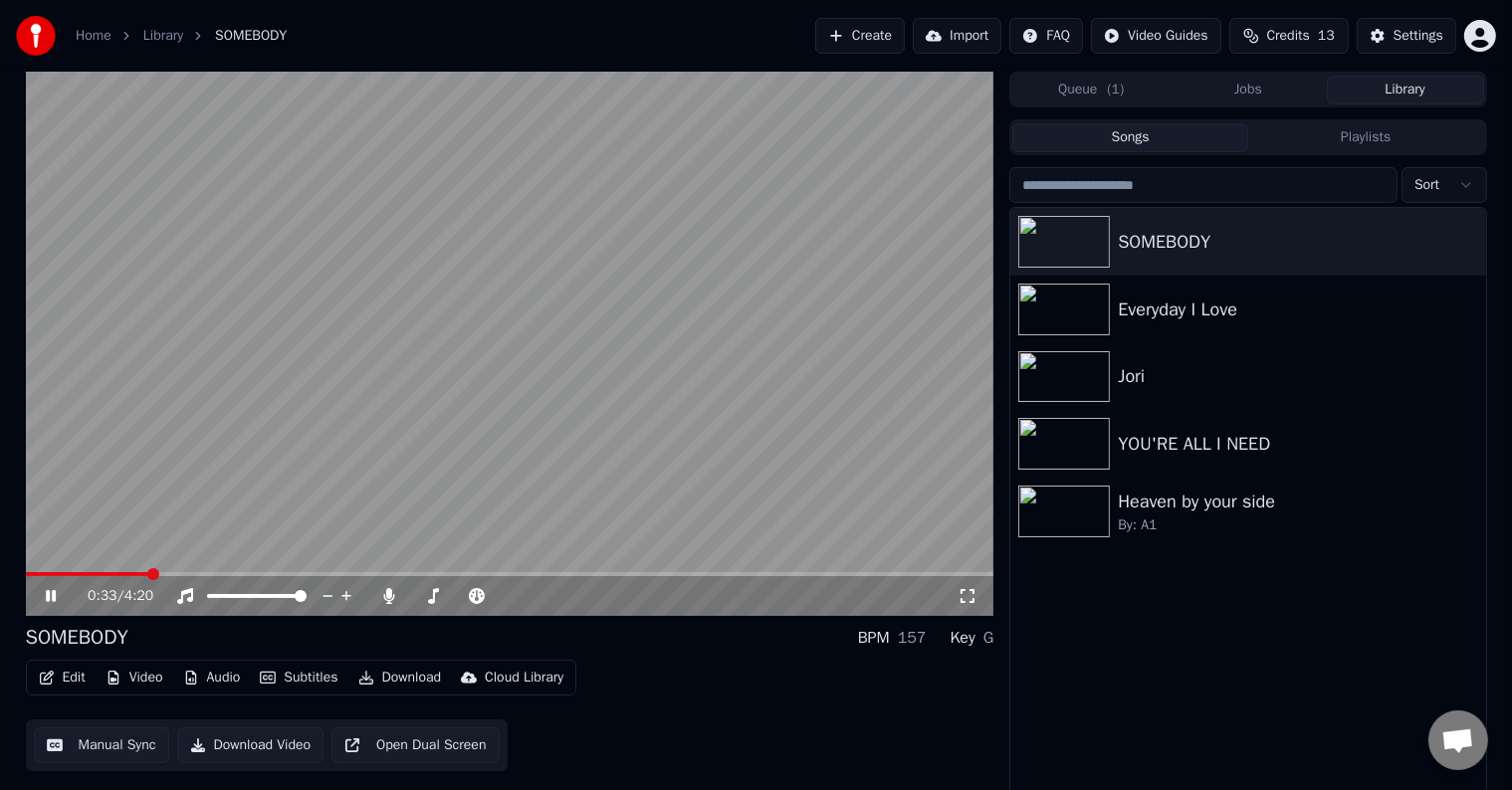 click at bounding box center (510, 343) 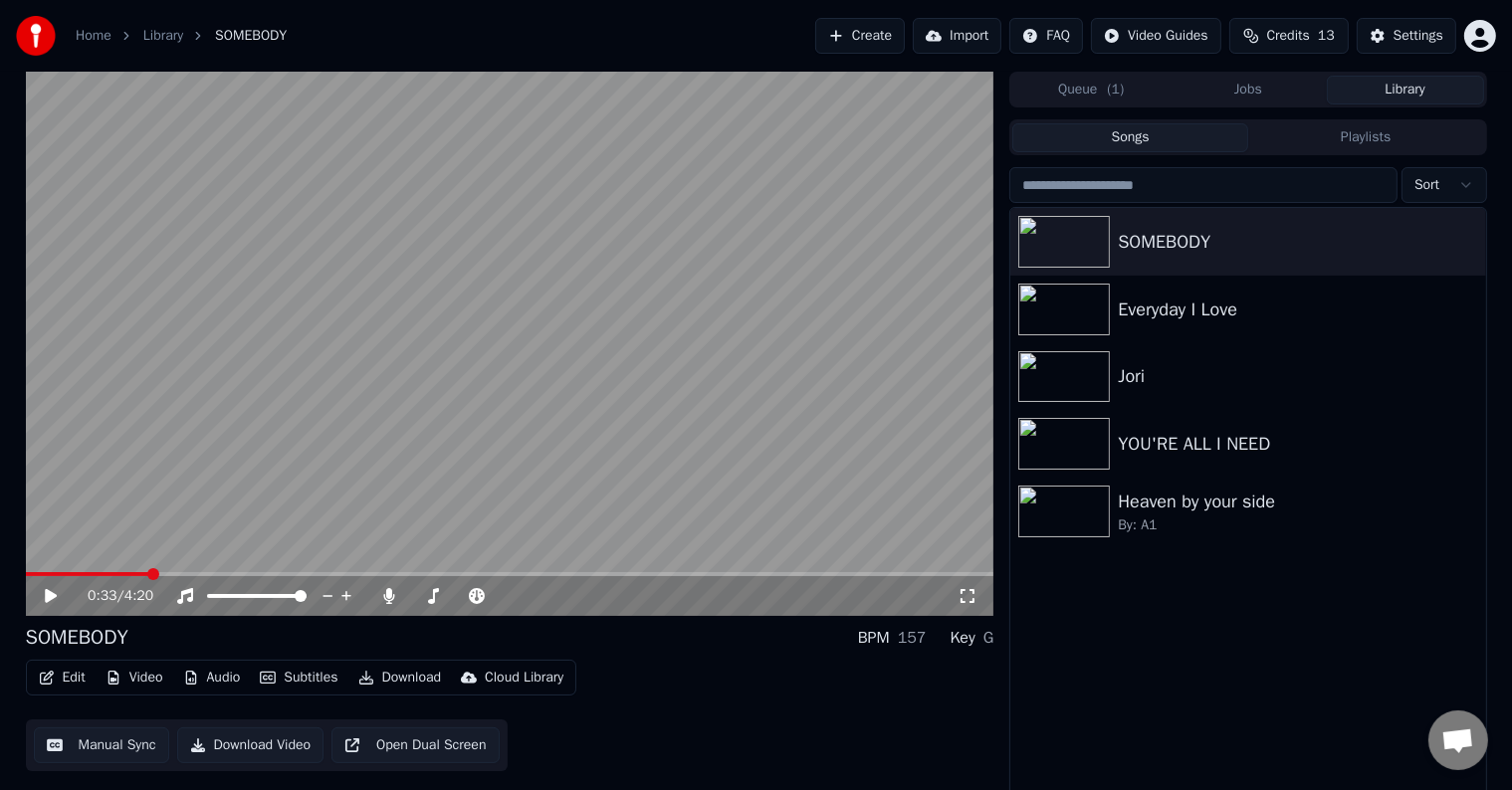 click on "Edit" at bounding box center [62, 678] 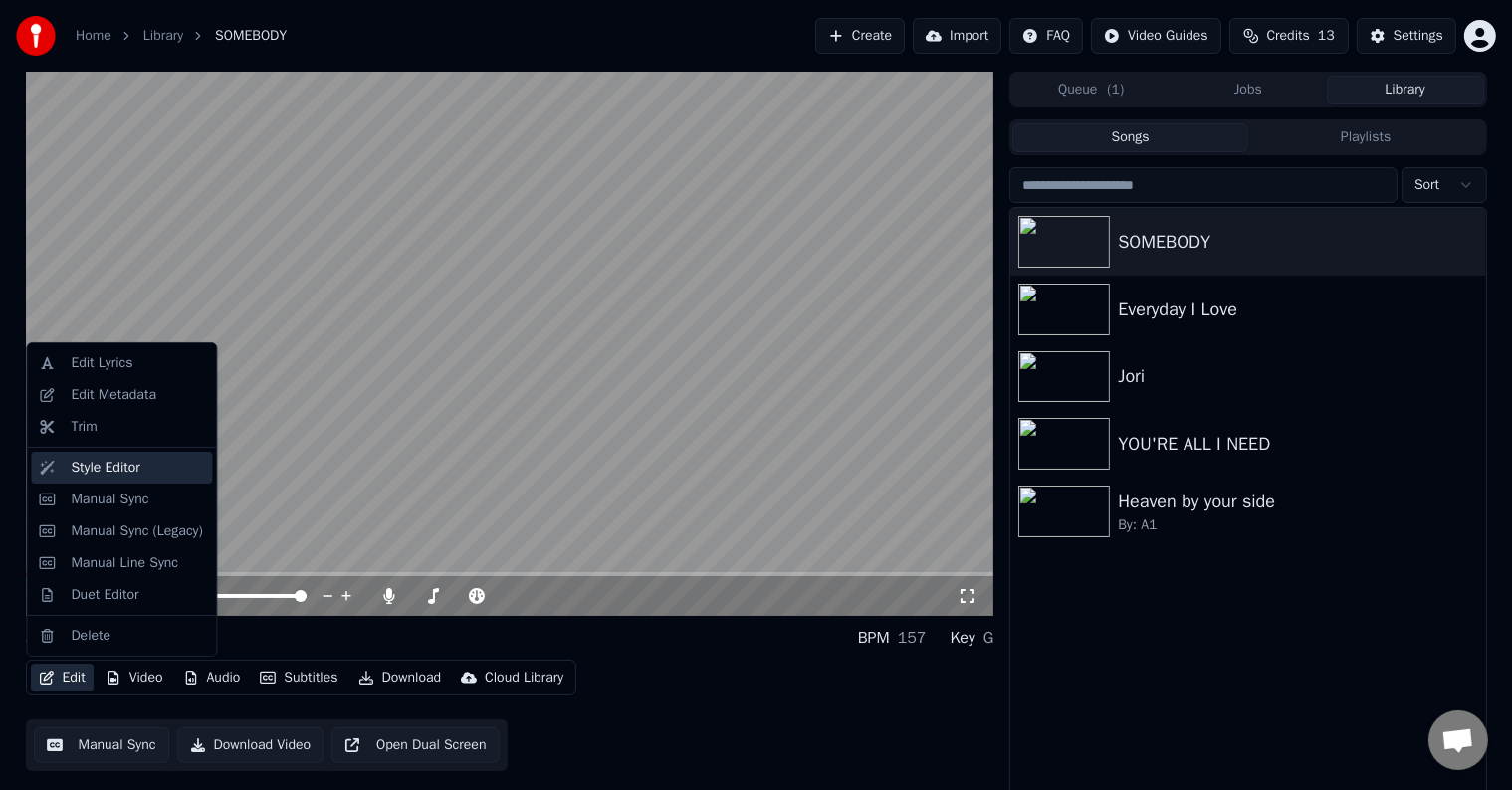 click on "Style Editor" at bounding box center (105, 468) 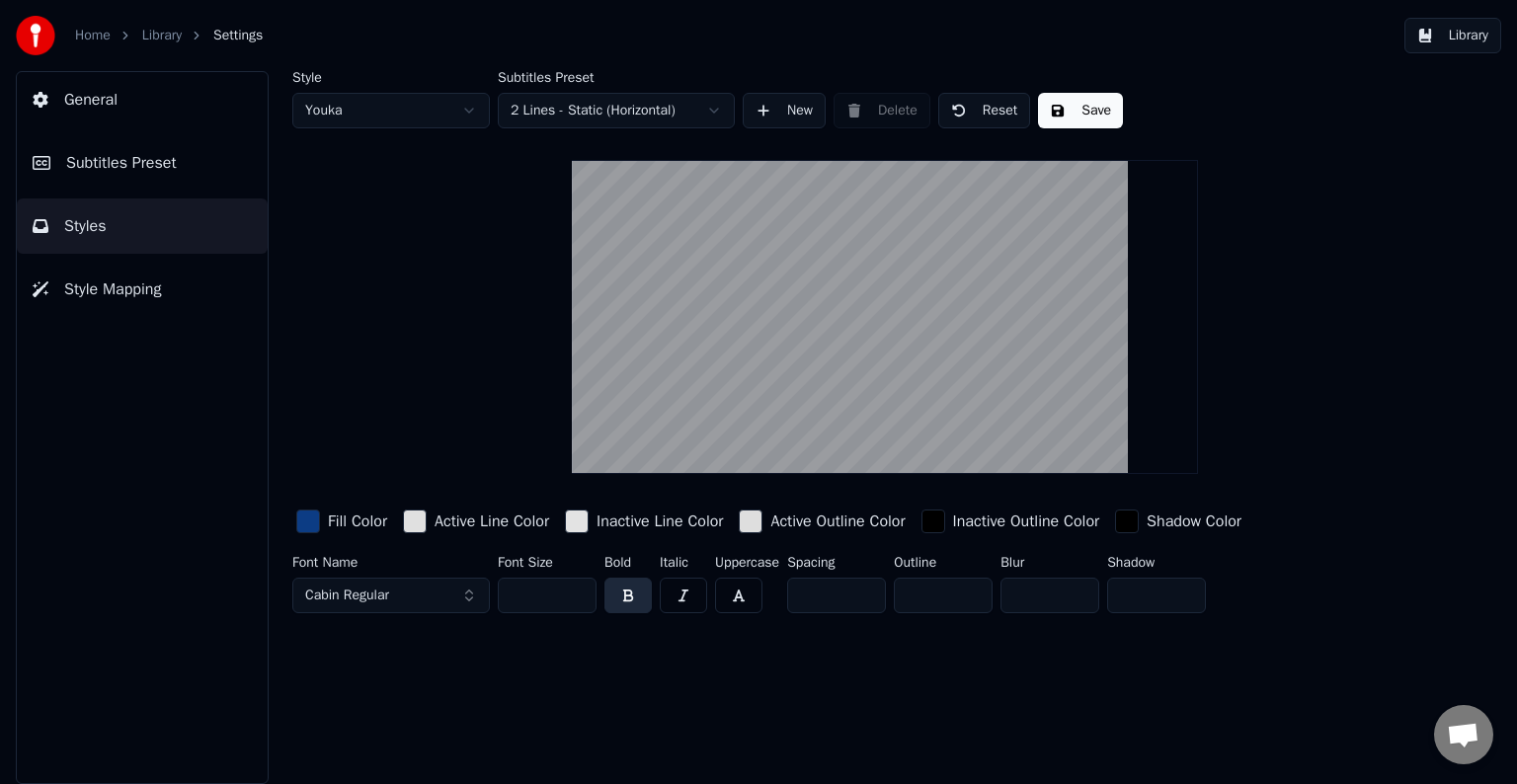 click on "Subtitles Preset" at bounding box center (142, 163) 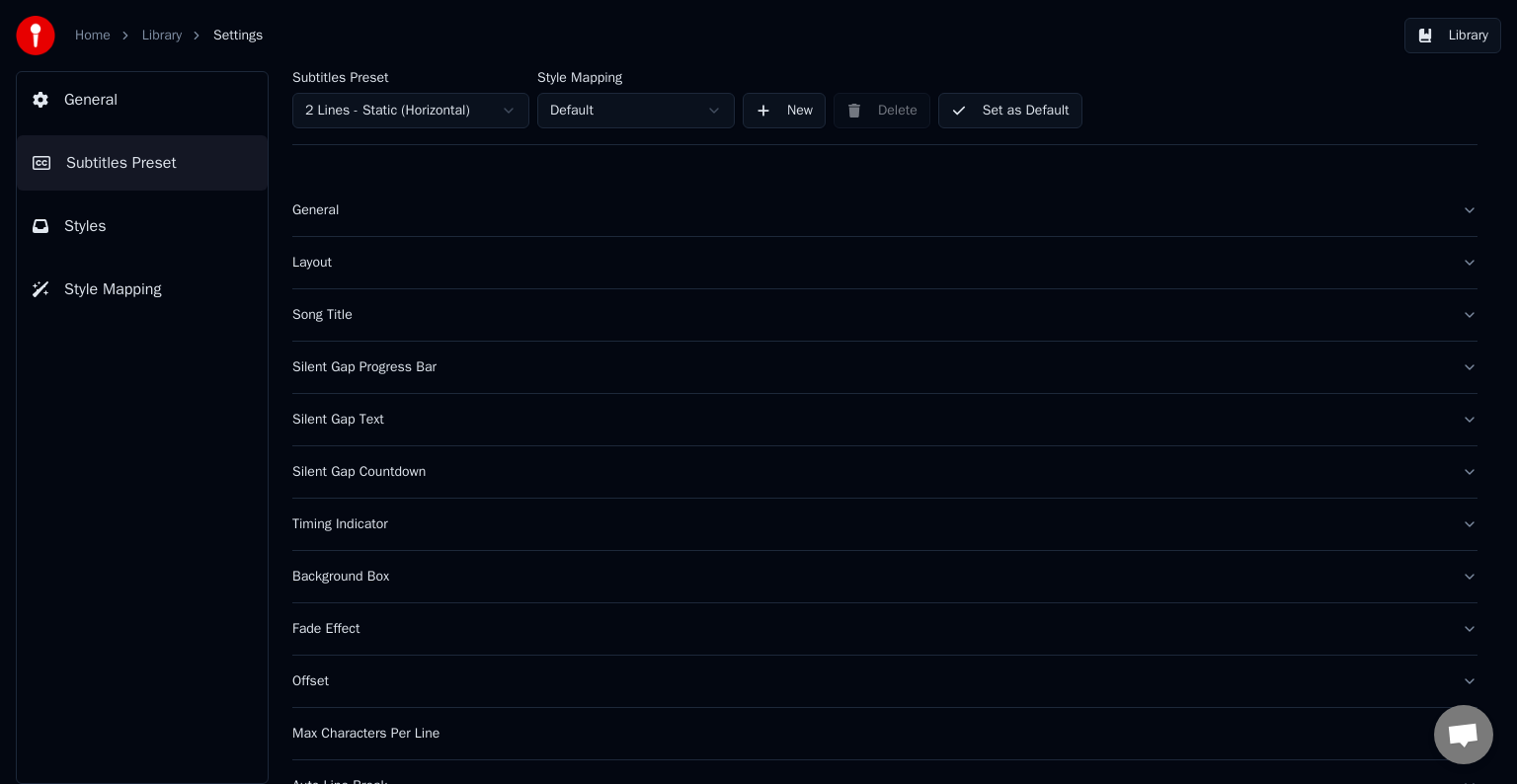click on "Timing Indicator" at bounding box center [869, 524] 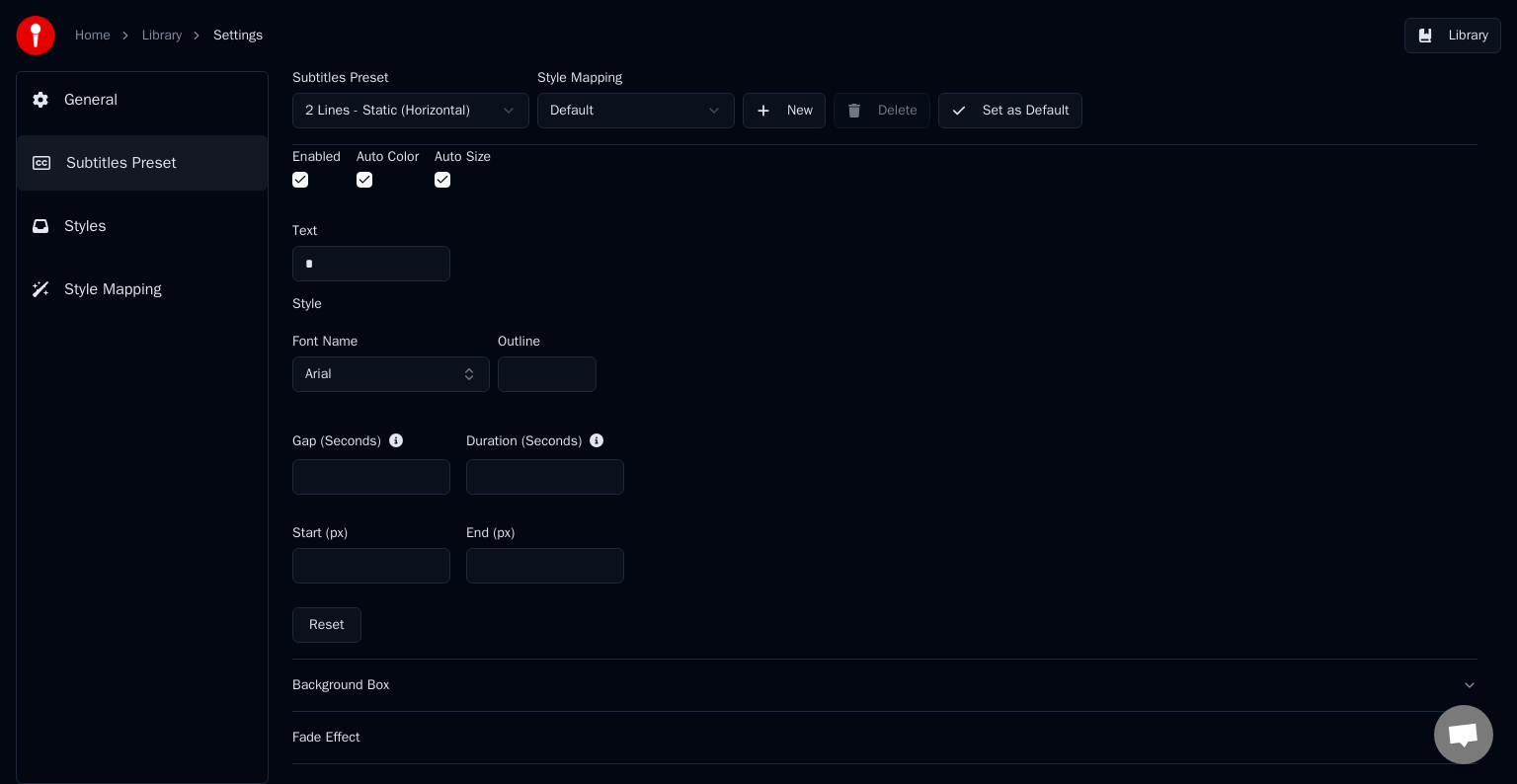 scroll, scrollTop: 790, scrollLeft: 0, axis: vertical 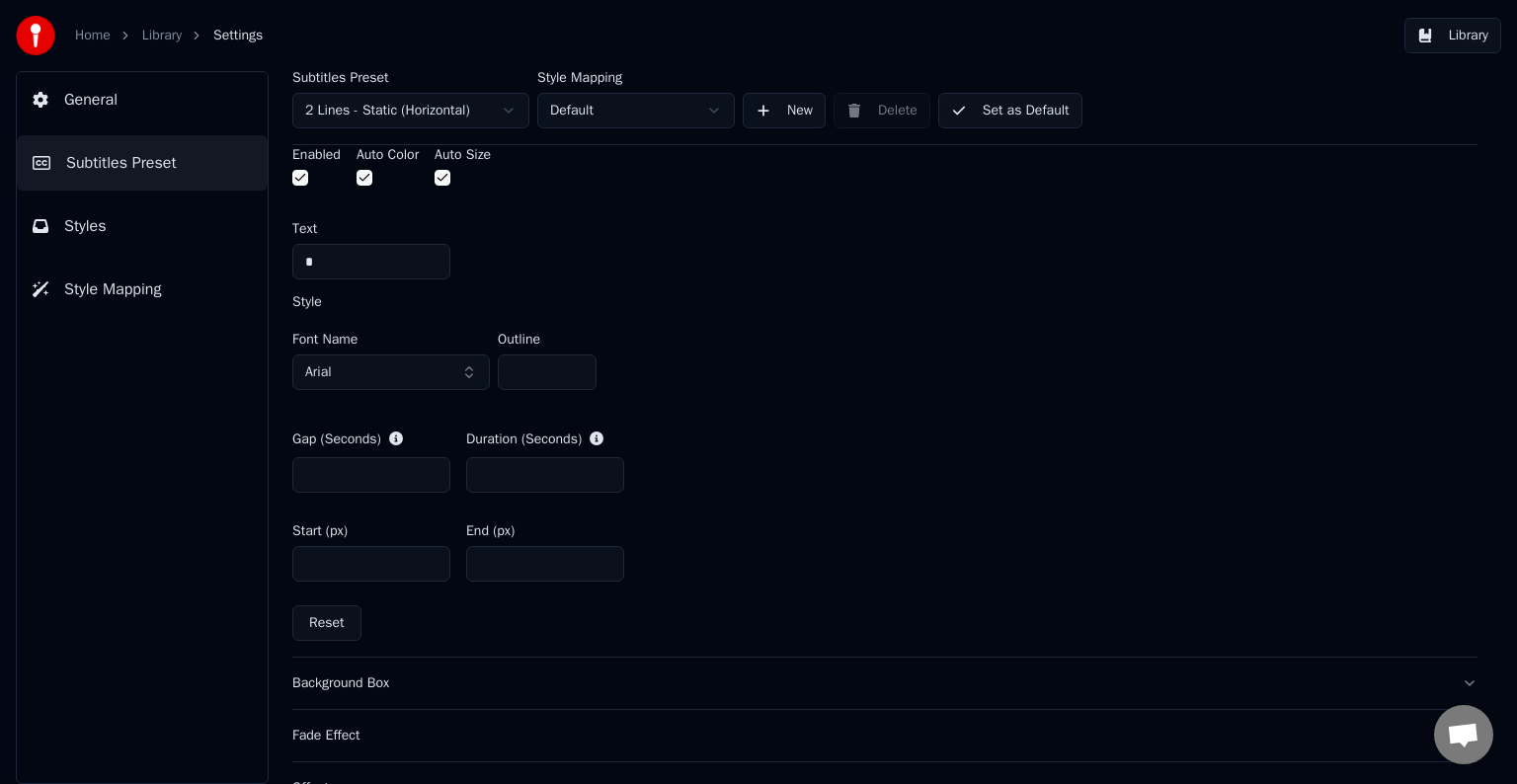 click on "Reset" at bounding box center (327, 623) 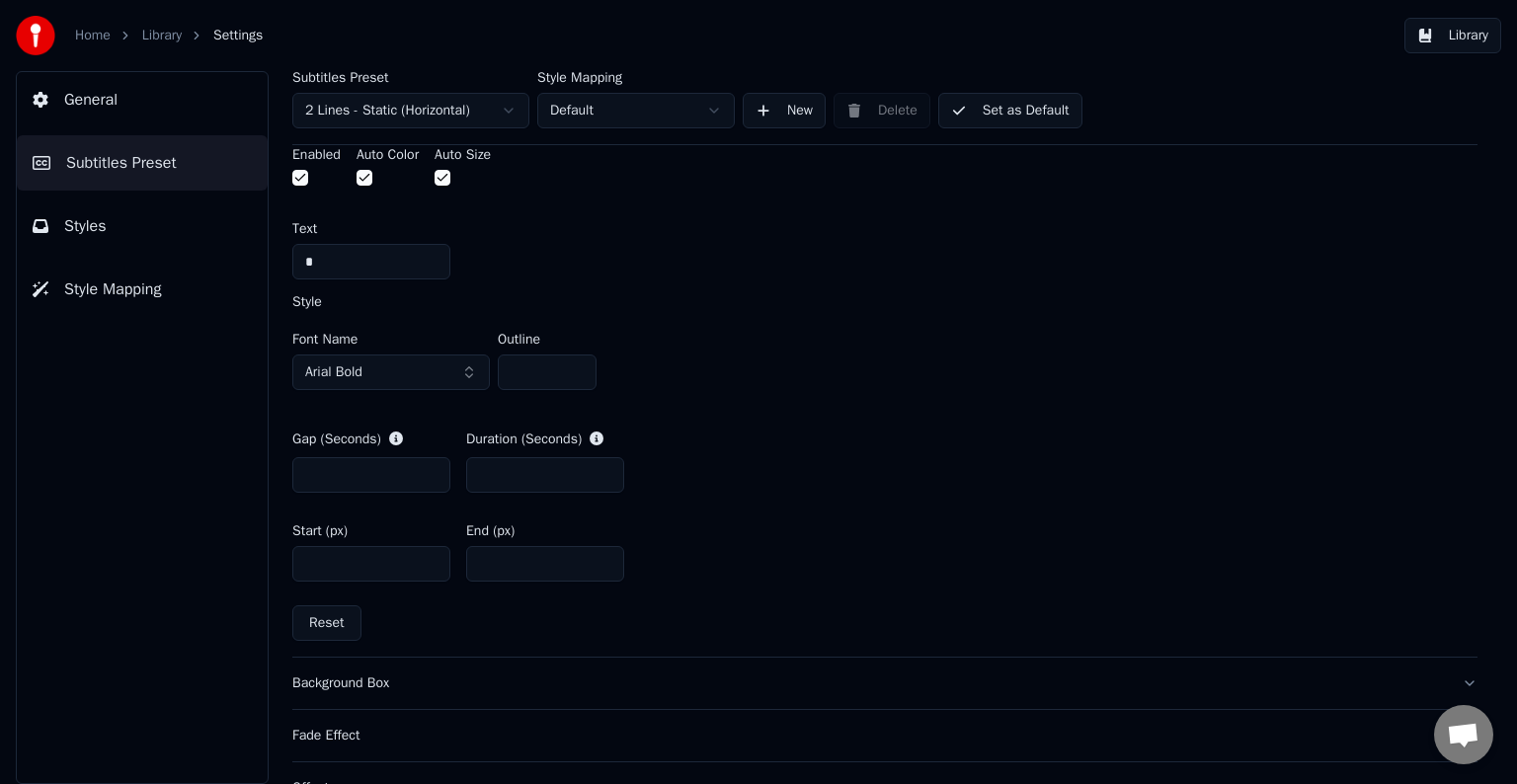 click on "Arial Bold" at bounding box center [391, 372] 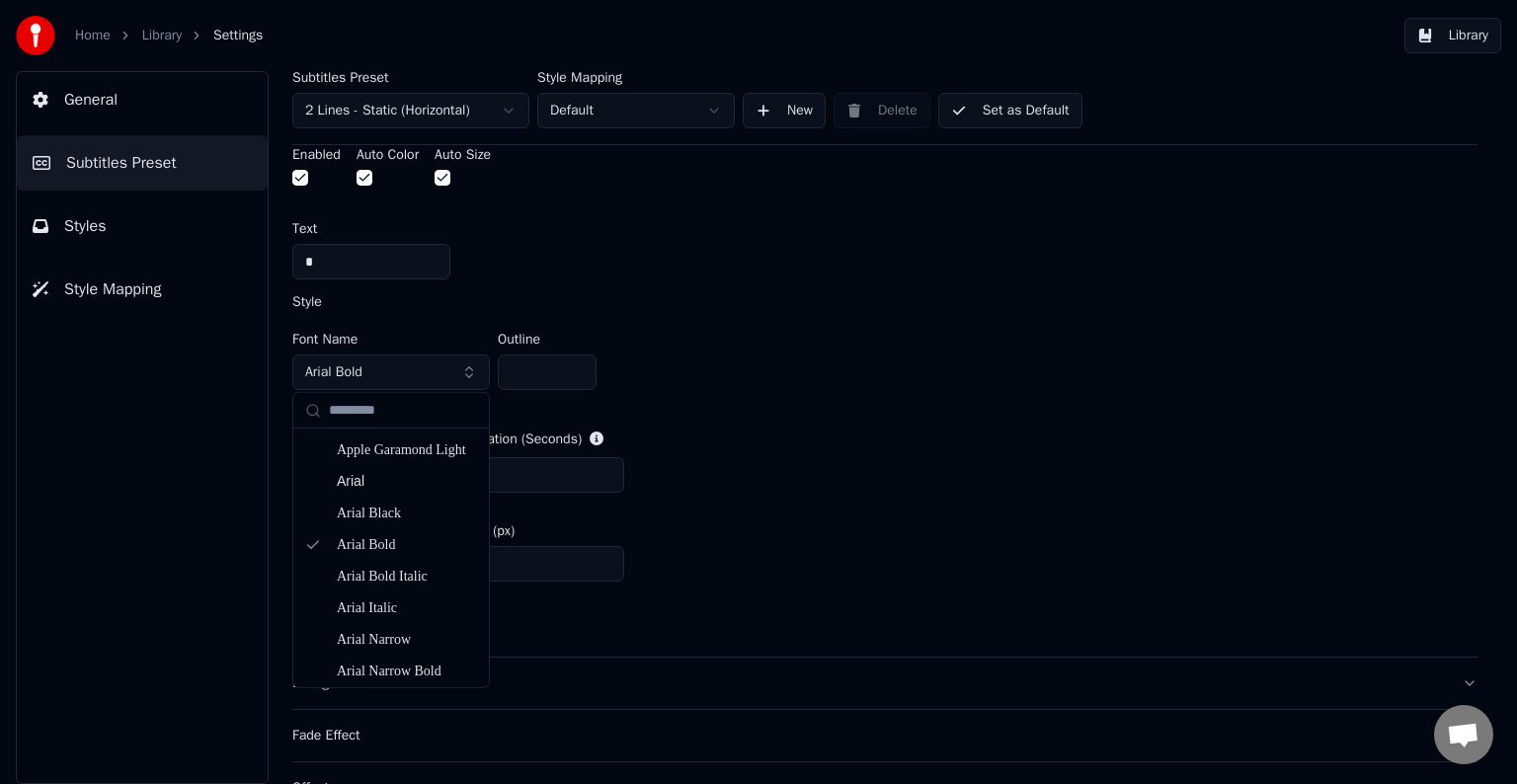 scroll, scrollTop: 790, scrollLeft: 0, axis: vertical 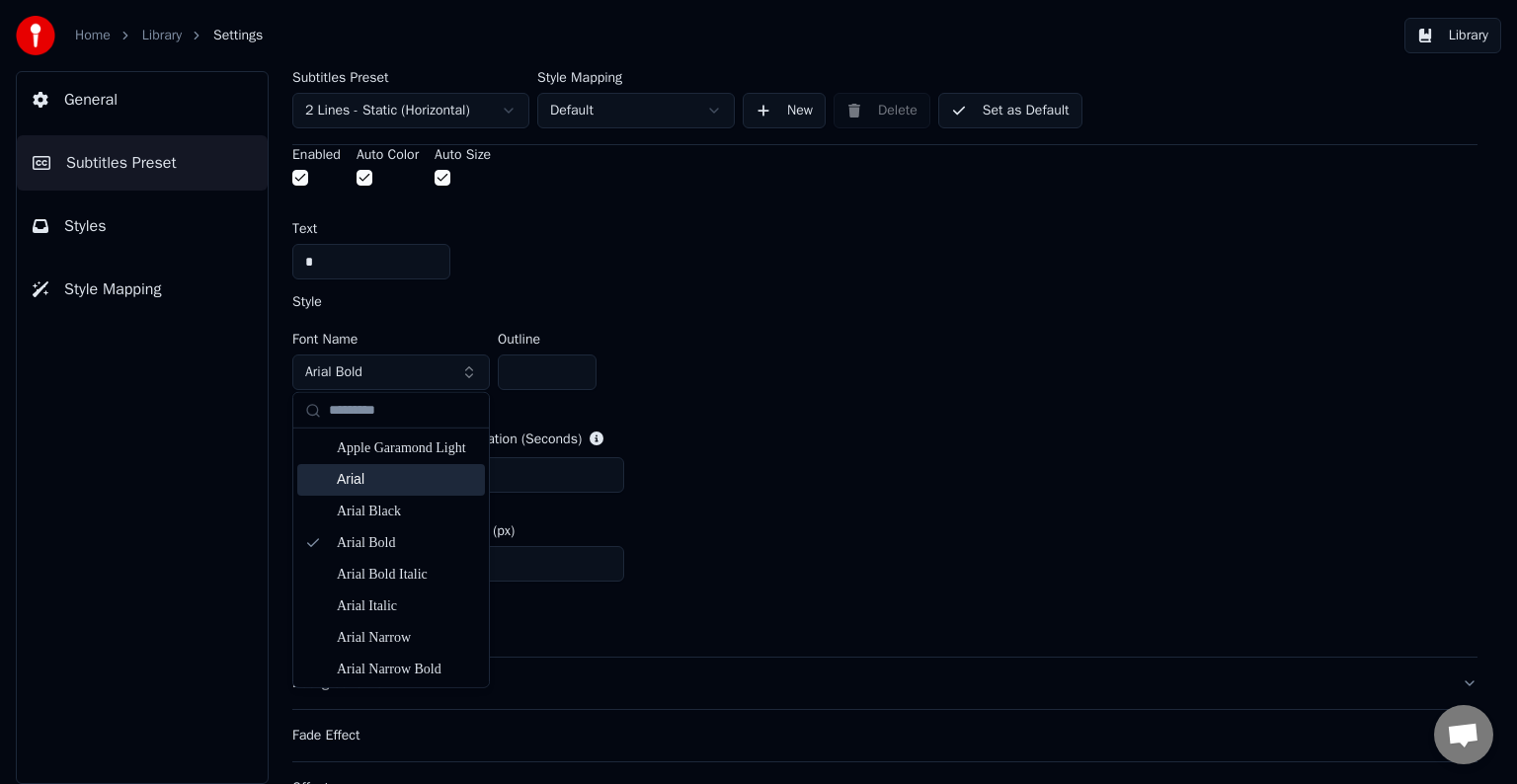 click on "Arial" at bounding box center [407, 479] 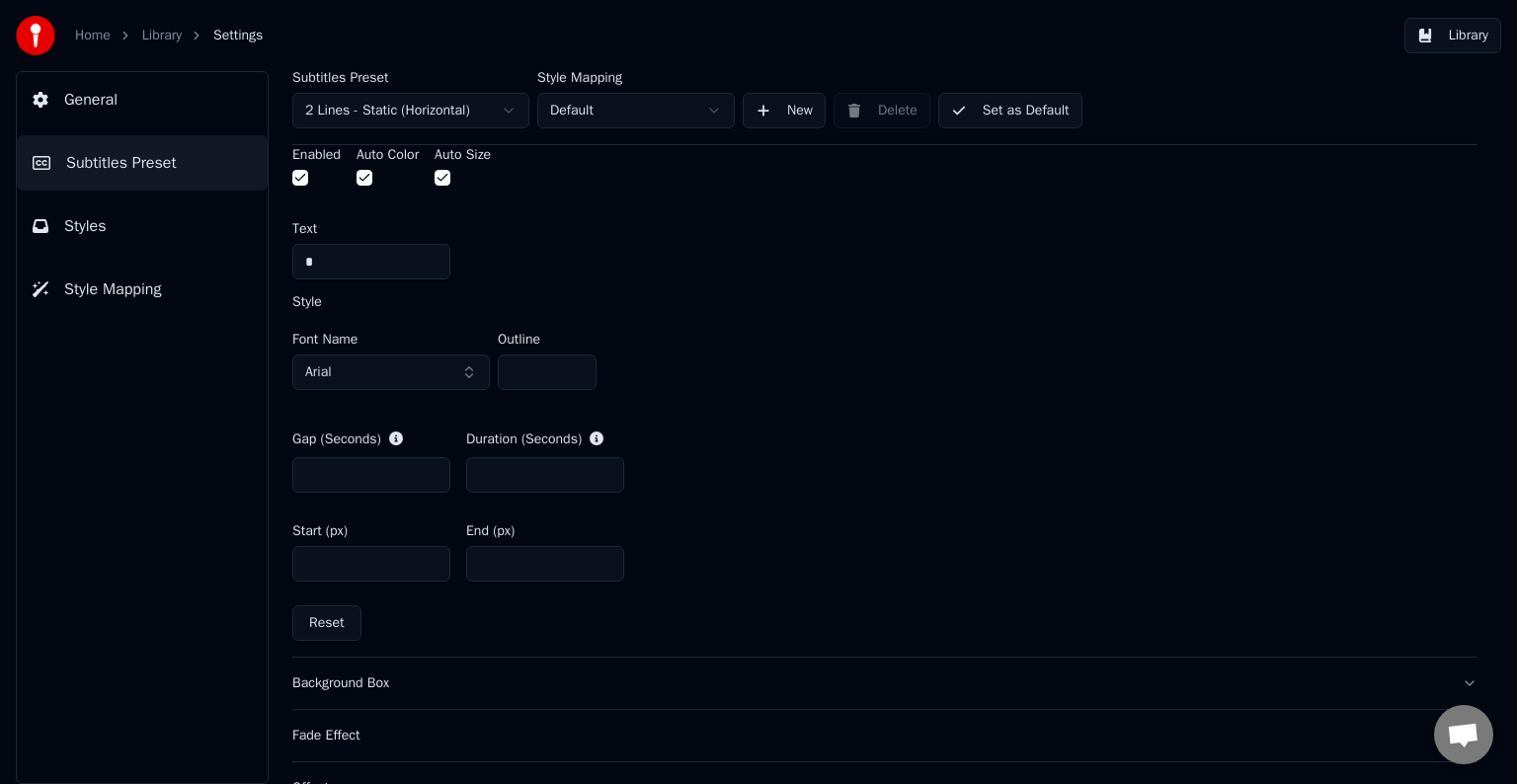 click on "*" at bounding box center (547, 372) 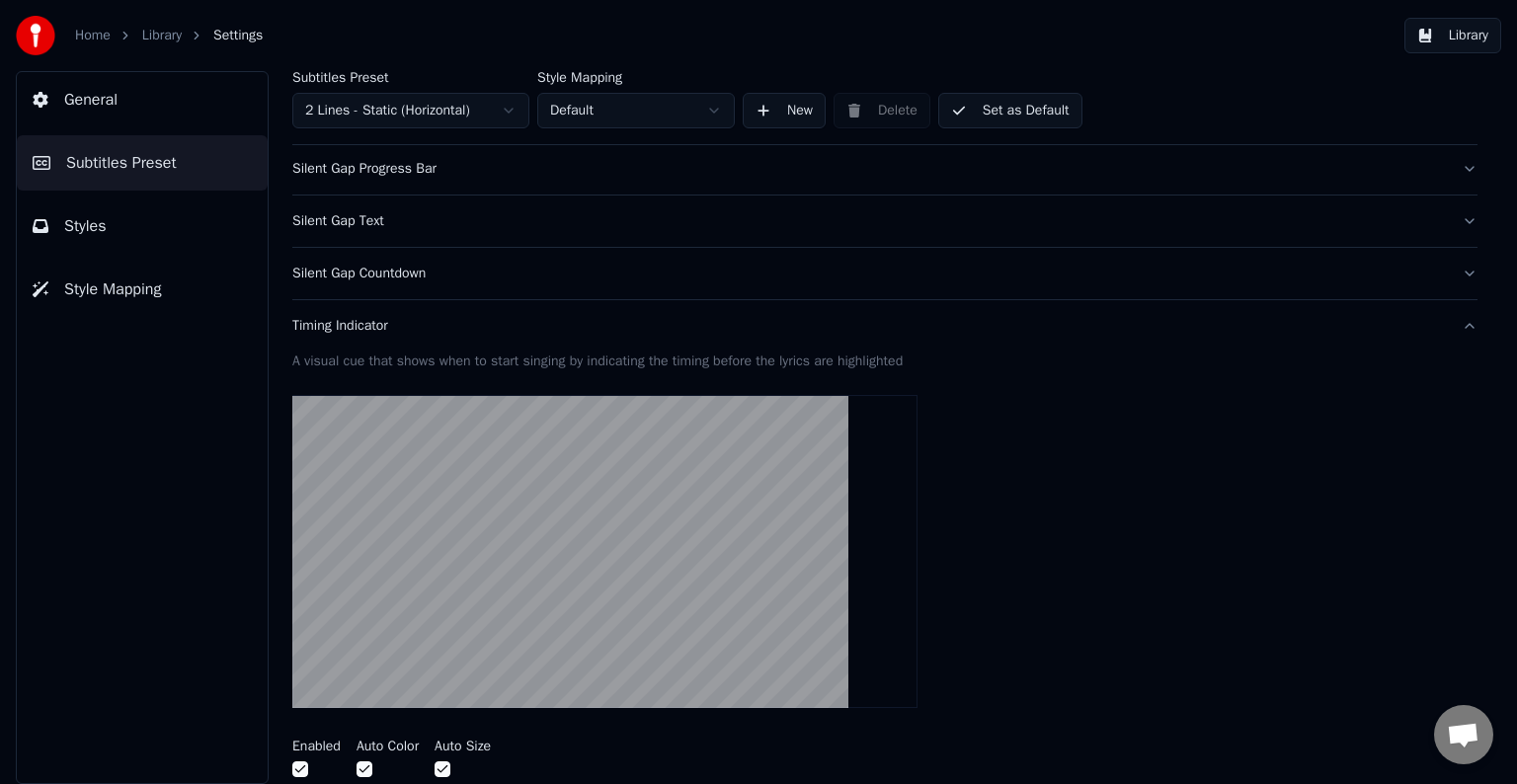 scroll, scrollTop: 197, scrollLeft: 0, axis: vertical 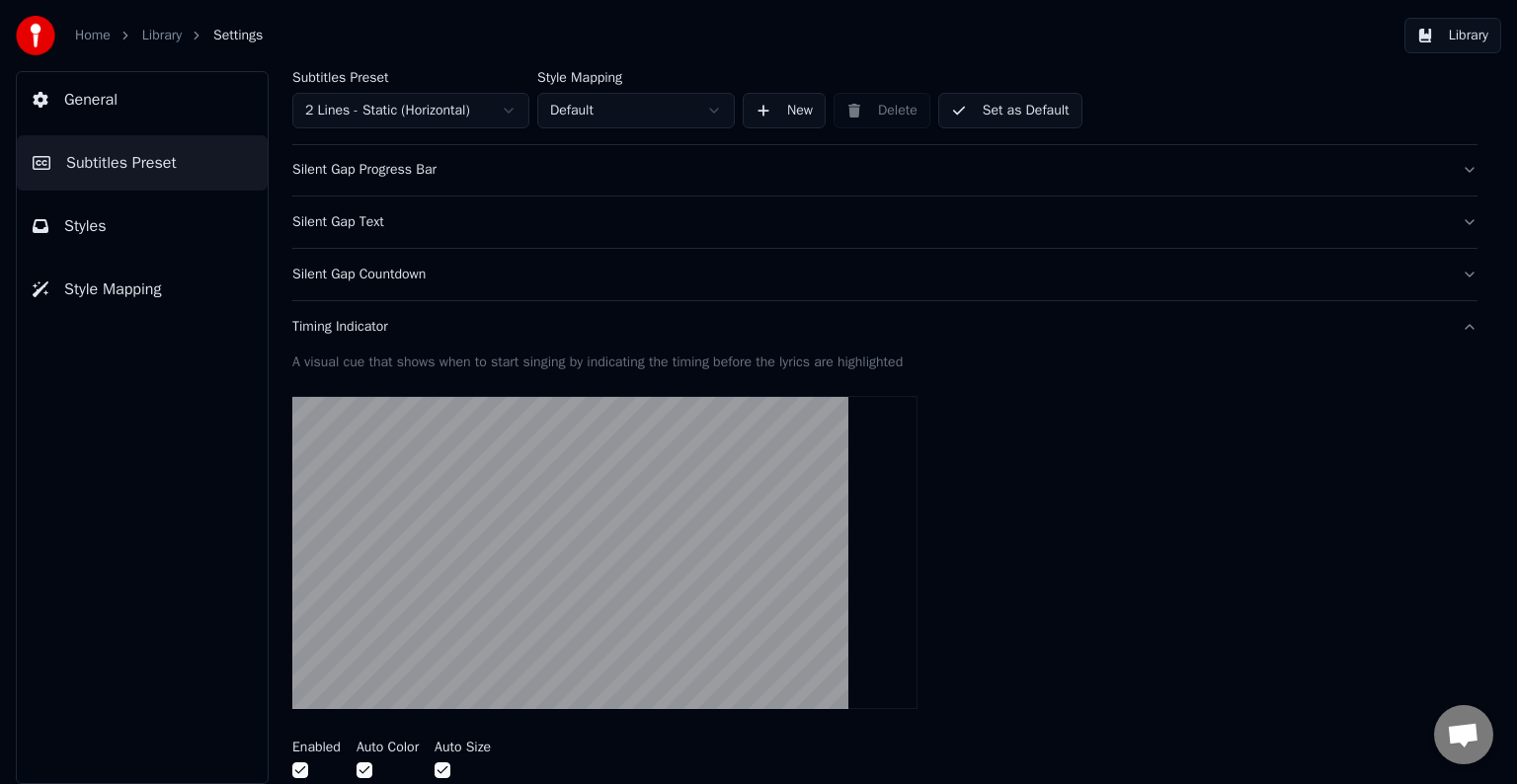 click on "Silent Gap Progress Bar" at bounding box center [869, 170] 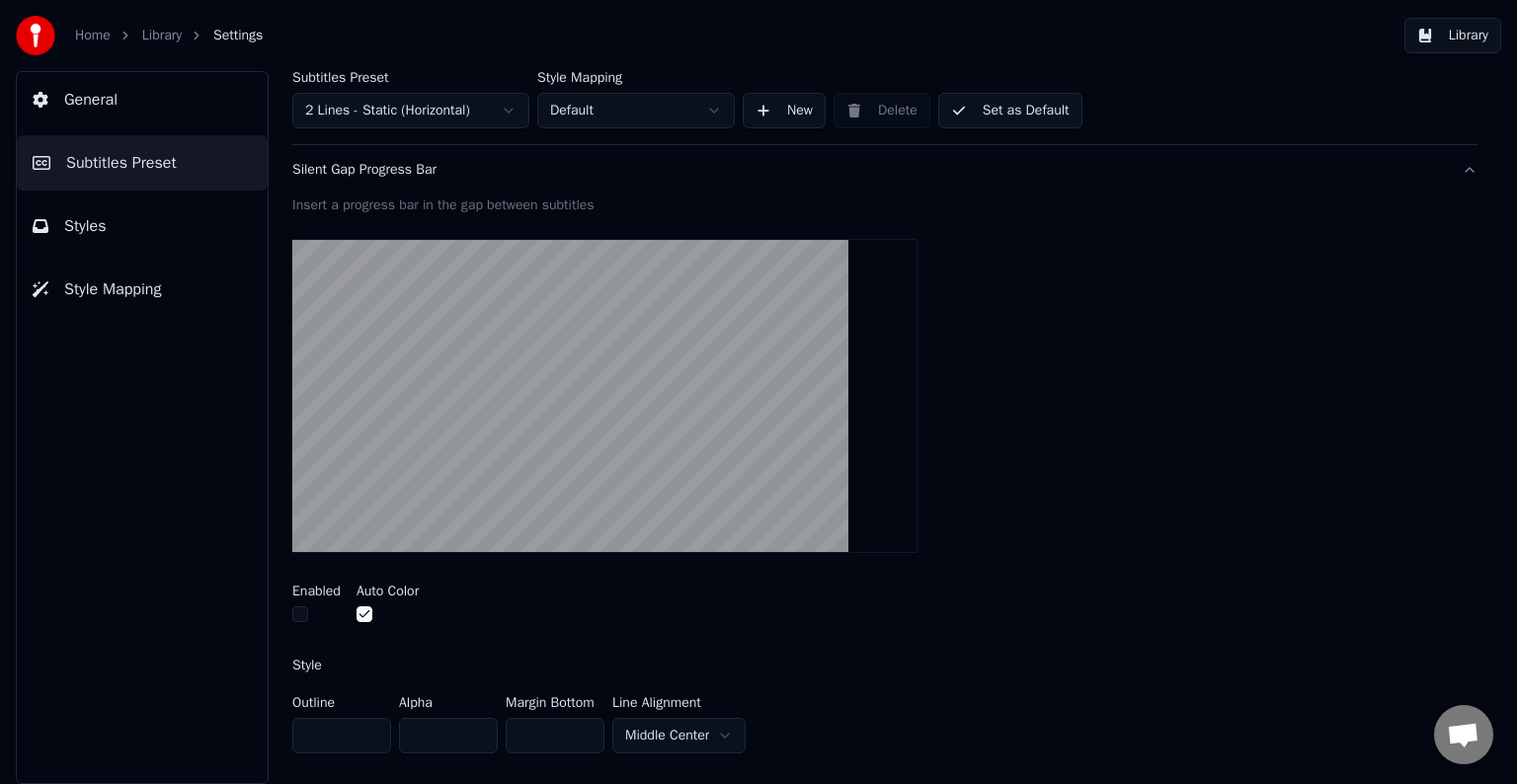 click at bounding box center [300, 614] 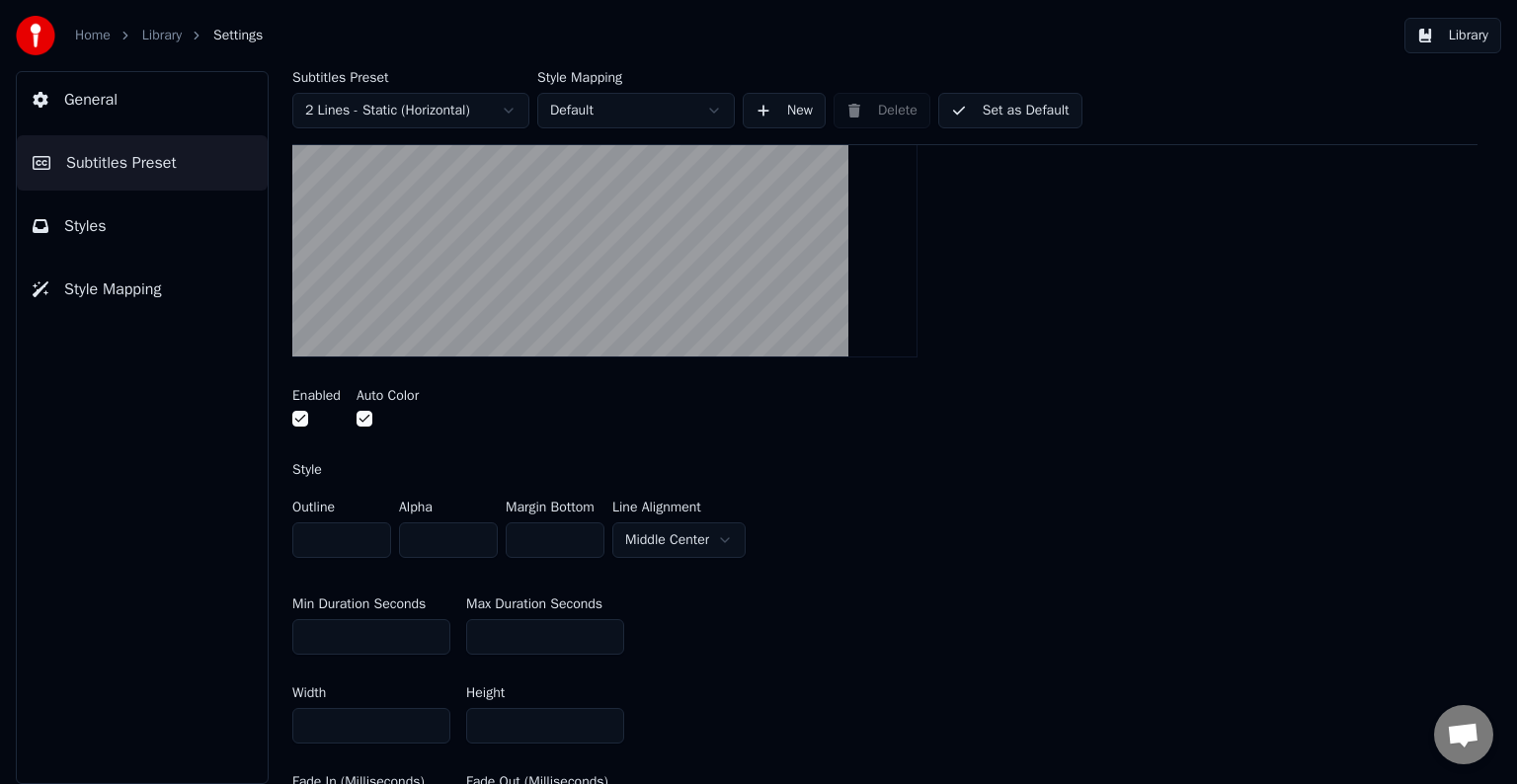 scroll, scrollTop: 395, scrollLeft: 0, axis: vertical 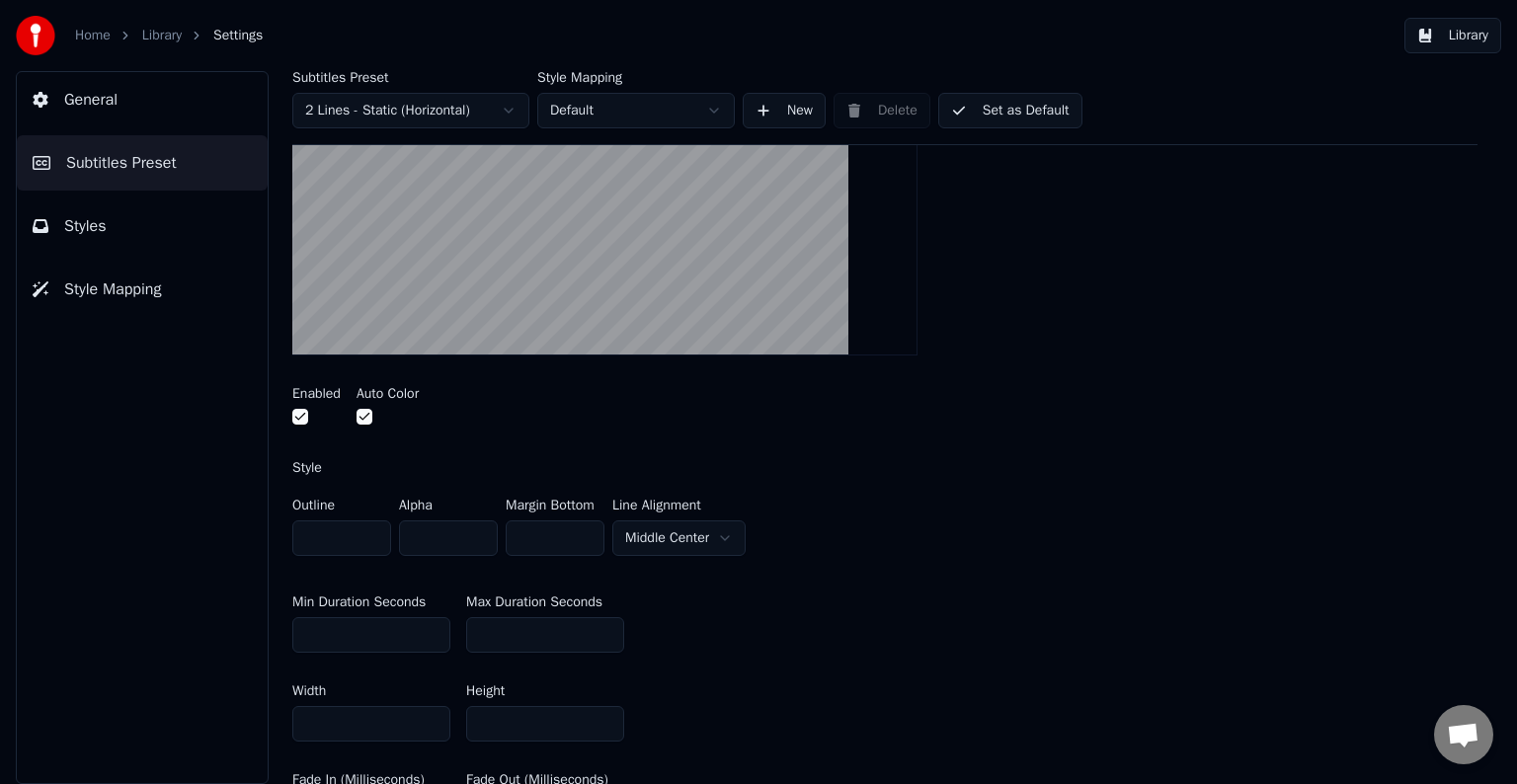 click on "Home Library Settings Library General Subtitles Preset Styles Style Mapping Subtitles Preset 2 Lines - Static (Horizontal) Style Mapping Default New Delete Set as Default General Layout Song Title Silent Gap Progress Bar Insert a progress bar in the gap between subtitles Enabled Auto Color Style Outline * Alpha * Margin Bottom * Line Alignment Middle Center Min Duration  Seconds ** Max Duration  Seconds ** Width *** Height ** Fade In (Milliseconds) * Fade Out (Milliseconds) * Gap (Start) * Gap (End) * Gap from Song Start * Show Text Reset Silent Gap Text Silent Gap Countdown Timing Indicator Background Box Fade Effect Offset Max Characters Per Line Auto Line Break Advanced Settings" at bounding box center [758, 392] 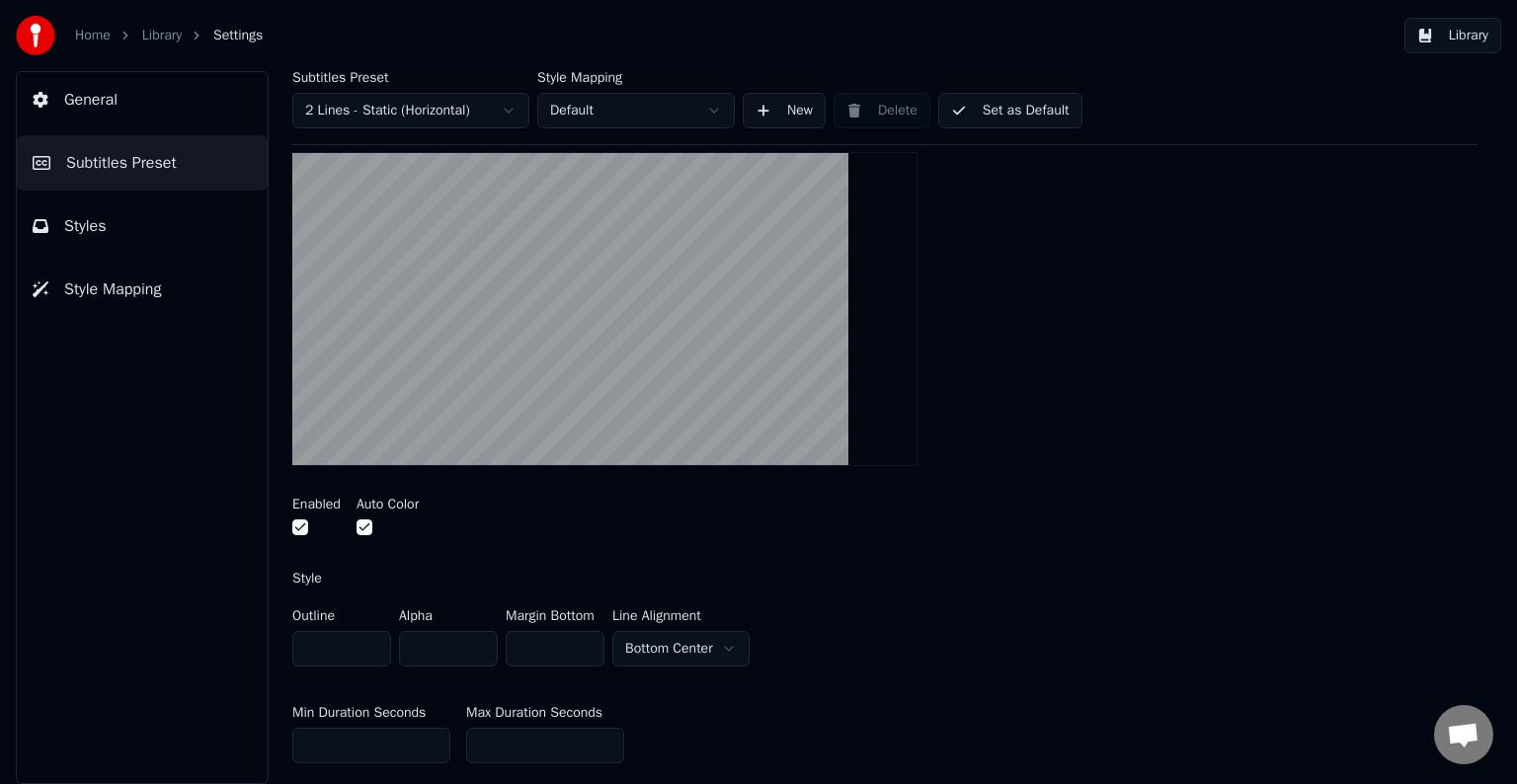 scroll, scrollTop: 395, scrollLeft: 0, axis: vertical 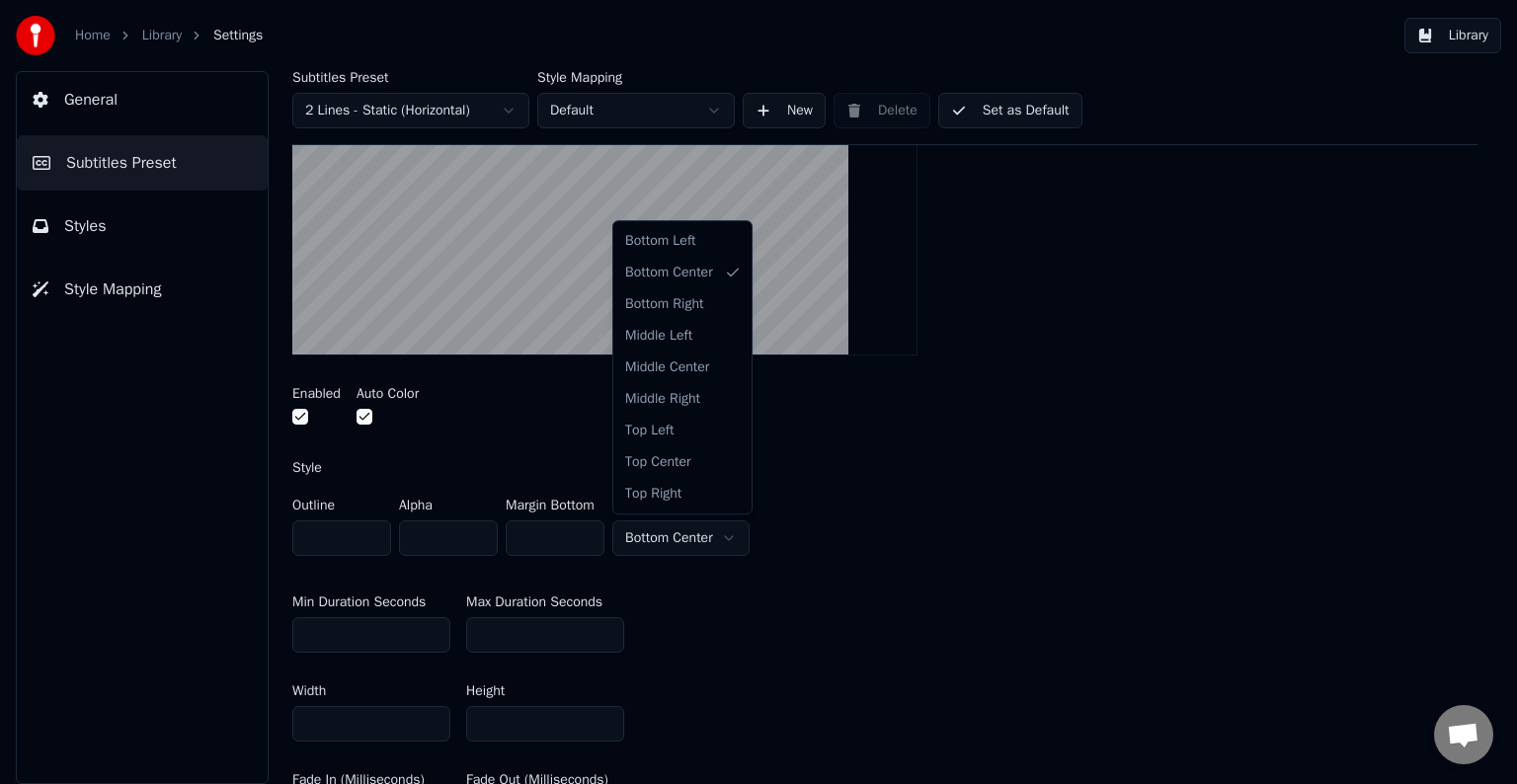 click on "Home Library Settings Library General Subtitles Preset Styles Style Mapping Subtitles Preset 2 Lines - Static (Horizontal) Style Mapping Default New Delete Set as Default General Layout Song Title Silent Gap Progress Bar Insert a progress bar in the gap between subtitles Enabled Auto Color Style Outline * Alpha * Margin Bottom * Line Alignment Bottom Center Min Duration  Seconds ** Max Duration  Seconds ** Width *** Height ** Fade In (Milliseconds) * Fade Out (Milliseconds) * Gap (Start) * Gap (End) * Gap from Song Start * Show Text Reset Silent Gap Text Silent Gap Countdown Timing Indicator Background Box Fade Effect Offset Max Characters Per Line Auto Line Break Advanced Settings Bottom Left Bottom Center Bottom Right Middle Left Middle Center Middle Right Top Left Top Center Top Right" at bounding box center (758, 392) 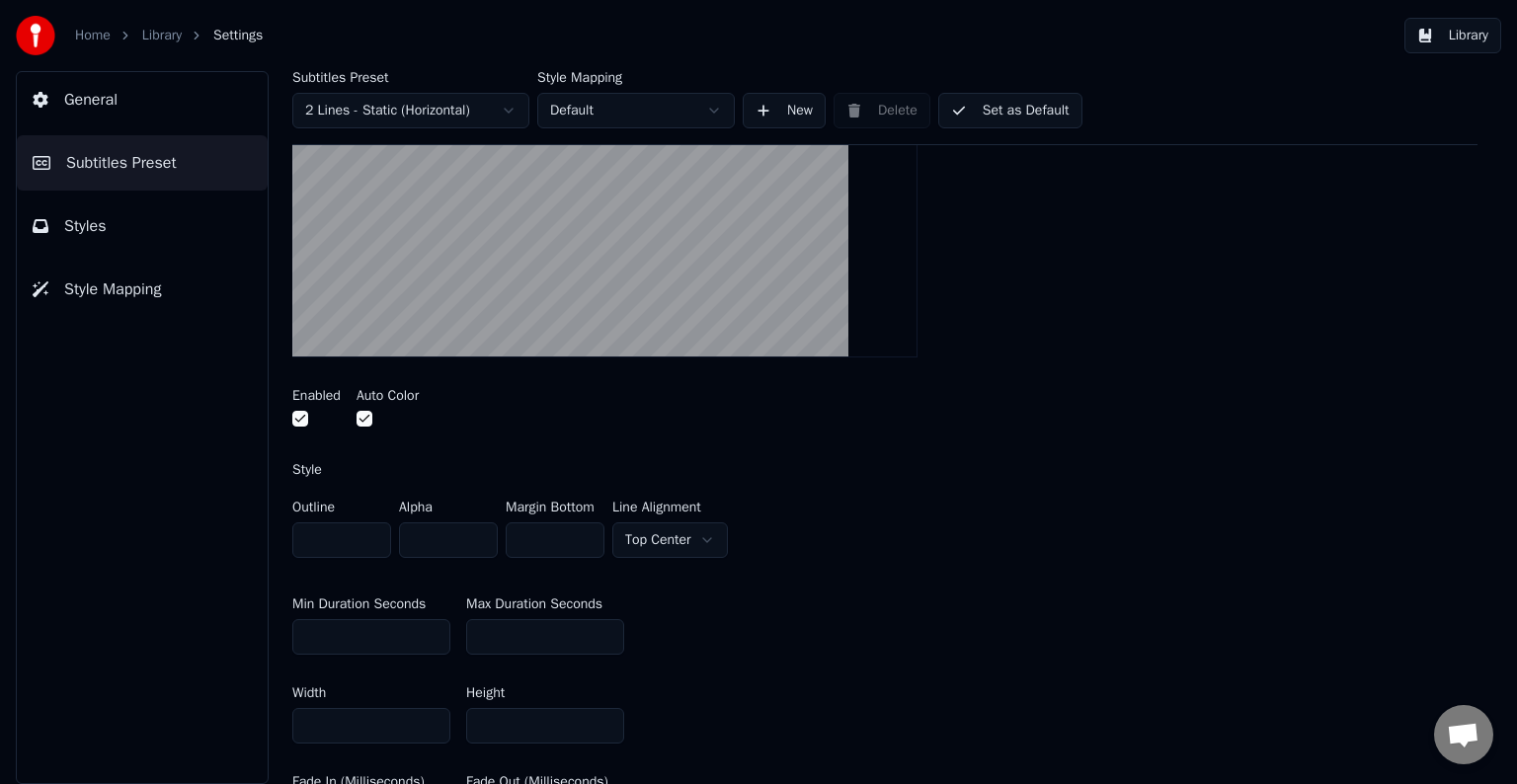 scroll, scrollTop: 395, scrollLeft: 0, axis: vertical 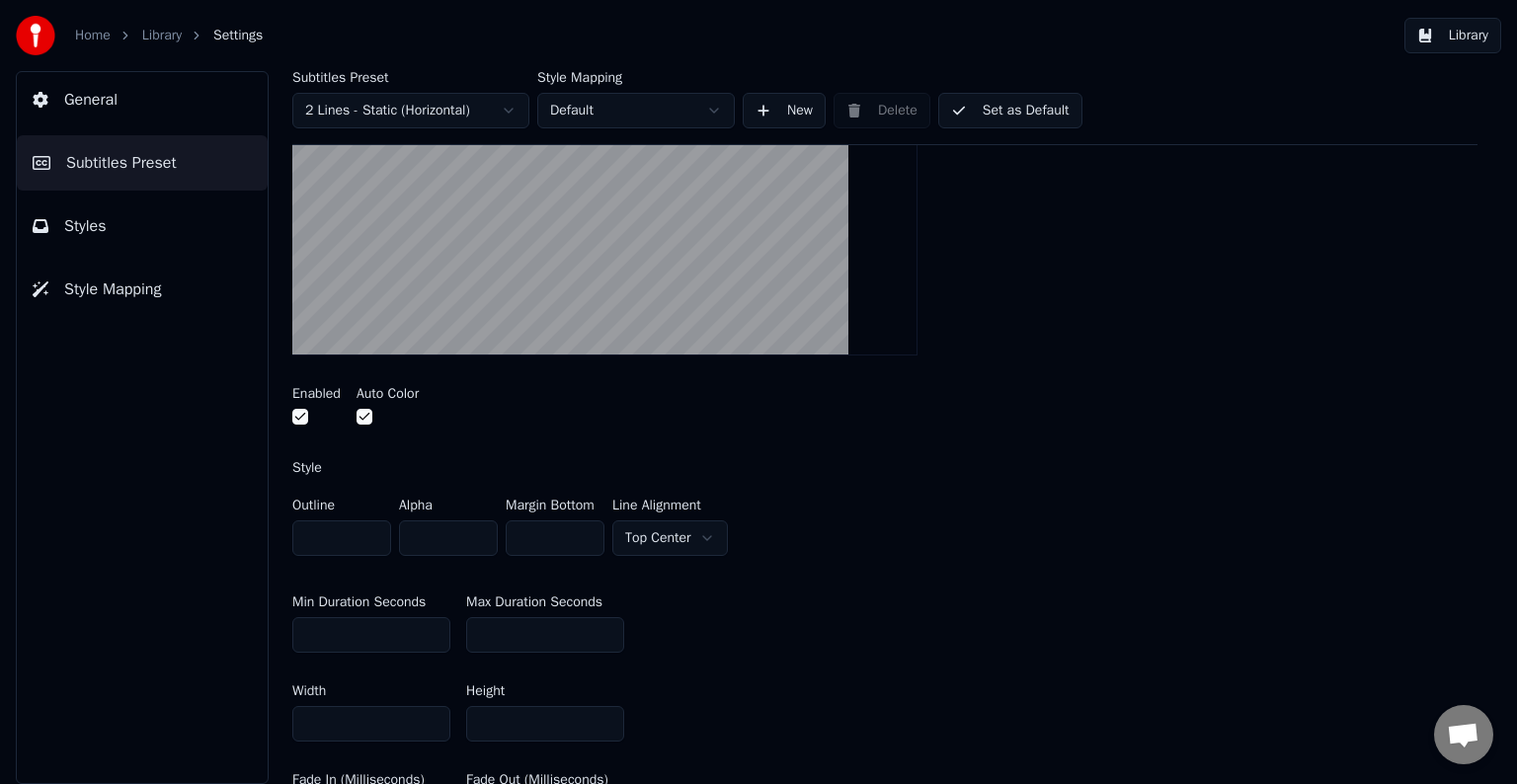 click on "Home Library Settings Library General Subtitles Preset Styles Style Mapping Subtitles Preset 2 Lines - Static (Horizontal) Style Mapping Default New Delete Set as Default General Layout Song Title Silent Gap Progress Bar Insert a progress bar in the gap between subtitles Enabled Auto Color Style Outline * Alpha * Margin Bottom * Line Alignment Top Center Min Duration  Seconds ** Max Duration  Seconds ** Width *** Height ** Fade In (Milliseconds) * Fade Out (Milliseconds) * Gap (Start) * Gap (End) * Gap from Song Start * Show Text Reset Silent Gap Text Silent Gap Countdown Timing Indicator Background Box Fade Effect Offset Max Characters Per Line Auto Line Break Advanced Settings" at bounding box center (758, 392) 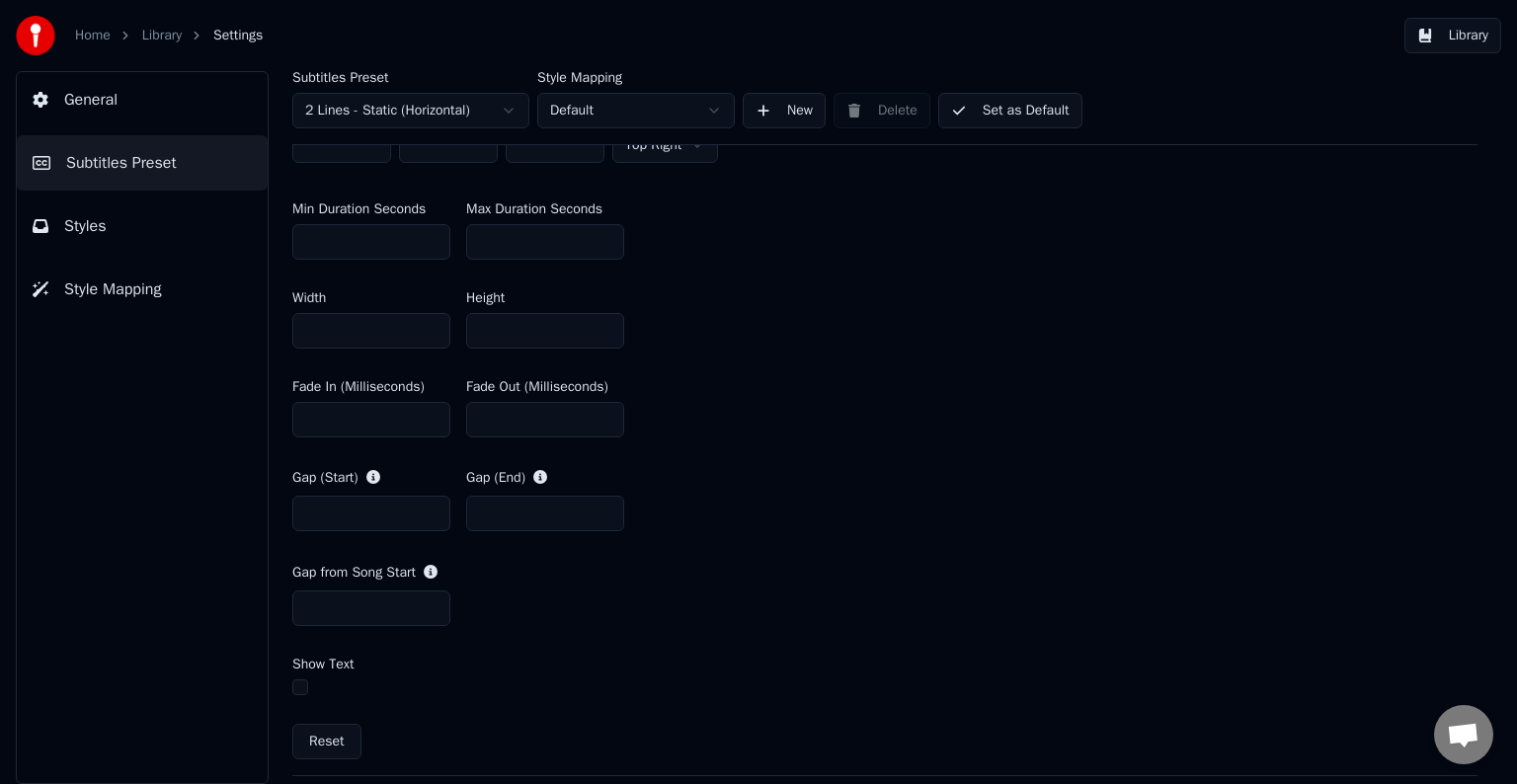 scroll, scrollTop: 790, scrollLeft: 0, axis: vertical 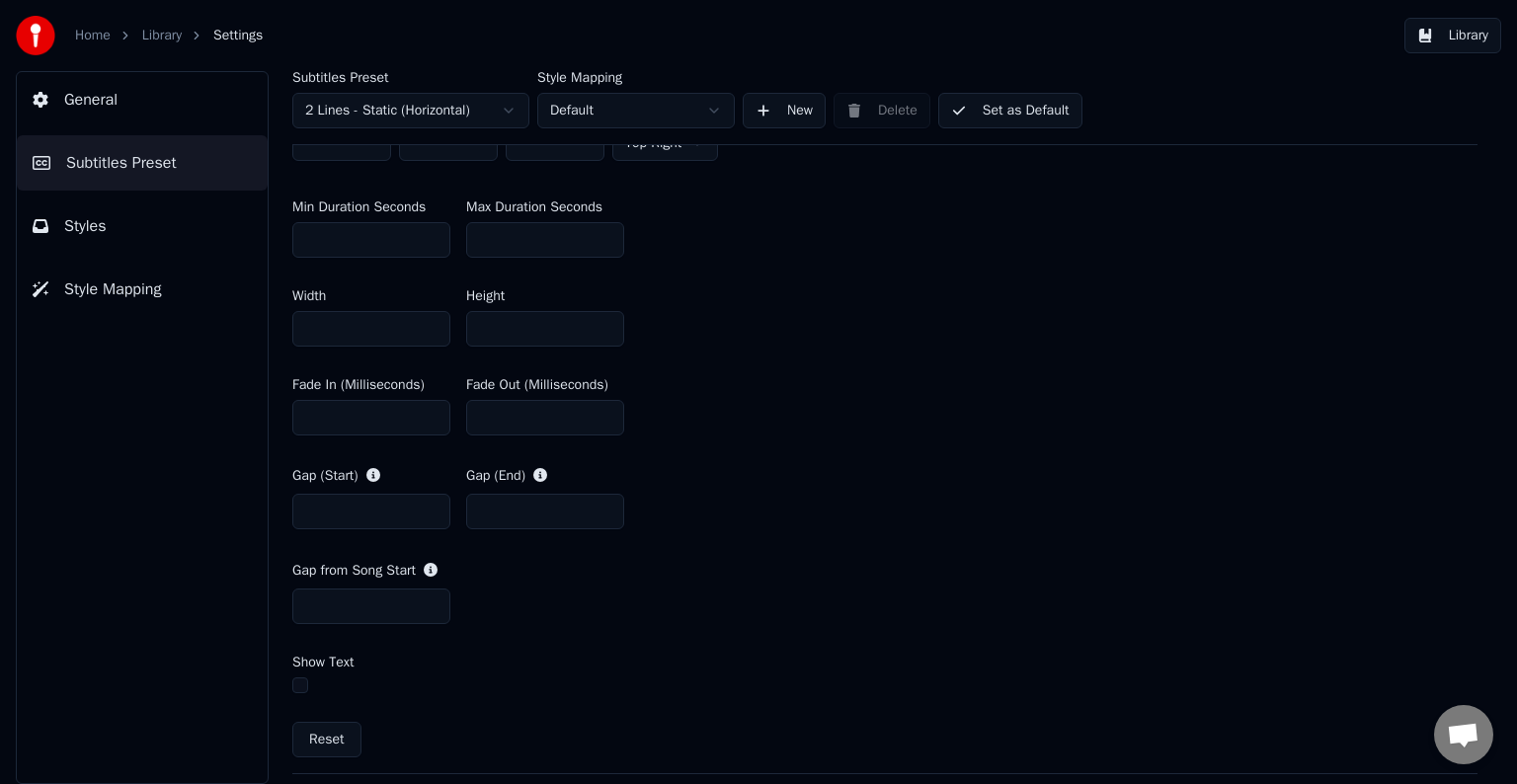 click at bounding box center (300, 685) 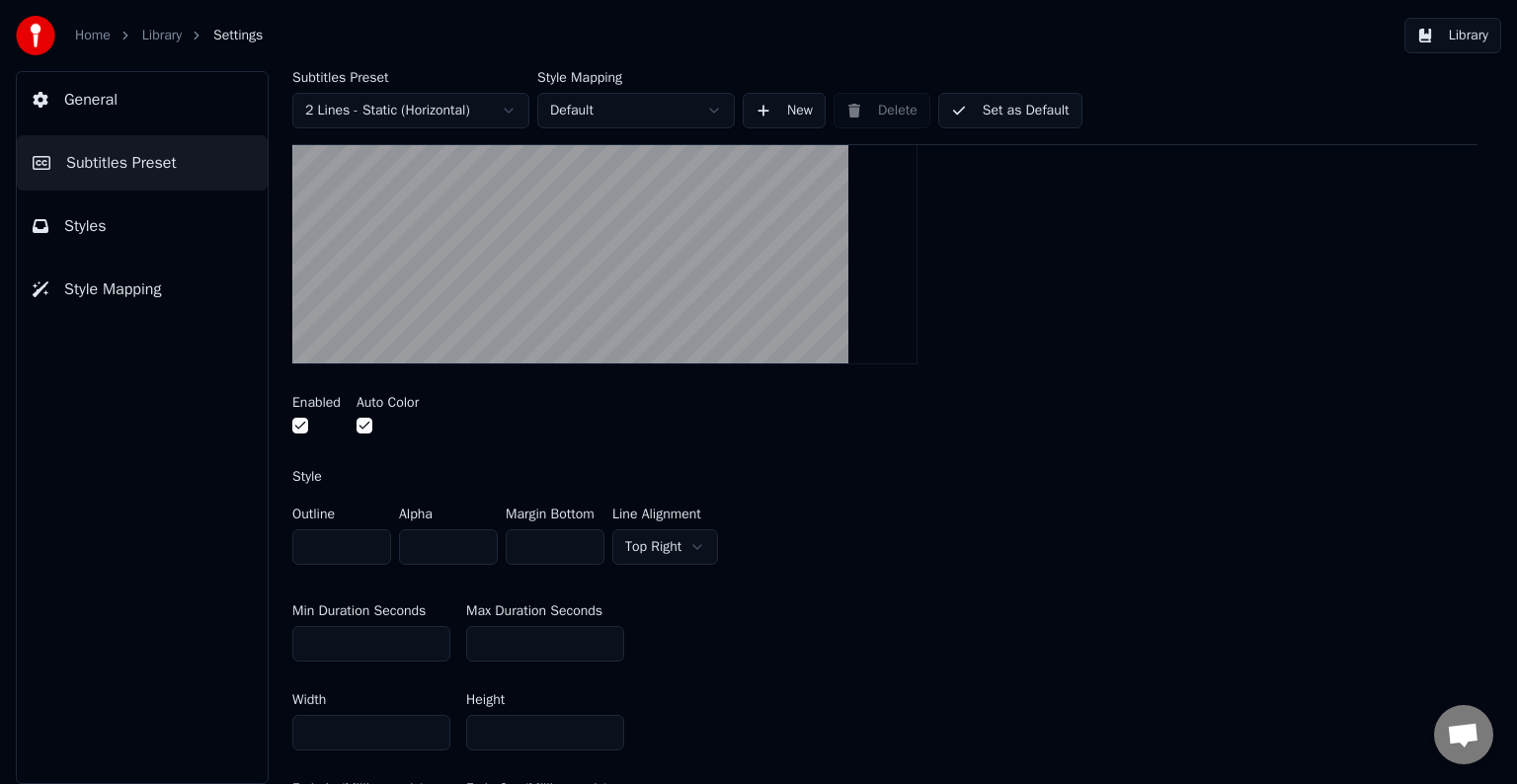 scroll, scrollTop: 395, scrollLeft: 0, axis: vertical 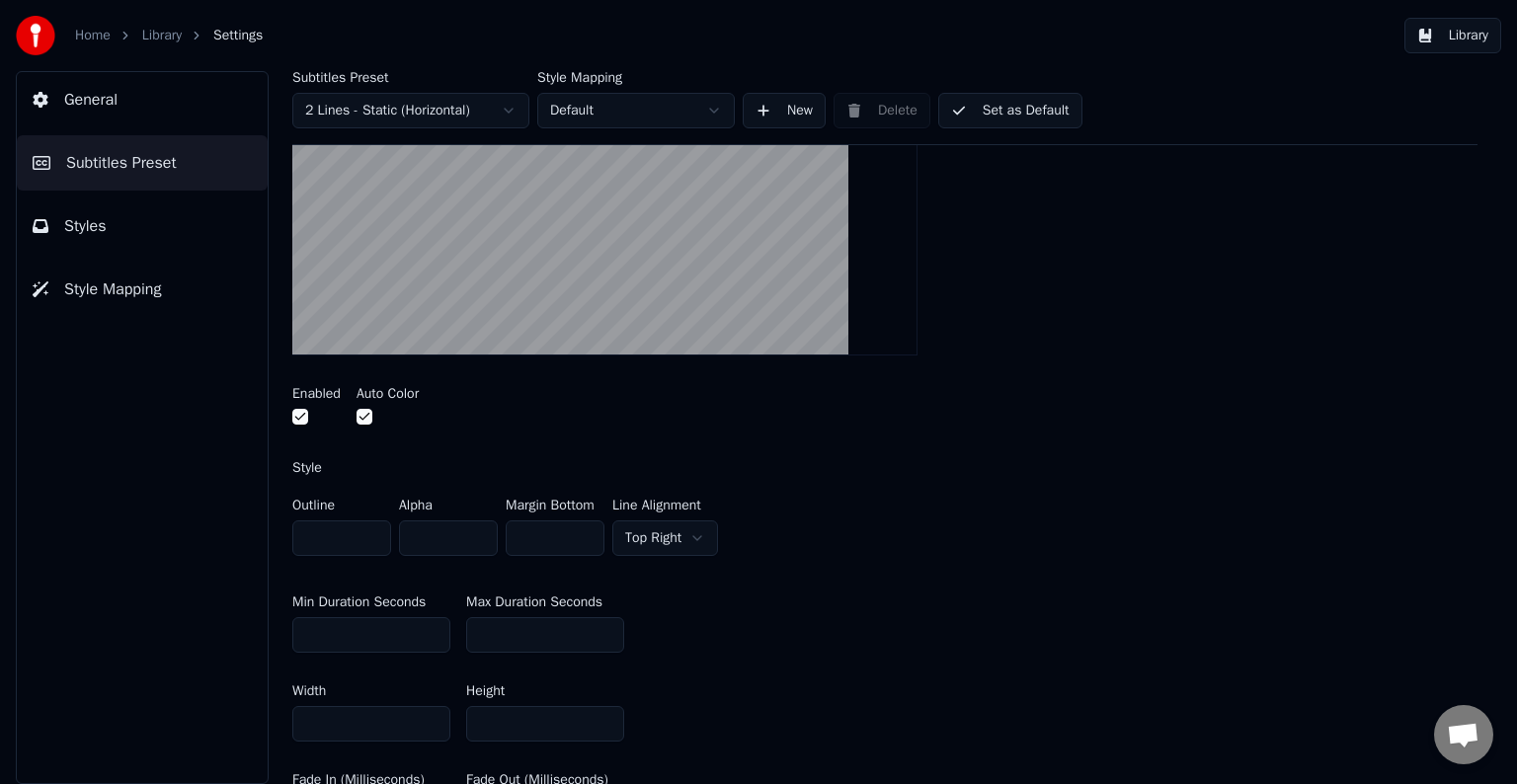 click on "**********" at bounding box center (758, 392) 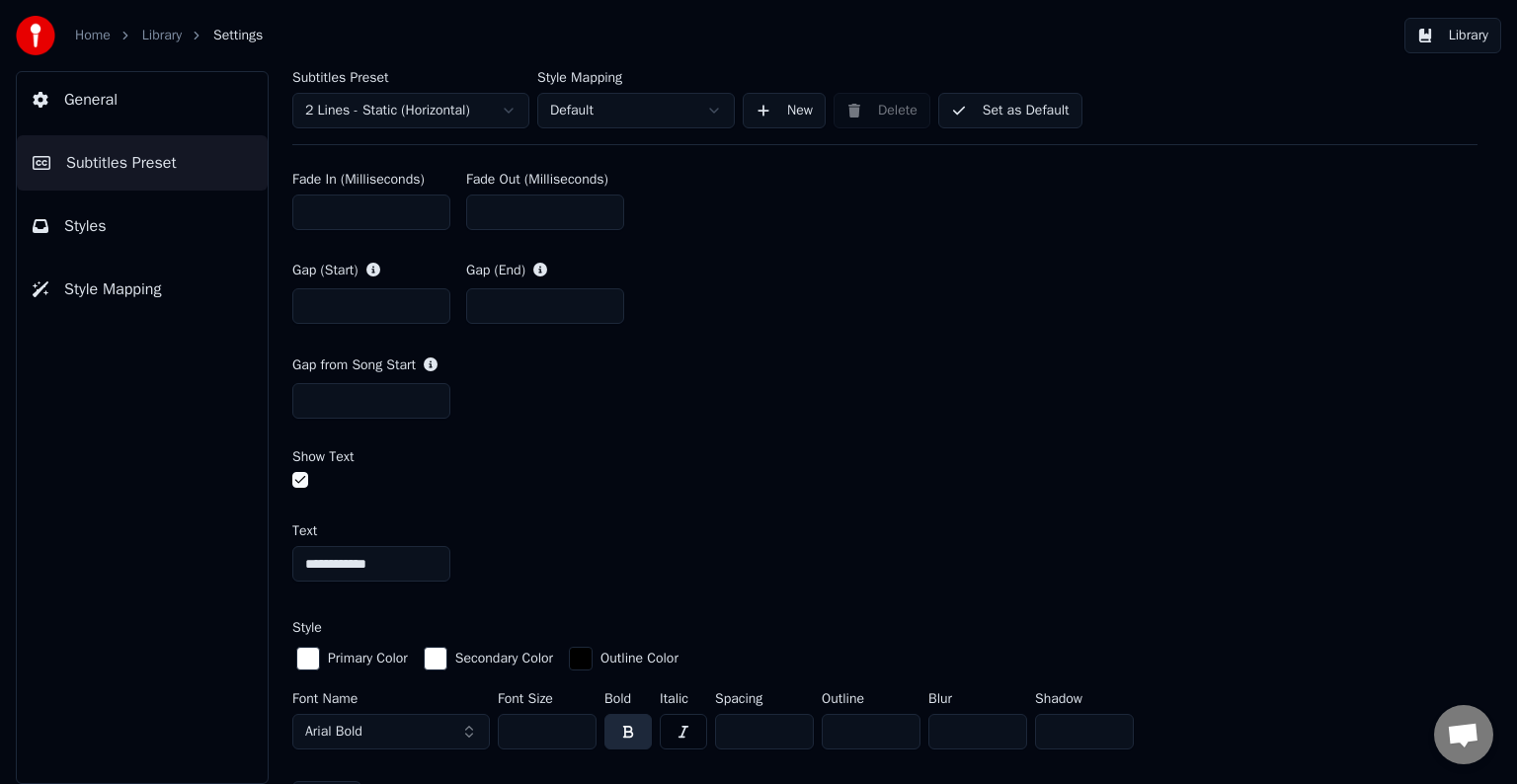 scroll, scrollTop: 987, scrollLeft: 0, axis: vertical 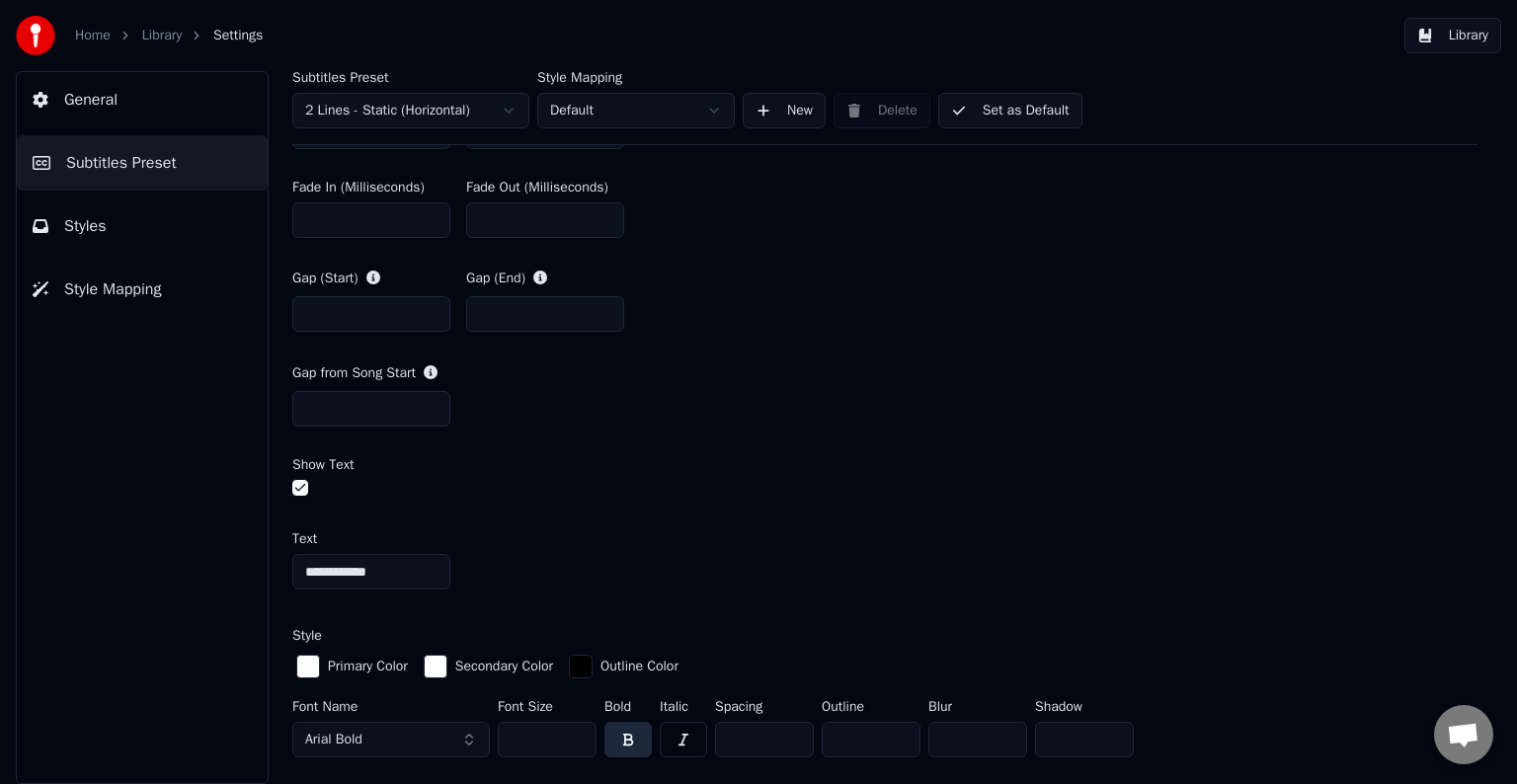 click on "**********" at bounding box center (371, 572) 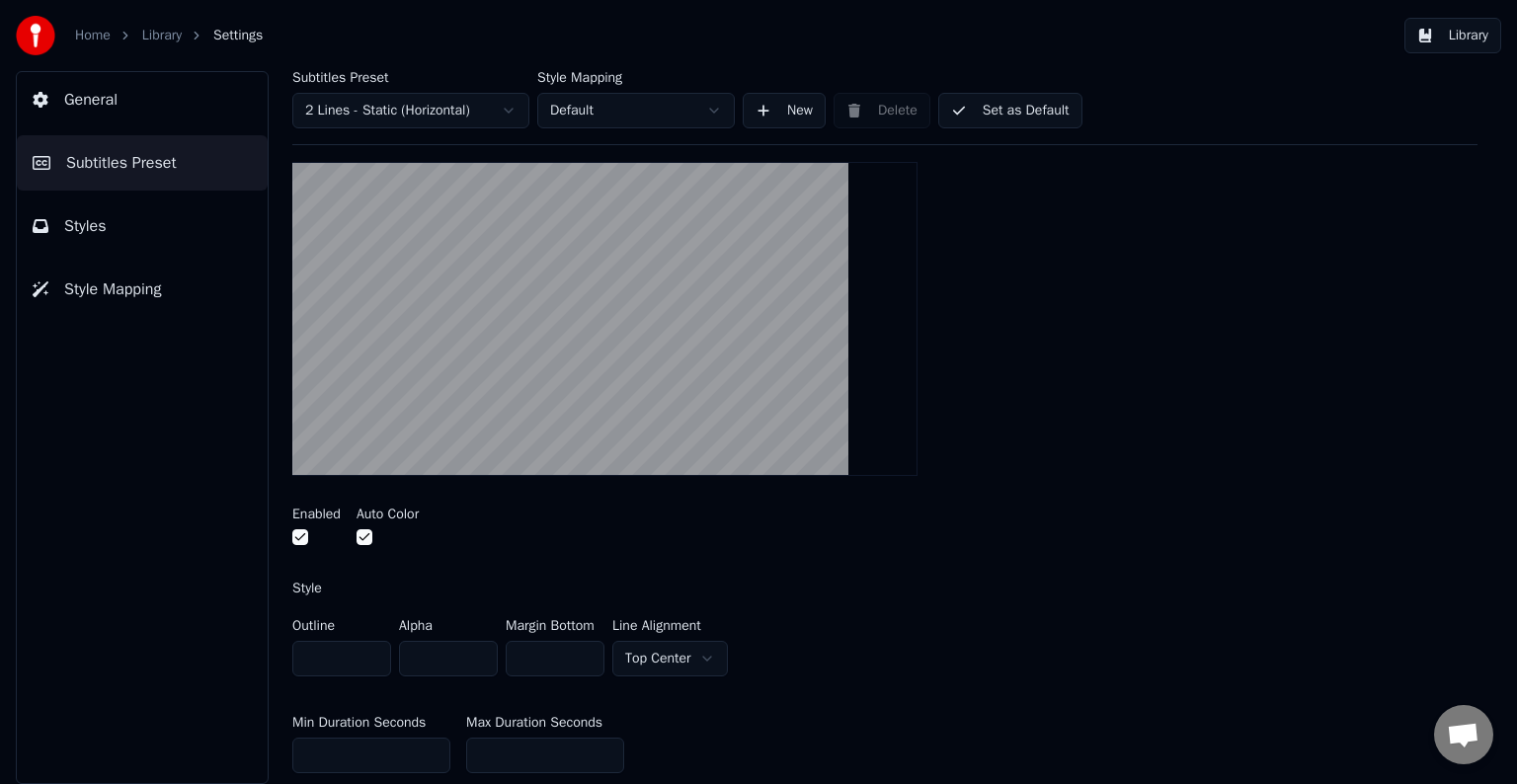 scroll, scrollTop: 197, scrollLeft: 0, axis: vertical 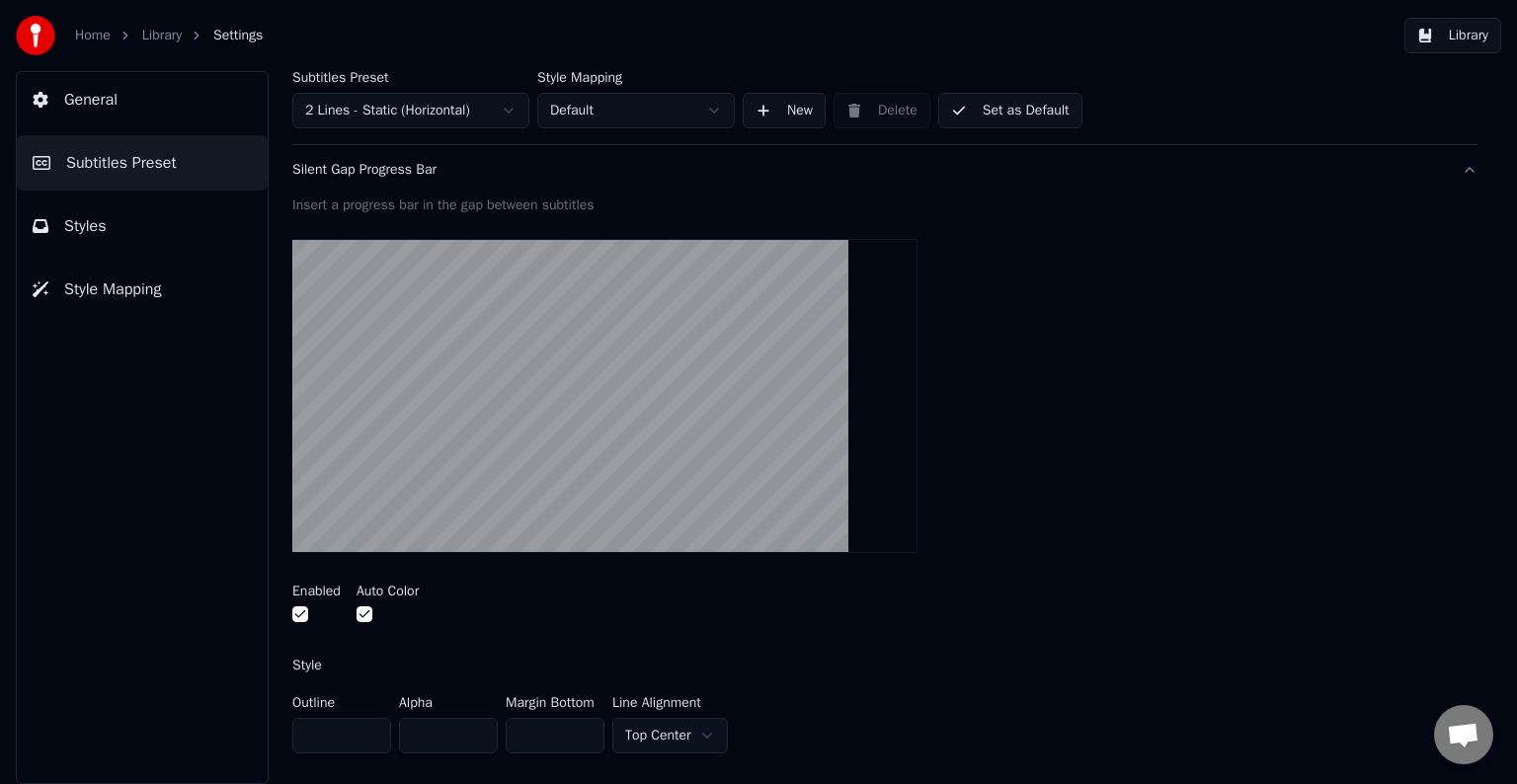 click at bounding box center (604, 396) 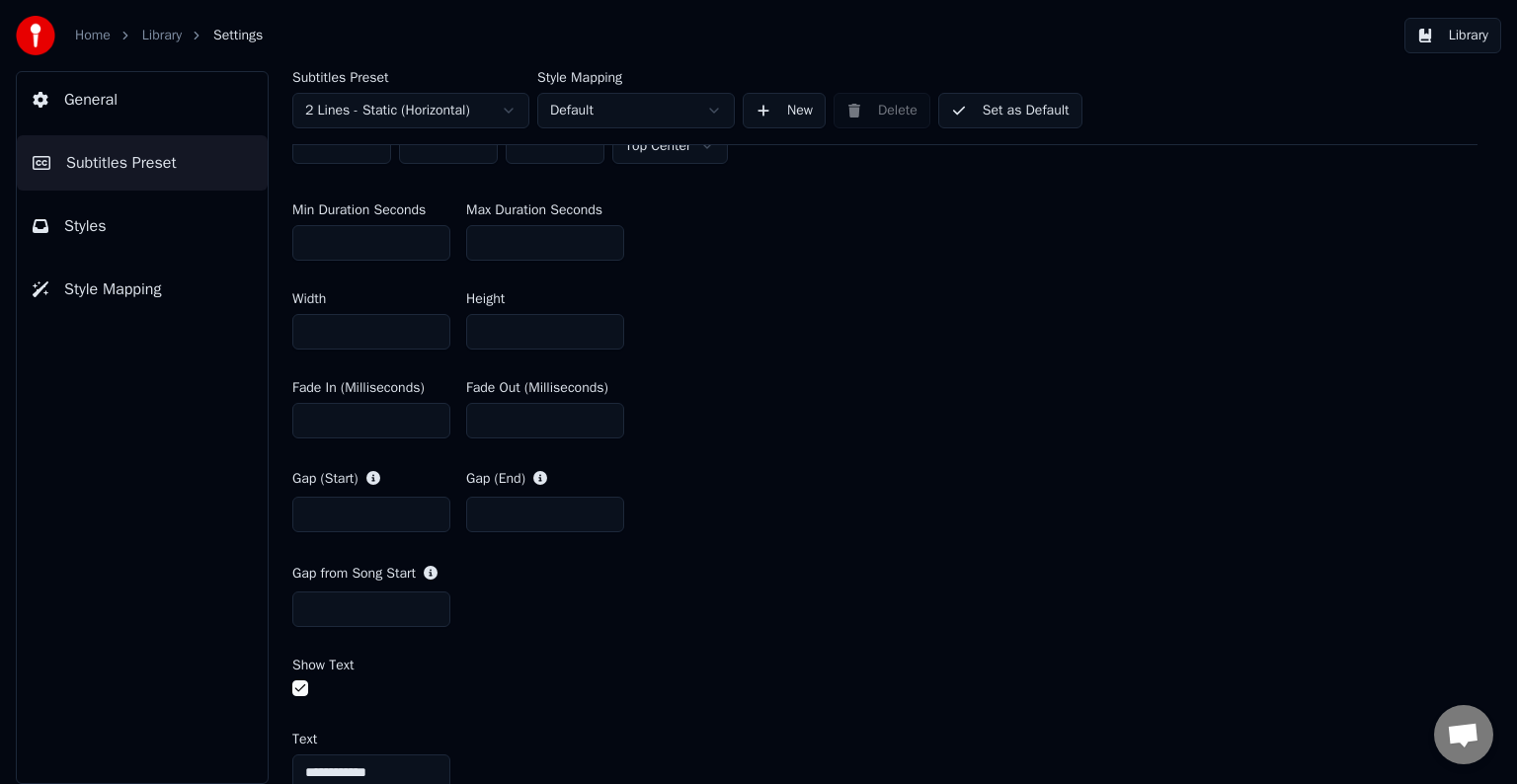 scroll, scrollTop: 790, scrollLeft: 0, axis: vertical 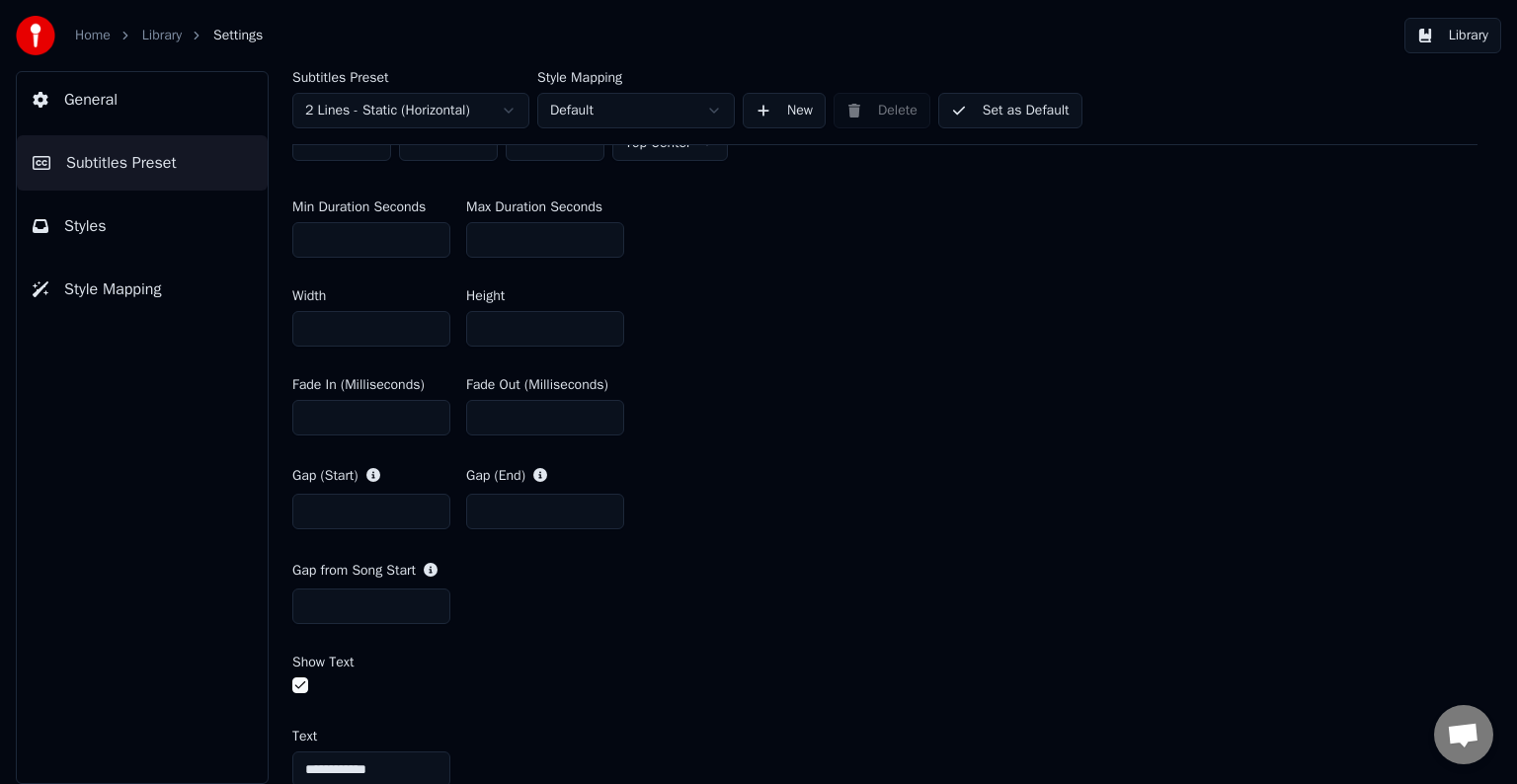 click at bounding box center (300, 685) 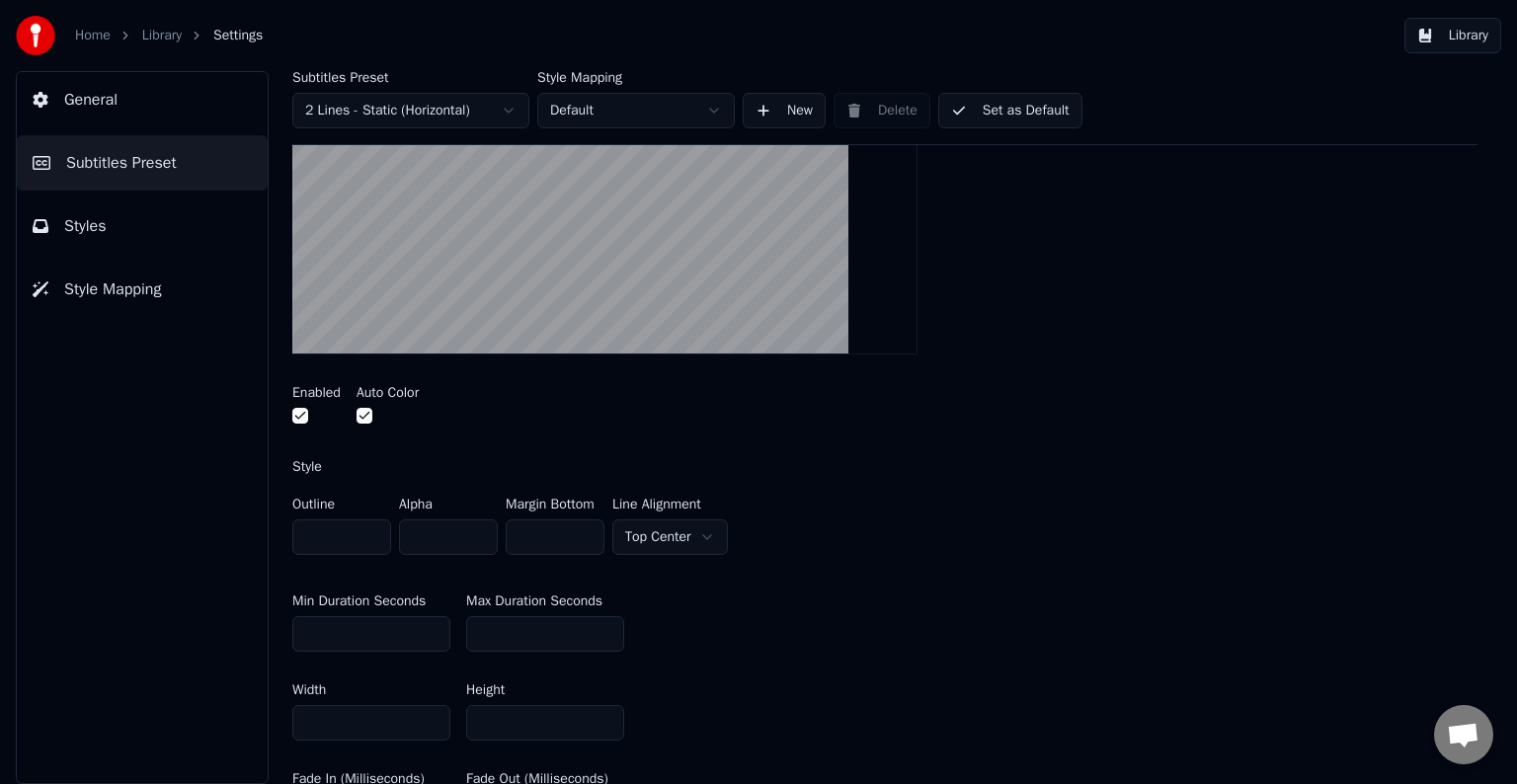 scroll, scrollTop: 395, scrollLeft: 0, axis: vertical 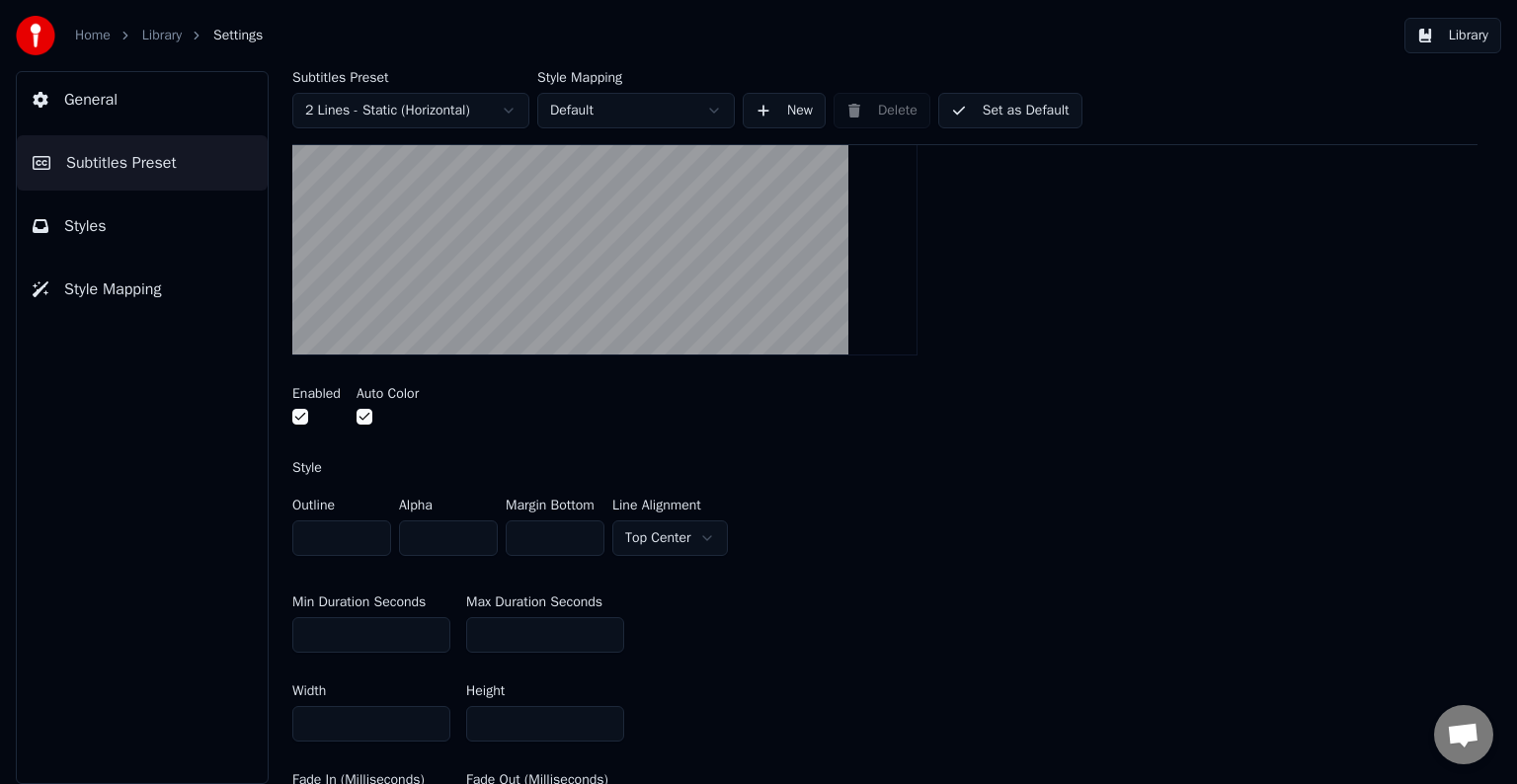 click at bounding box center (300, 417) 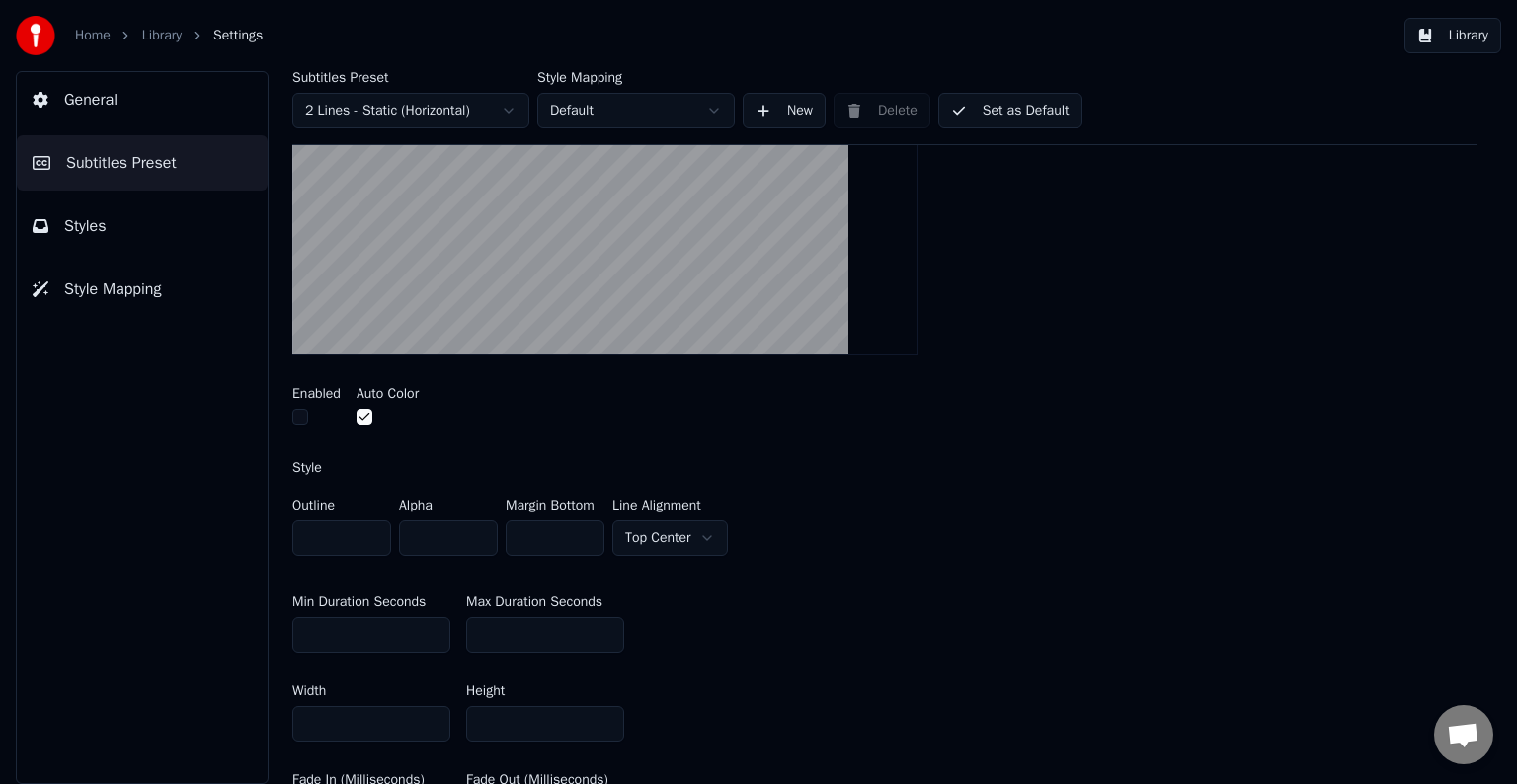 click on "Set as Default" at bounding box center (1010, 111) 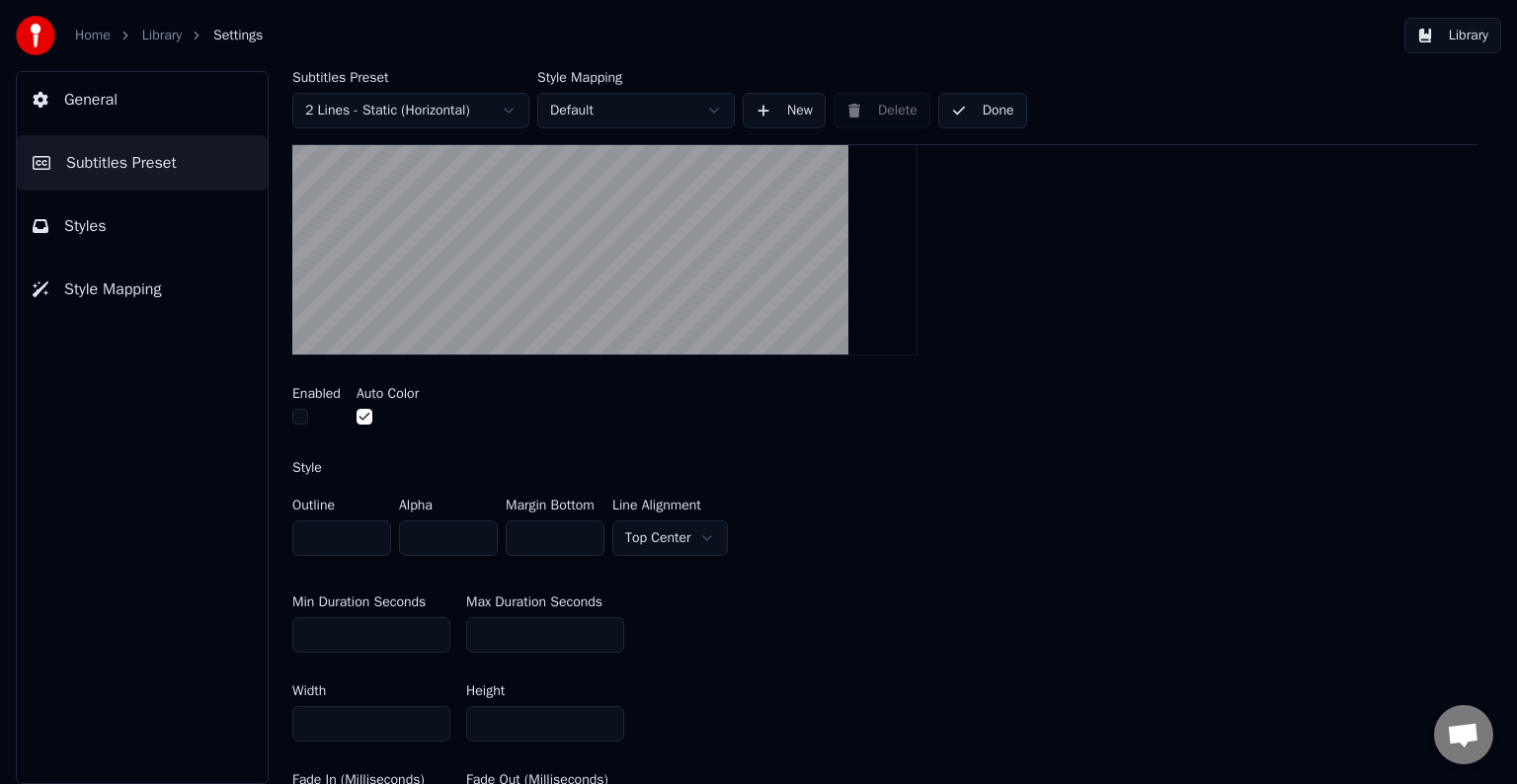 click on "Styles" at bounding box center (85, 226) 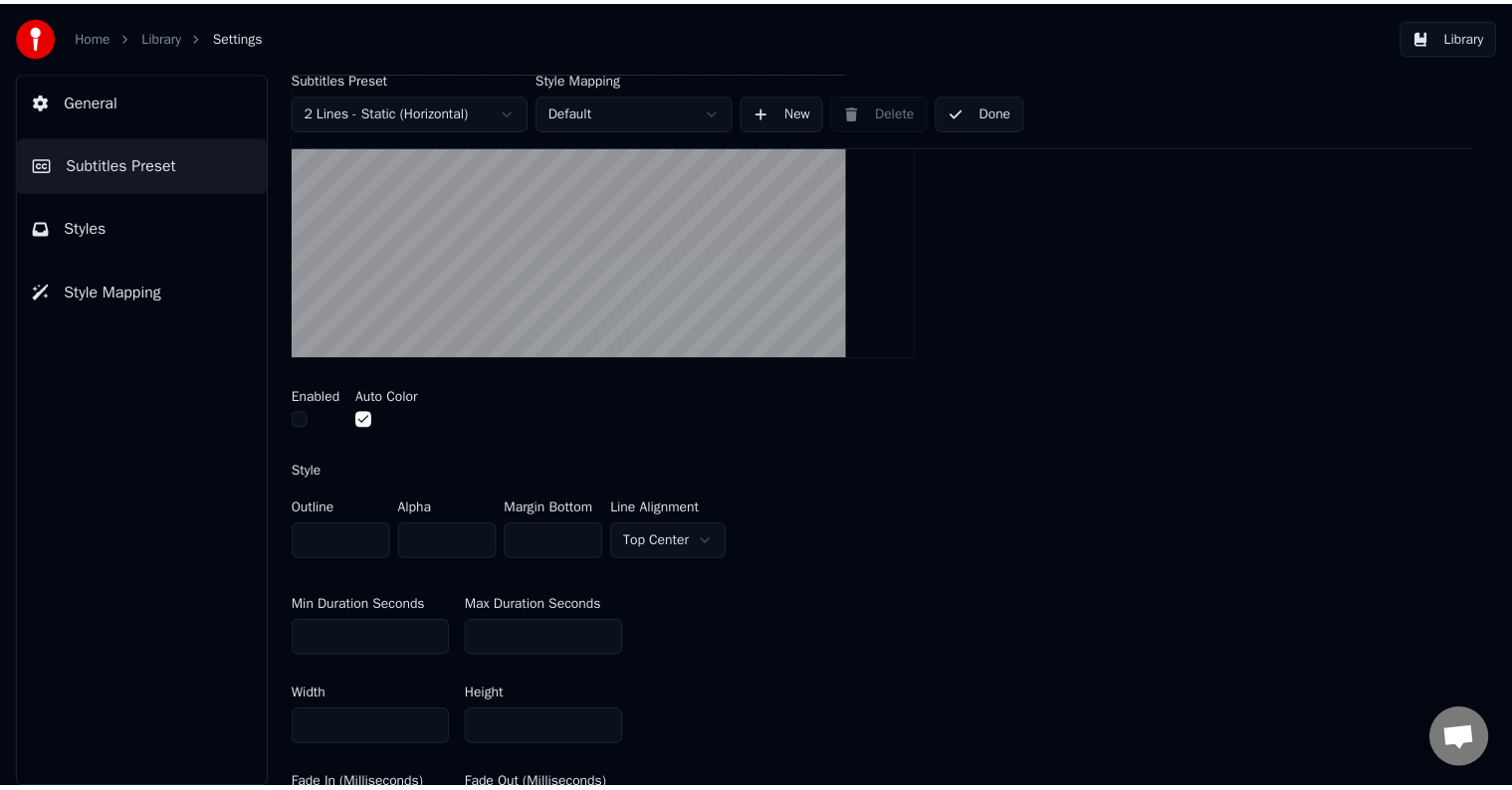 scroll, scrollTop: 0, scrollLeft: 0, axis: both 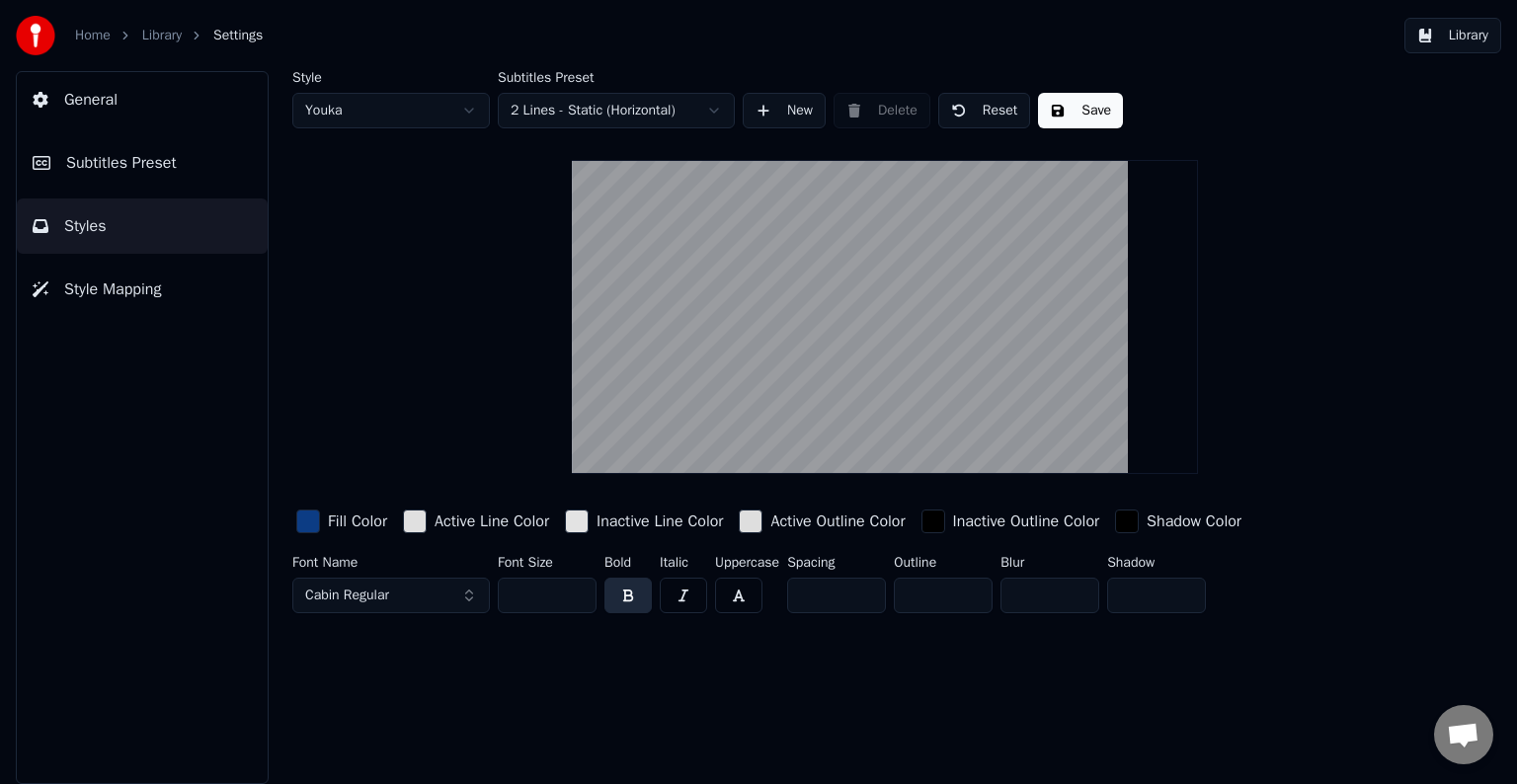 click on "Save" at bounding box center (1080, 111) 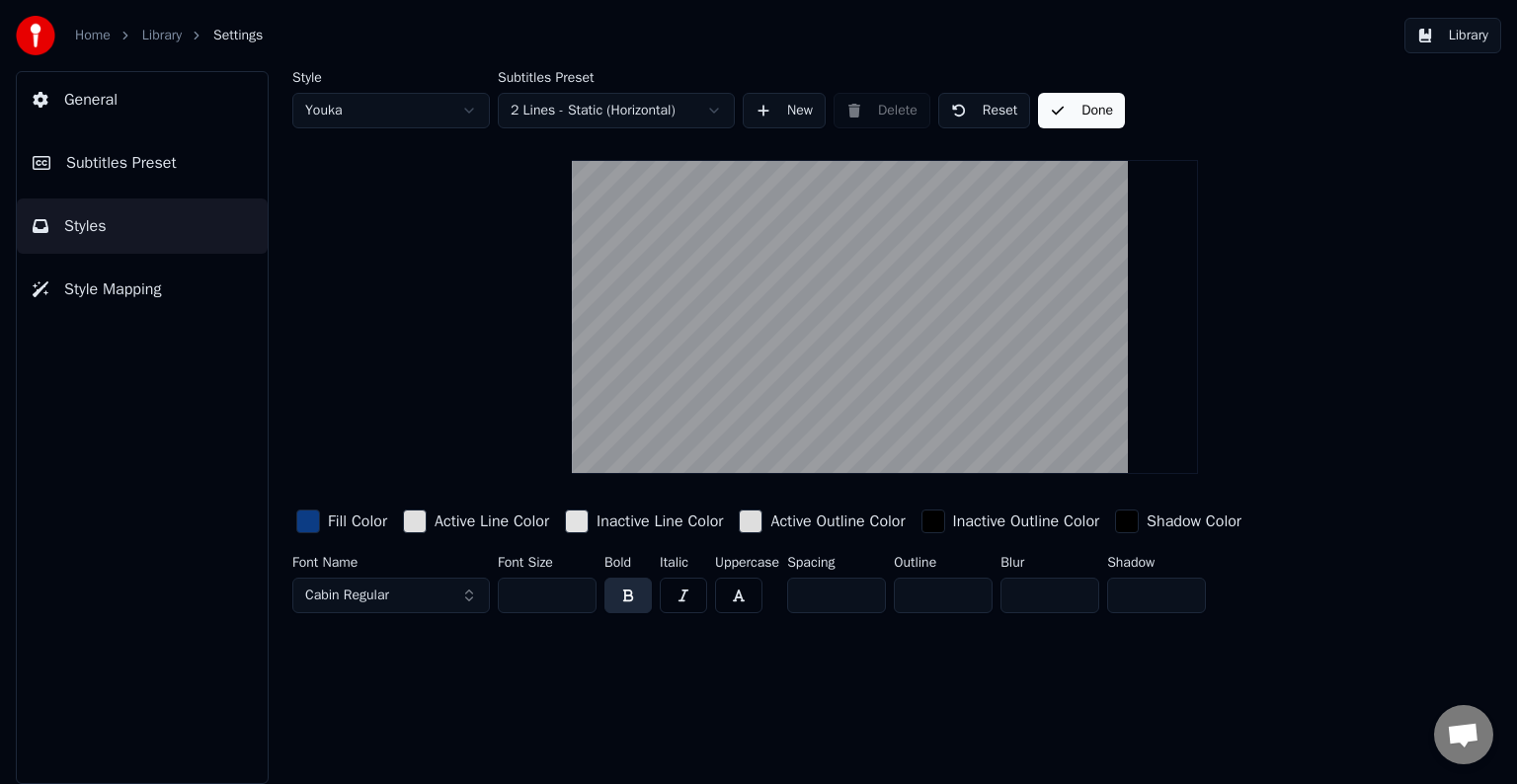 click on "Library" at bounding box center (1453, 36) 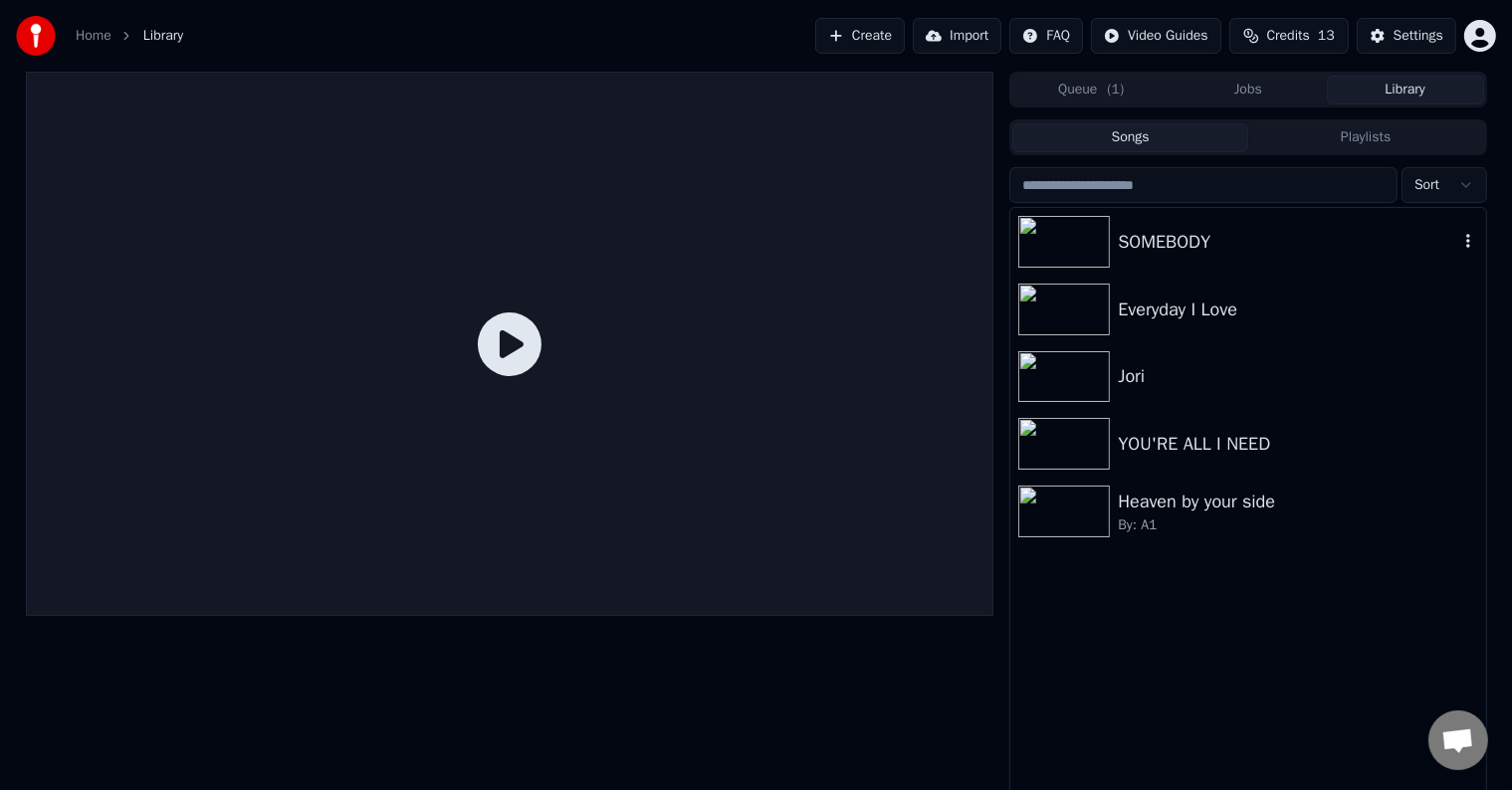 click on "SOMEBODY" at bounding box center [1287, 242] 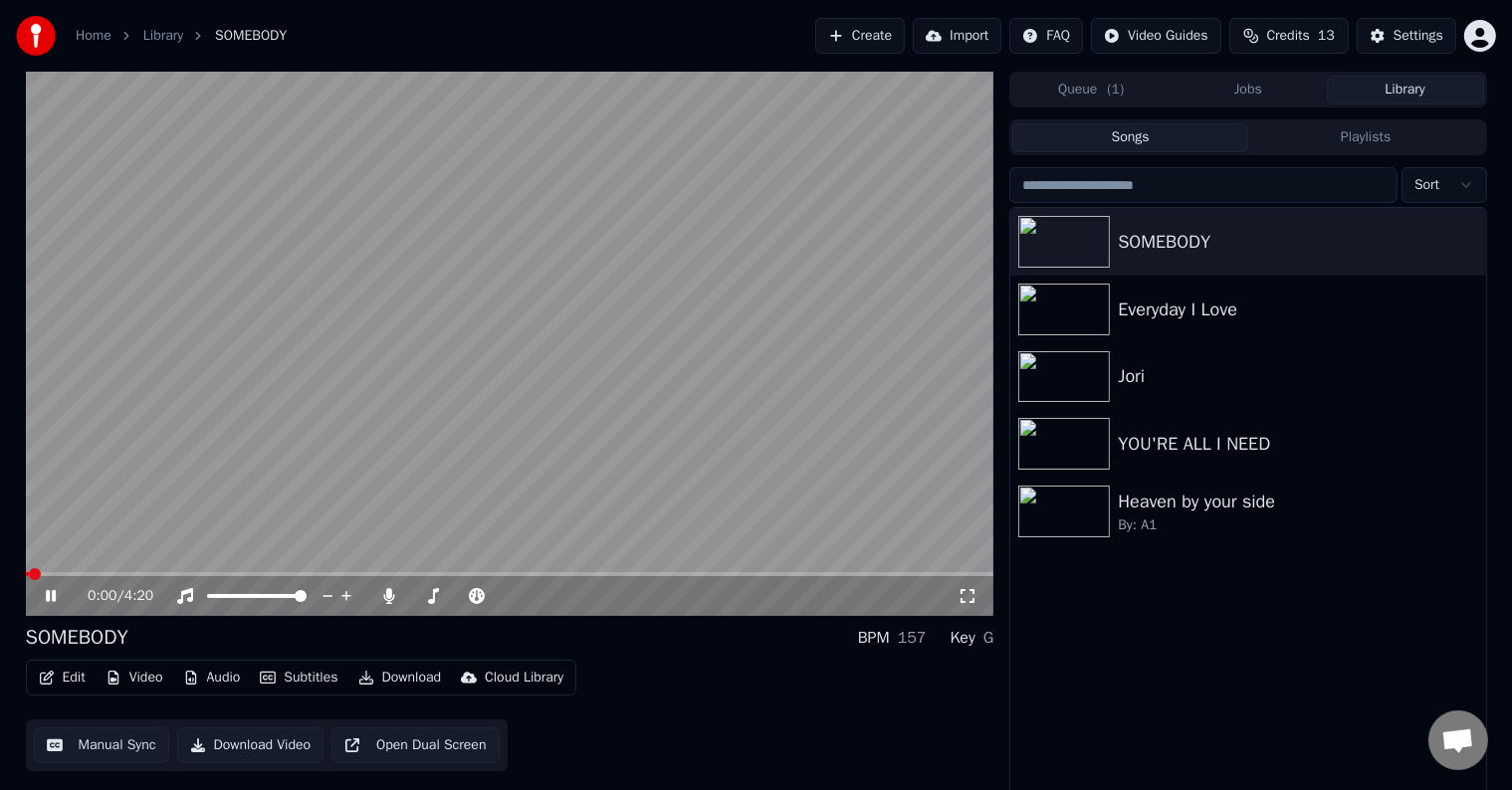 click at bounding box center [510, 574] 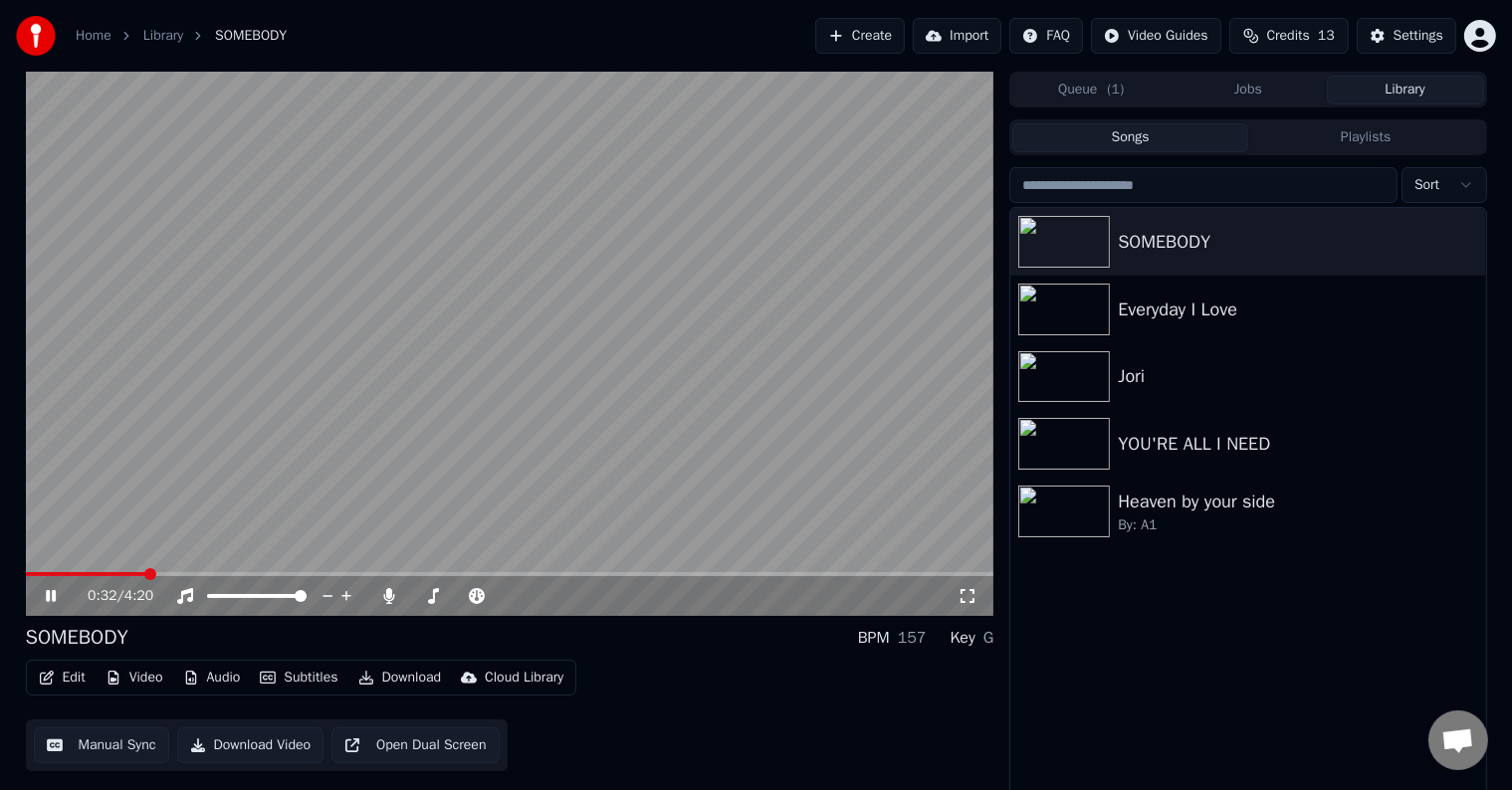 click 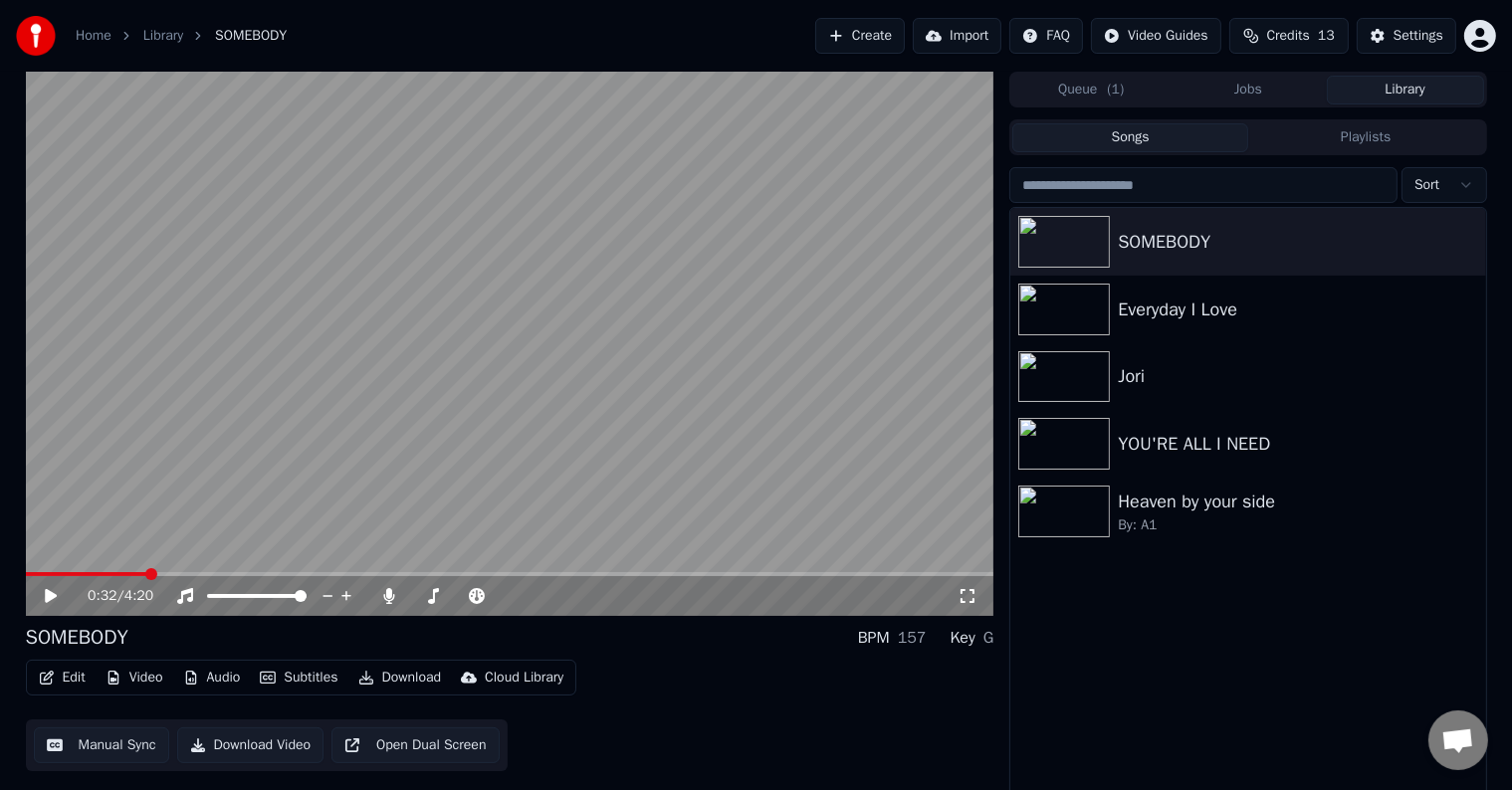 click on "Edit" at bounding box center (62, 678) 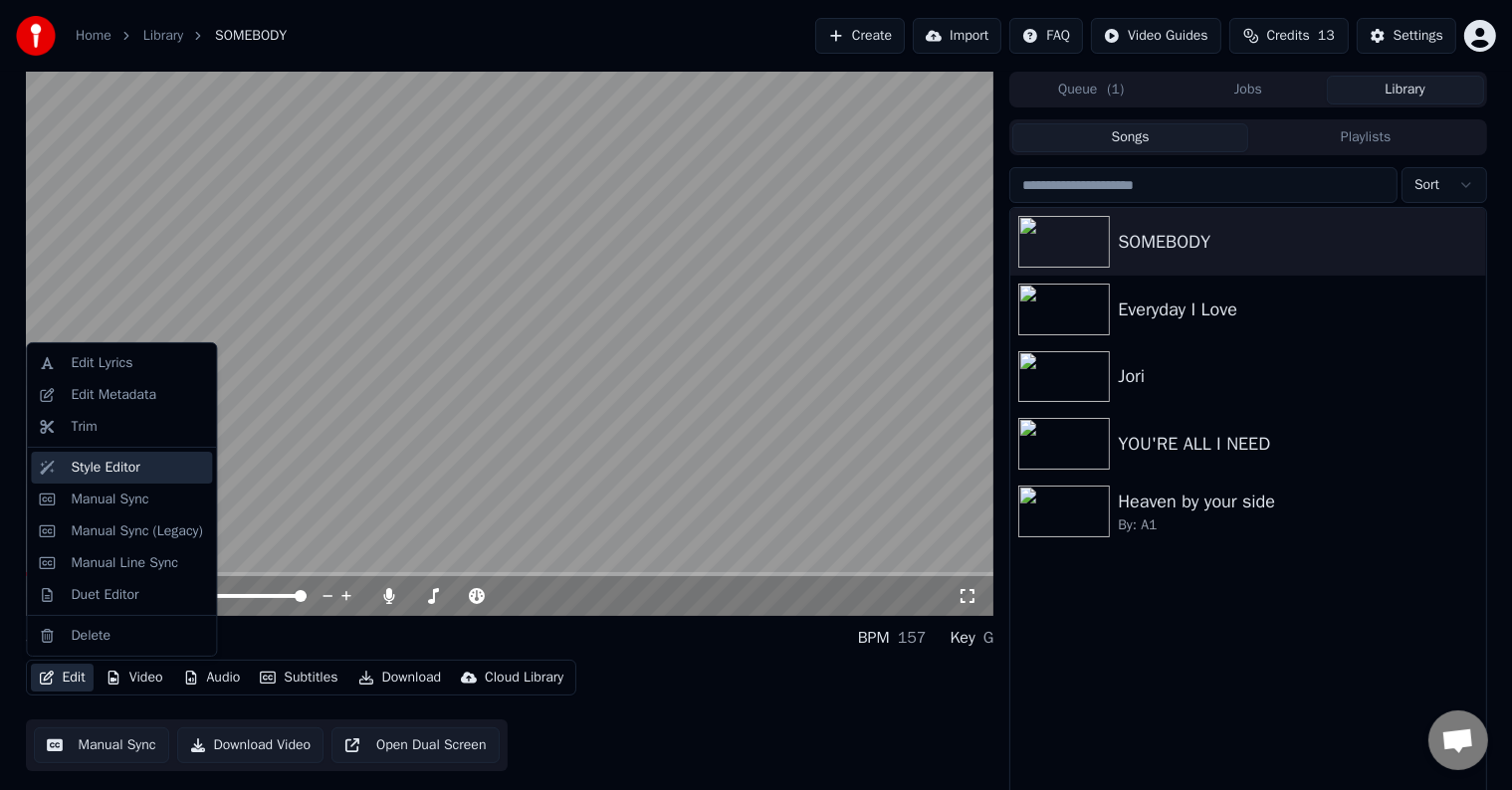 click on "Style Editor" at bounding box center (105, 468) 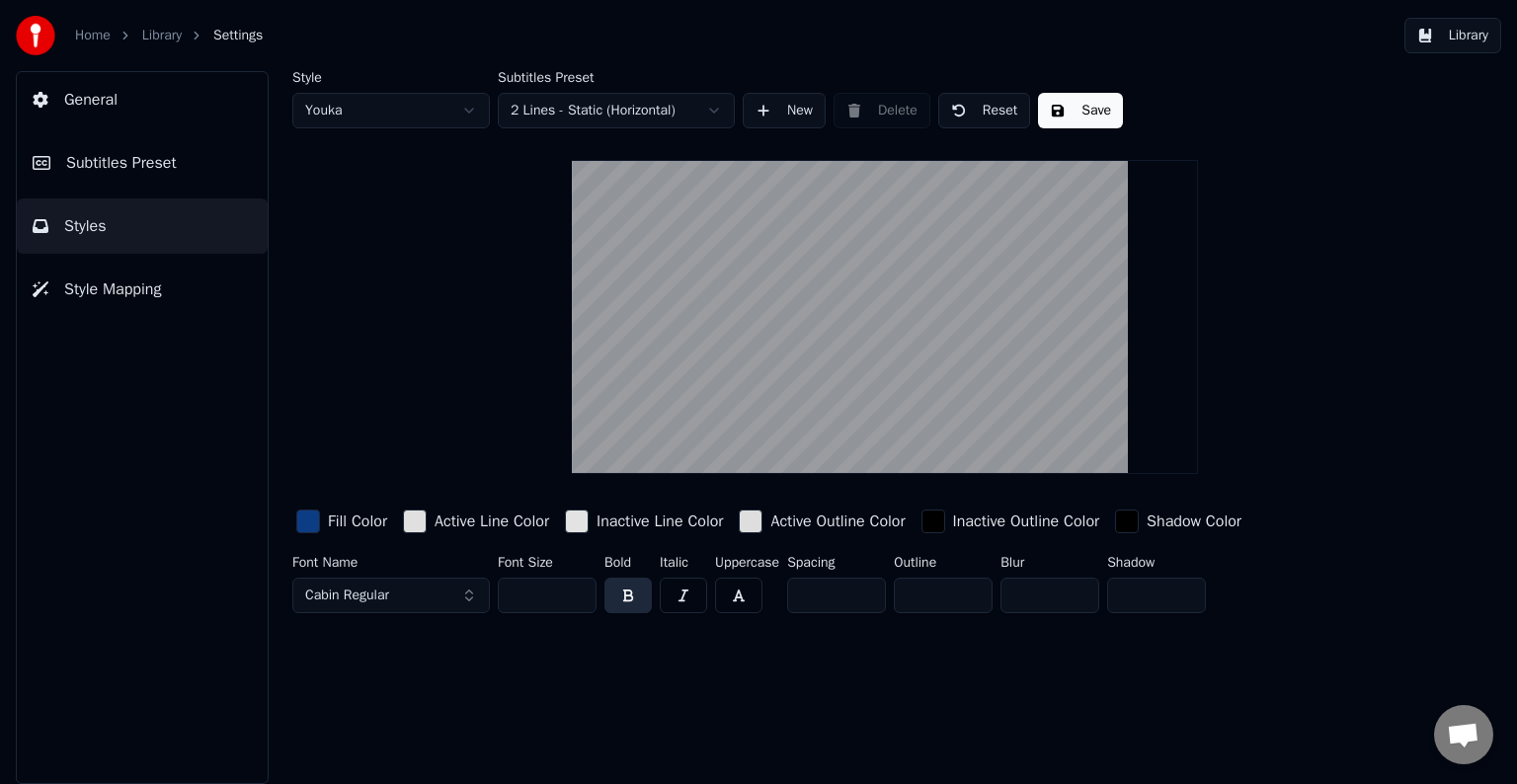 click on "*" at bounding box center (837, 595) 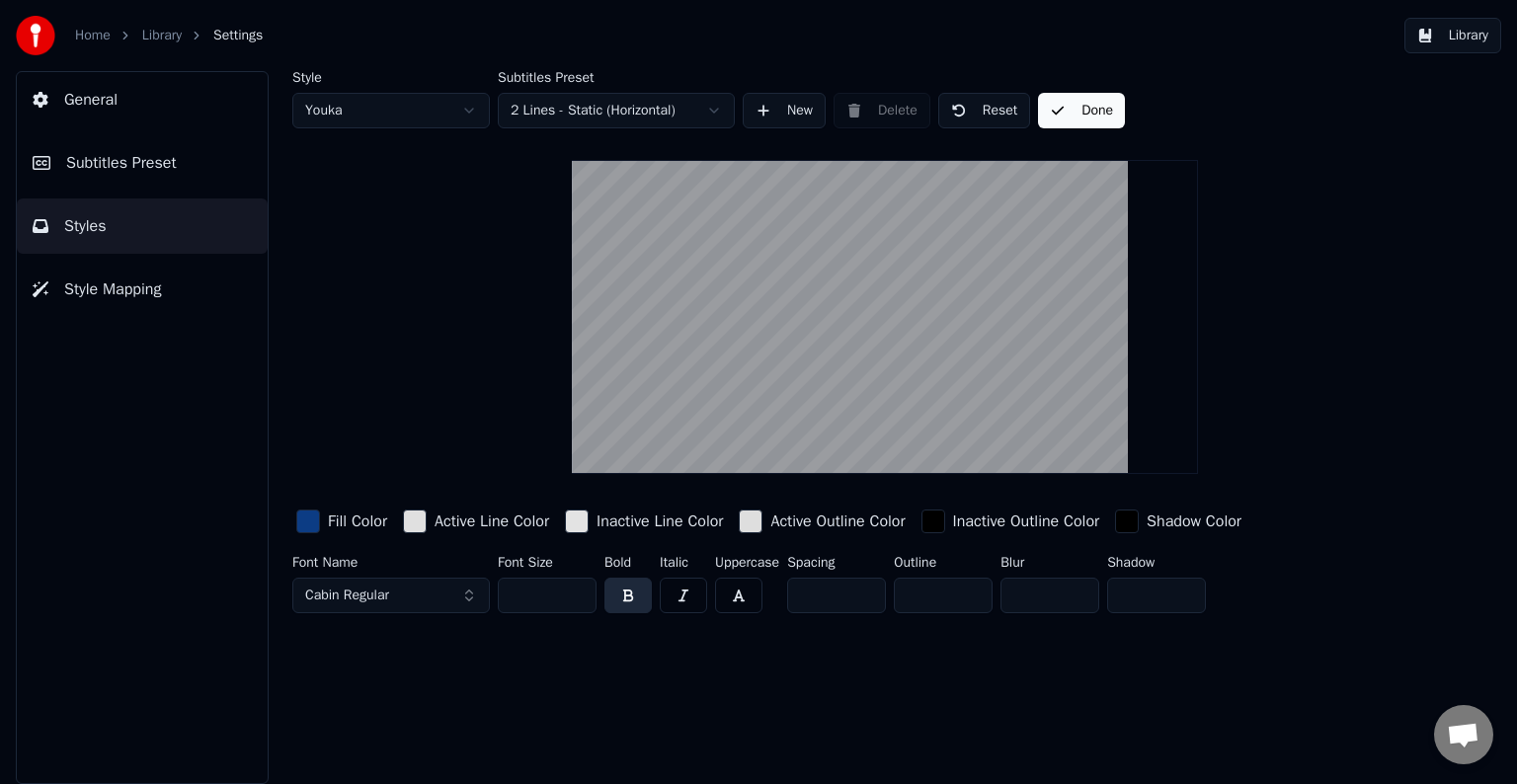 click on "Subtitles Preset" at bounding box center (142, 163) 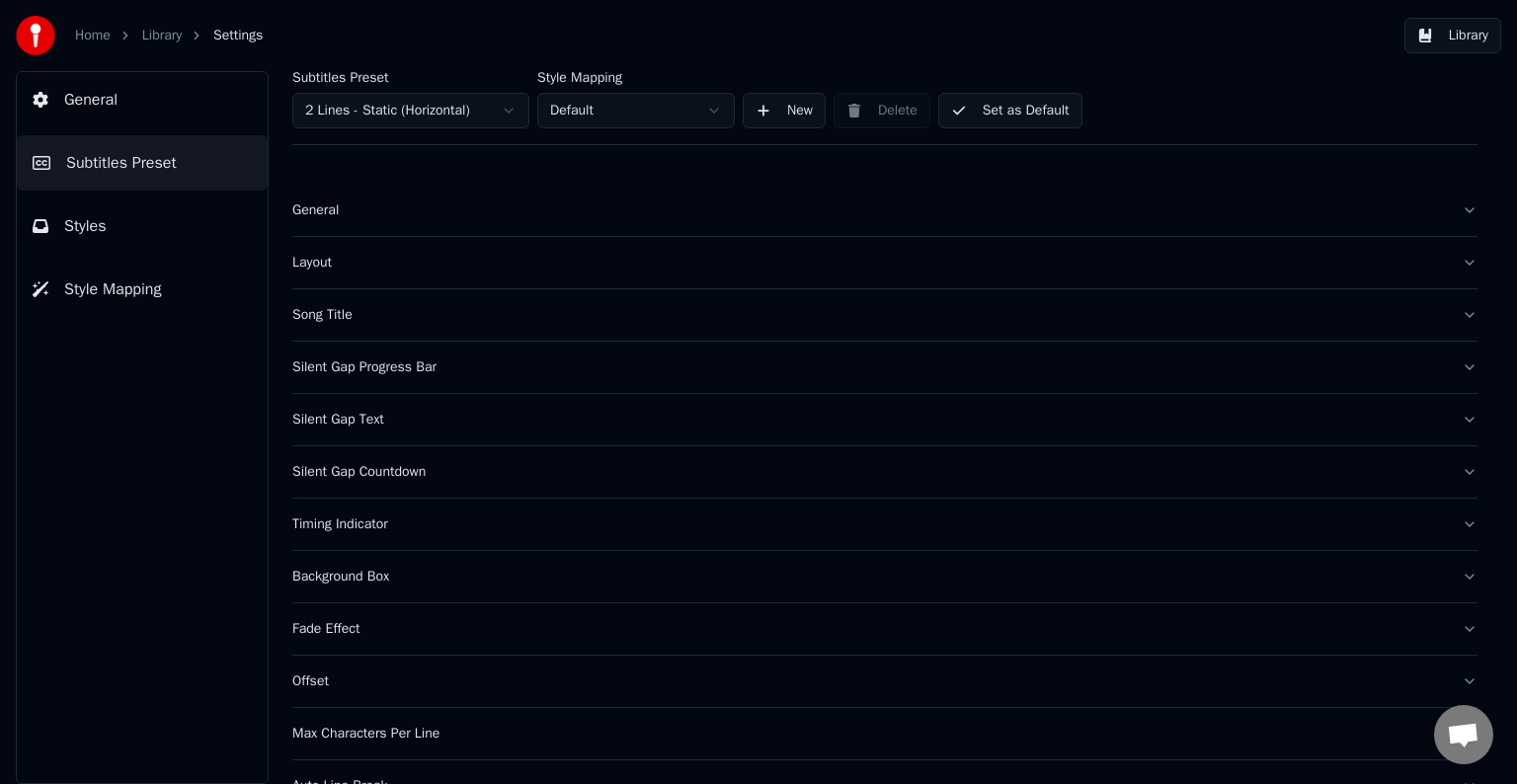 click on "Set as Default" at bounding box center [1010, 111] 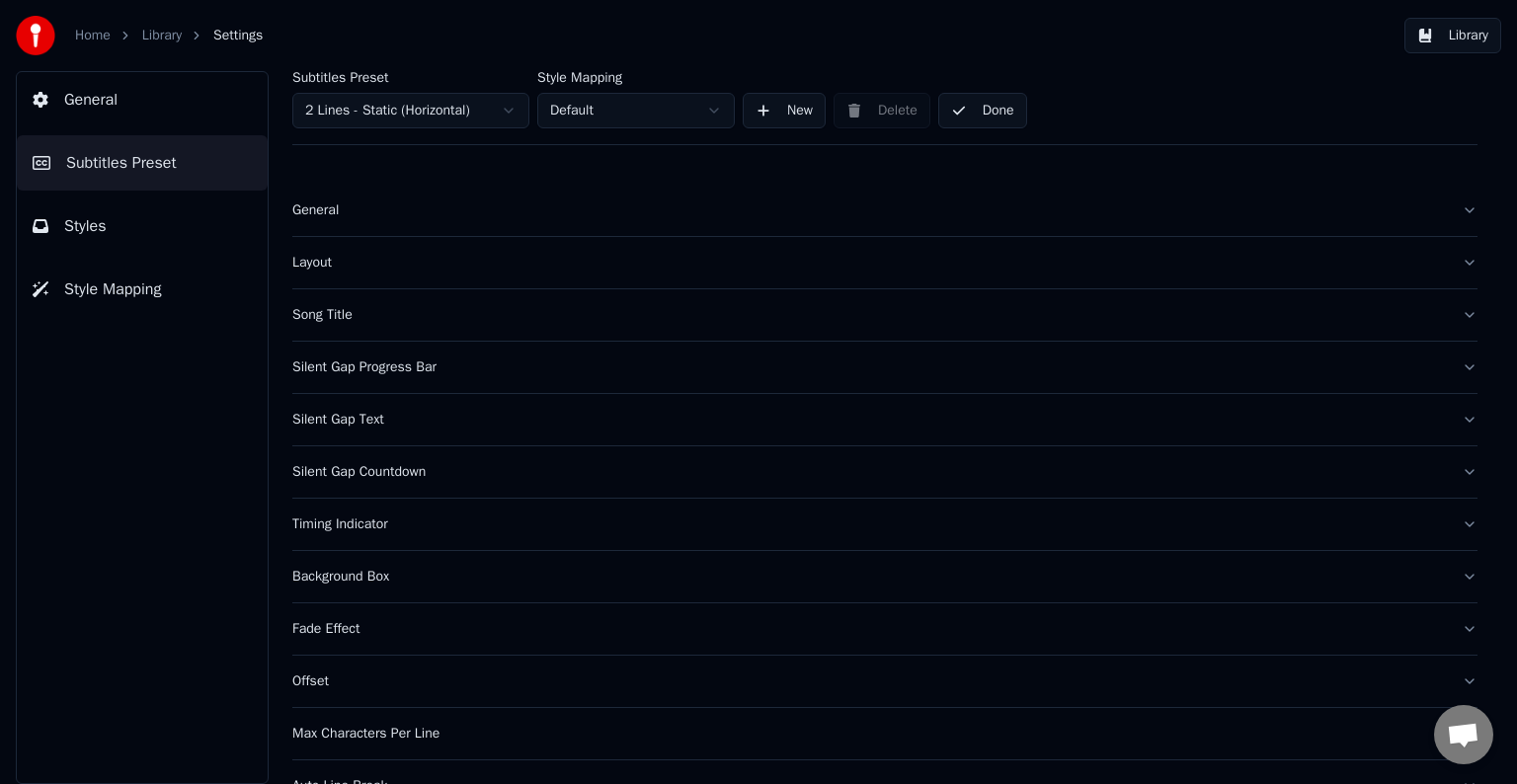 click on "Library" at bounding box center (1453, 36) 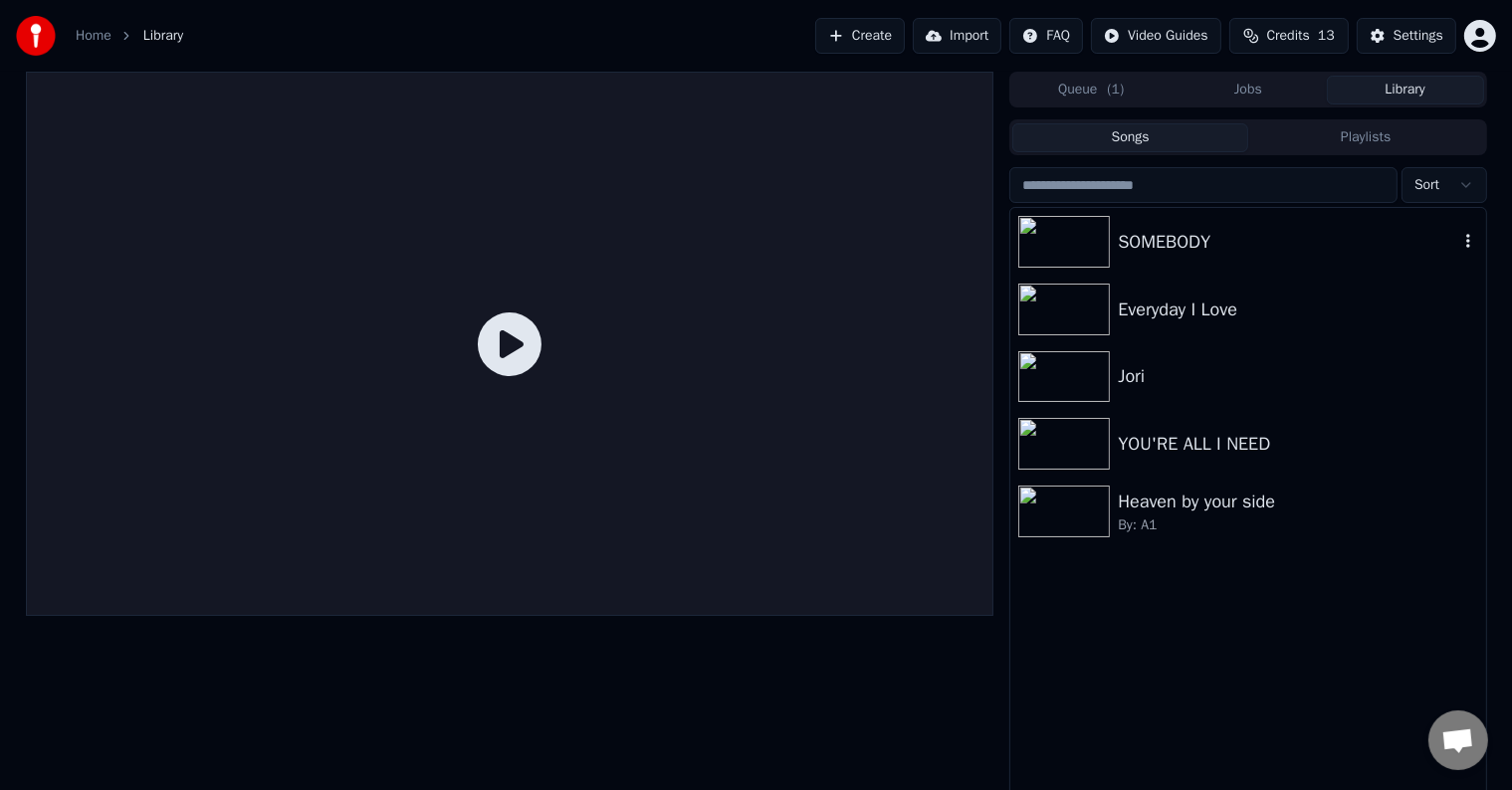 click on "SOMEBODY" at bounding box center (1247, 242) 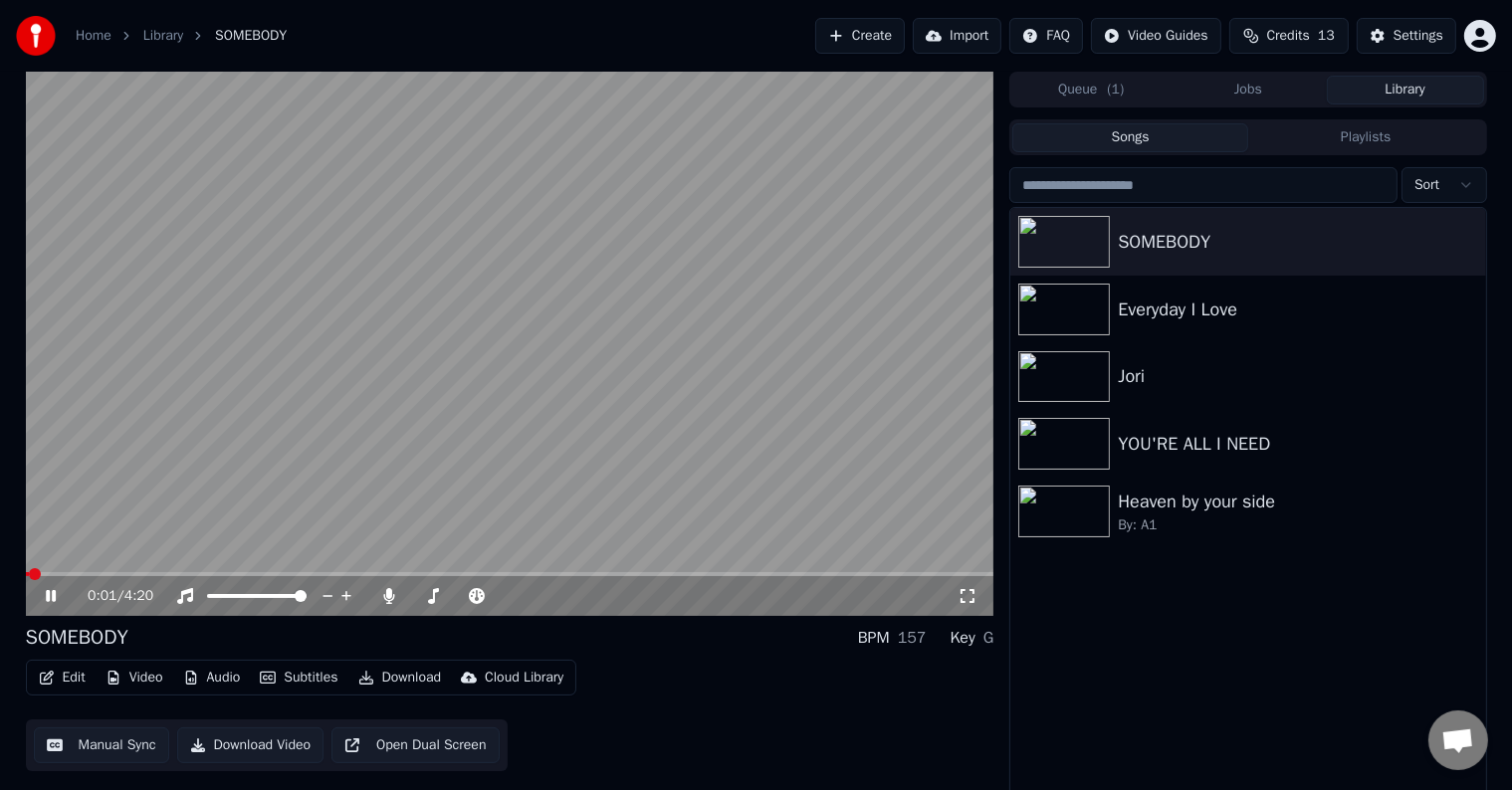 click at bounding box center [510, 343] 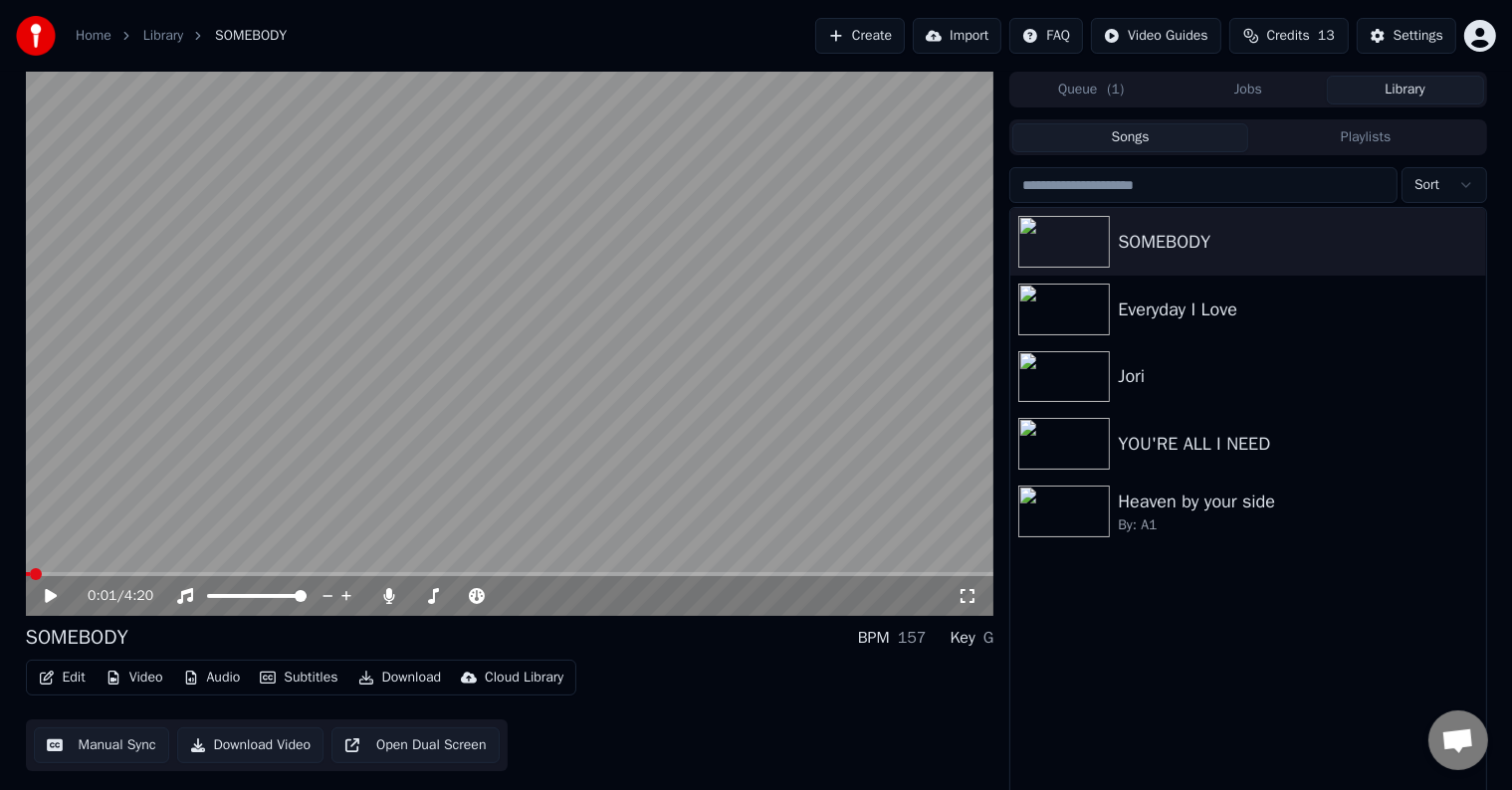 click at bounding box center [510, 343] 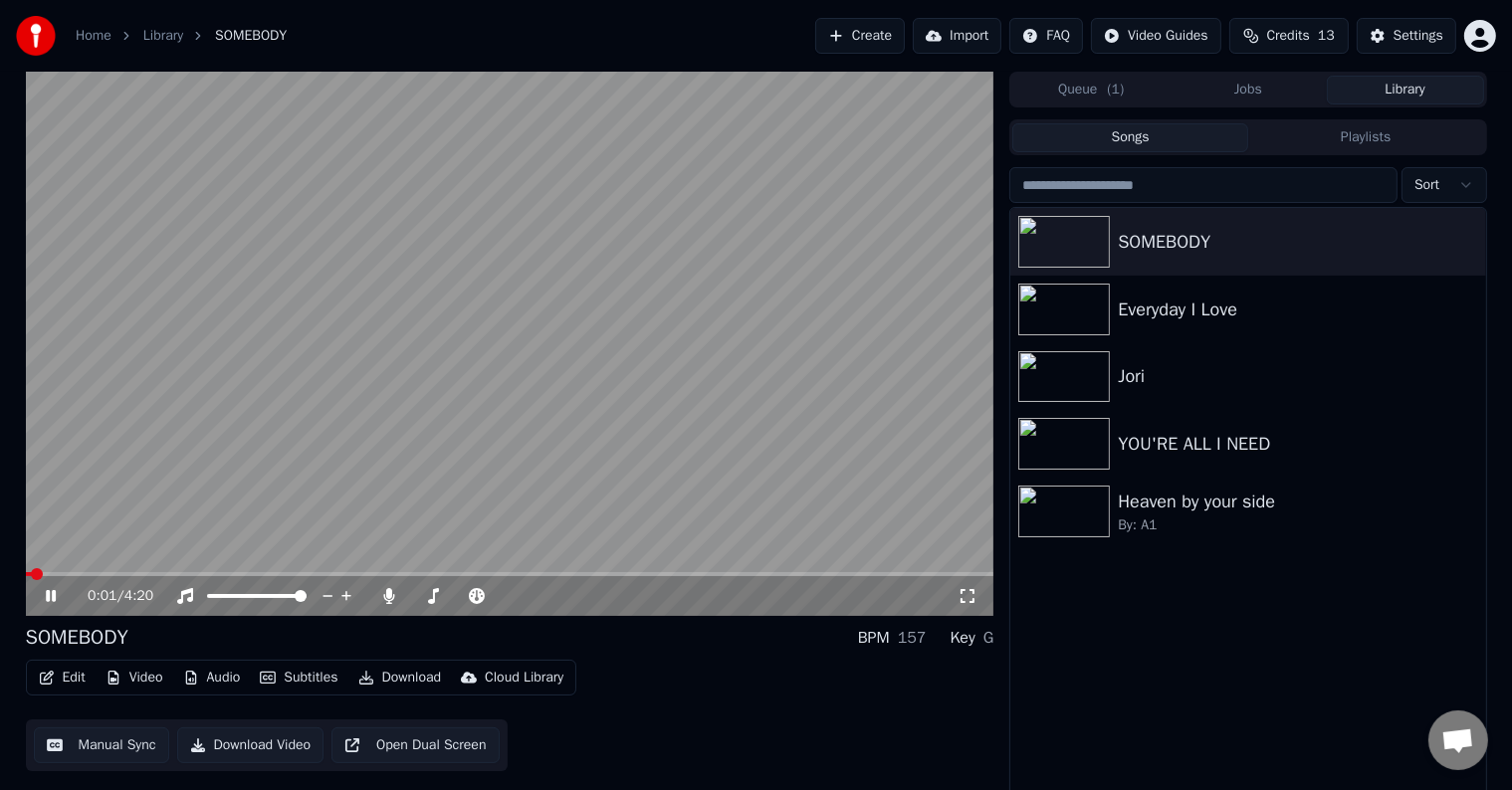 click at bounding box center [510, 574] 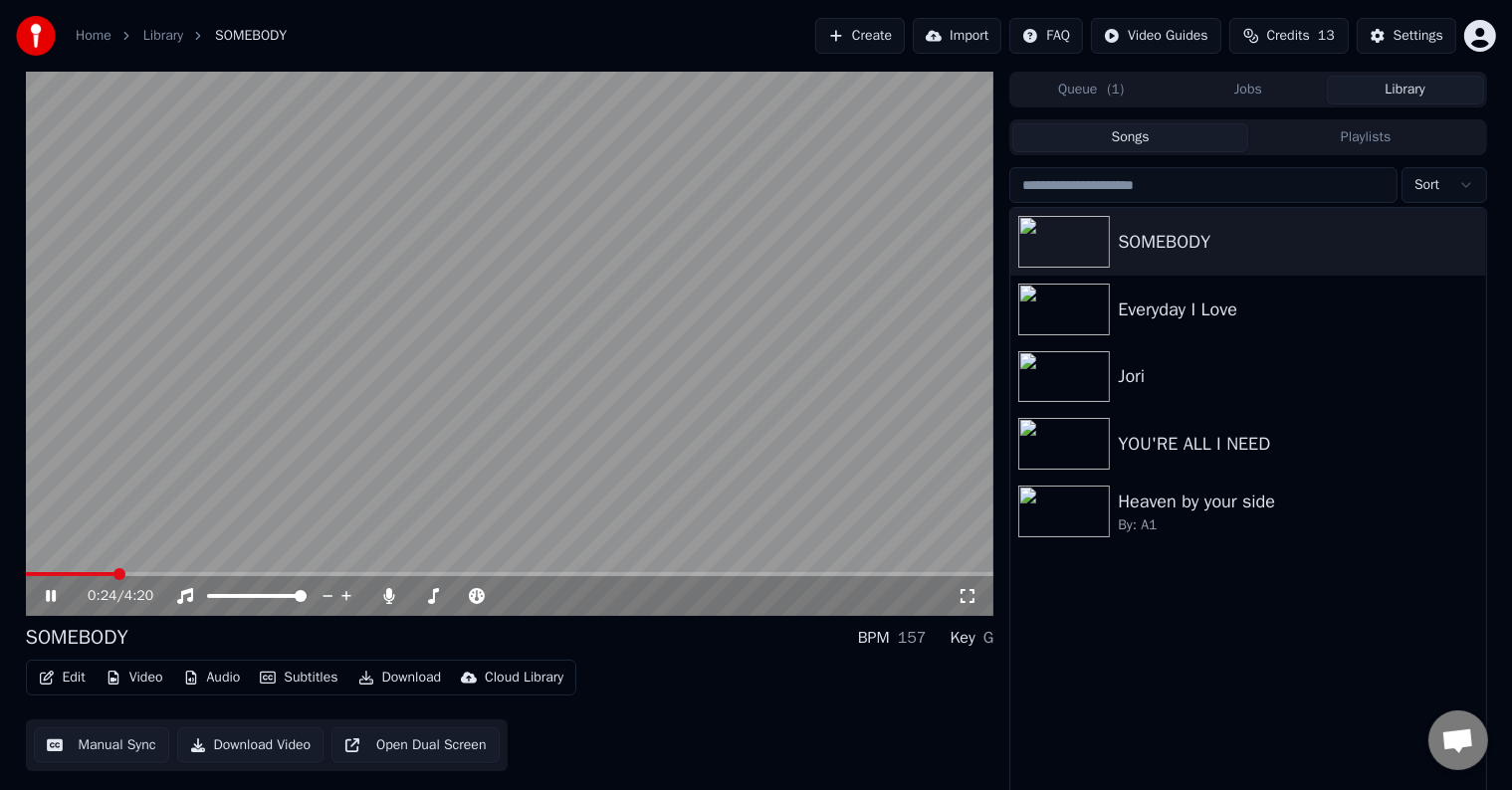 click at bounding box center [510, 343] 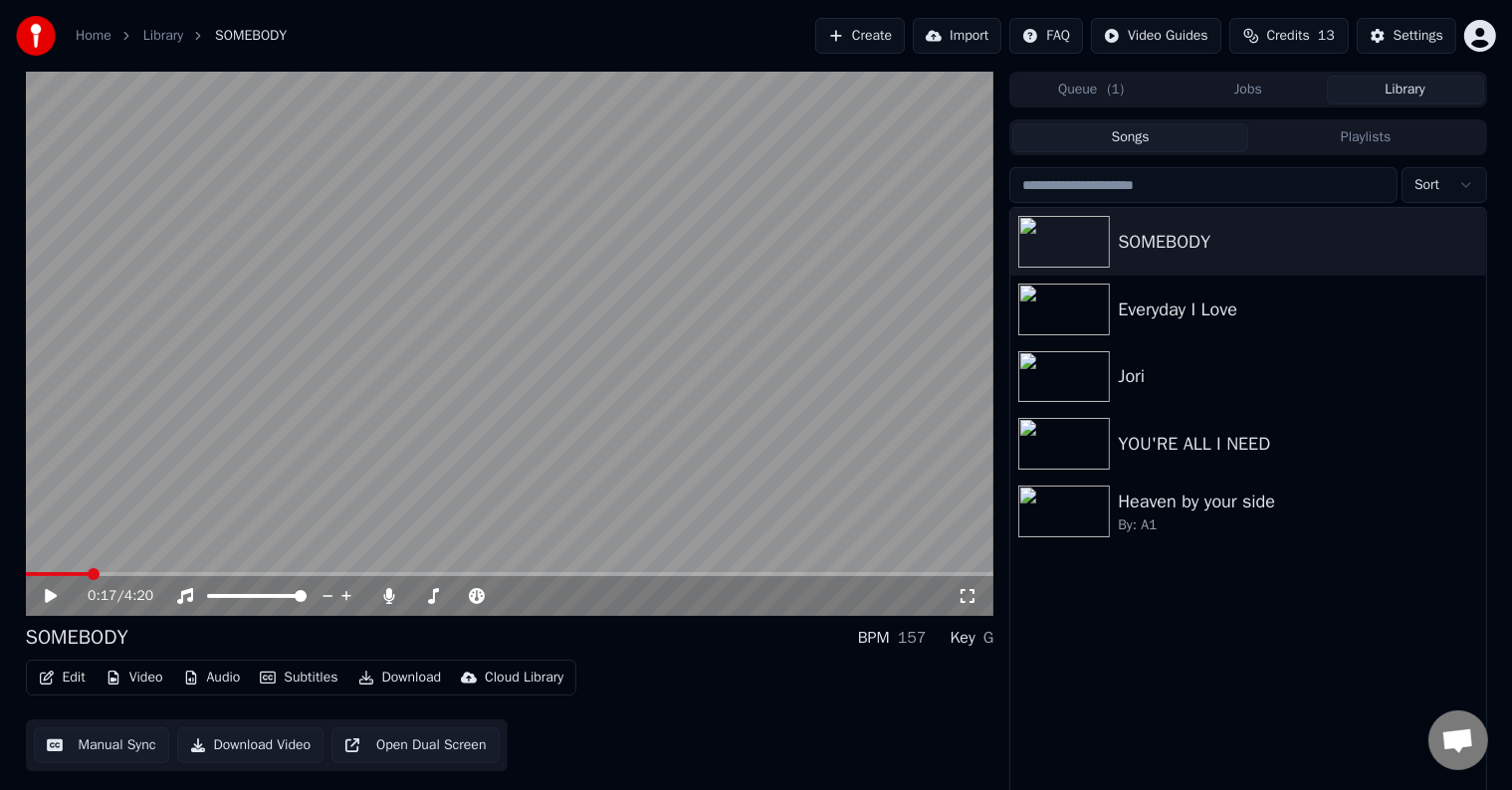 click at bounding box center (57, 574) 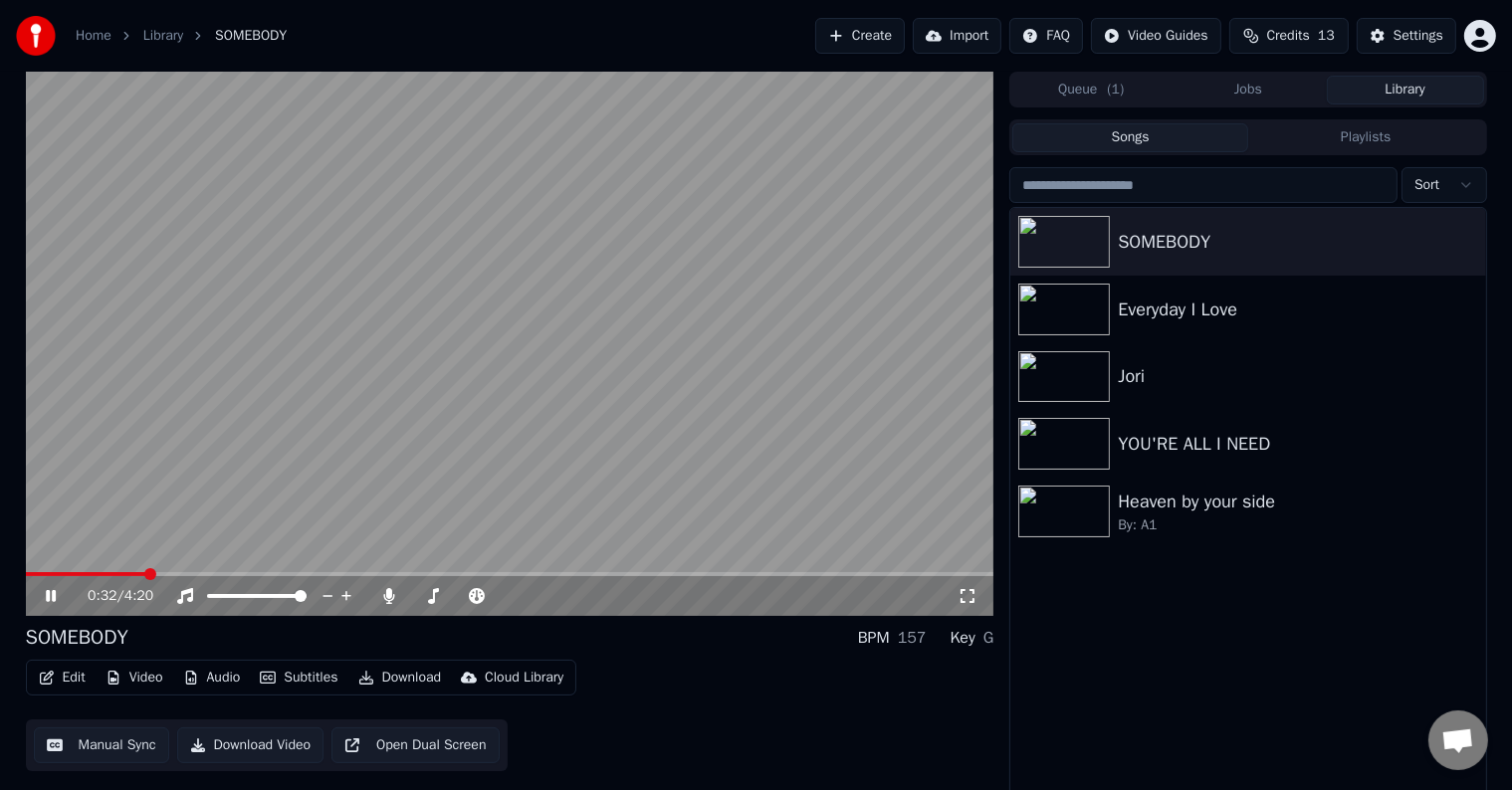 click 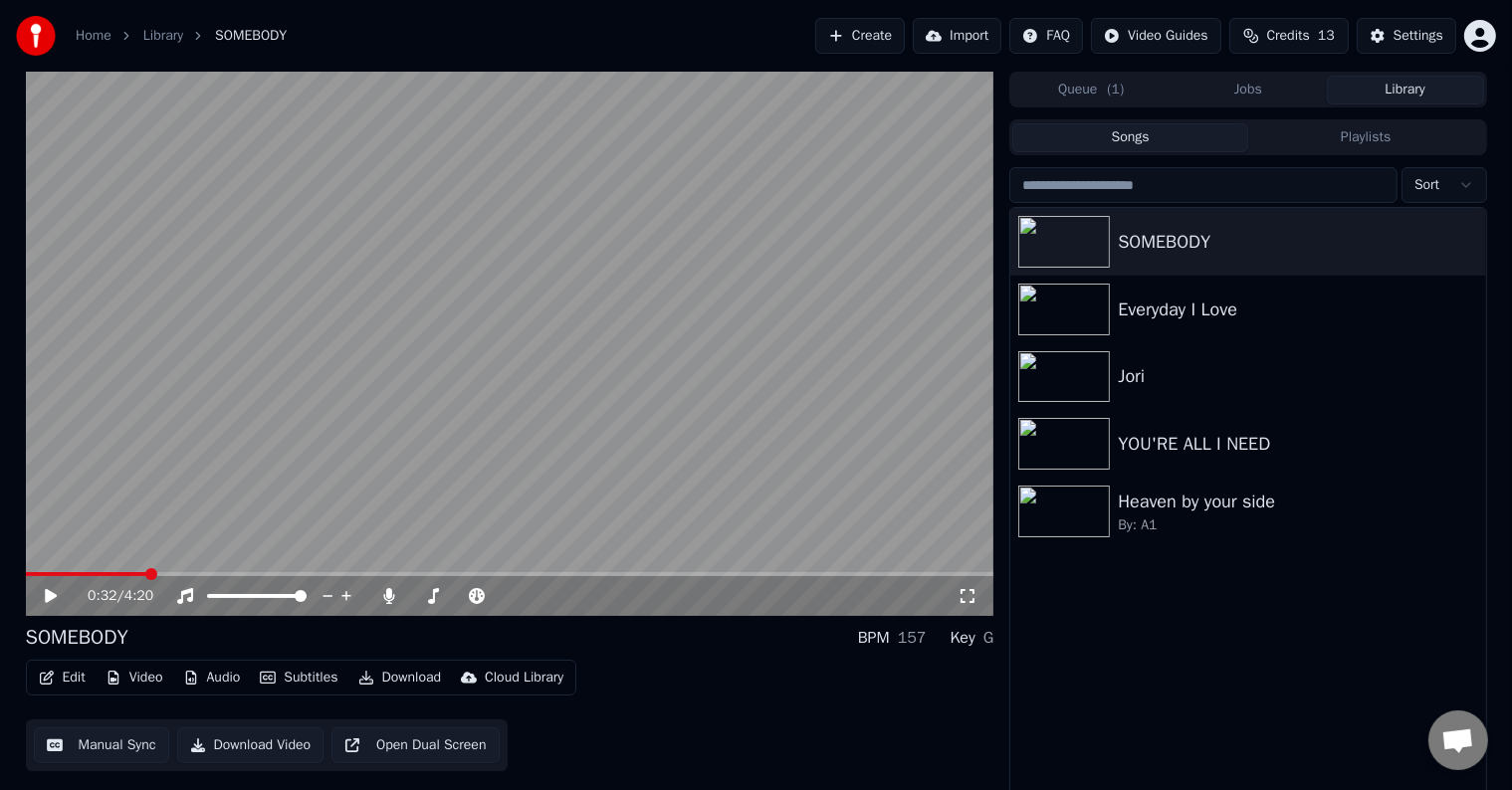 click on "Edit" at bounding box center (62, 678) 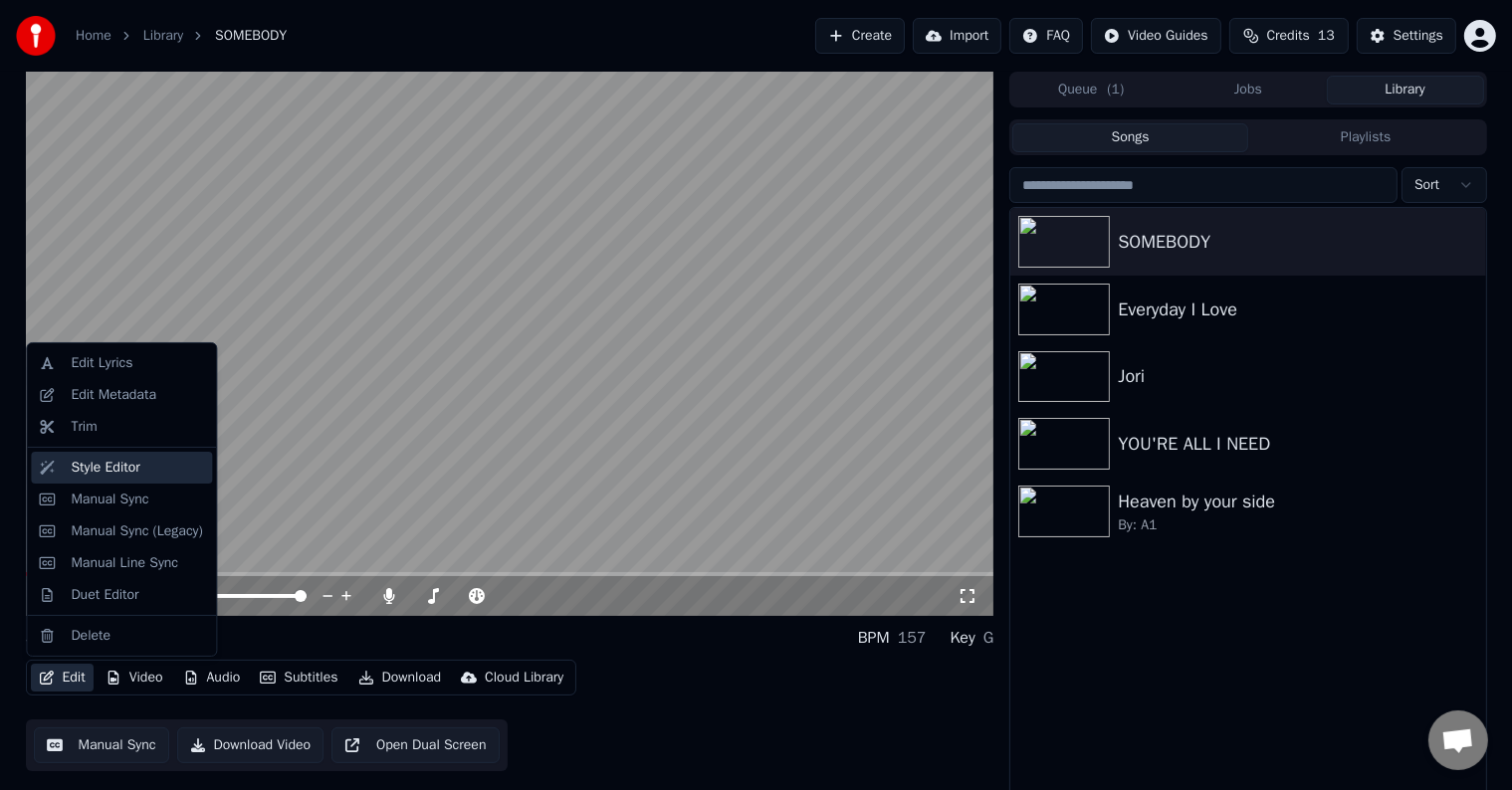 click on "Style Editor" at bounding box center [105, 468] 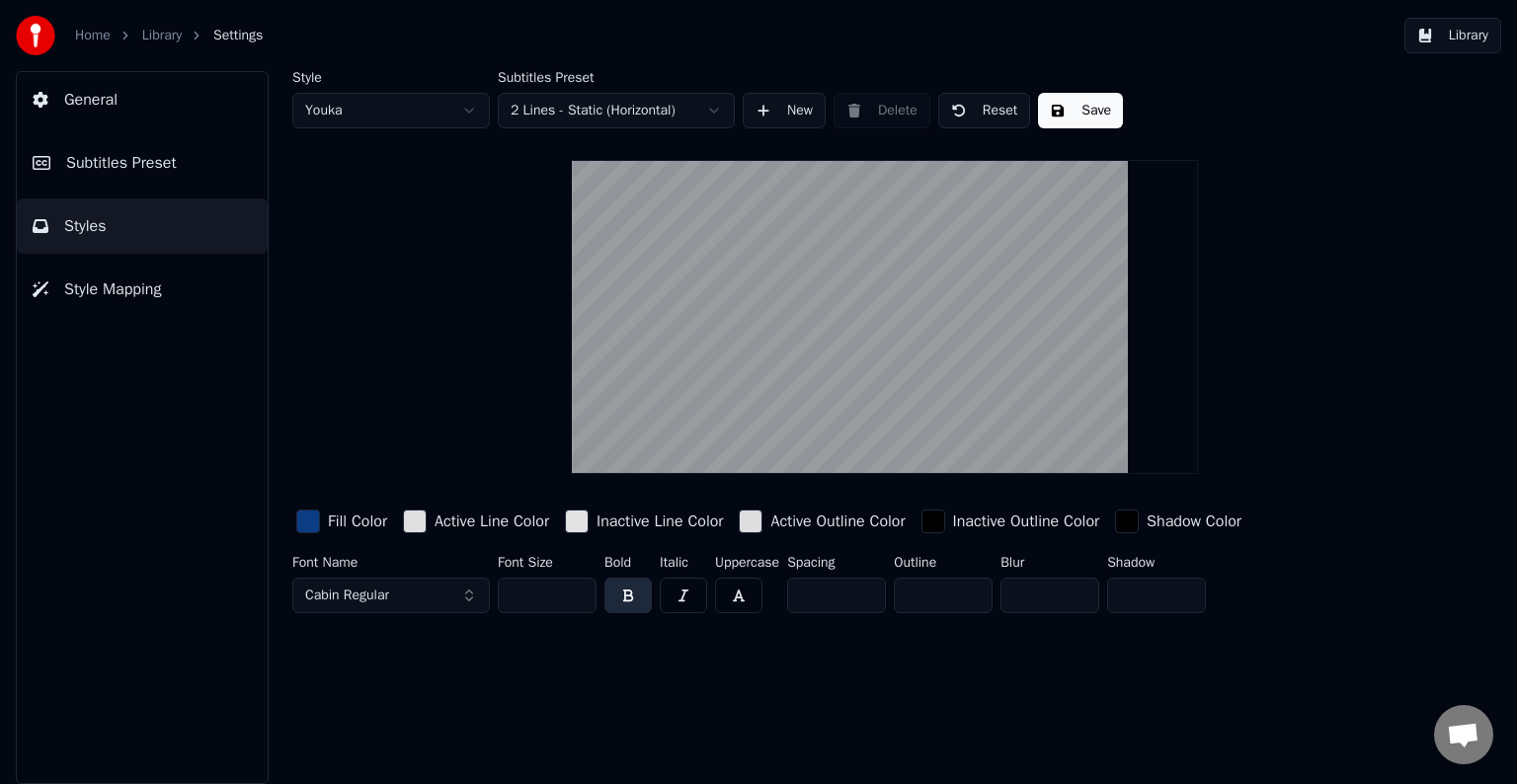 click on "*" at bounding box center [943, 595] 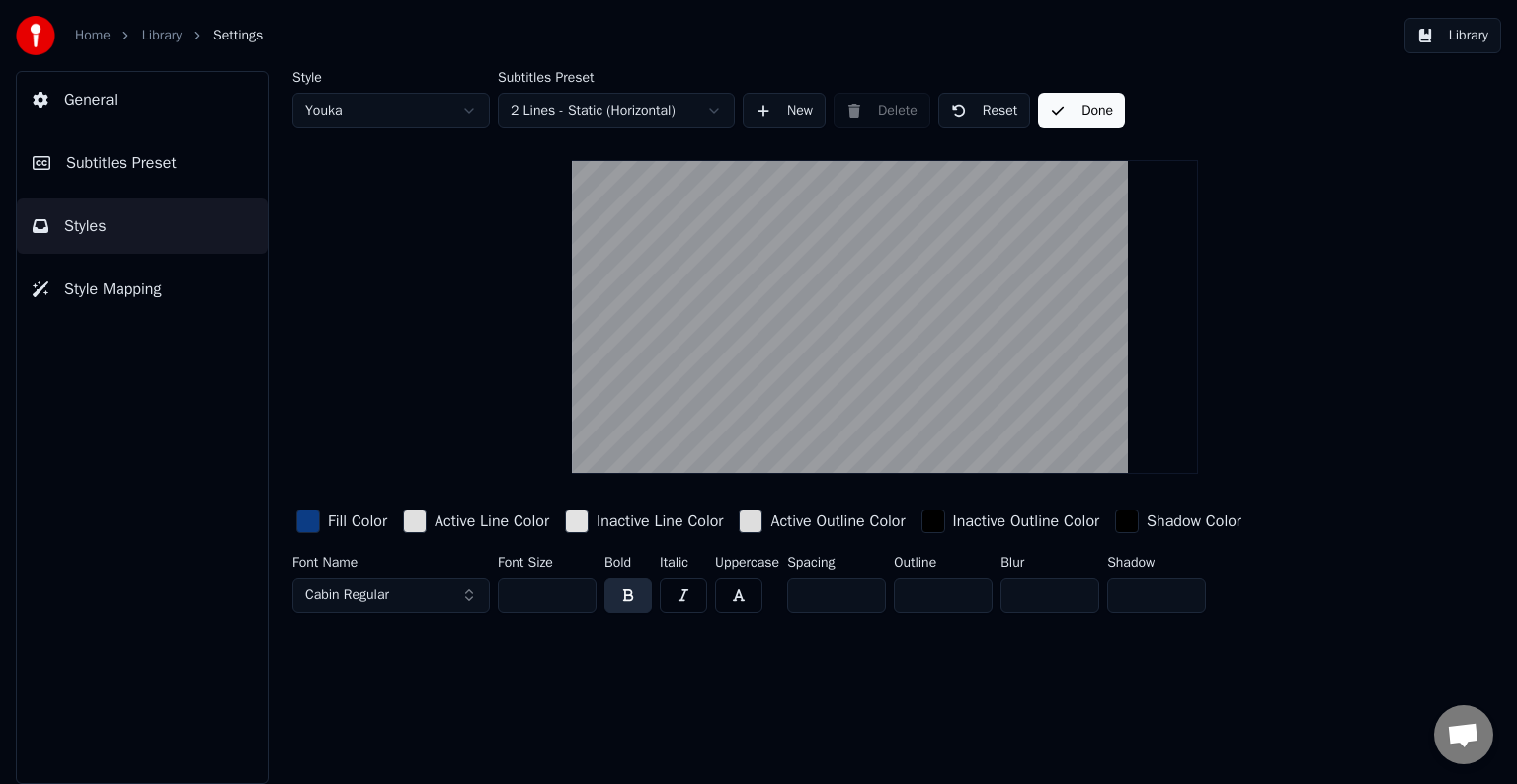 click on "Subtitles Preset" at bounding box center (121, 163) 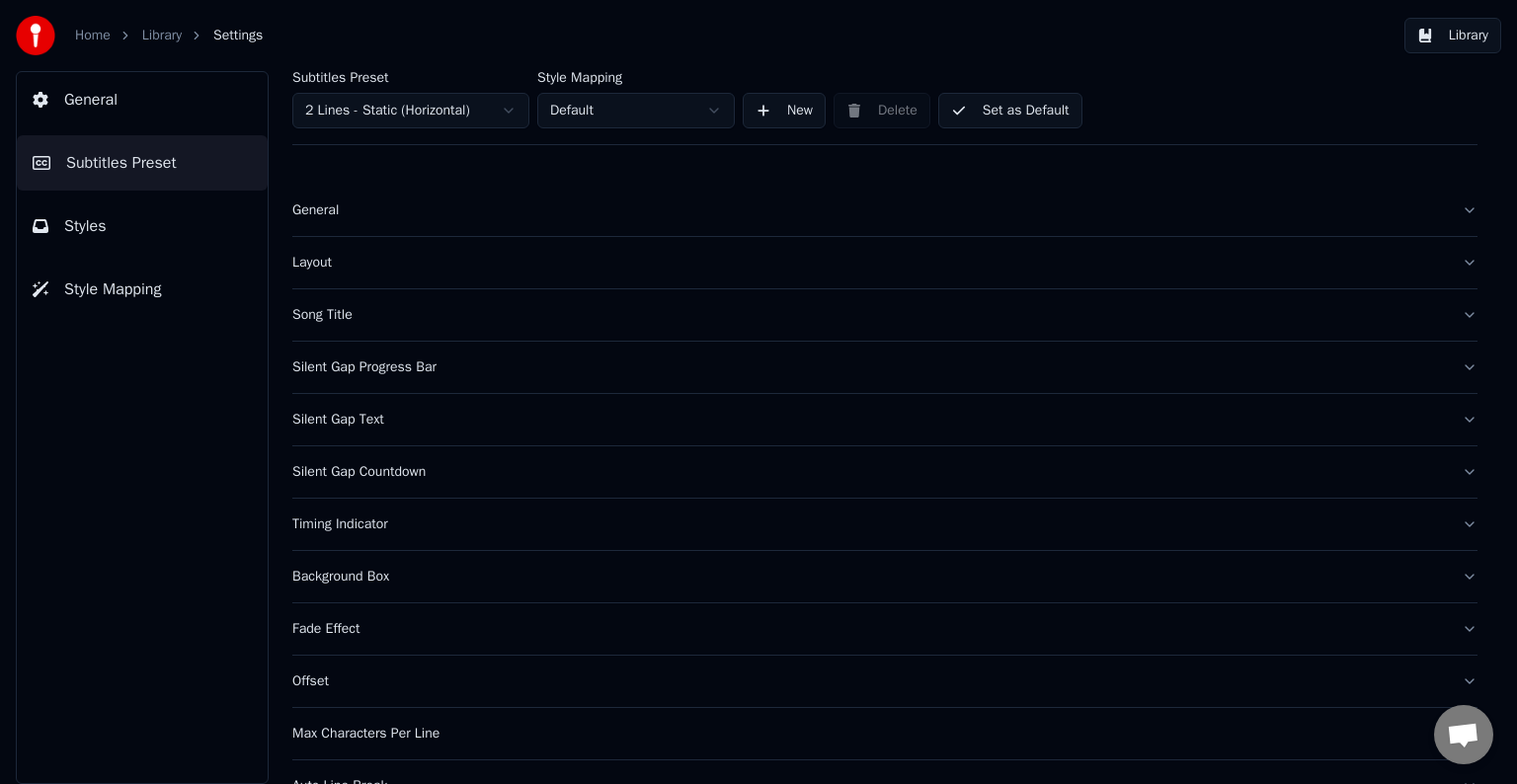 click on "Set as Default" at bounding box center [1010, 111] 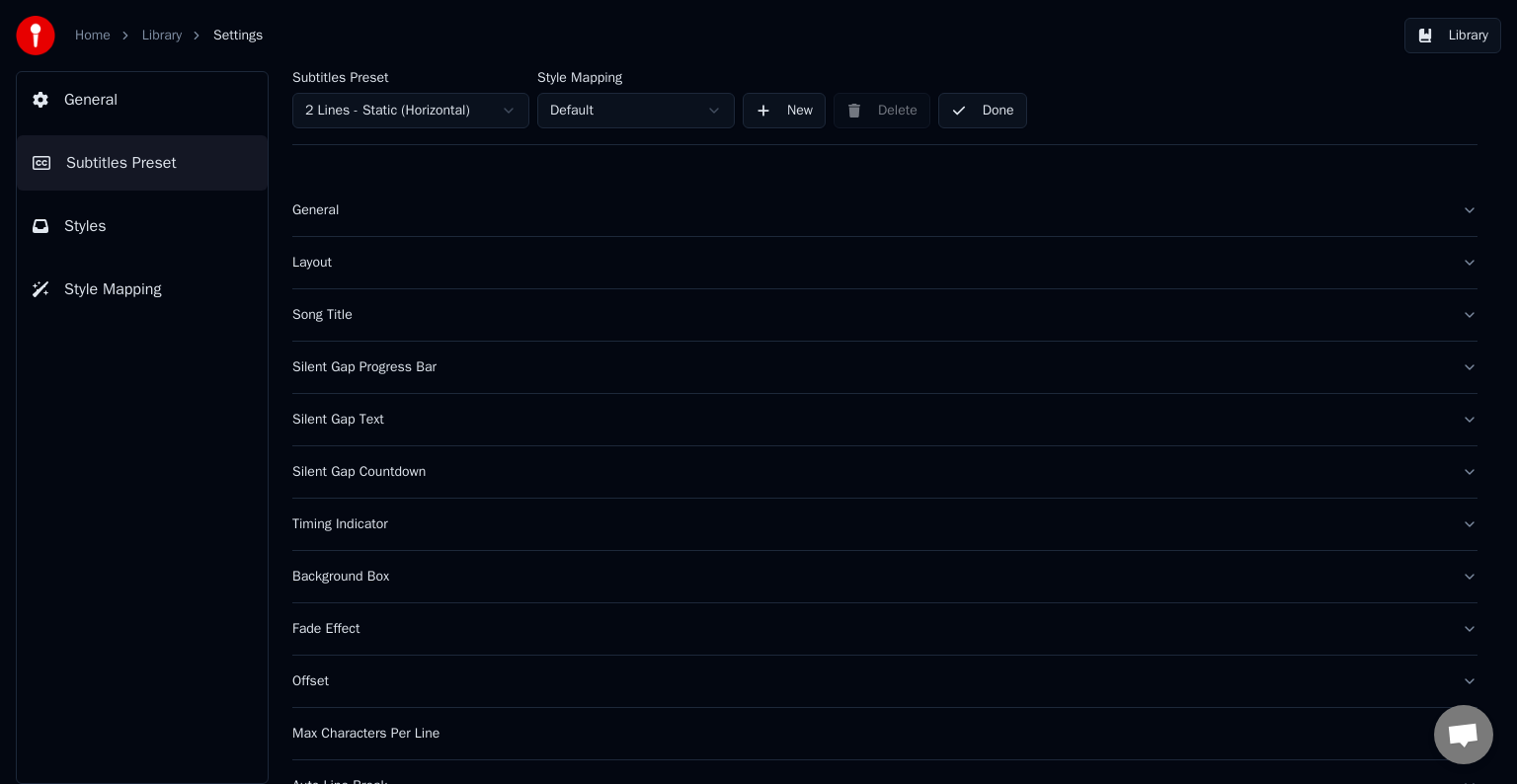 click on "Library" at bounding box center [1453, 36] 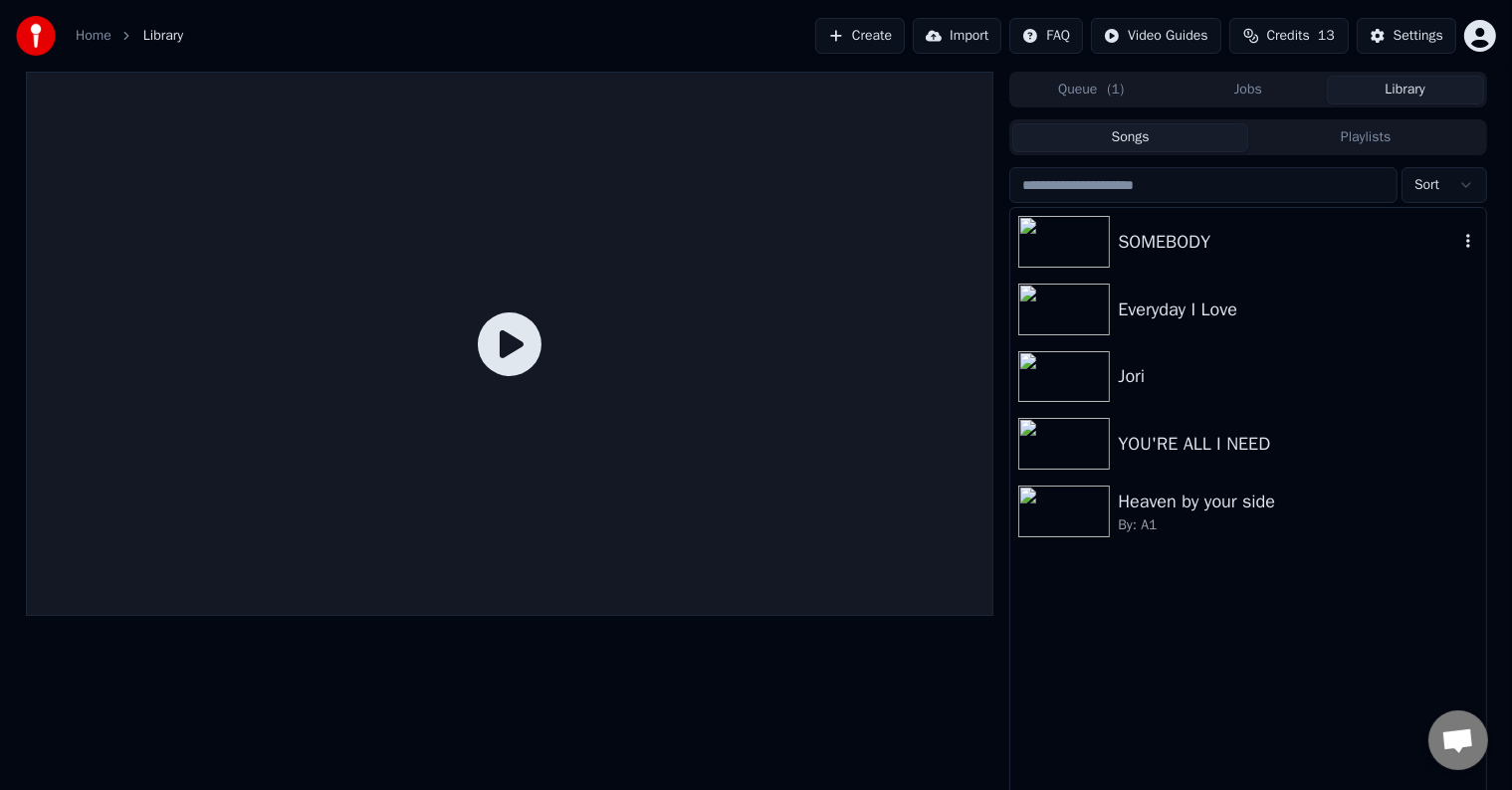 click on "SOMEBODY" at bounding box center [1287, 242] 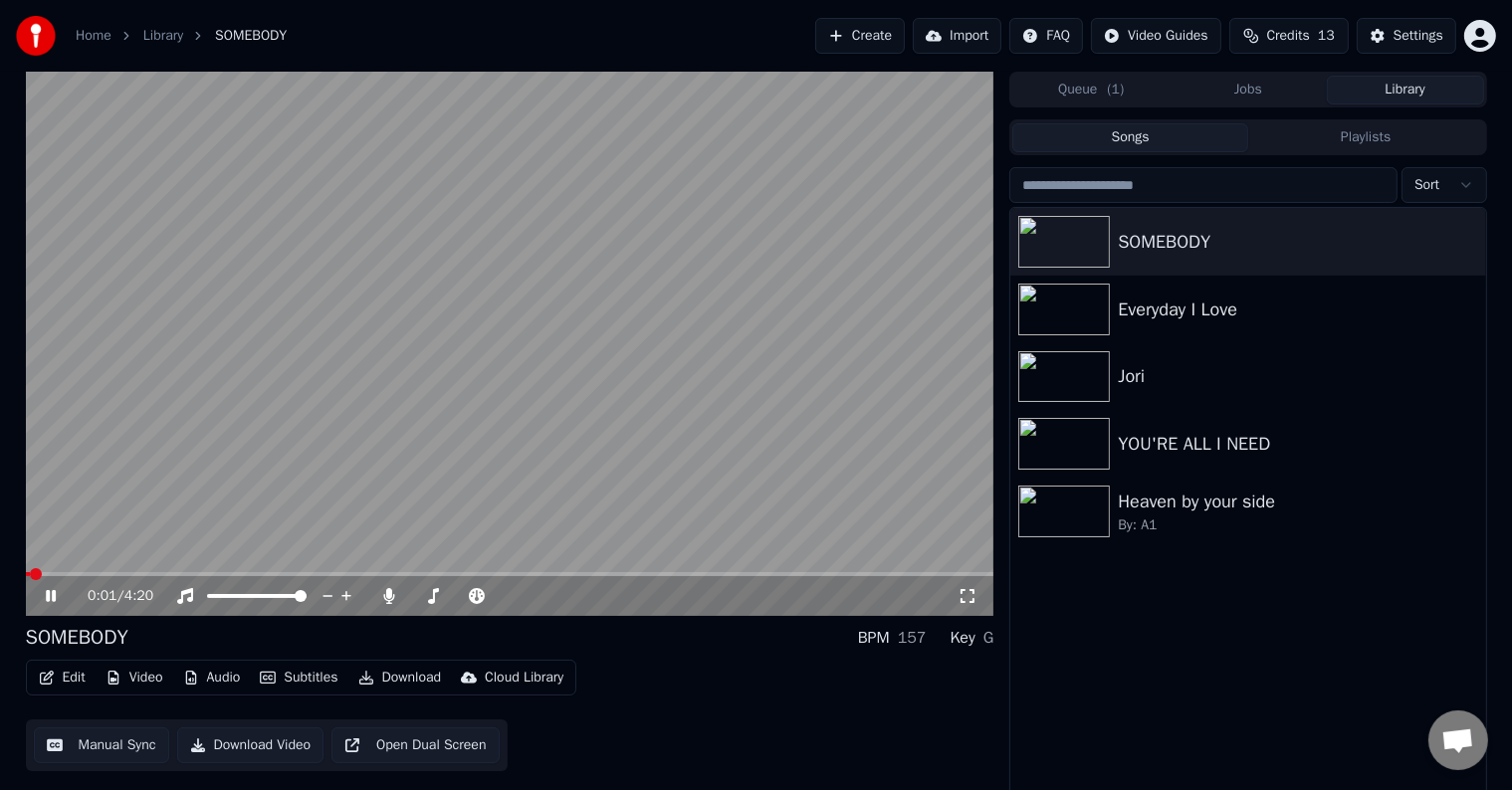 click at bounding box center (510, 343) 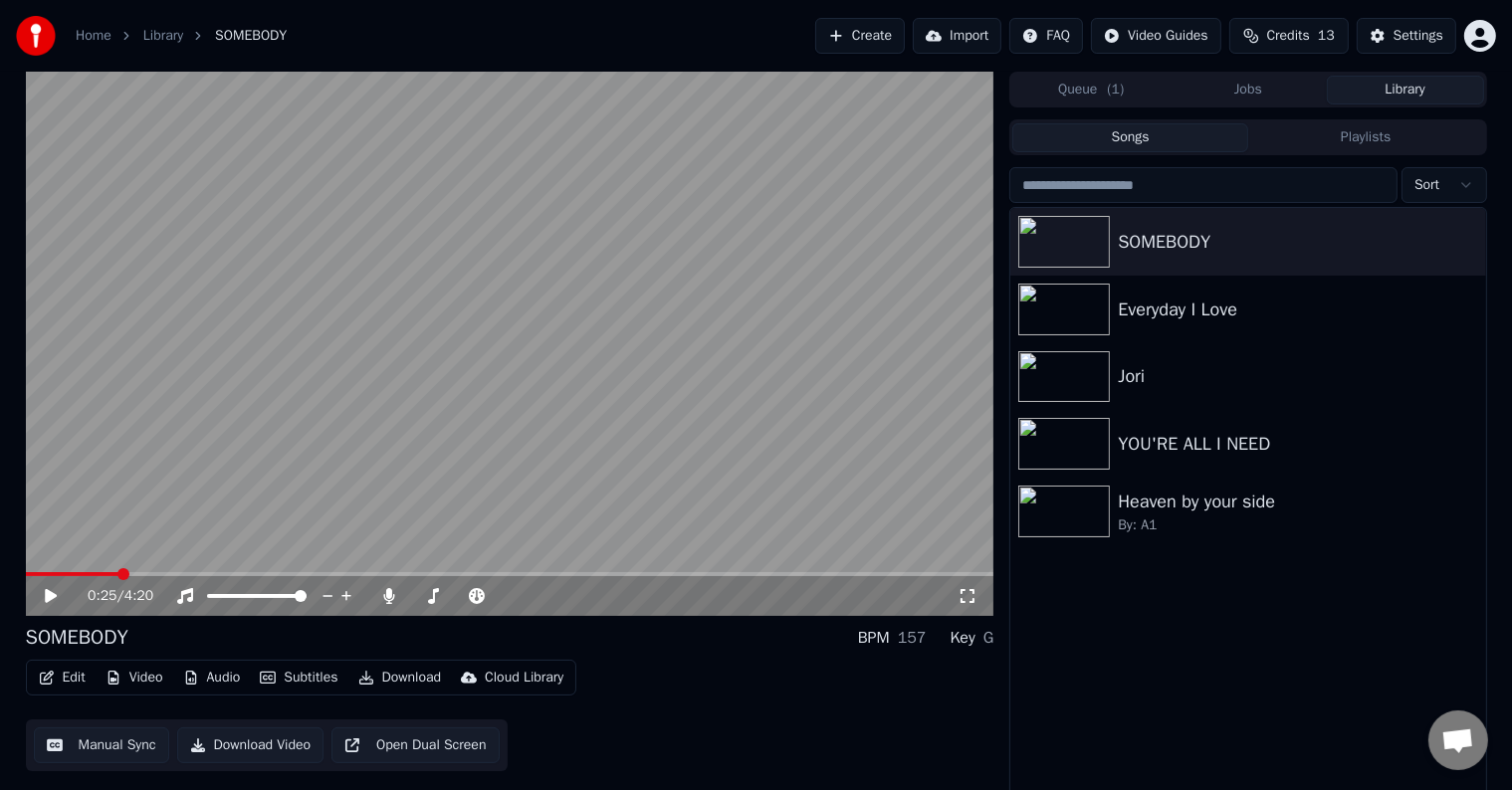 click at bounding box center [510, 574] 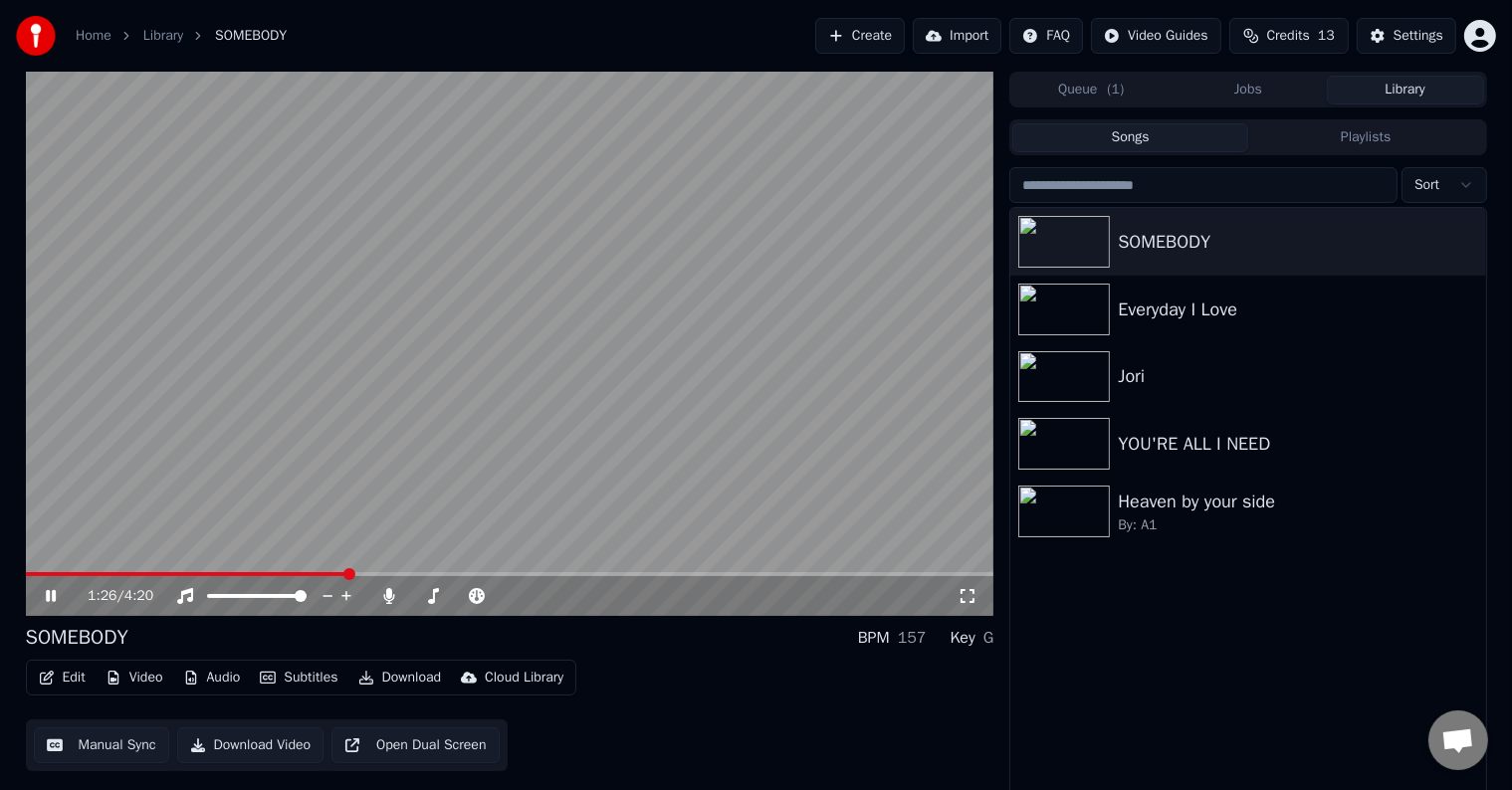 click at bounding box center [510, 574] 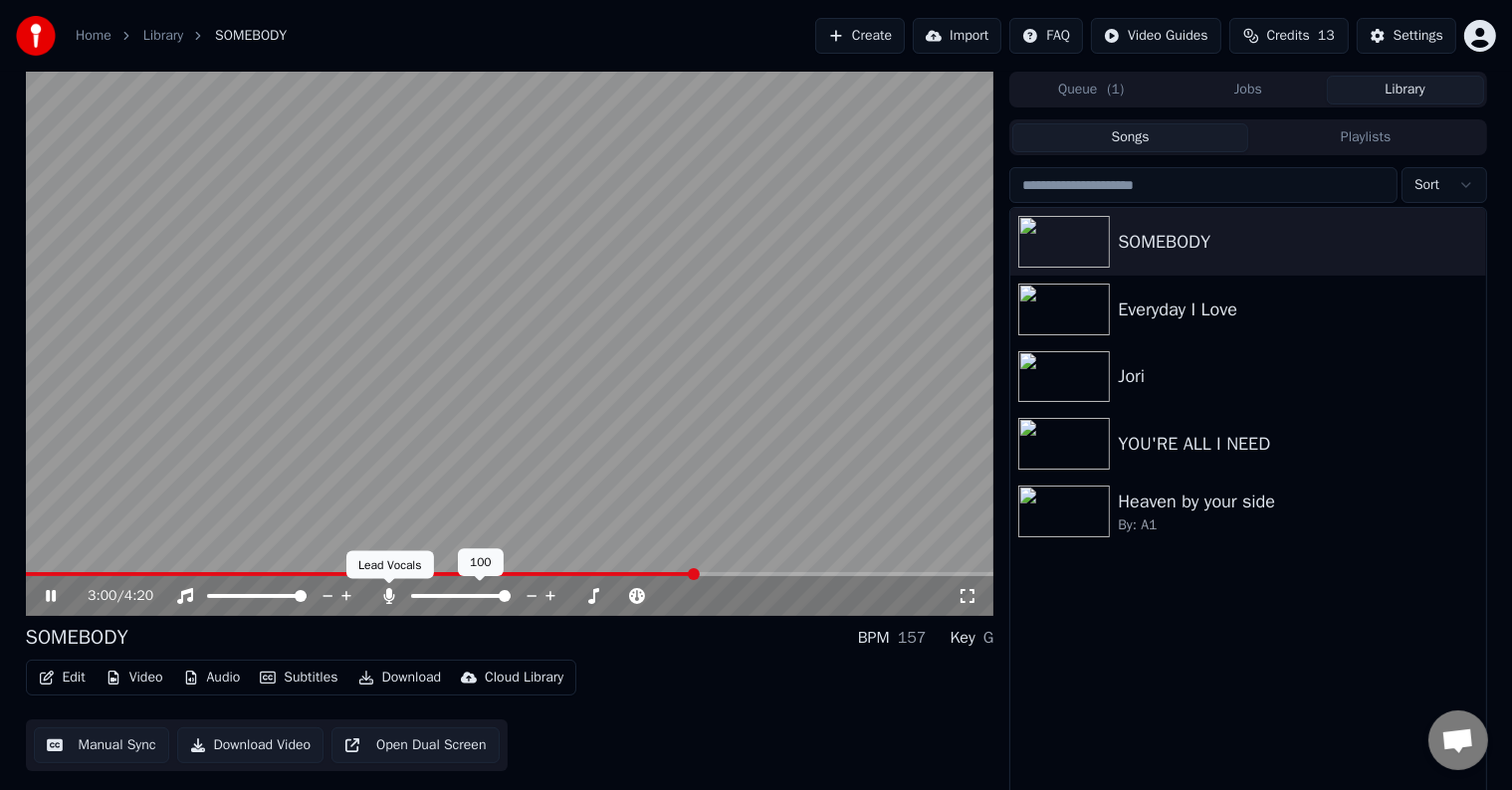 click 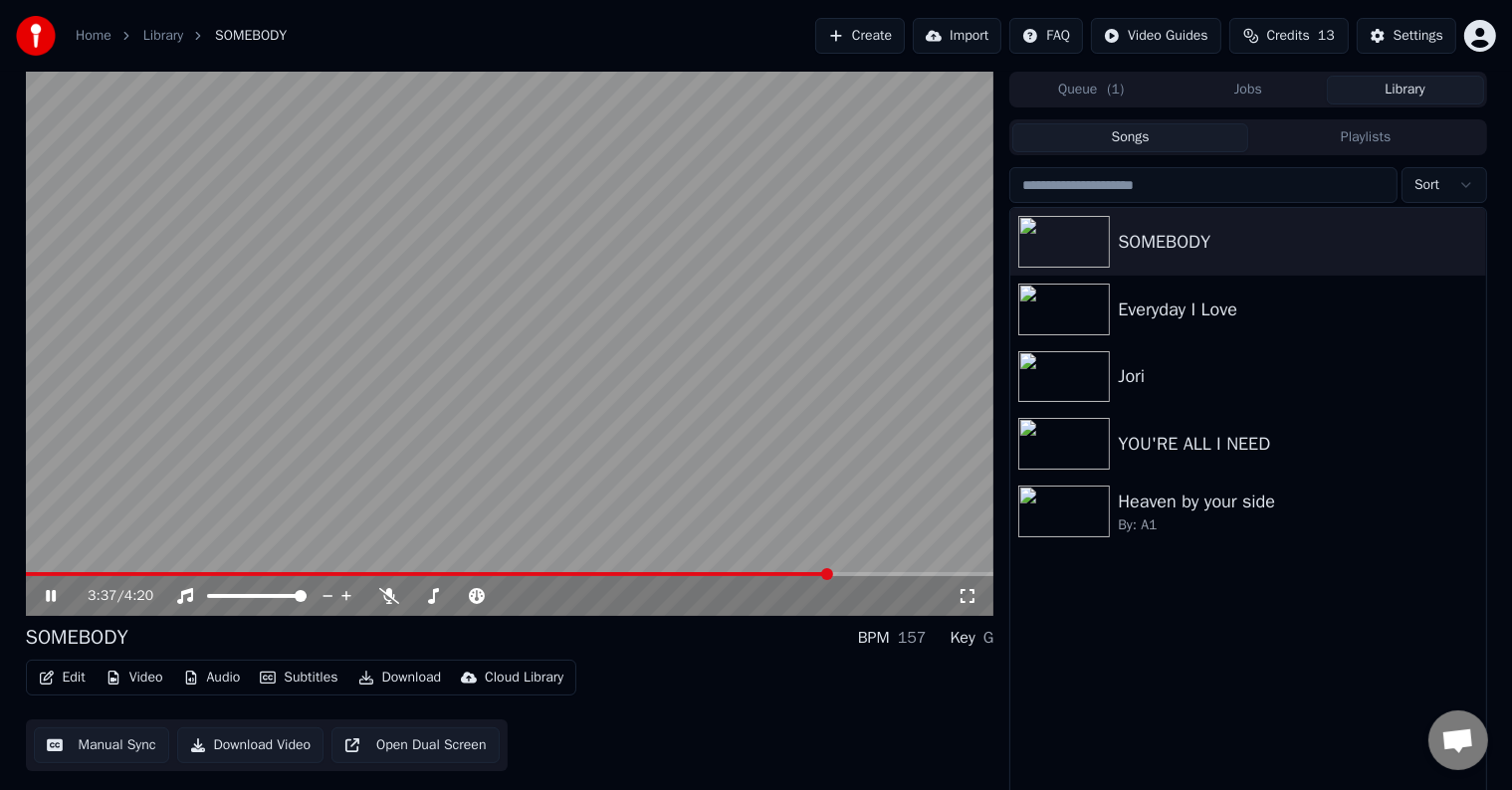 click at bounding box center [429, 574] 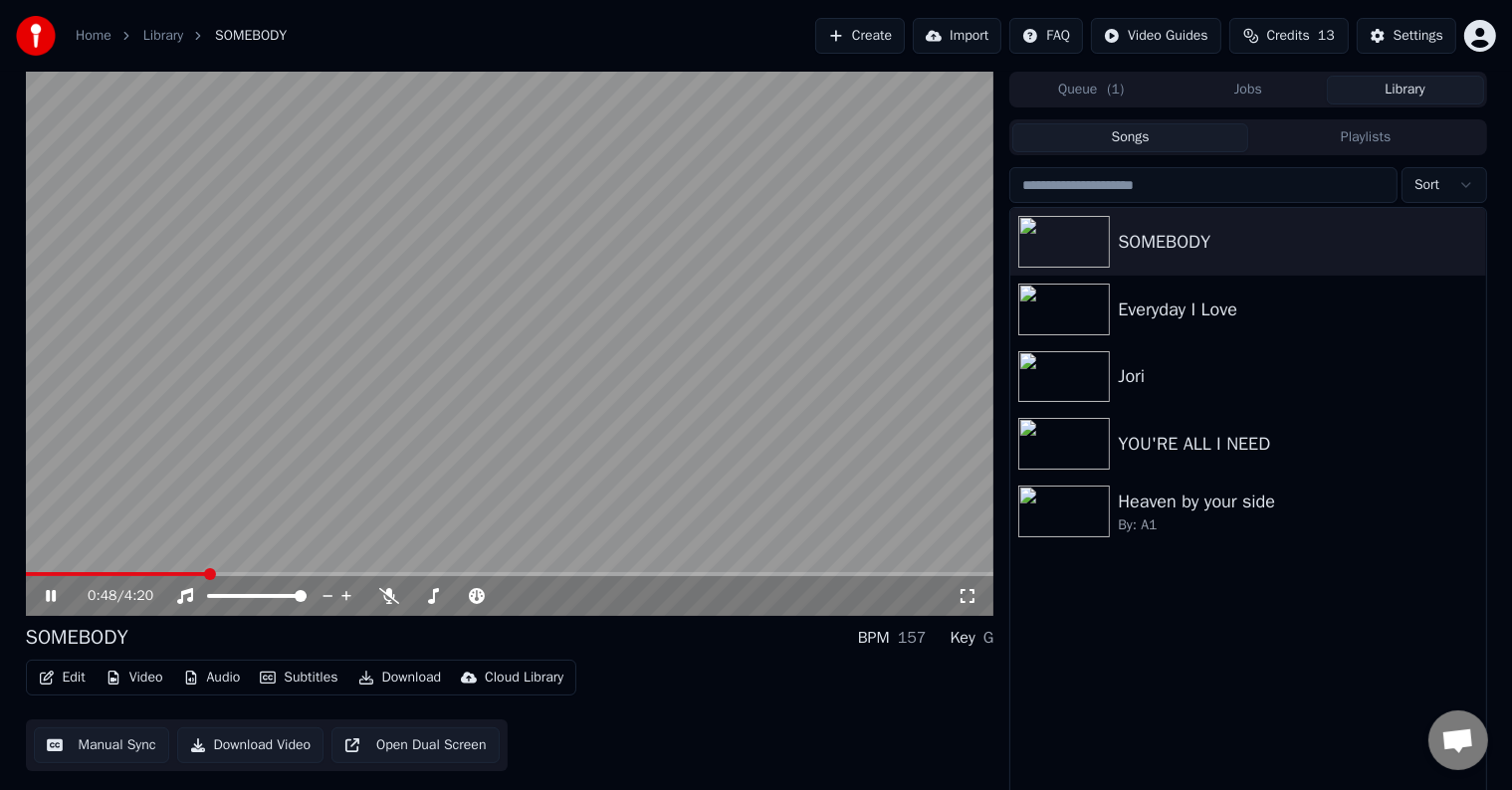 click at bounding box center [510, 343] 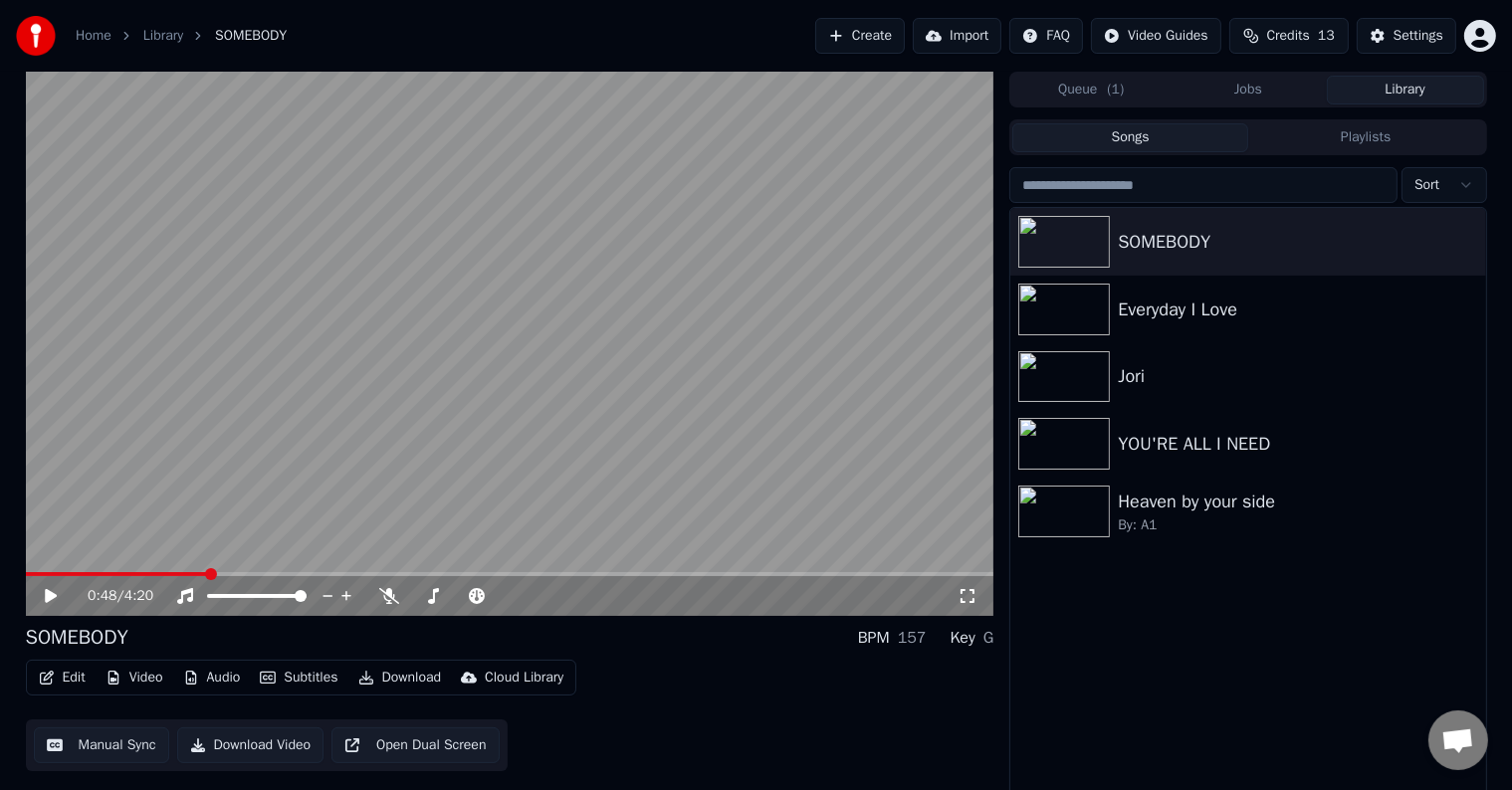 click on "Edit" at bounding box center [62, 678] 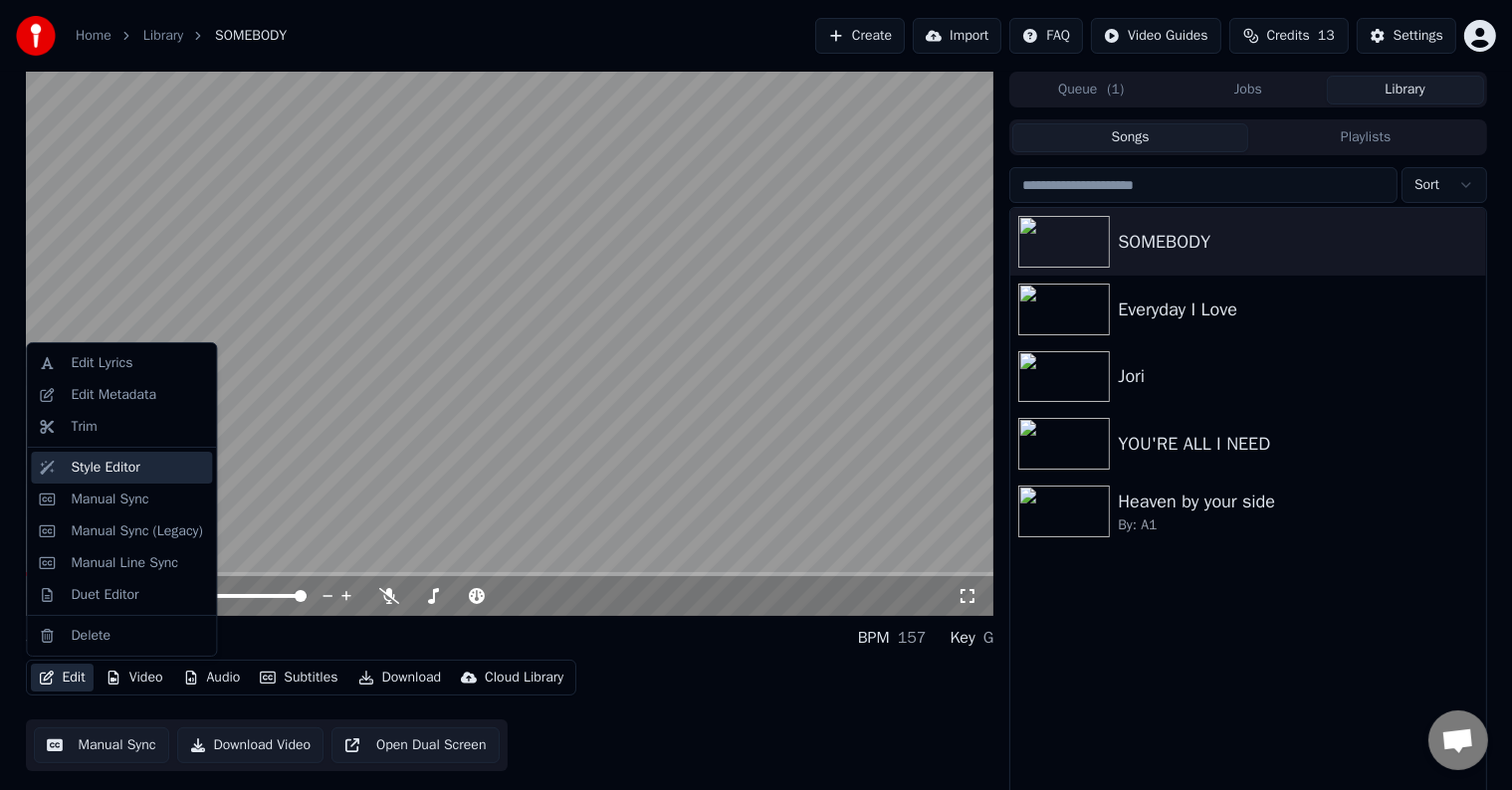 click on "Style Editor" at bounding box center (105, 468) 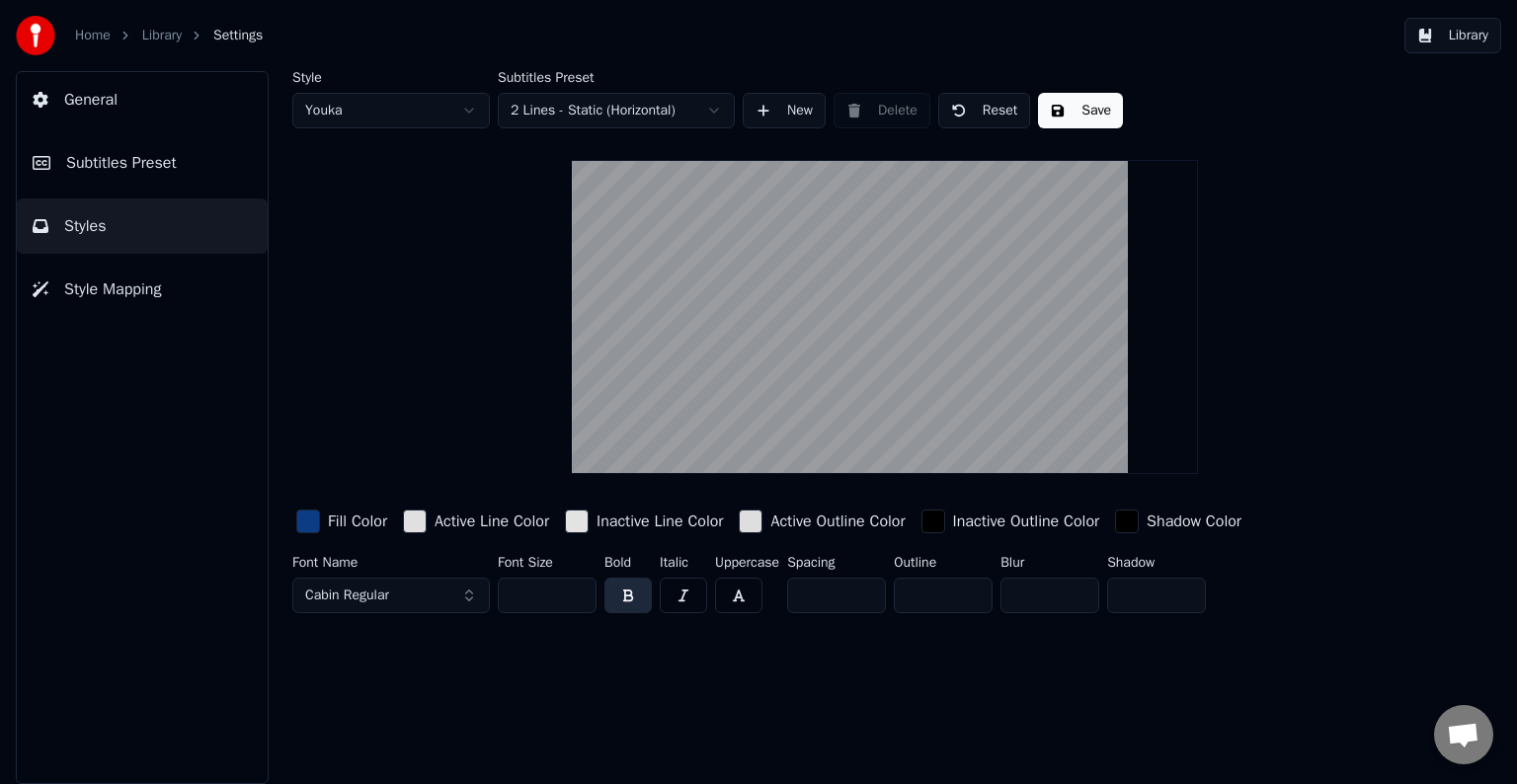 click at bounding box center (308, 521) 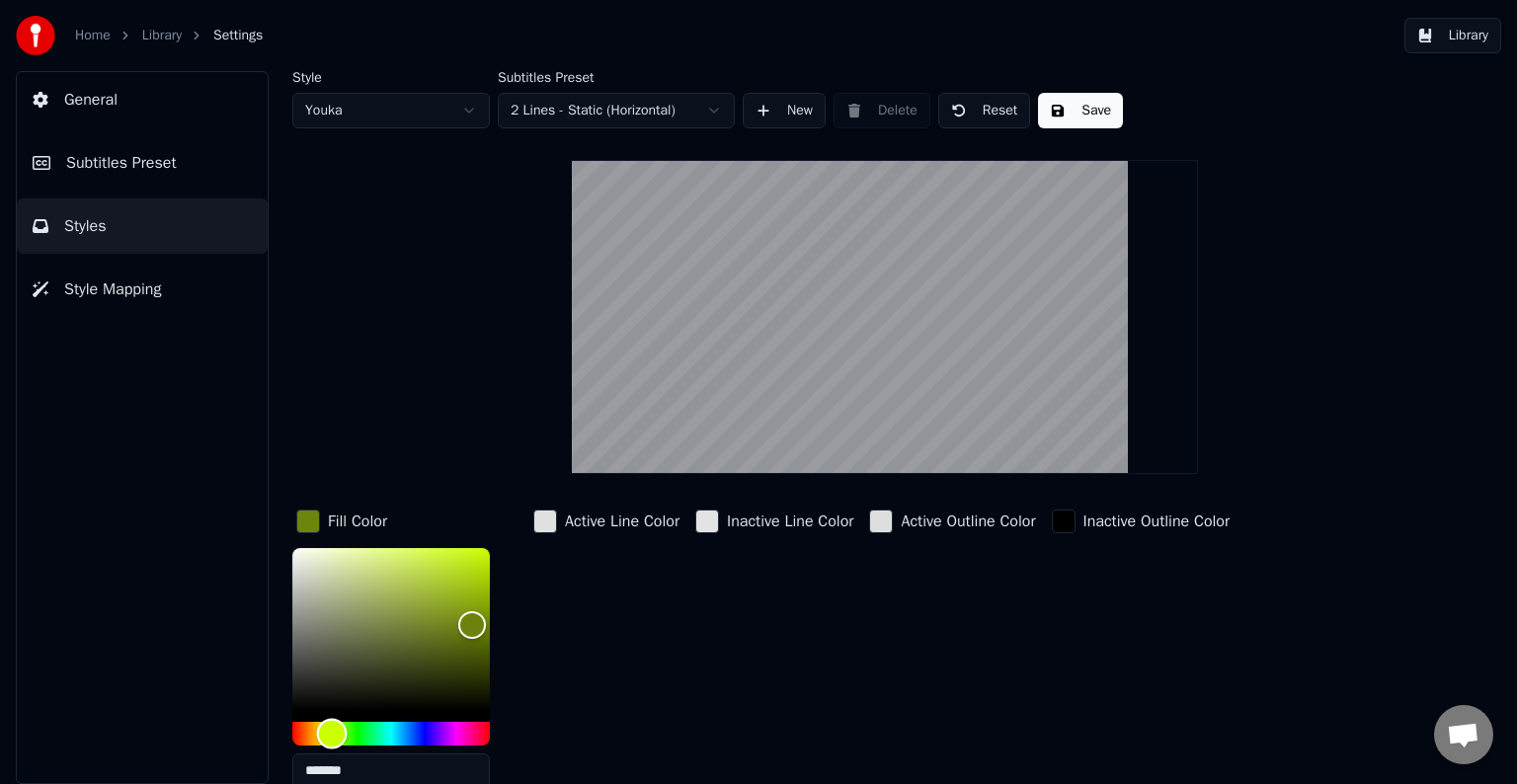 type on "*******" 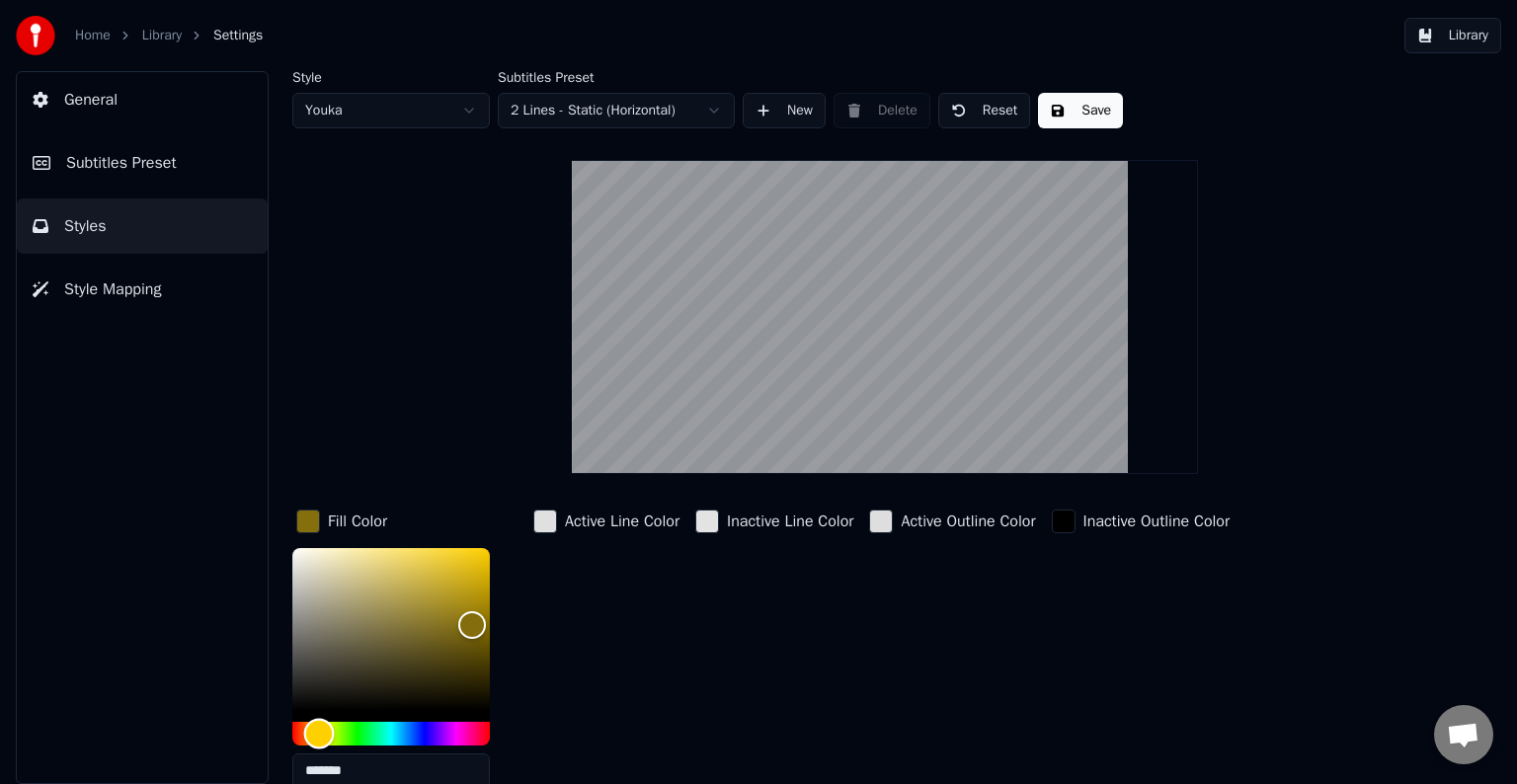 drag, startPoint x: 418, startPoint y: 731, endPoint x: 319, endPoint y: 735, distance: 99.08078 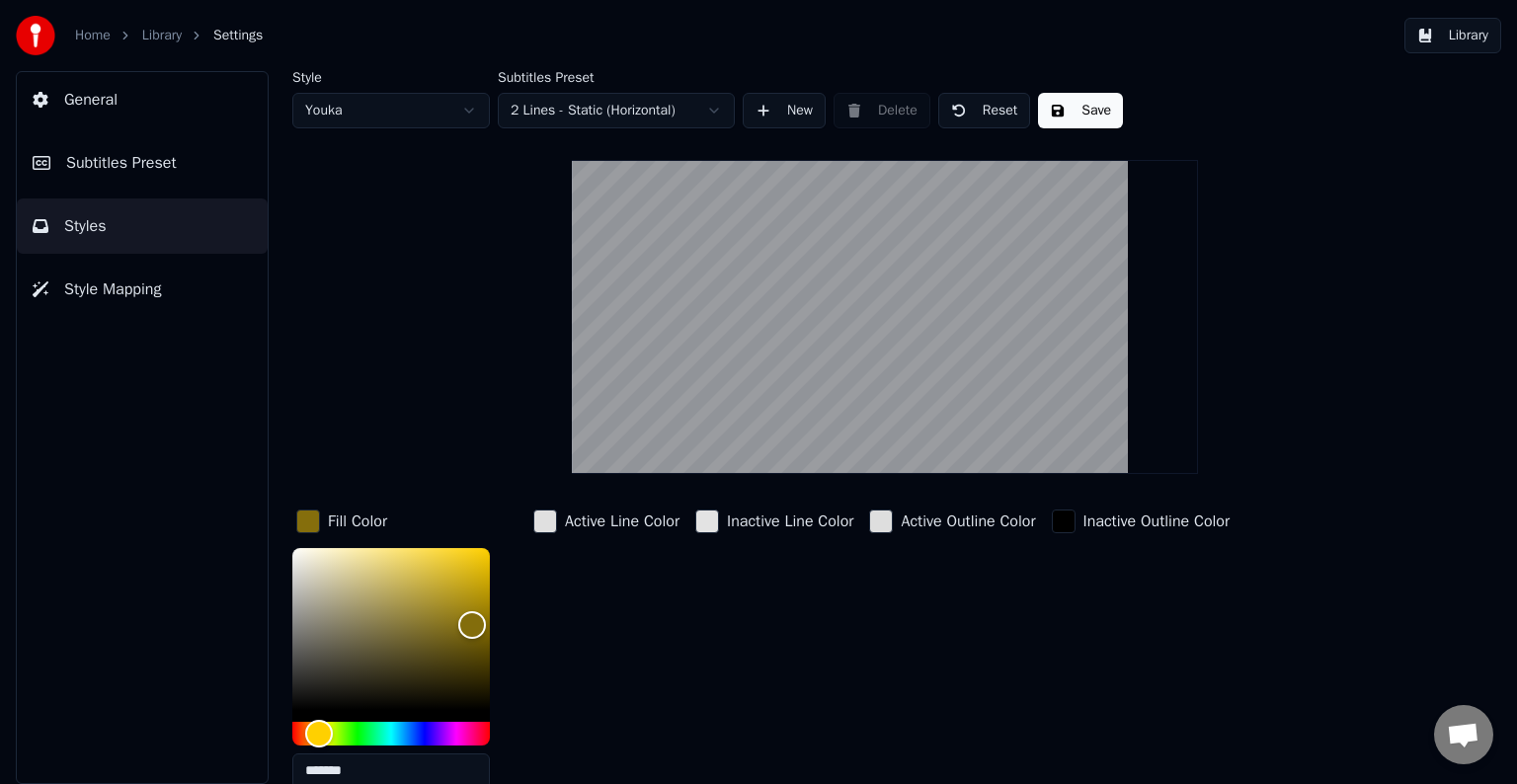 click on "Save" at bounding box center (1080, 111) 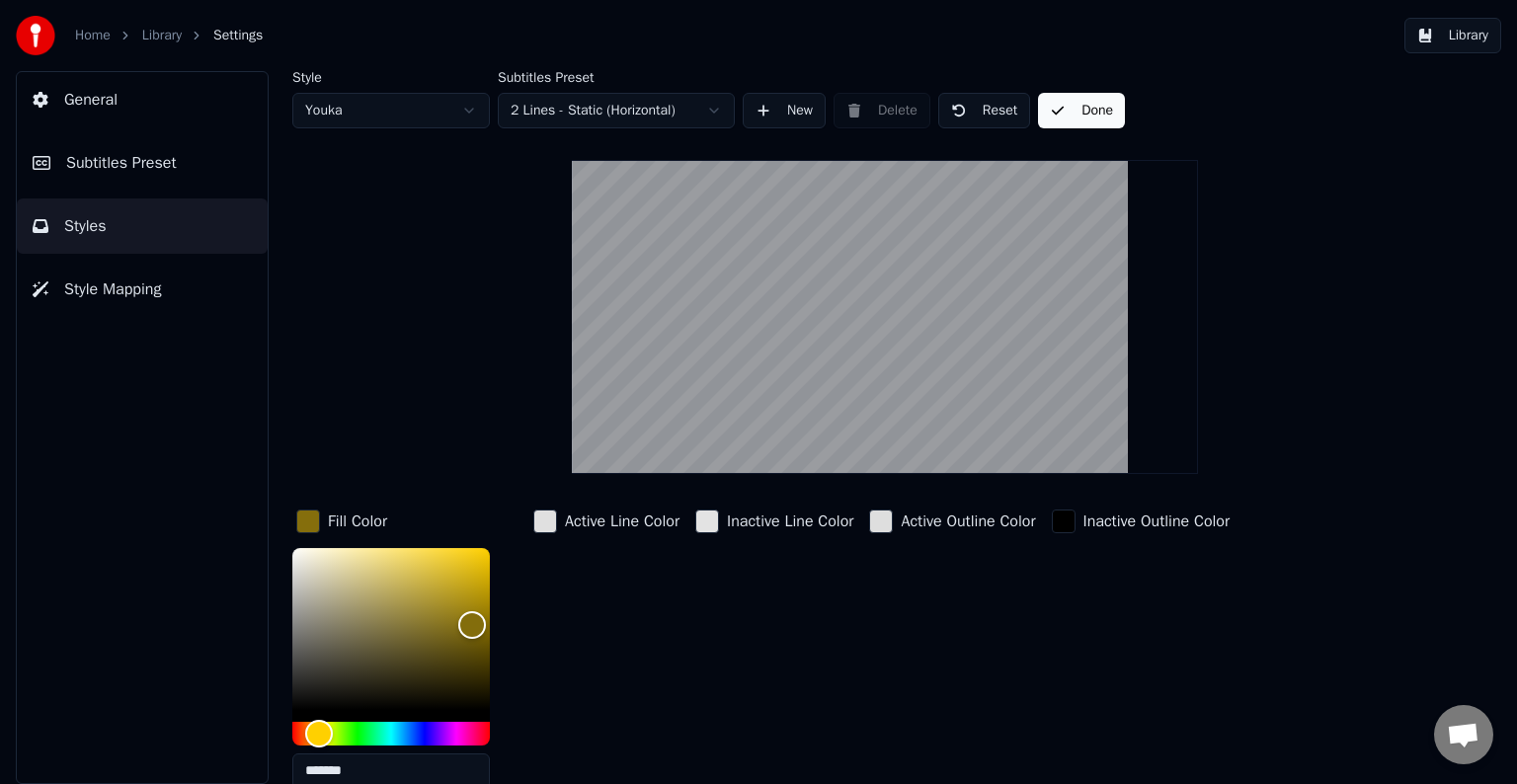 click at bounding box center [308, 521] 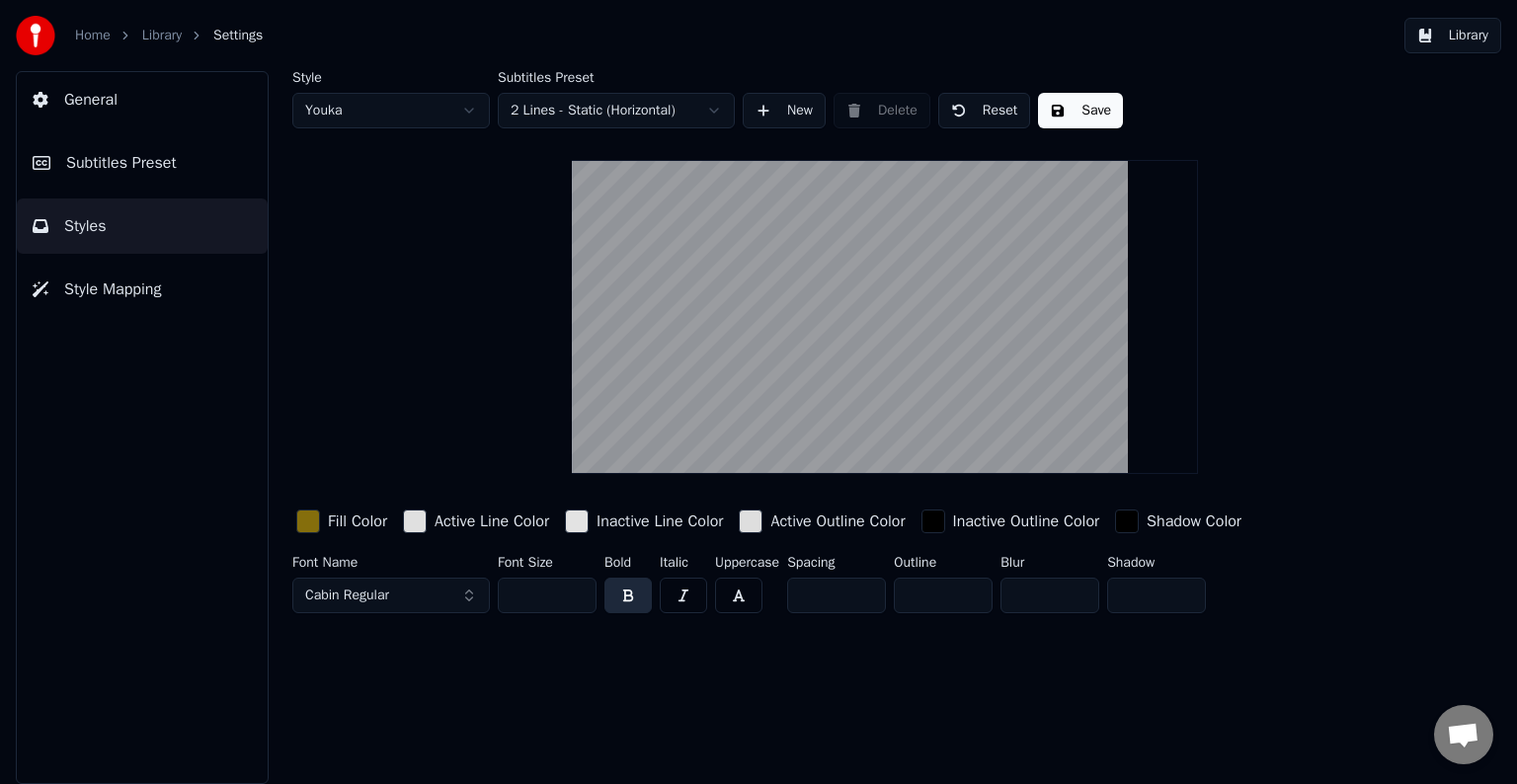 click on "Save" at bounding box center (1080, 111) 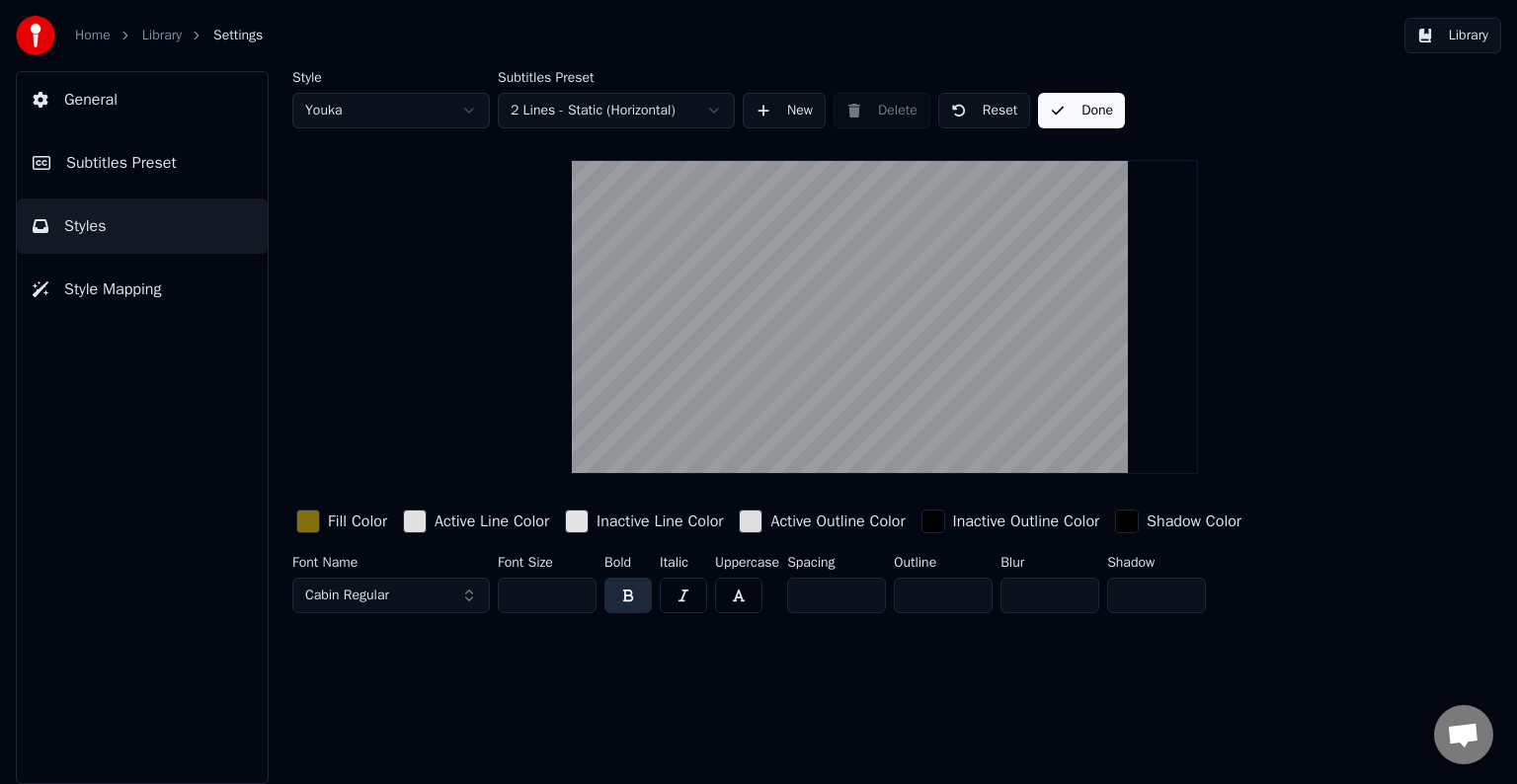 click on "Subtitles Preset" at bounding box center [121, 163] 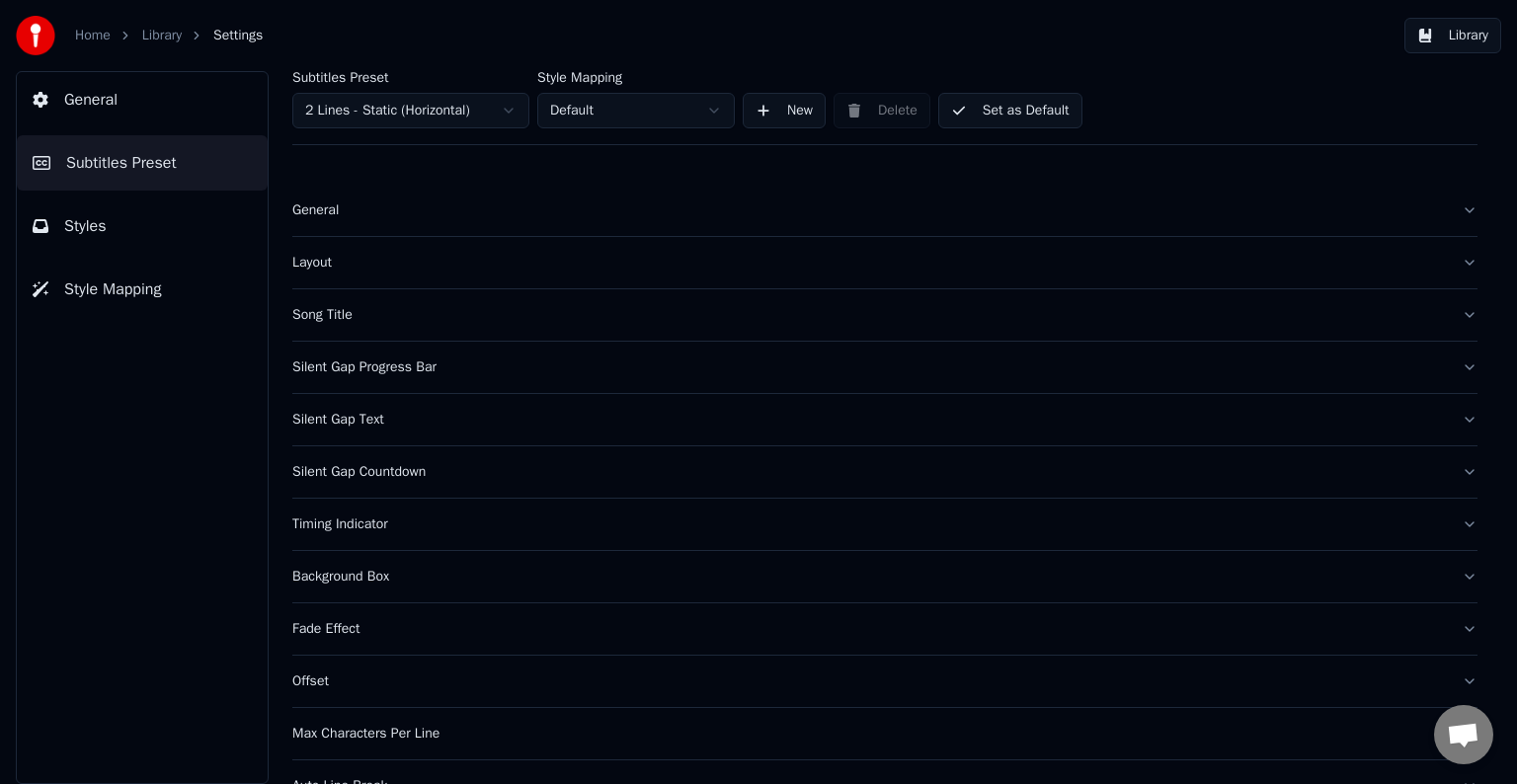 click on "Set as Default" at bounding box center [1010, 111] 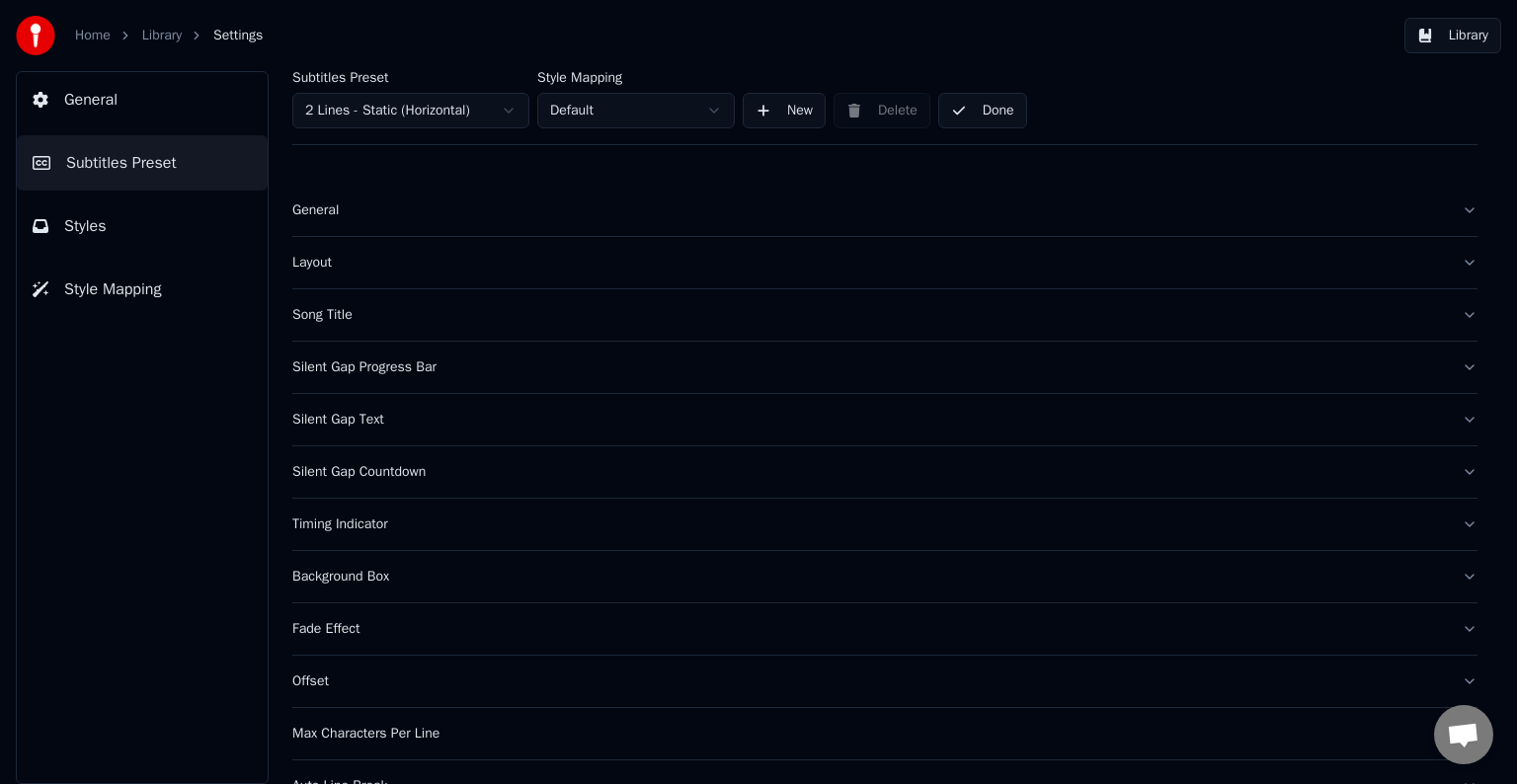 click on "Library" at bounding box center [1453, 36] 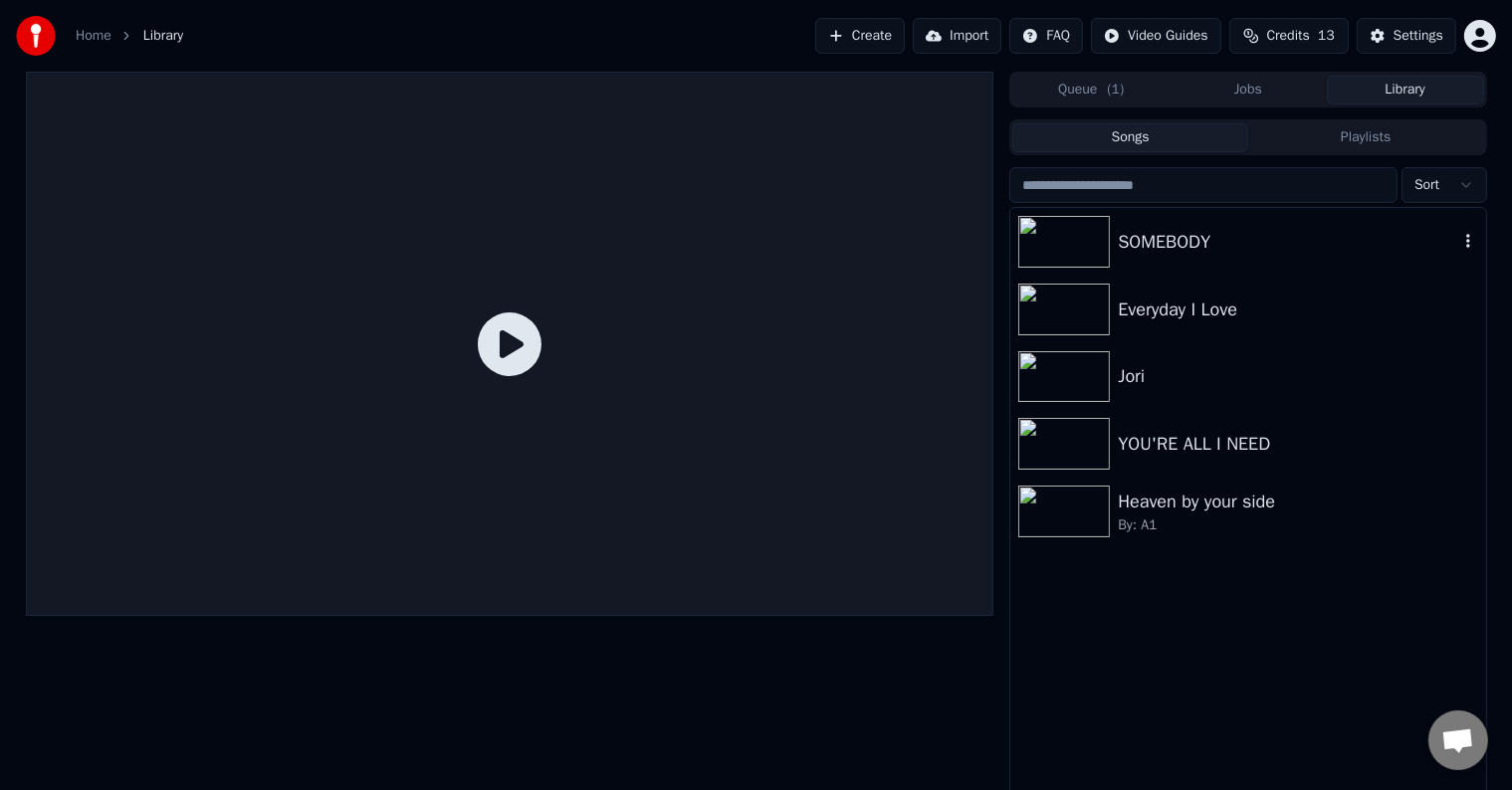 click on "SOMEBODY" at bounding box center [1287, 242] 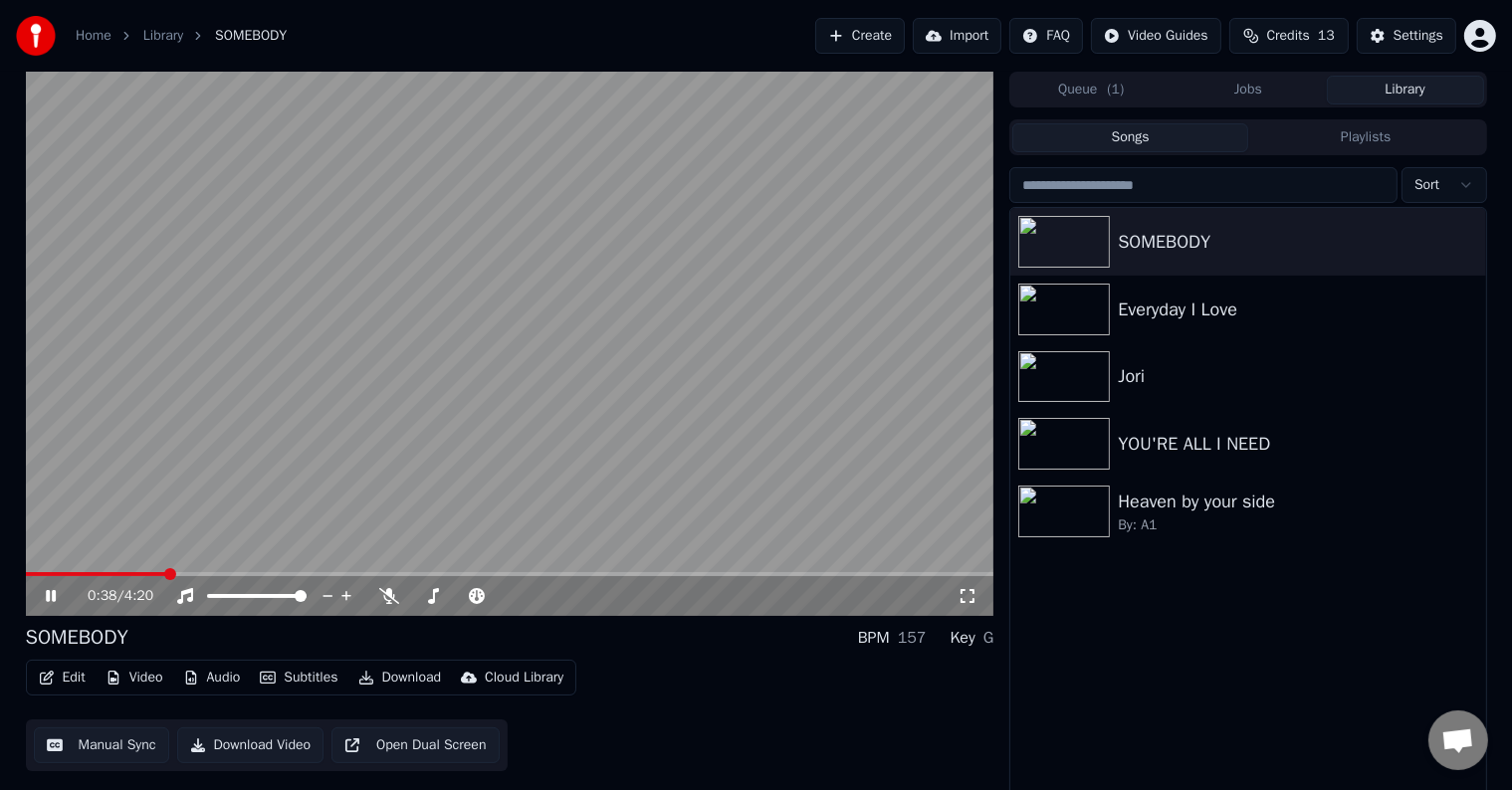 click at bounding box center [510, 574] 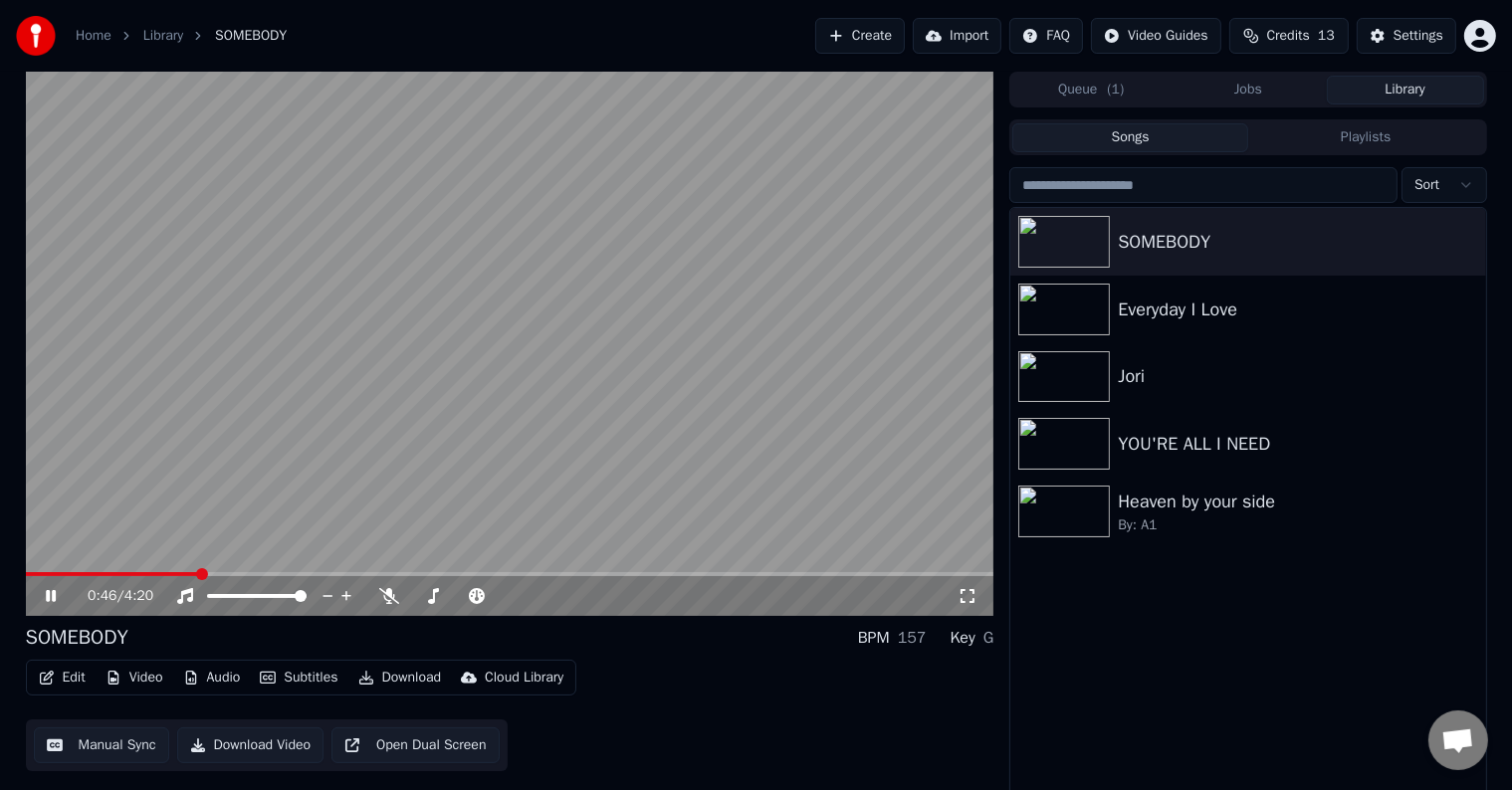 click at bounding box center (510, 343) 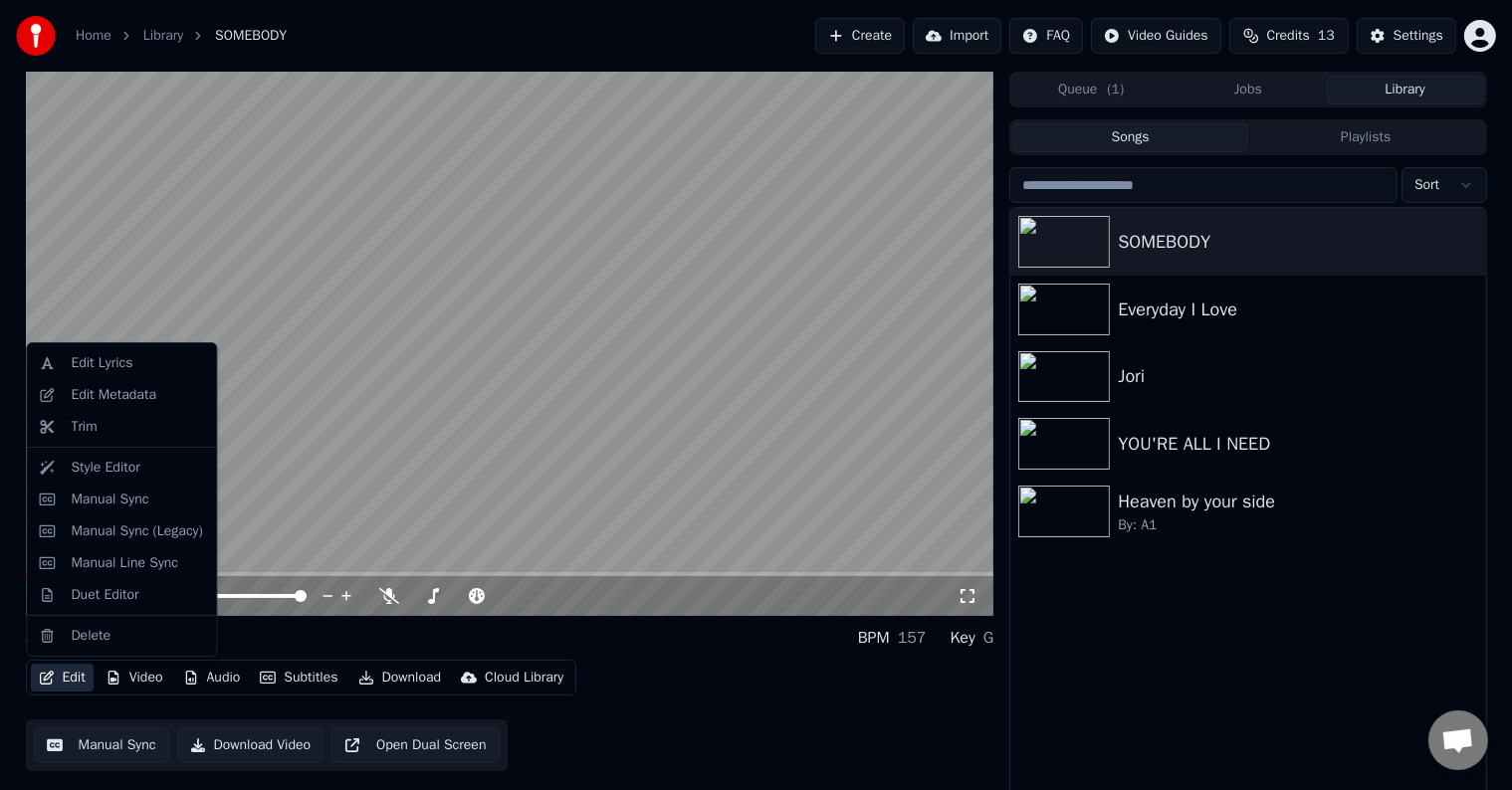 click on "Edit" at bounding box center (62, 678) 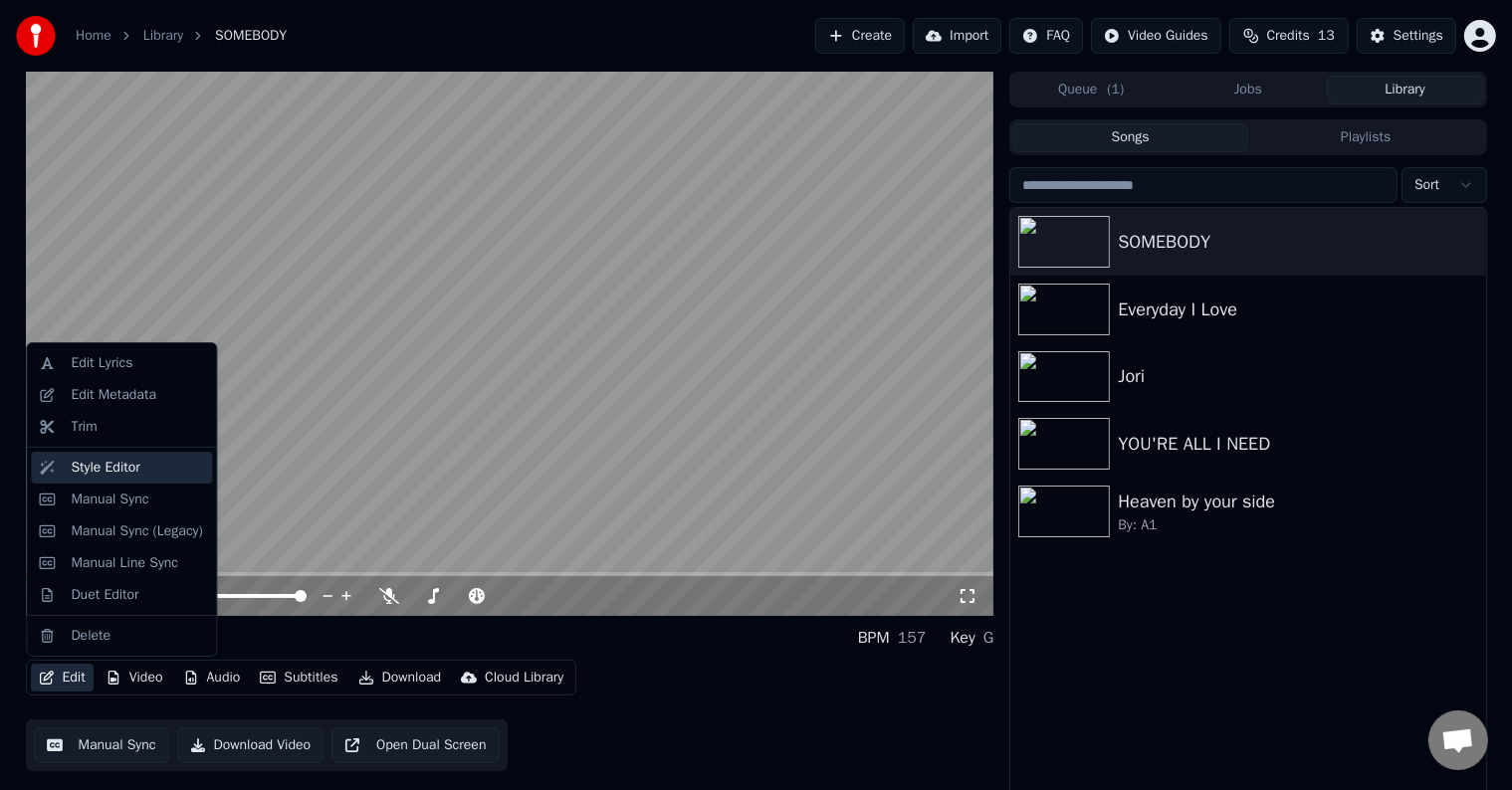click on "Style Editor" at bounding box center (105, 468) 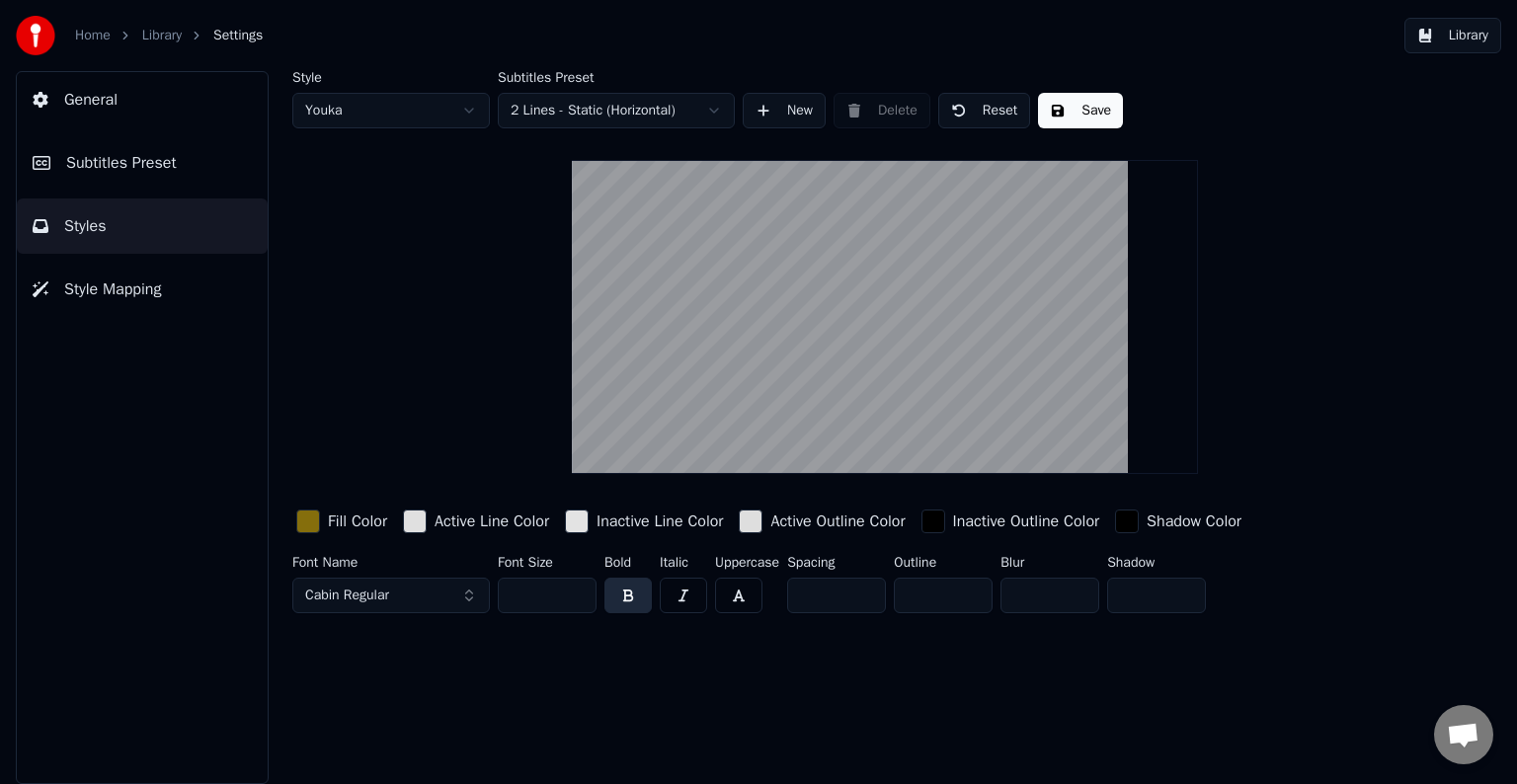 click at bounding box center (308, 521) 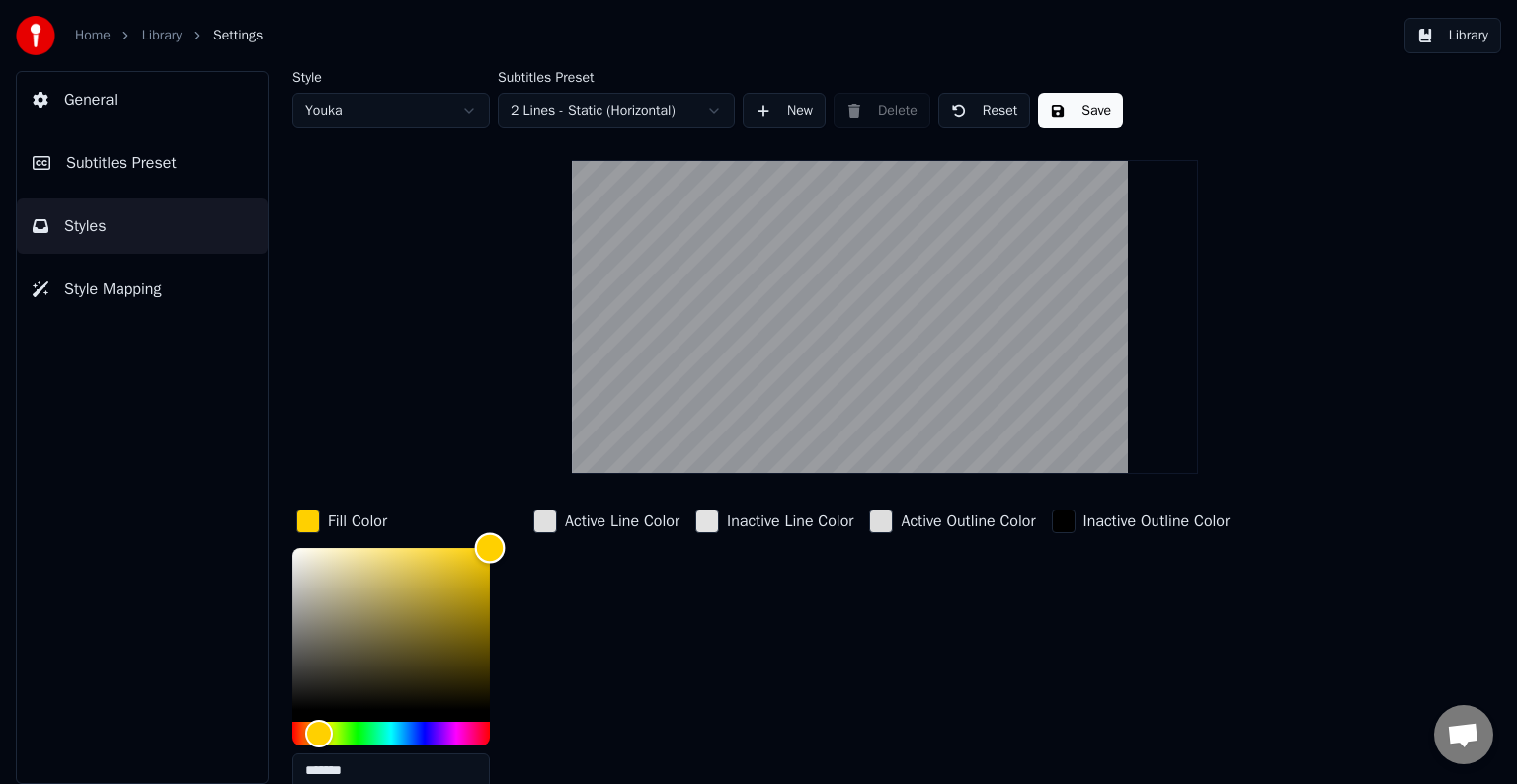 drag, startPoint x: 476, startPoint y: 616, endPoint x: 493, endPoint y: 537, distance: 80.80842 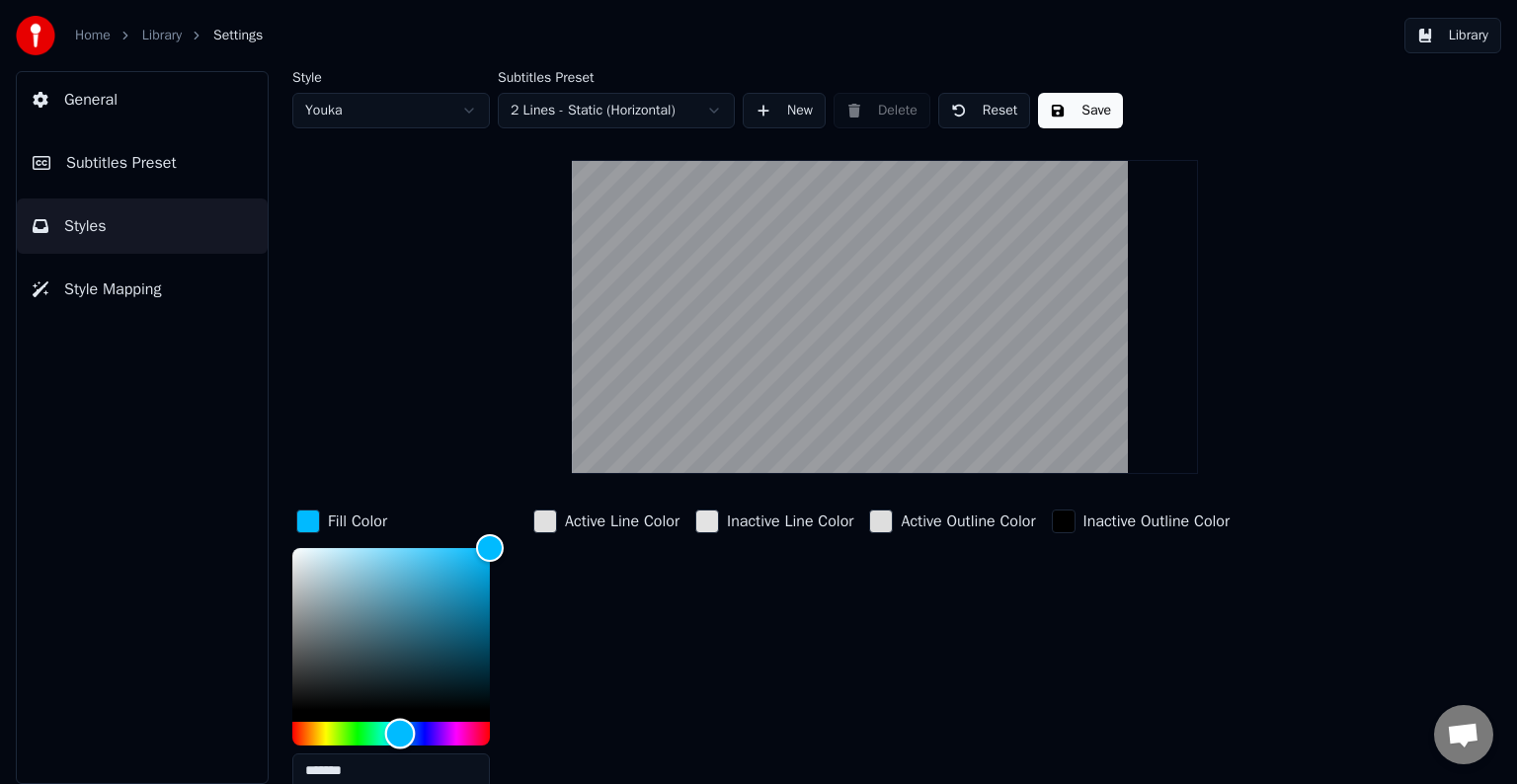 type on "*******" 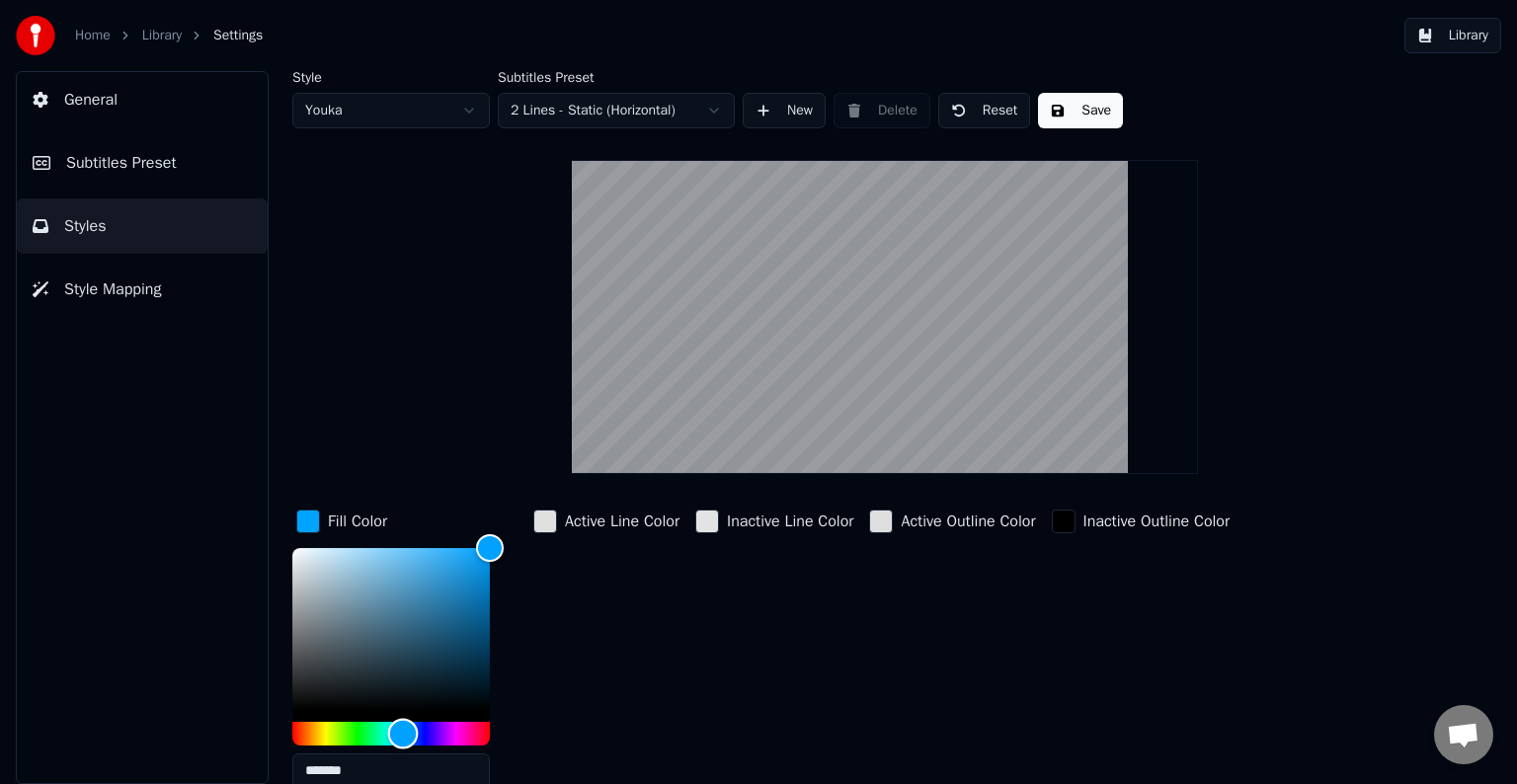 drag, startPoint x: 323, startPoint y: 730, endPoint x: 403, endPoint y: 730, distance: 80 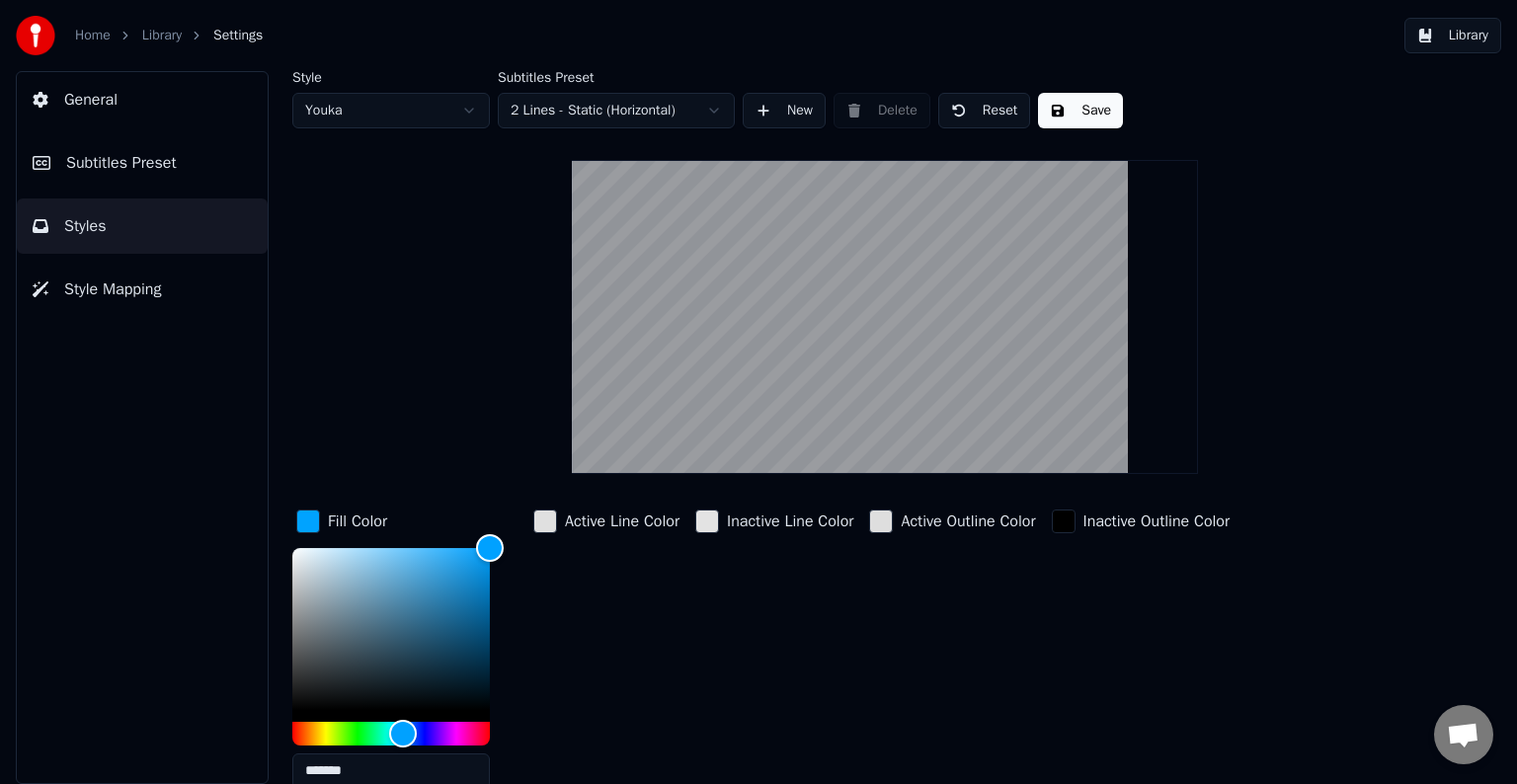 click on "Save" at bounding box center (1080, 111) 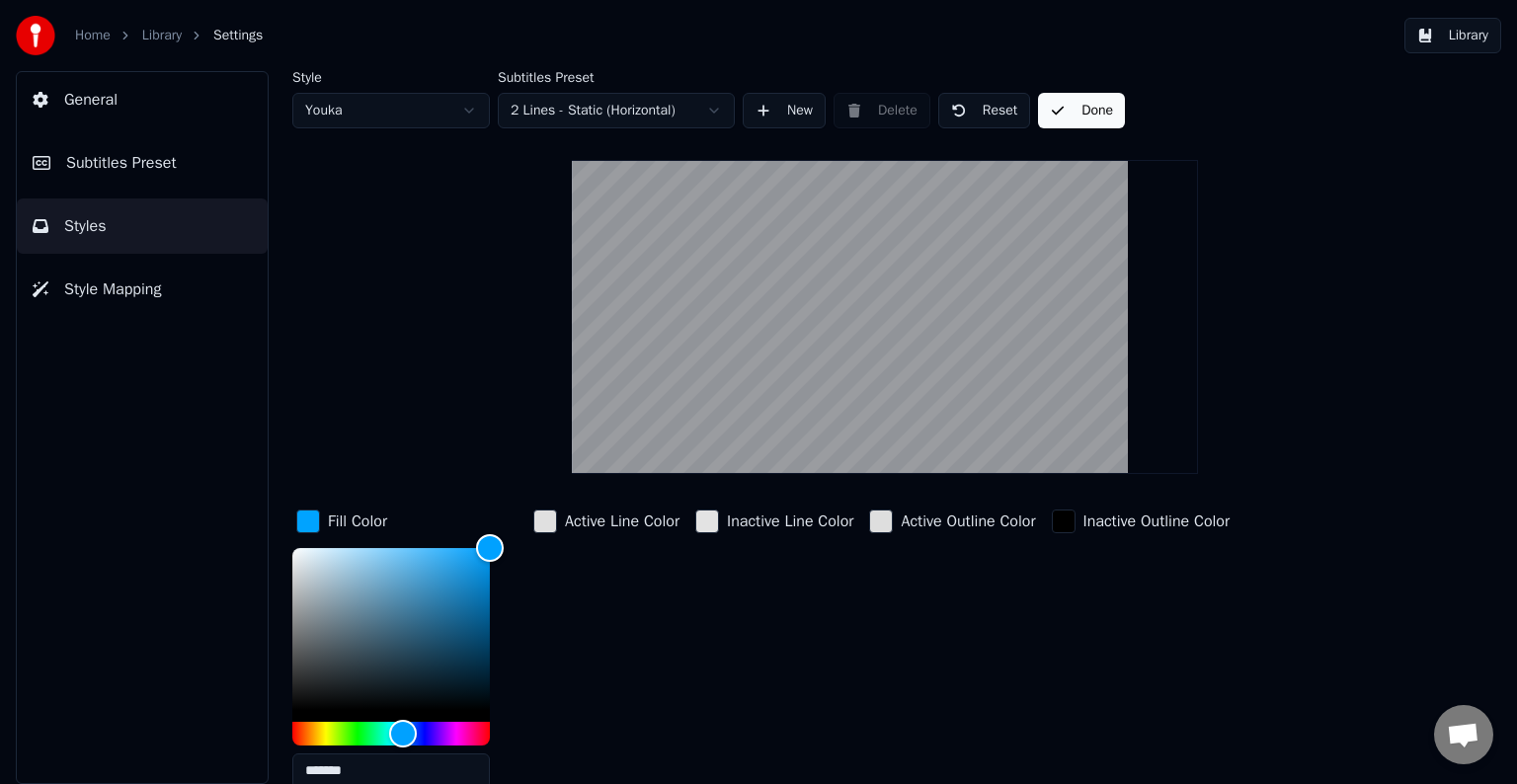 click on "Subtitles Preset" at bounding box center (142, 163) 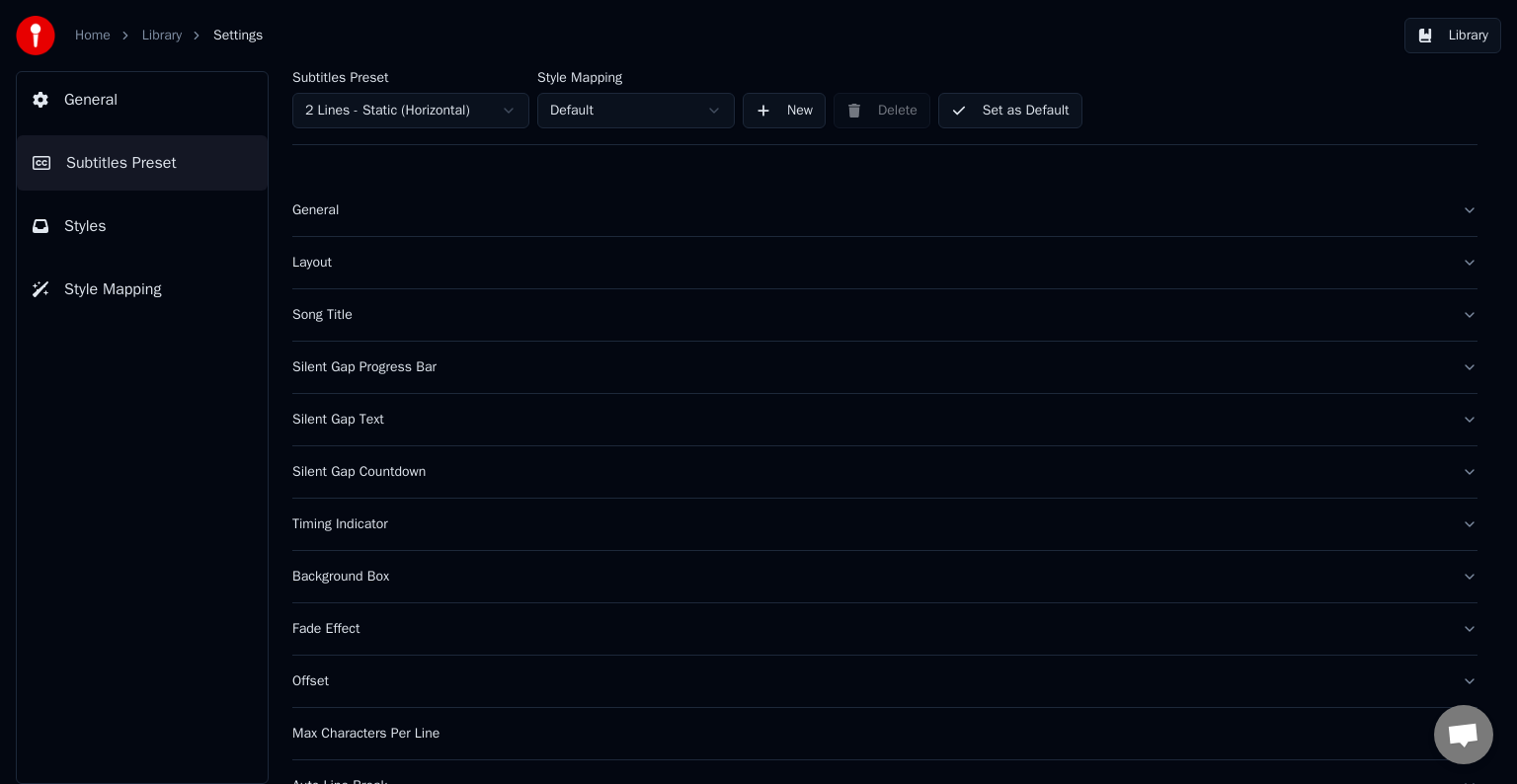 click on "Set as Default" at bounding box center (1010, 111) 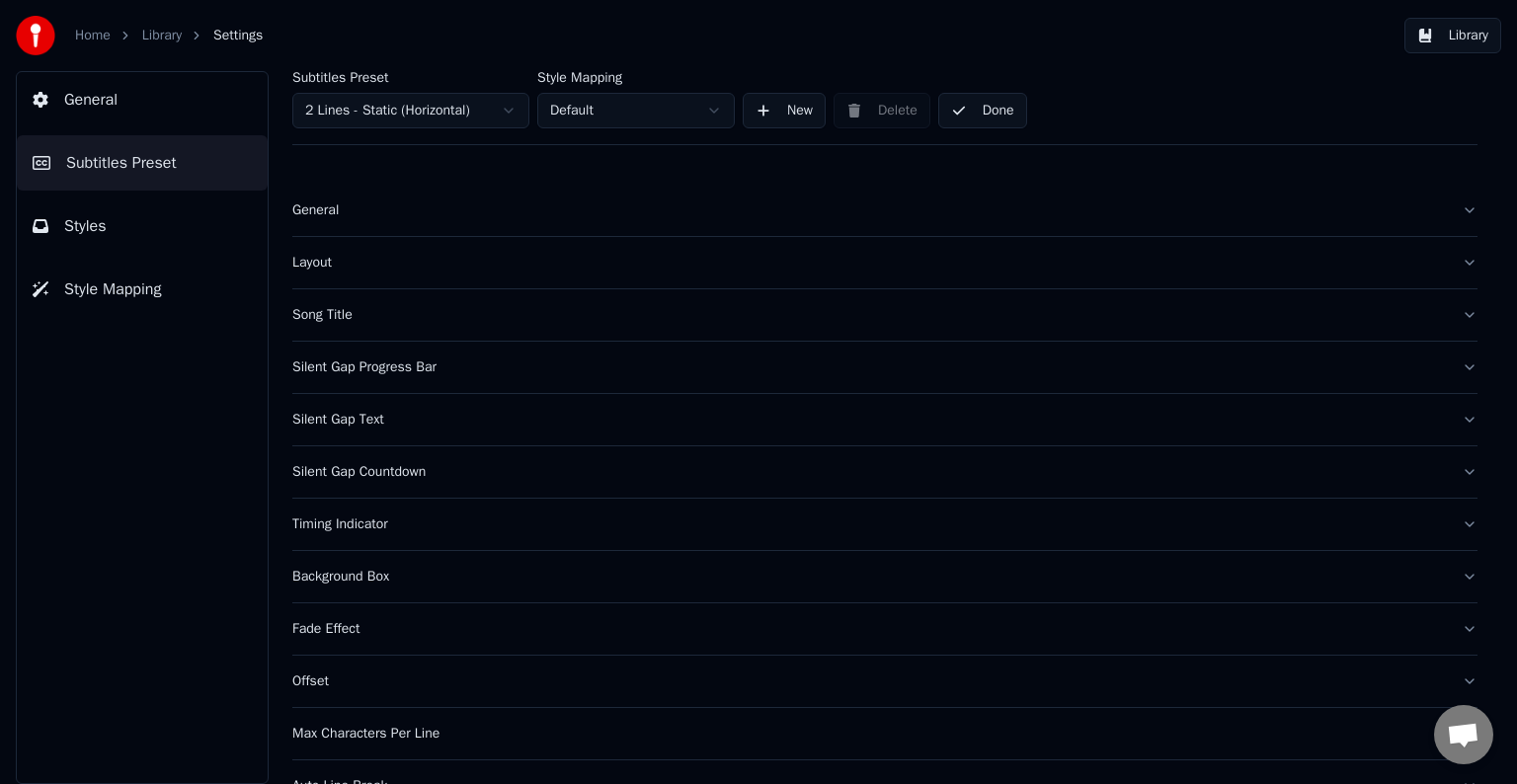 click on "Library" at bounding box center (1453, 36) 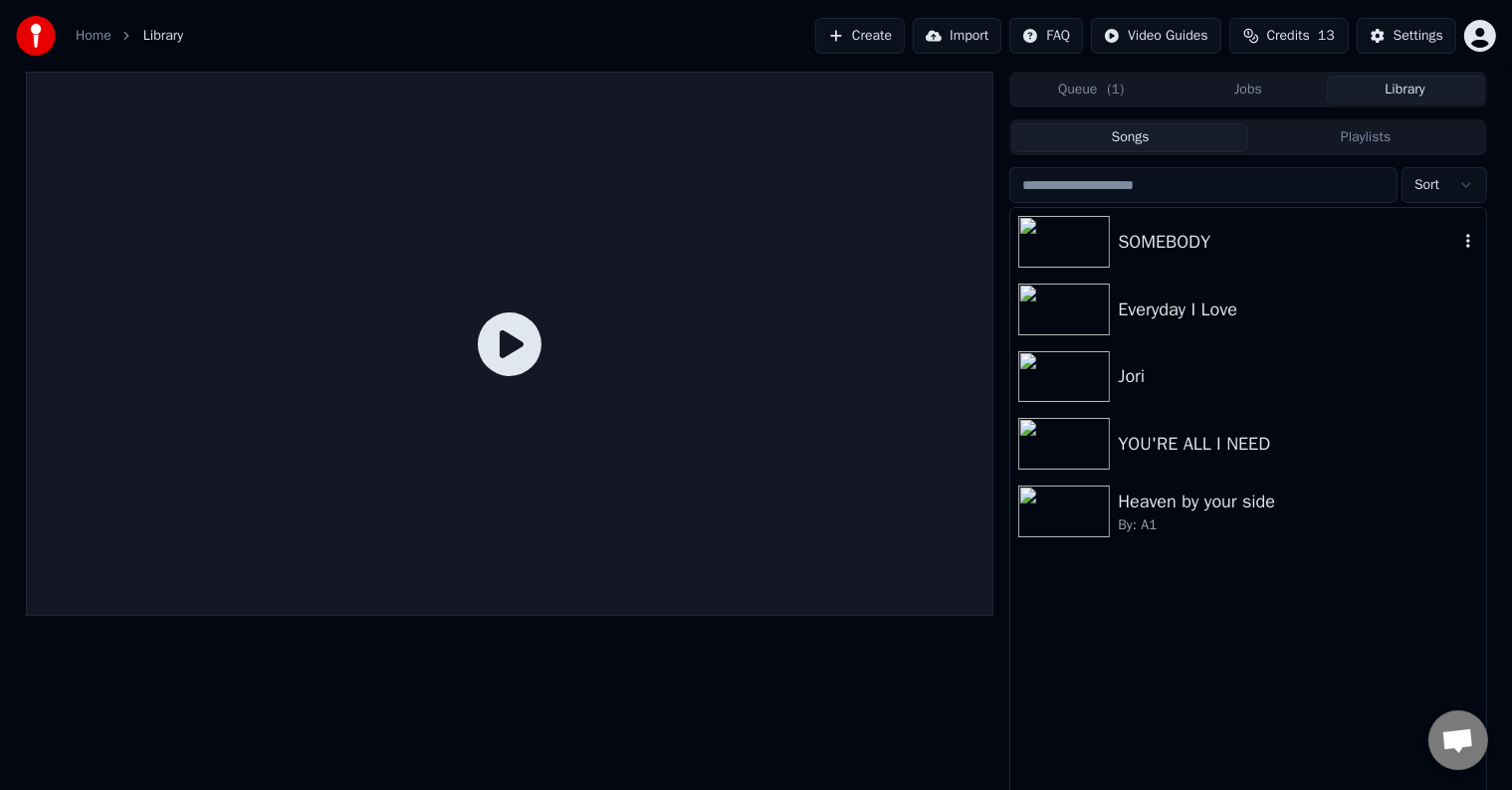 click on "SOMEBODY" at bounding box center [1287, 242] 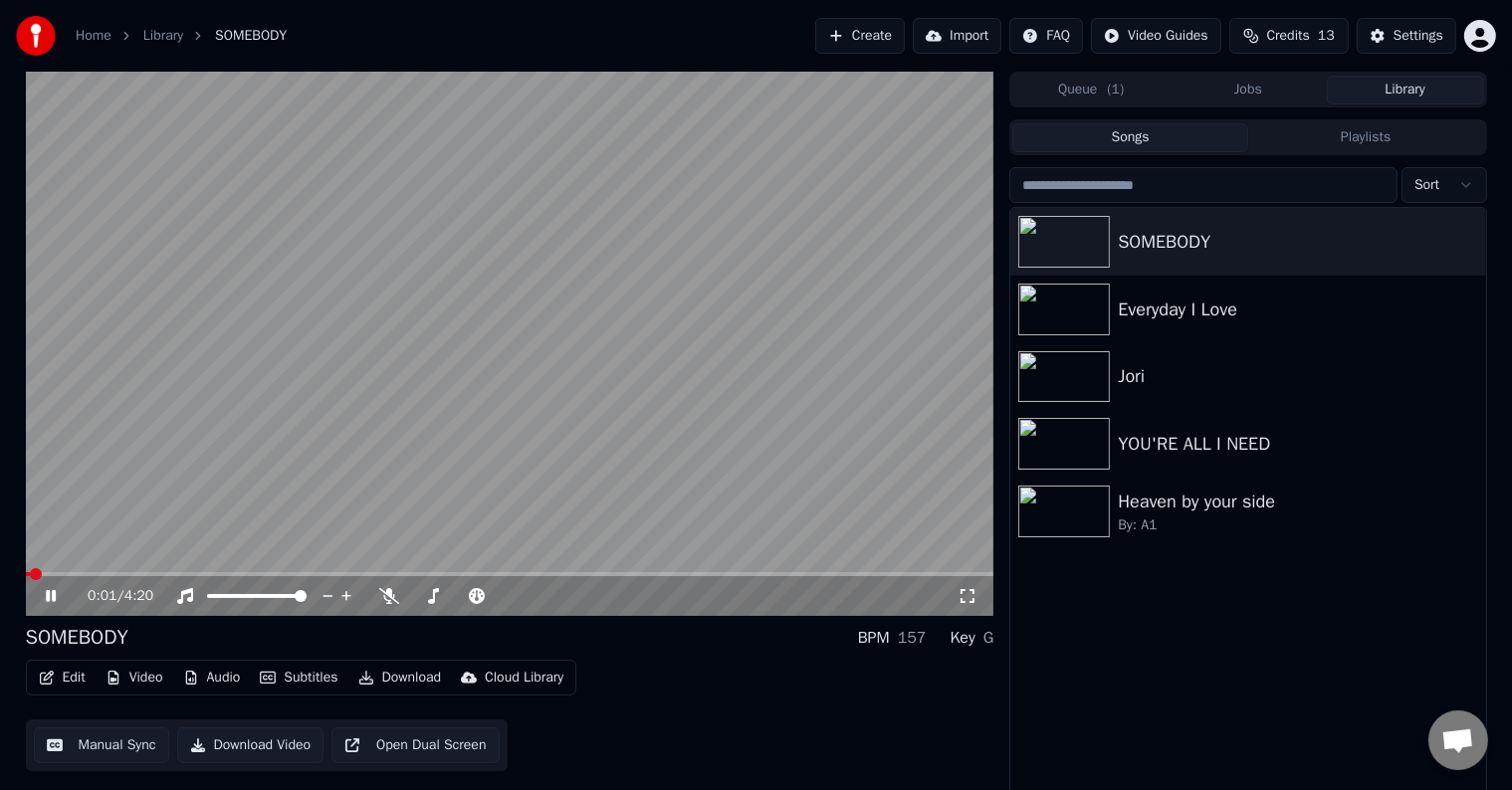 click at bounding box center [510, 343] 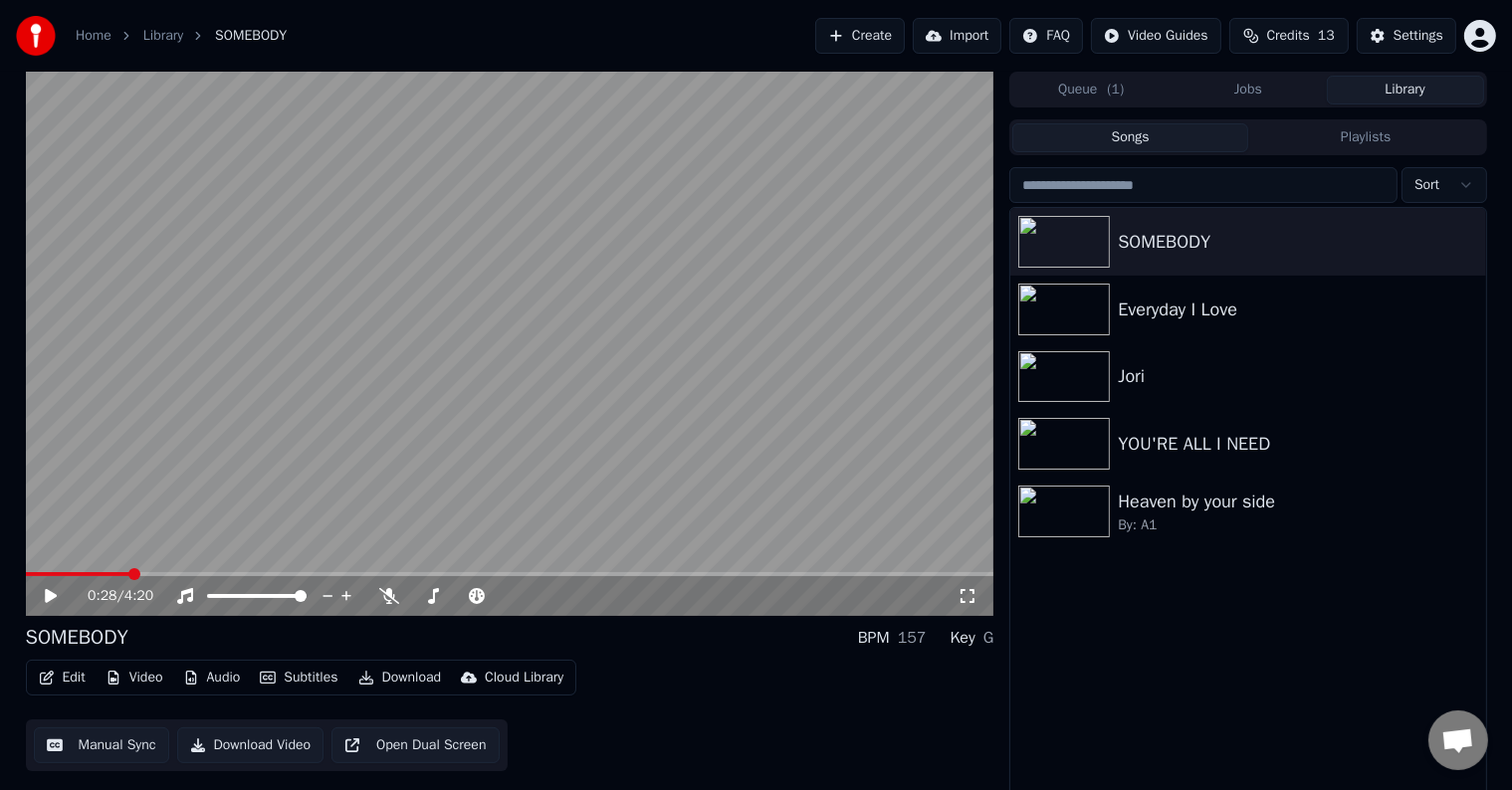 click at bounding box center [510, 574] 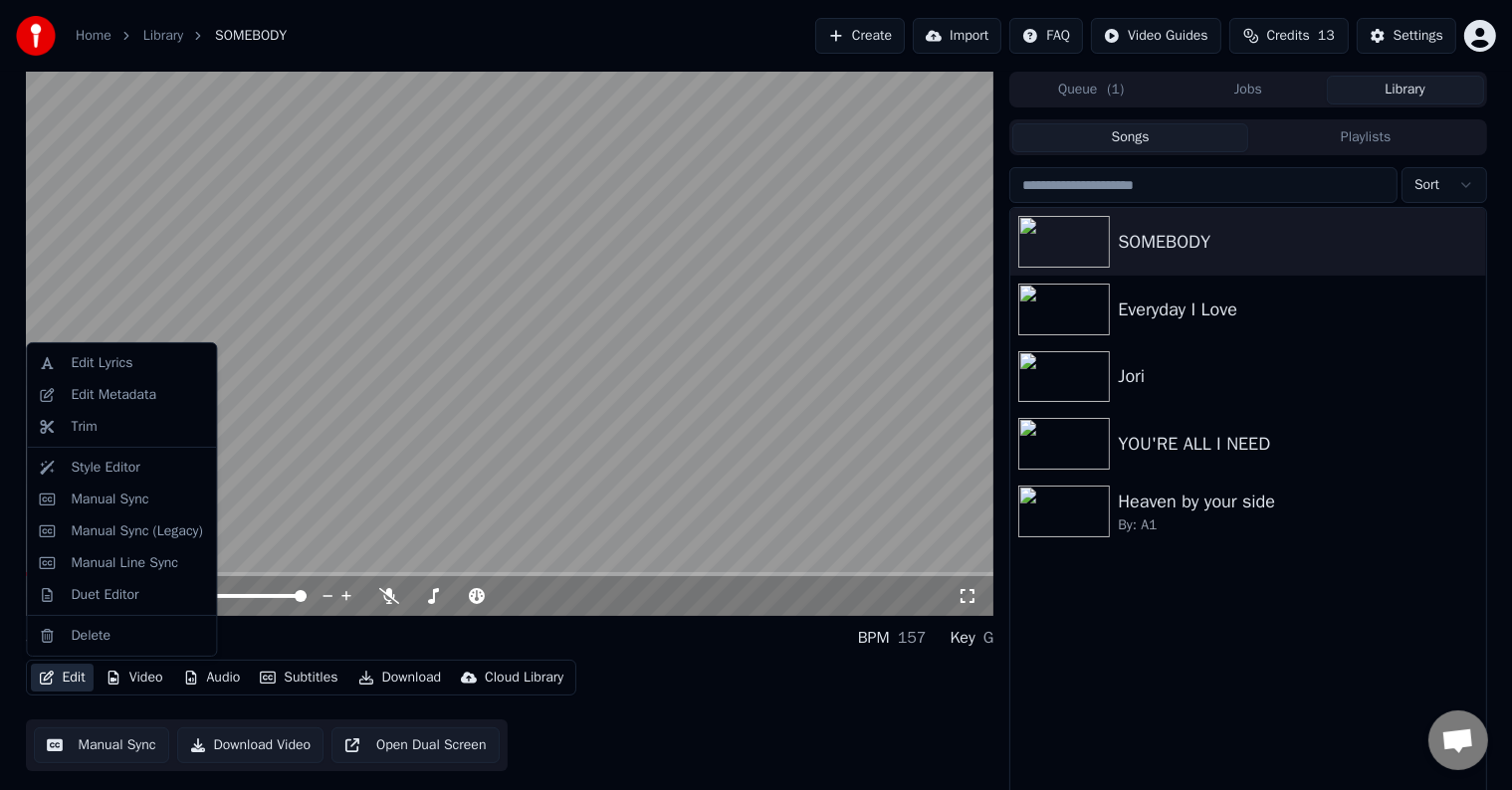 click on "Edit" at bounding box center (62, 678) 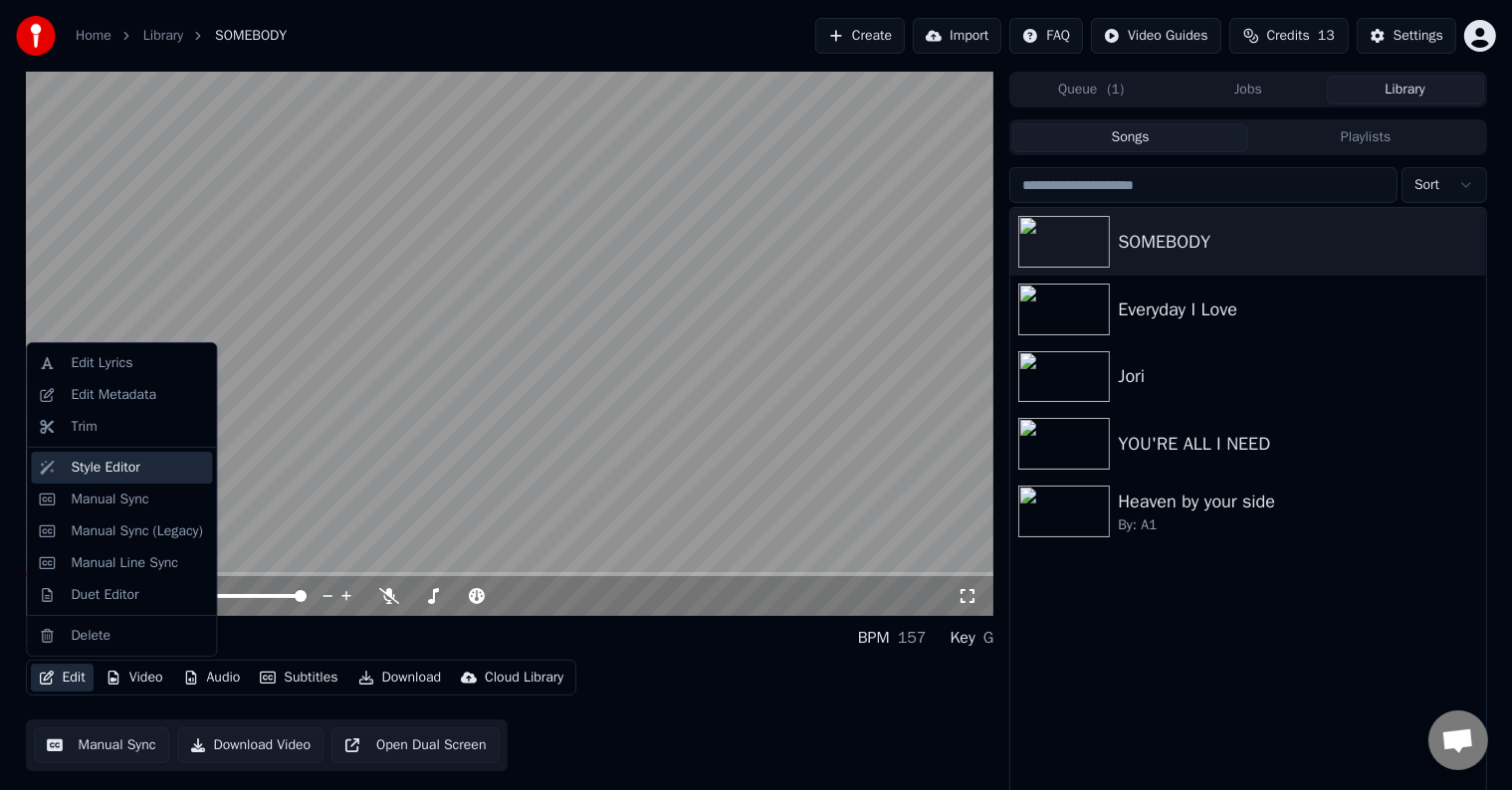 click on "Style Editor" at bounding box center [105, 468] 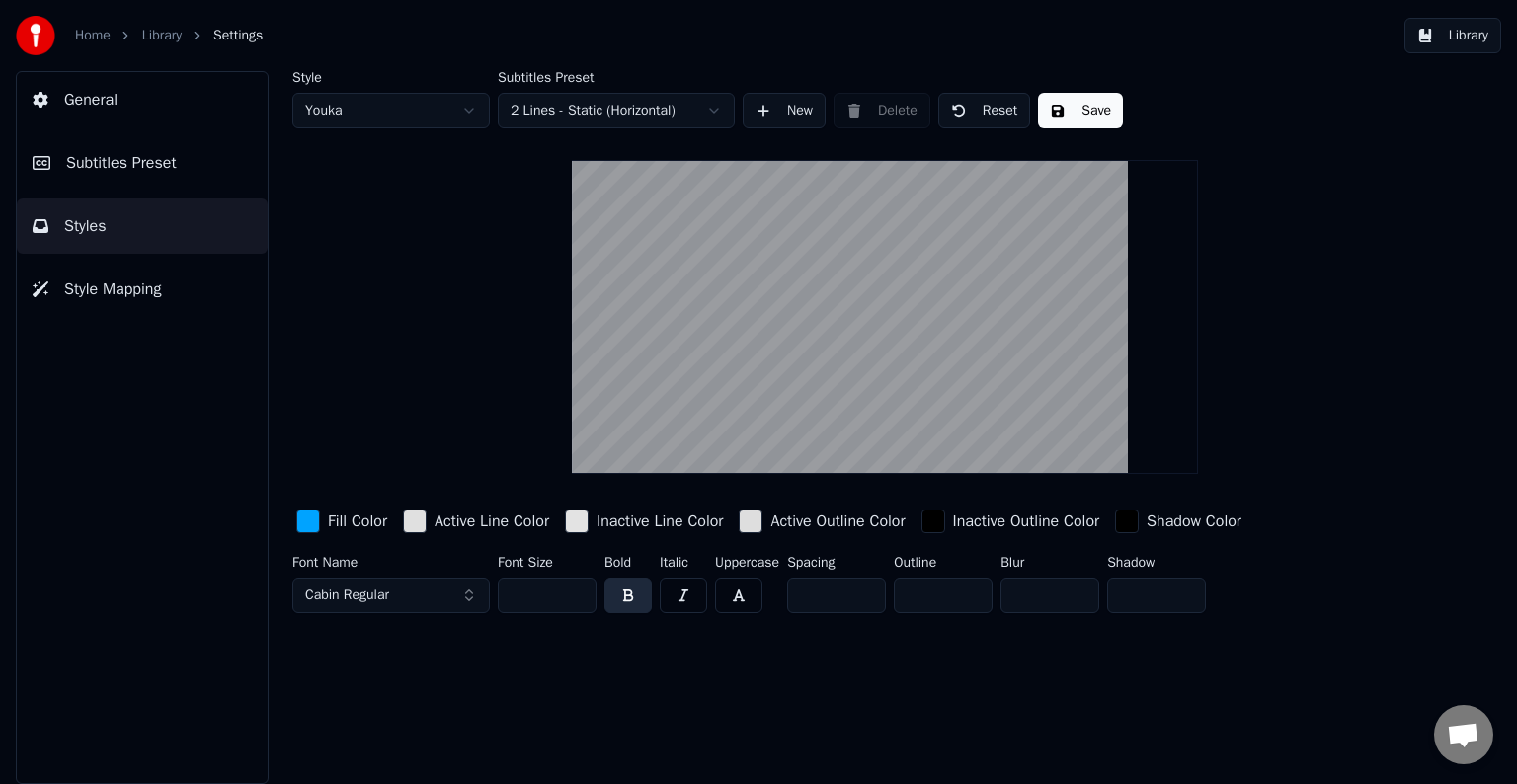 click at bounding box center [308, 521] 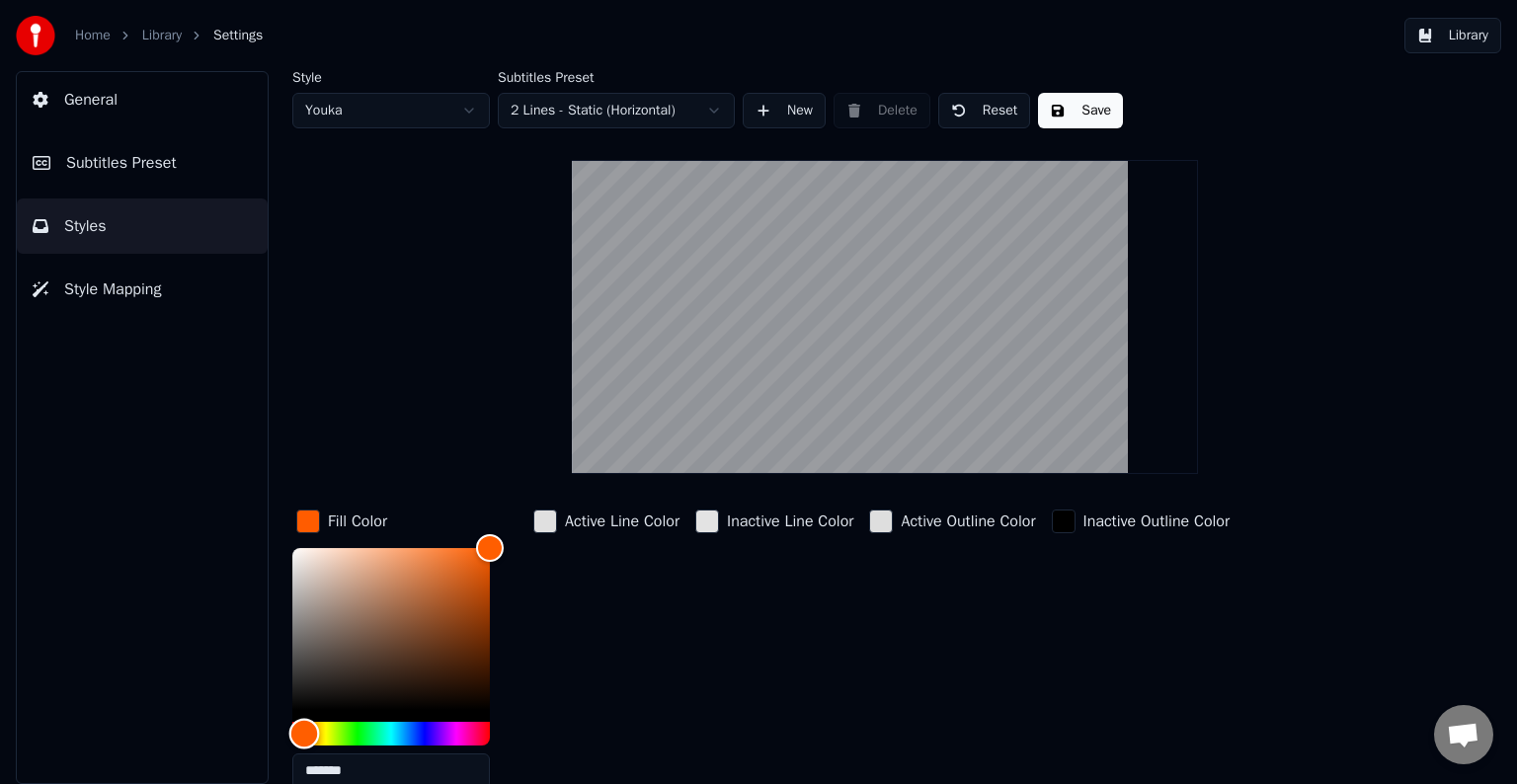type on "*******" 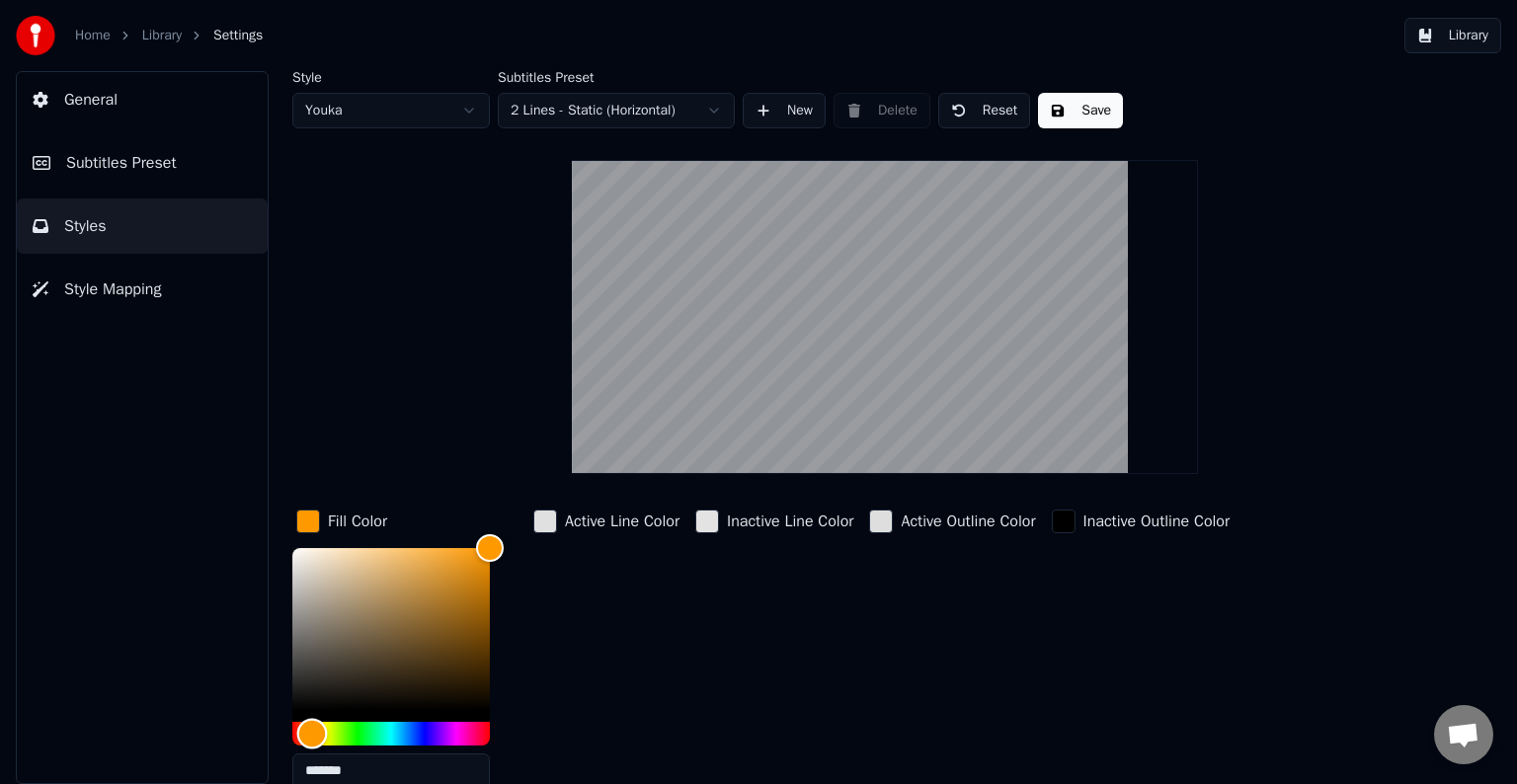 drag, startPoint x: 396, startPoint y: 731, endPoint x: 312, endPoint y: 711, distance: 86.34813 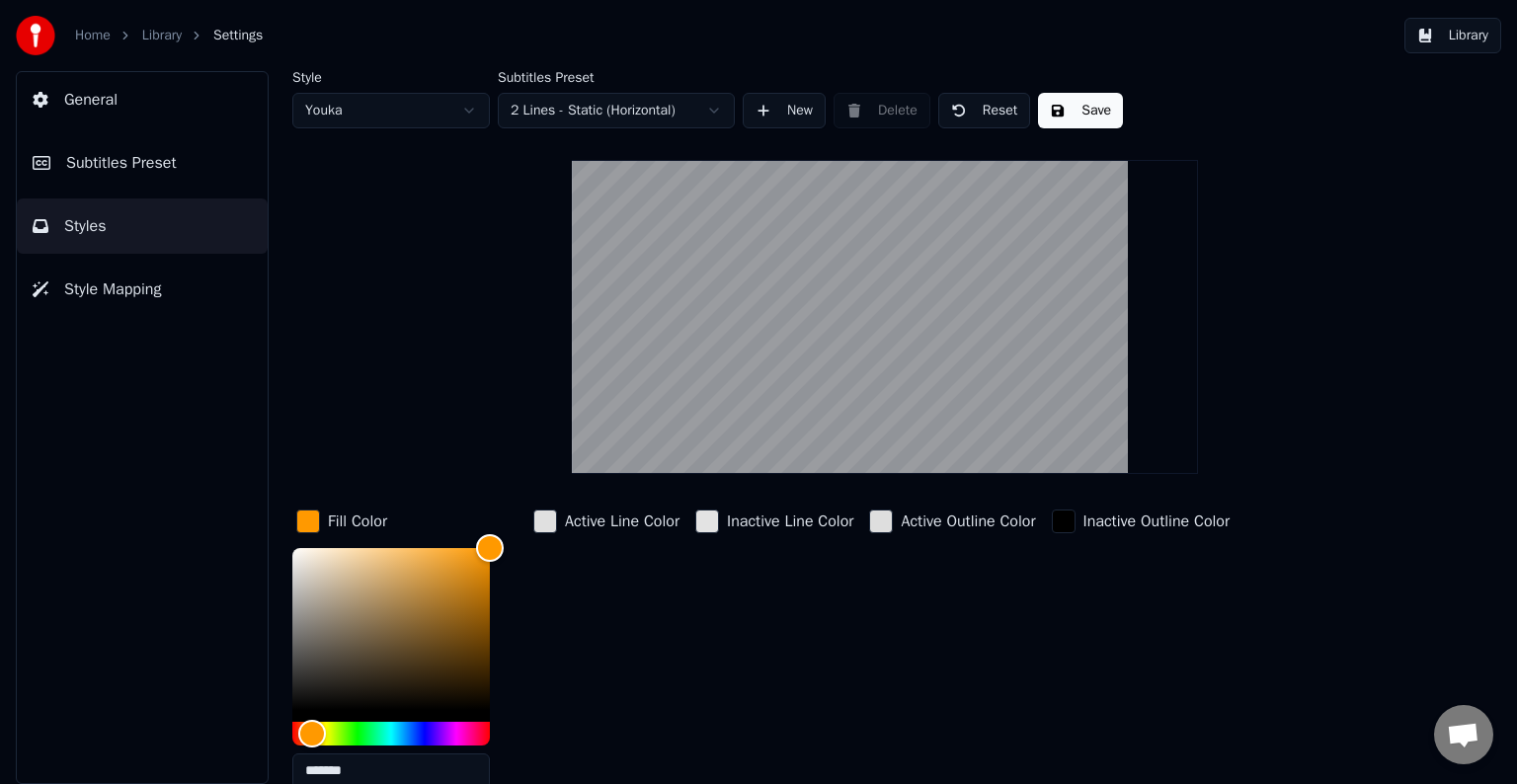 click at bounding box center (308, 521) 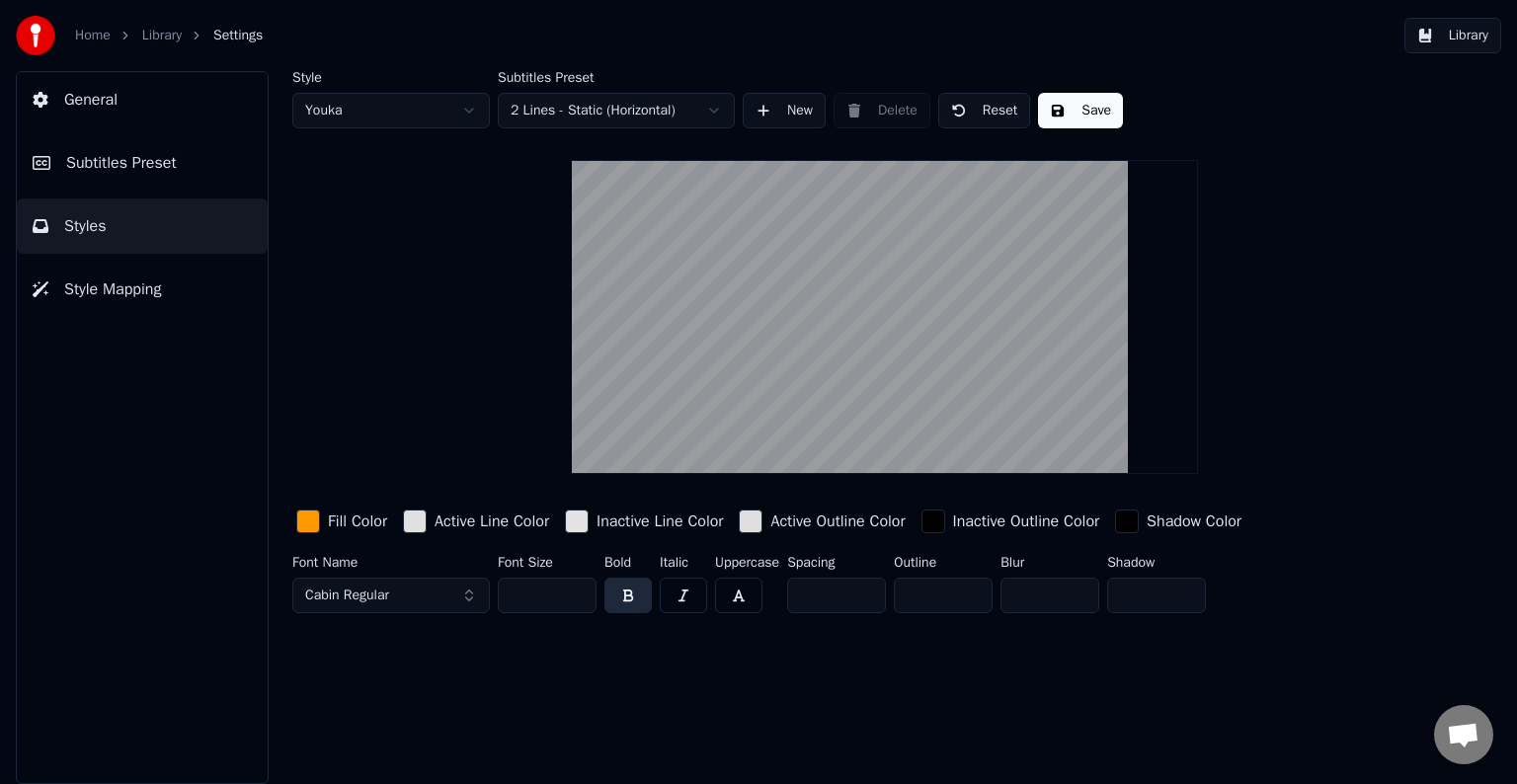 click on "Save" at bounding box center (1080, 111) 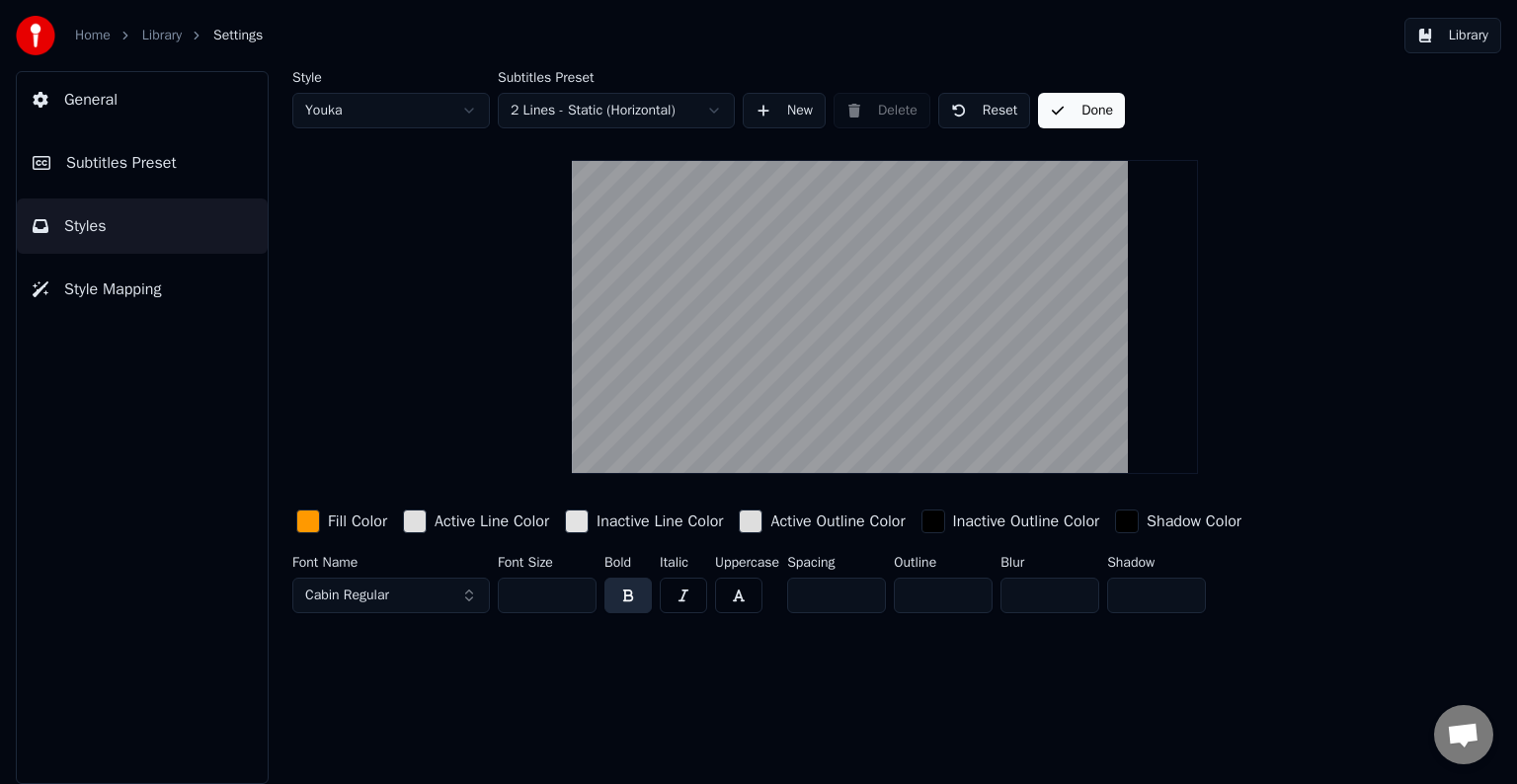 click on "Subtitles Preset" at bounding box center [142, 163] 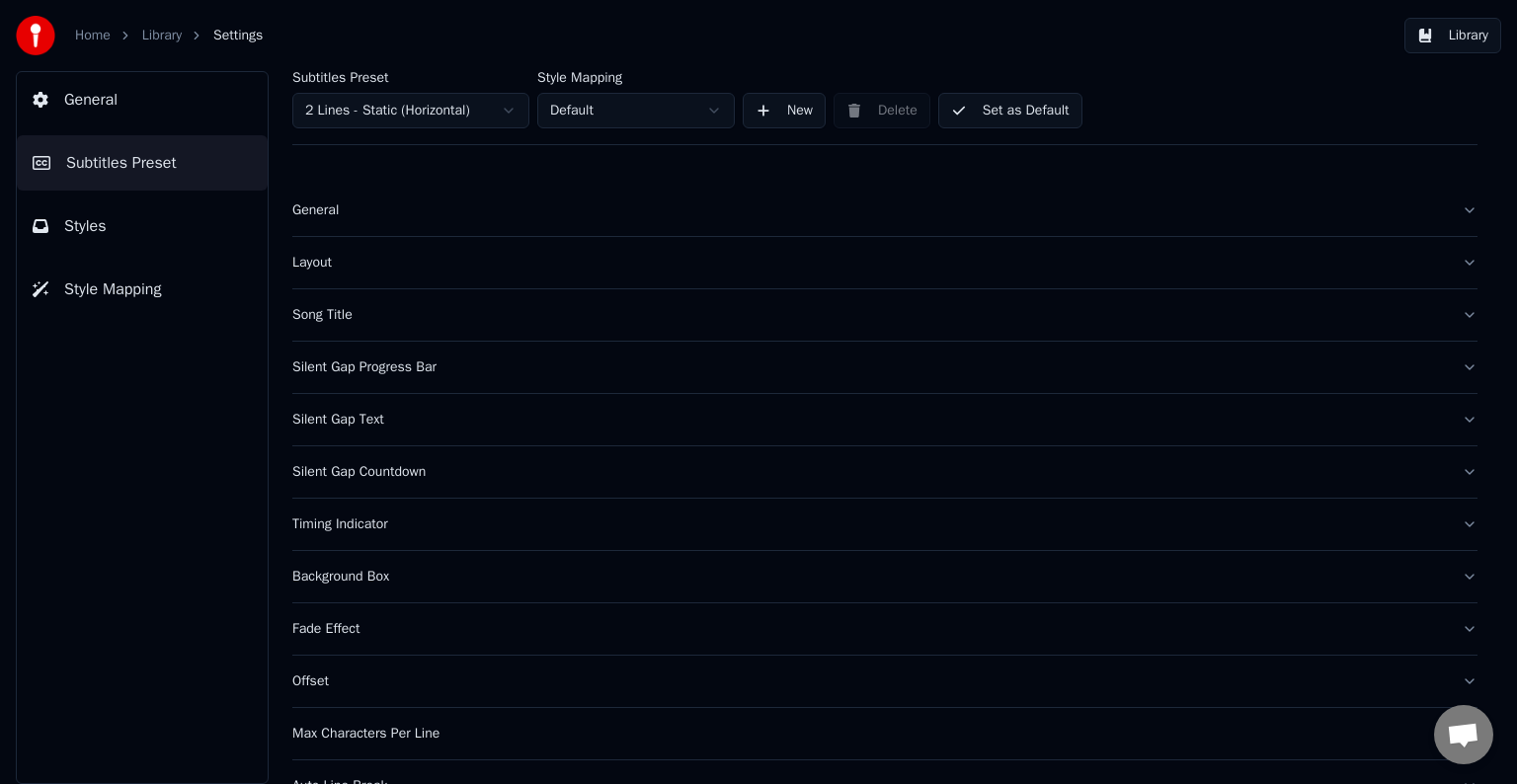 click on "Set as Default" at bounding box center [1010, 111] 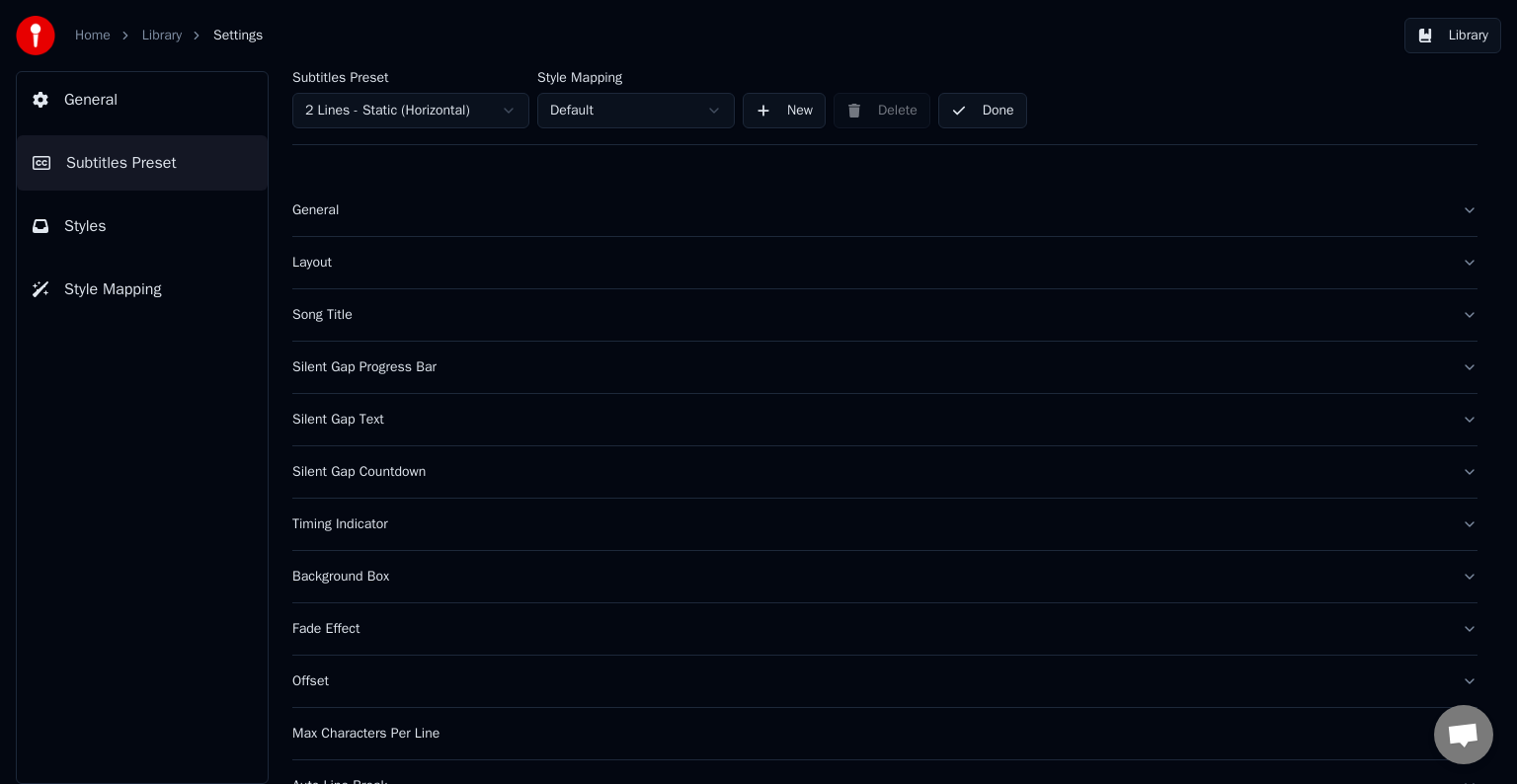 click on "Library" at bounding box center (1453, 36) 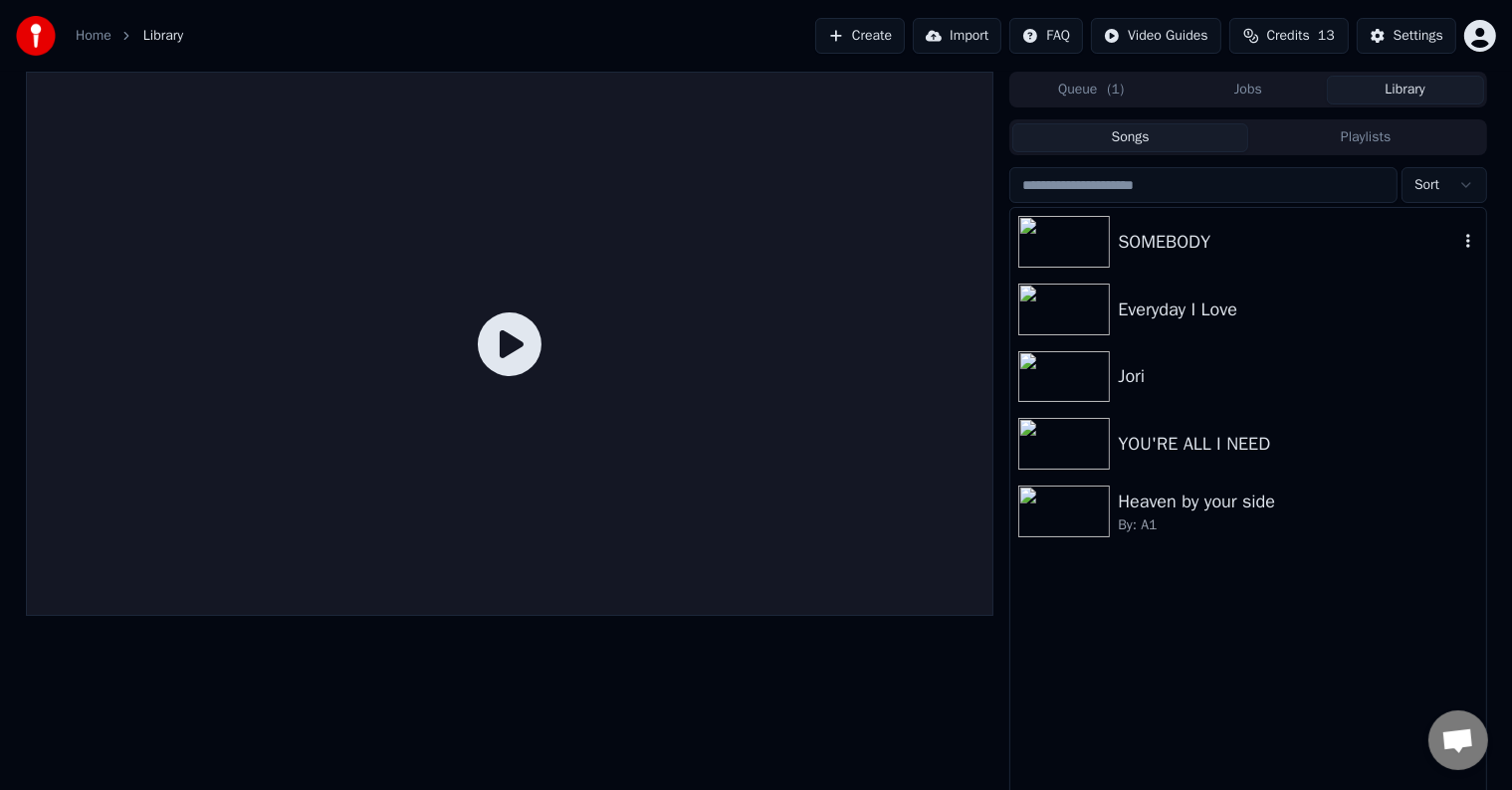 click on "SOMEBODY" at bounding box center (1287, 242) 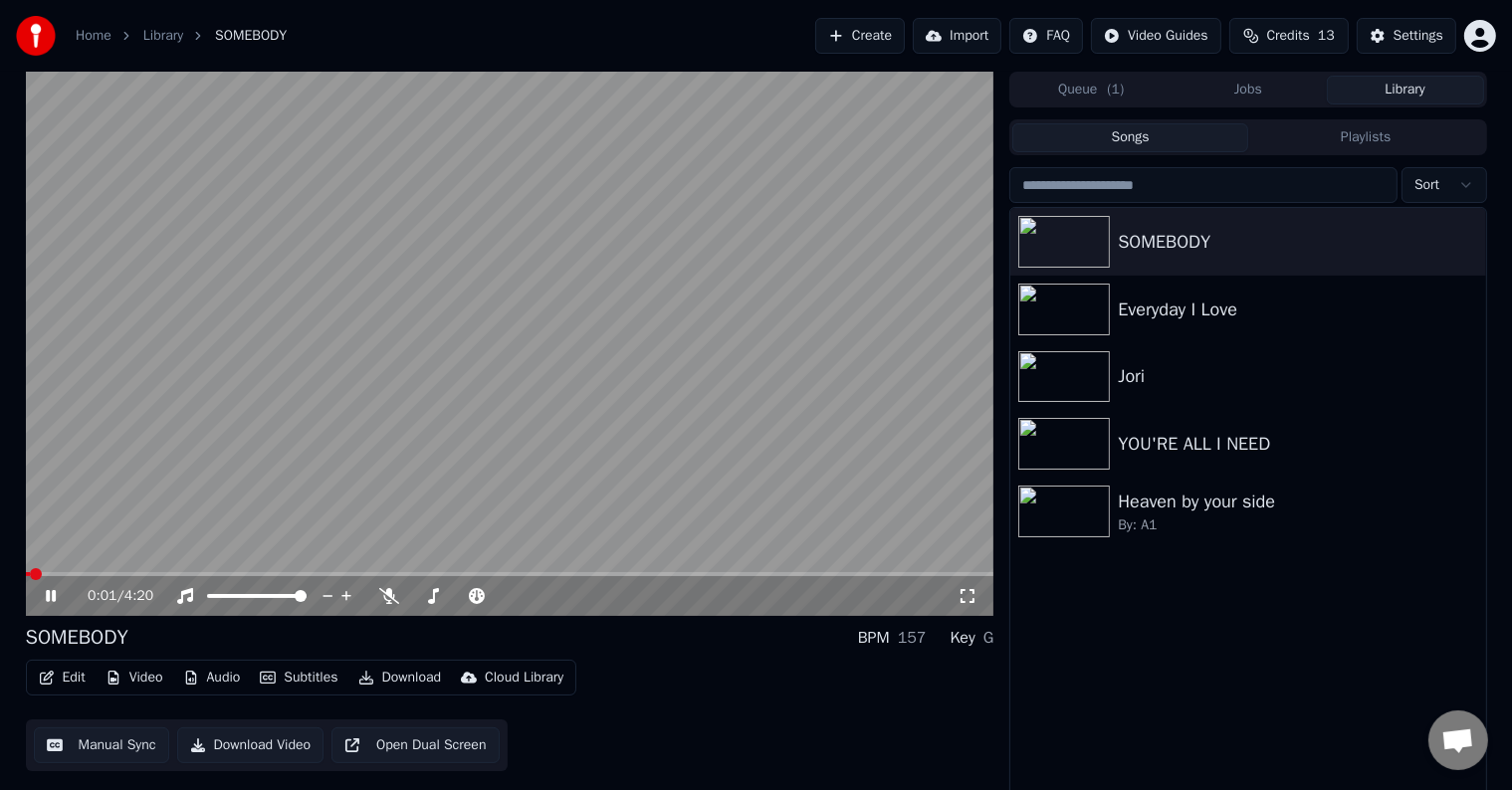 click at bounding box center (510, 343) 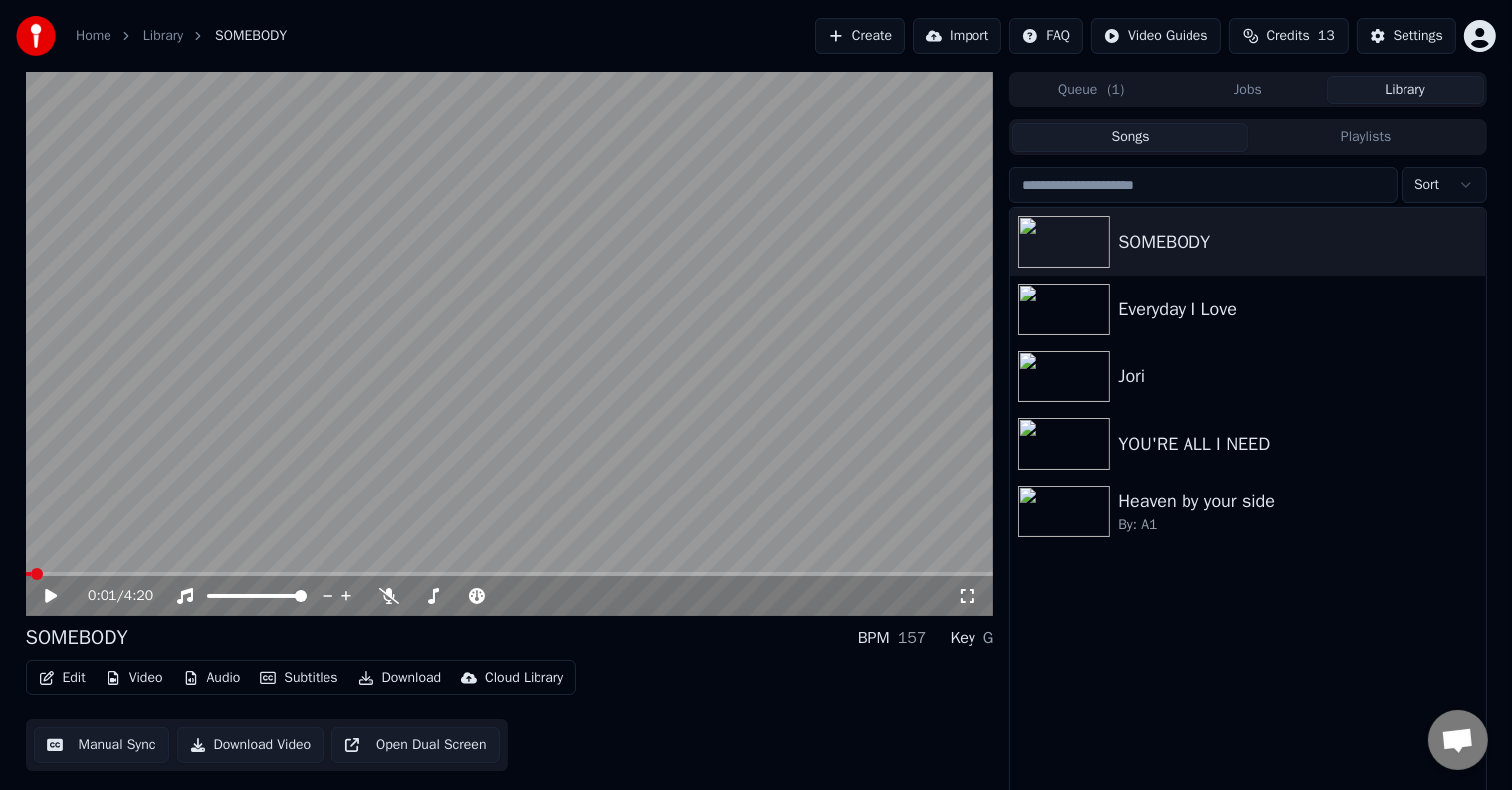 click at bounding box center [510, 343] 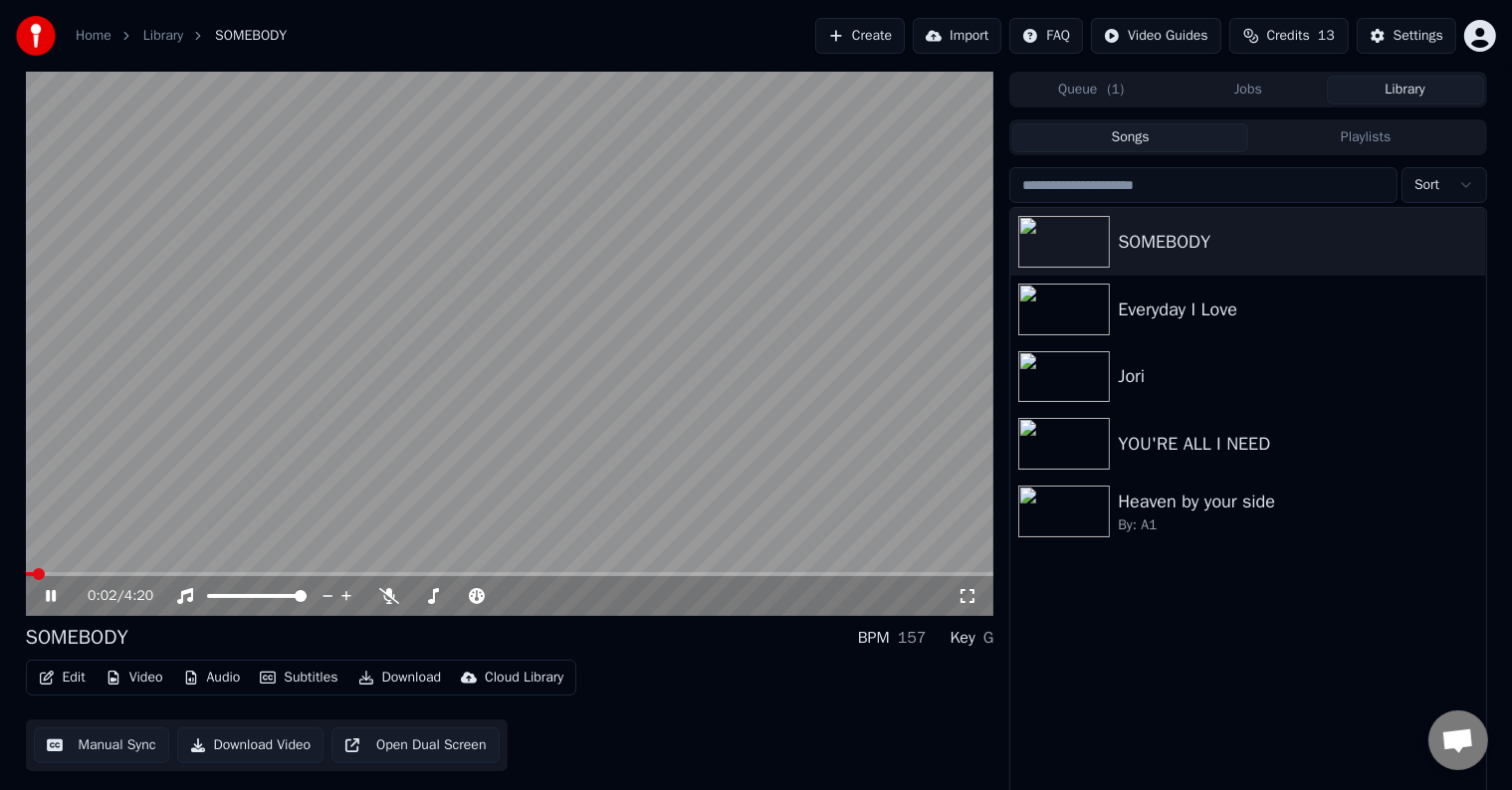 click at bounding box center [510, 574] 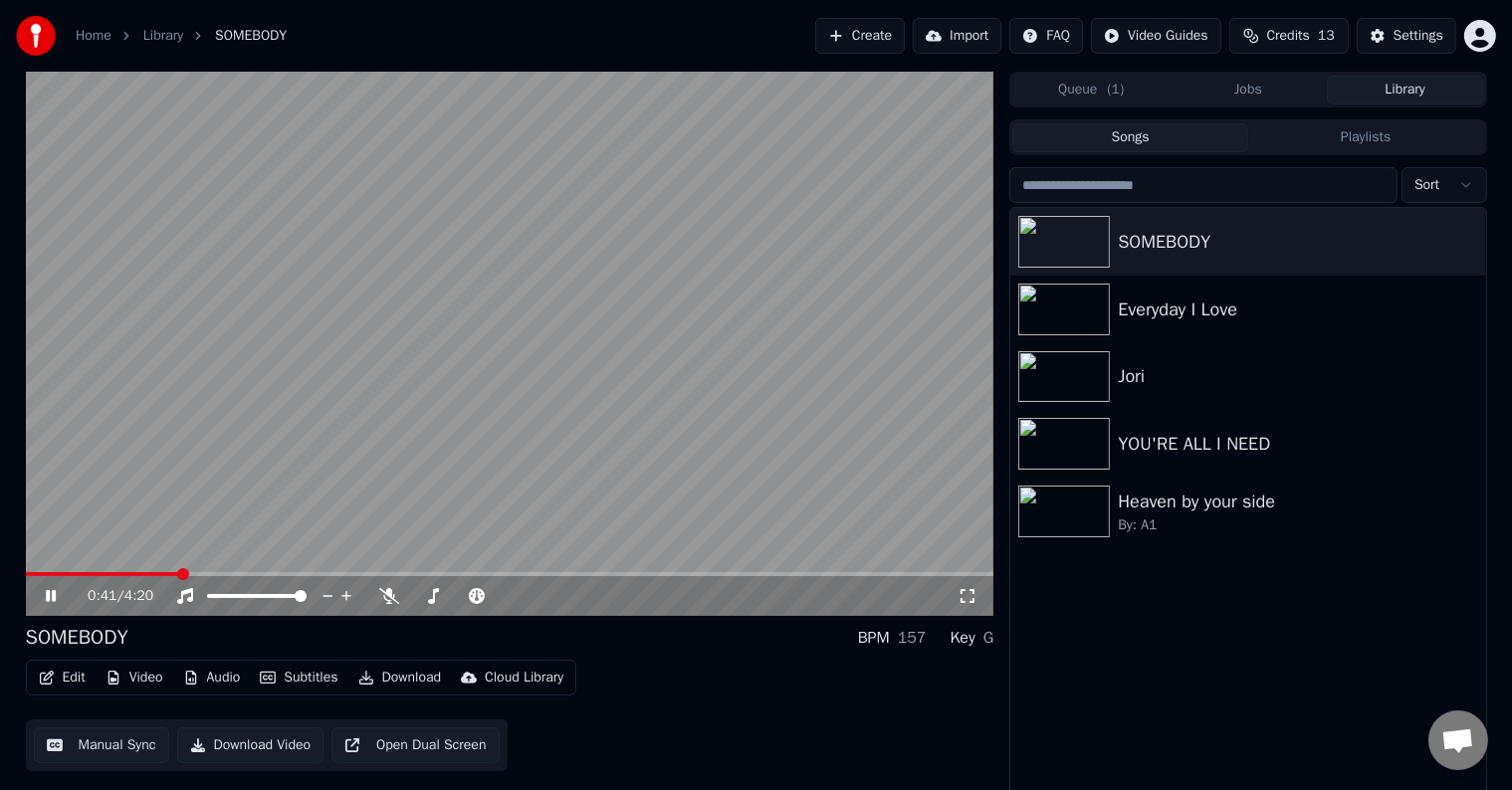 click on "Edit" at bounding box center [62, 678] 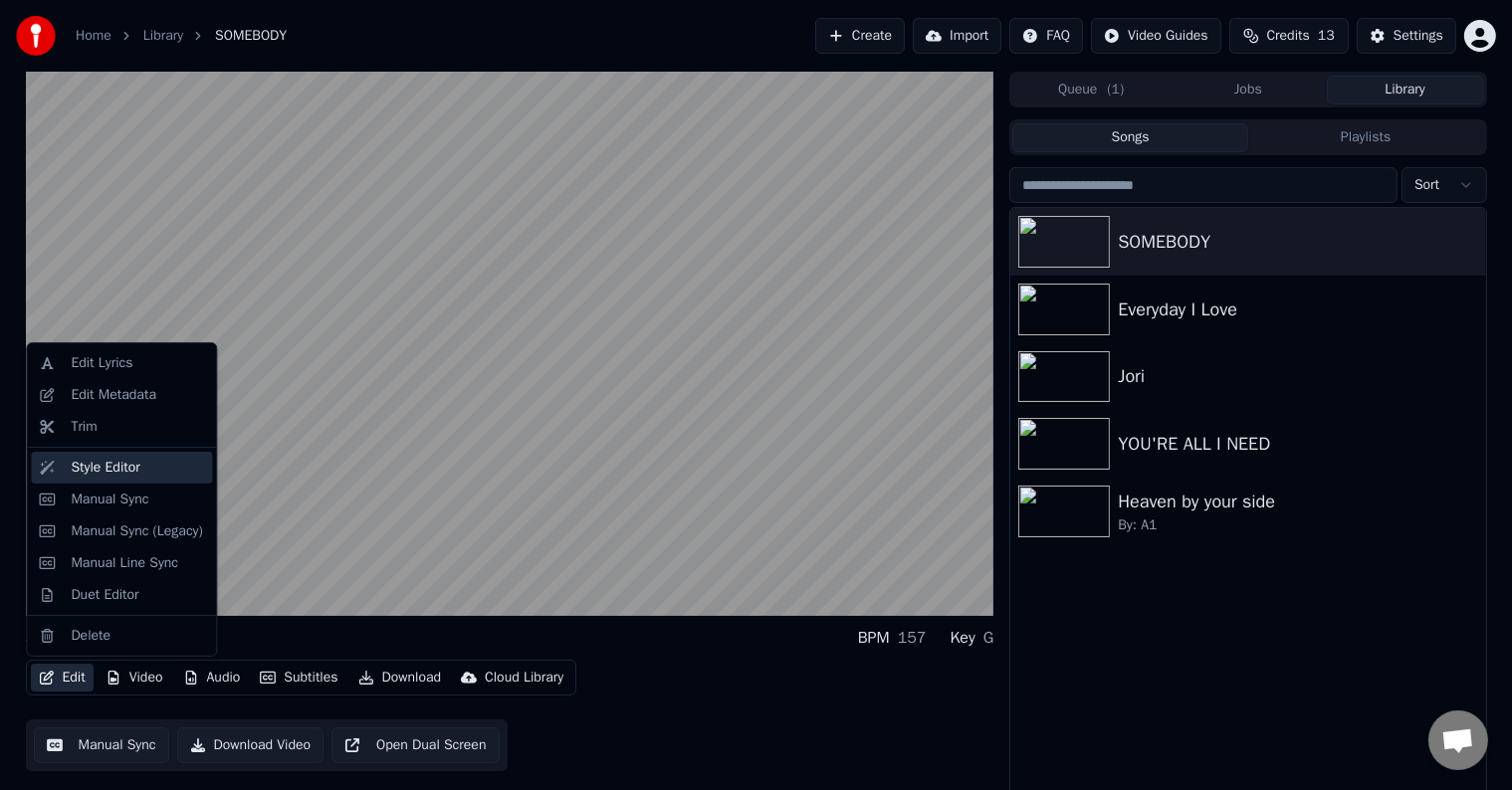 click on "Style Editor" at bounding box center [105, 468] 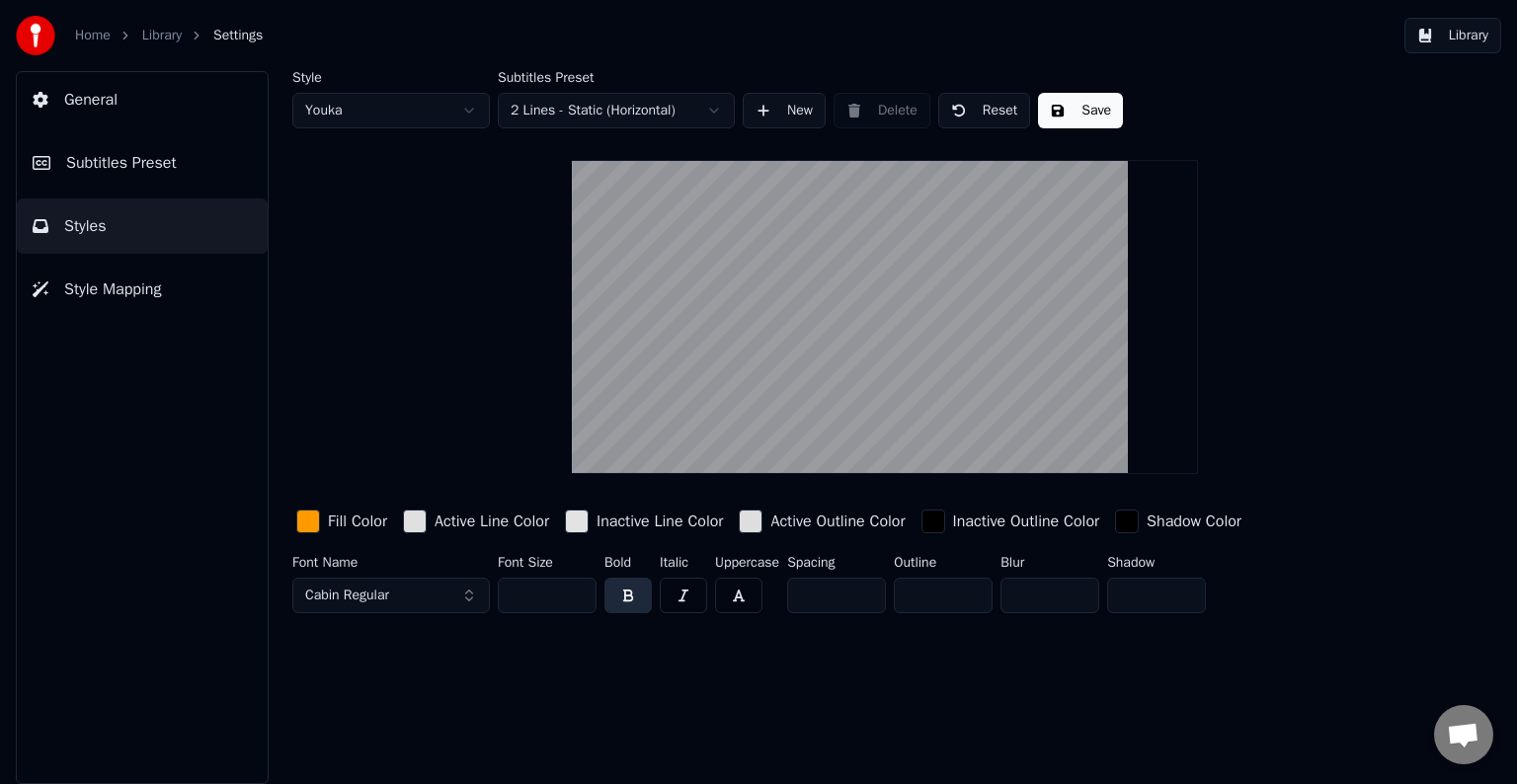 click at bounding box center (415, 521) 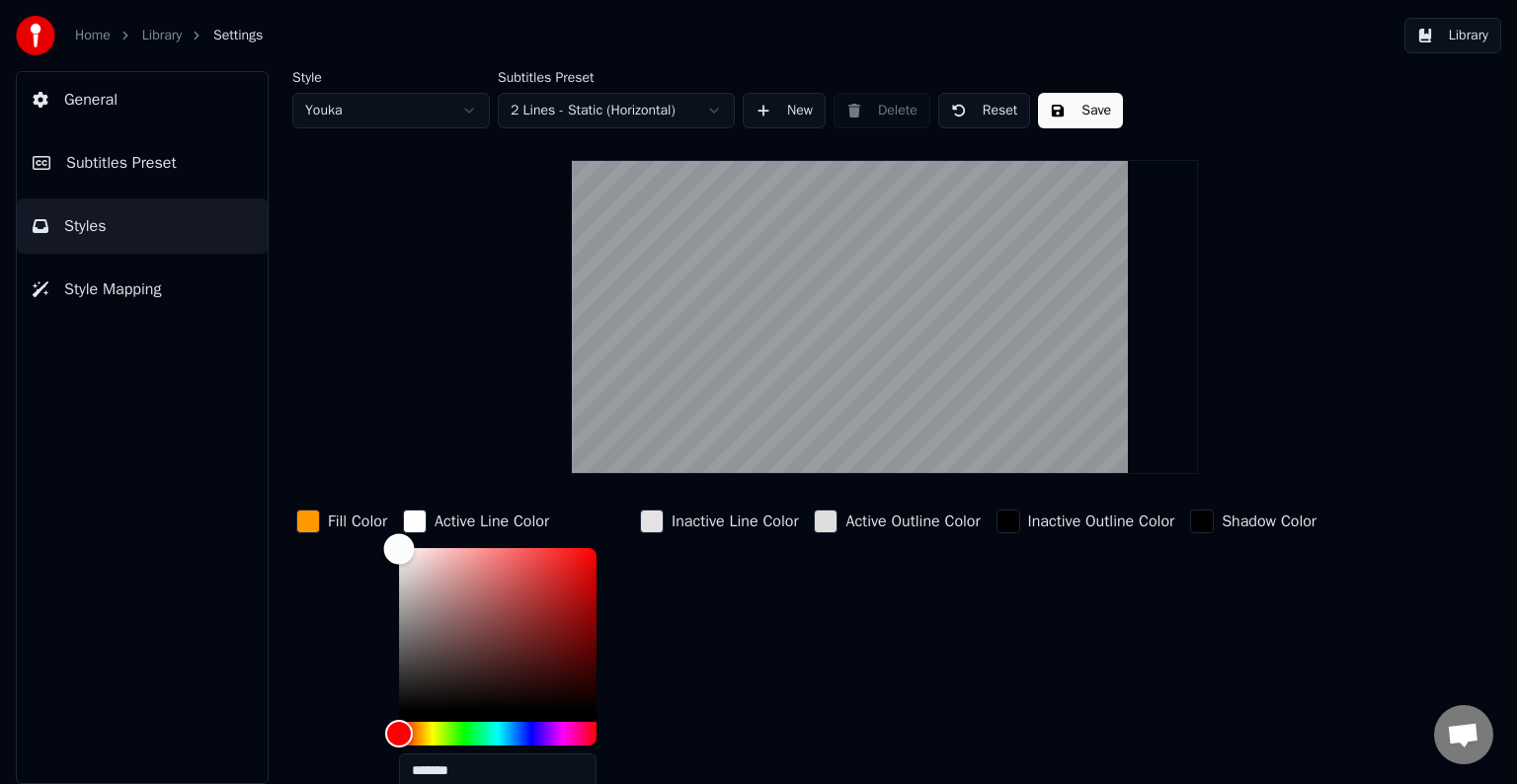 type on "*******" 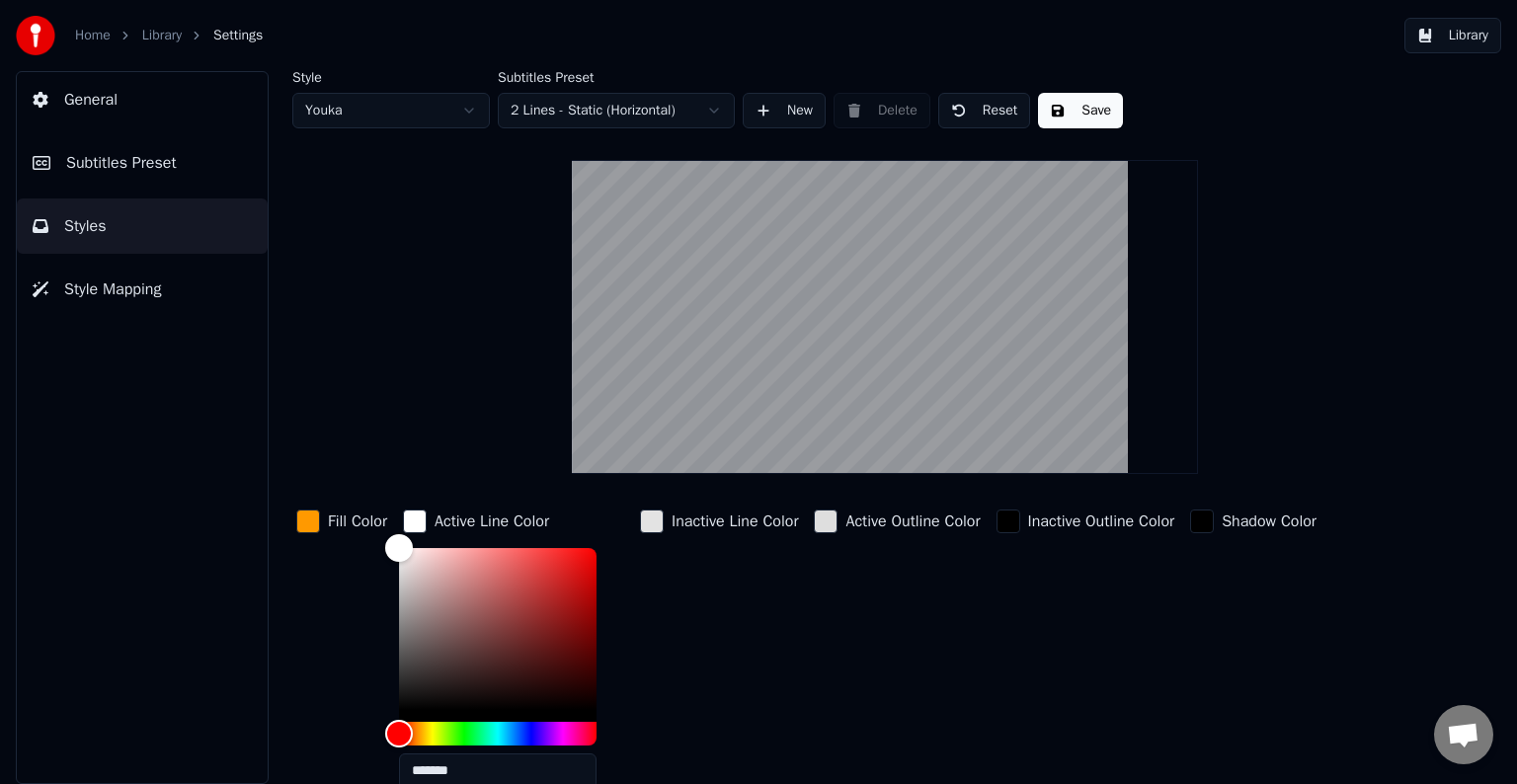 click at bounding box center [415, 521] 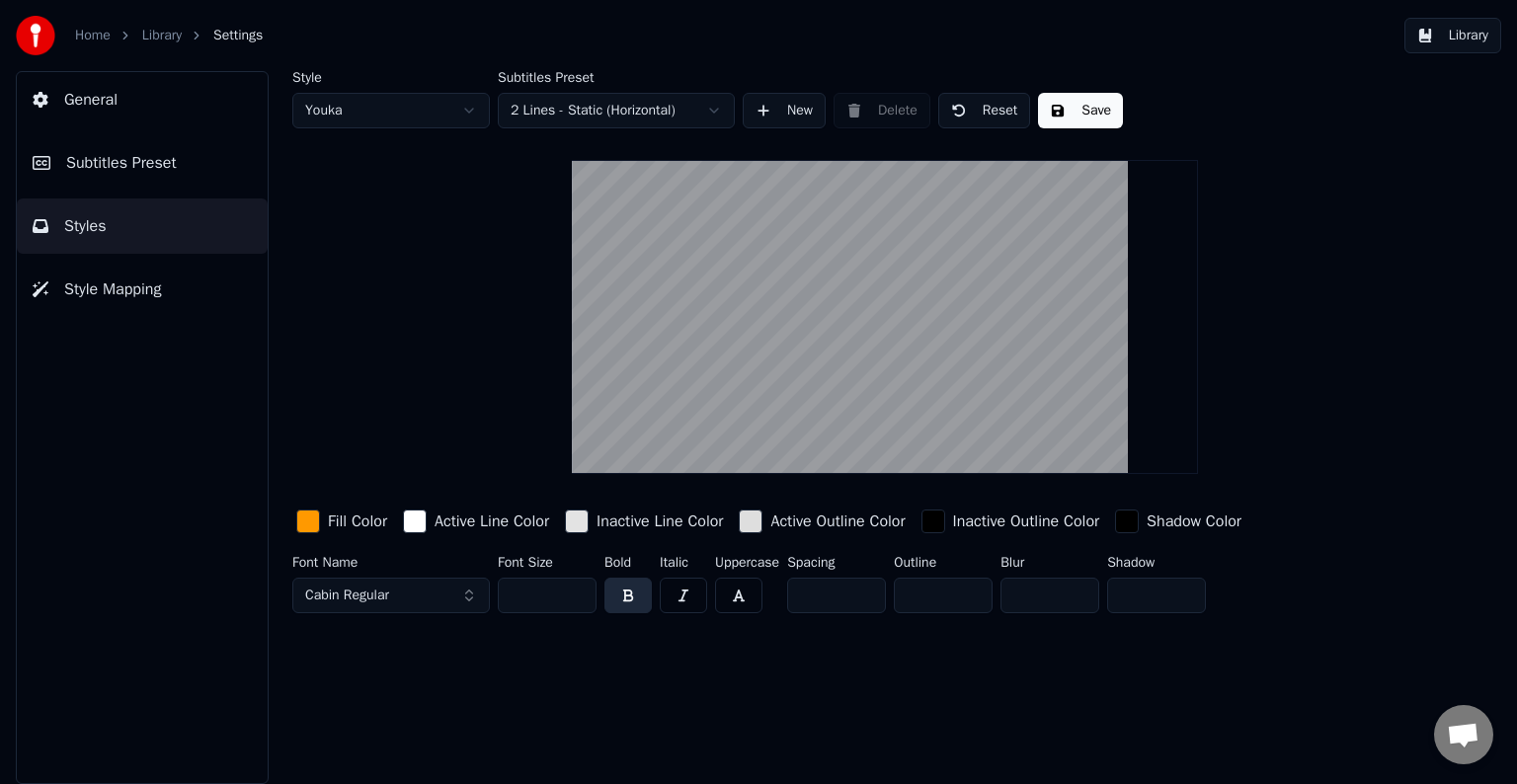 click at bounding box center [751, 521] 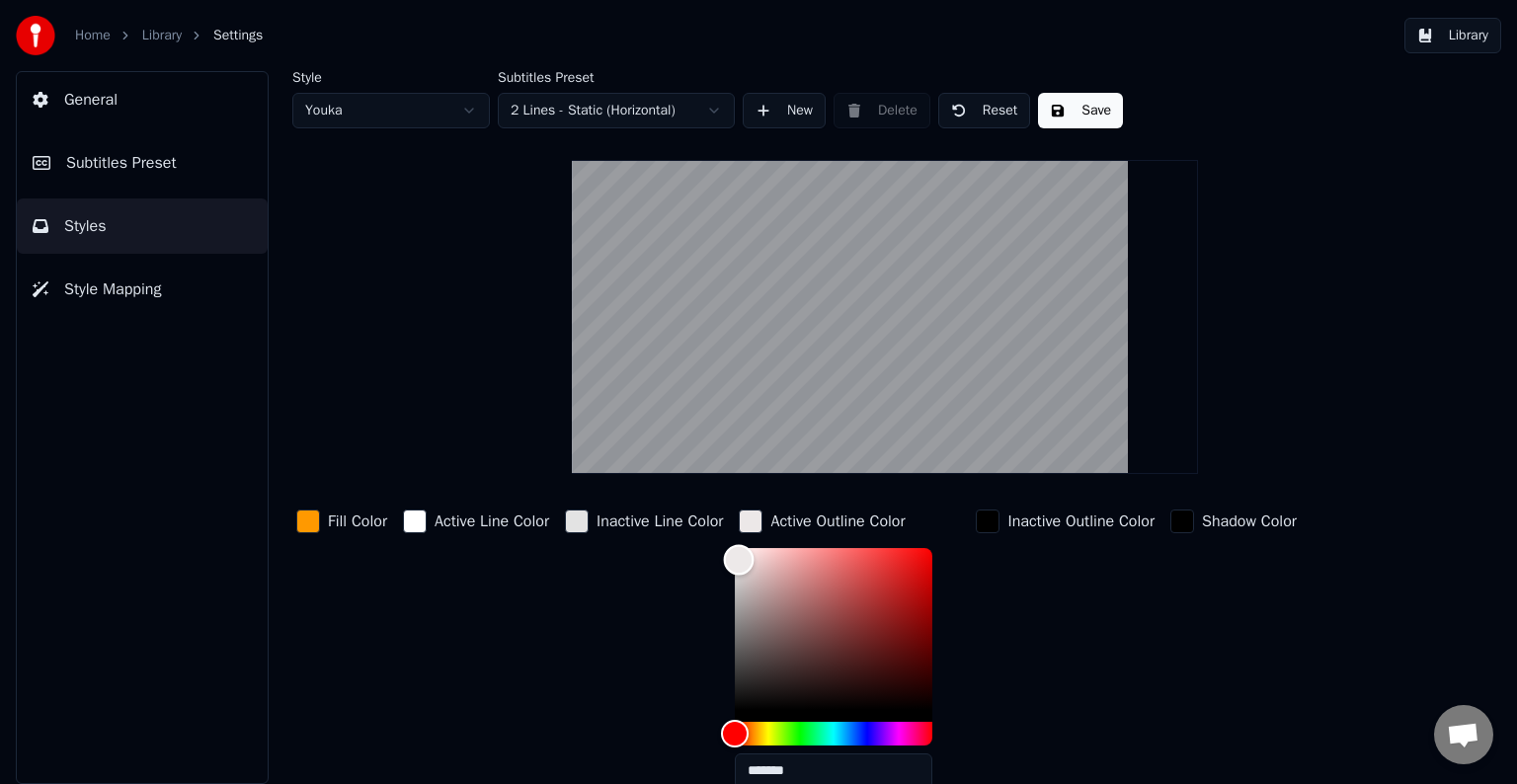 type on "*******" 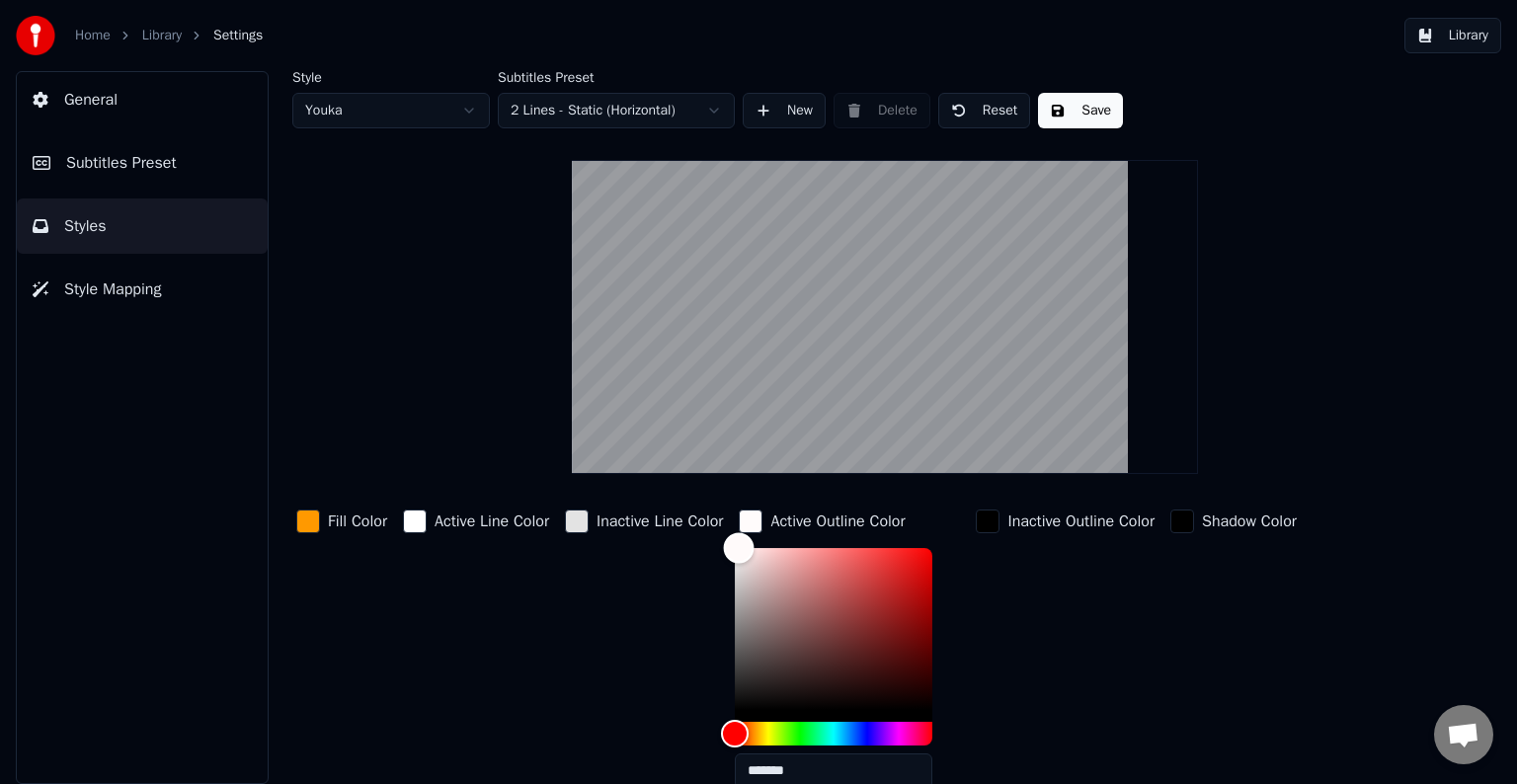 drag, startPoint x: 745, startPoint y: 568, endPoint x: 745, endPoint y: 540, distance: 28 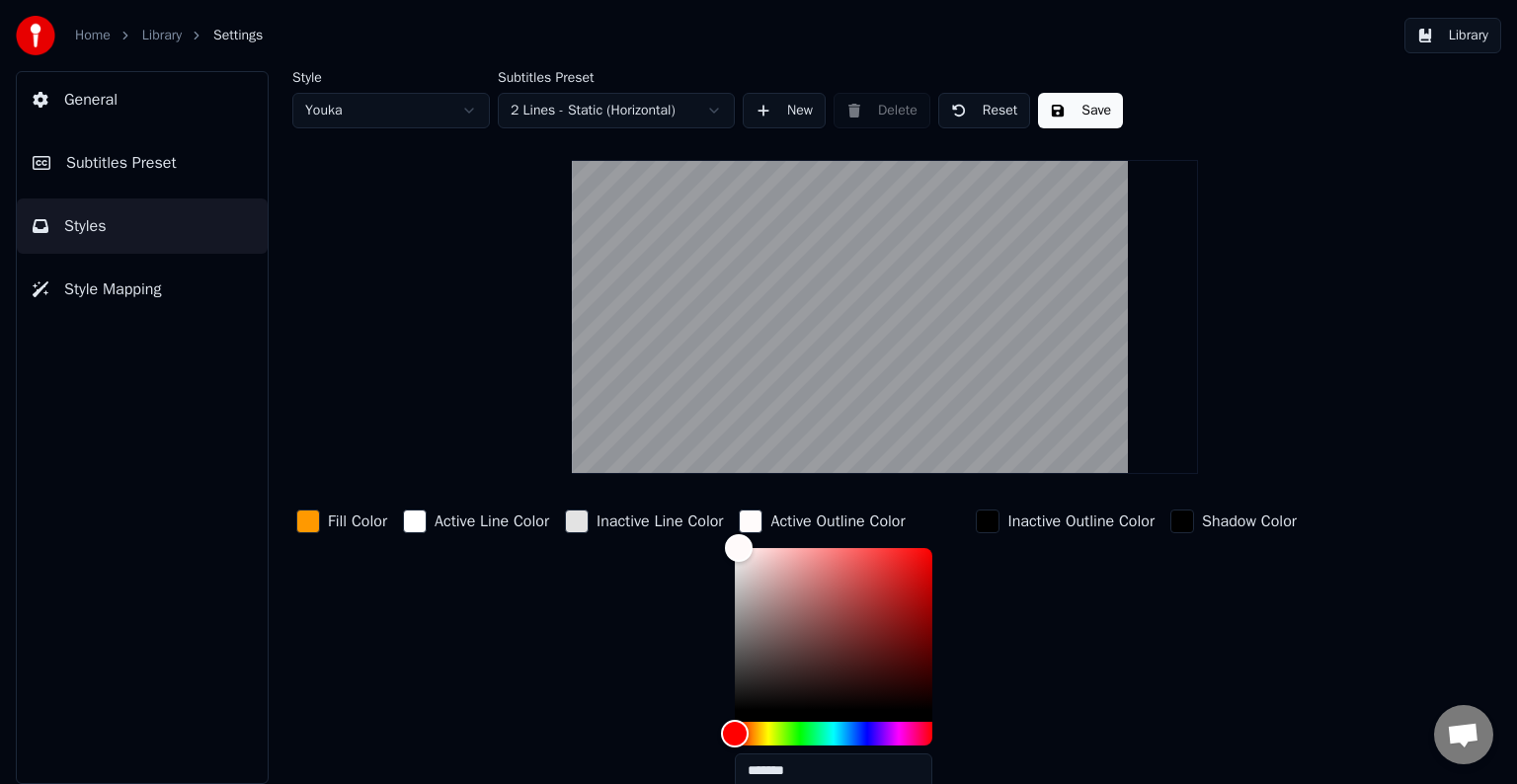 click on "Inactive Line Color" at bounding box center (644, 655) 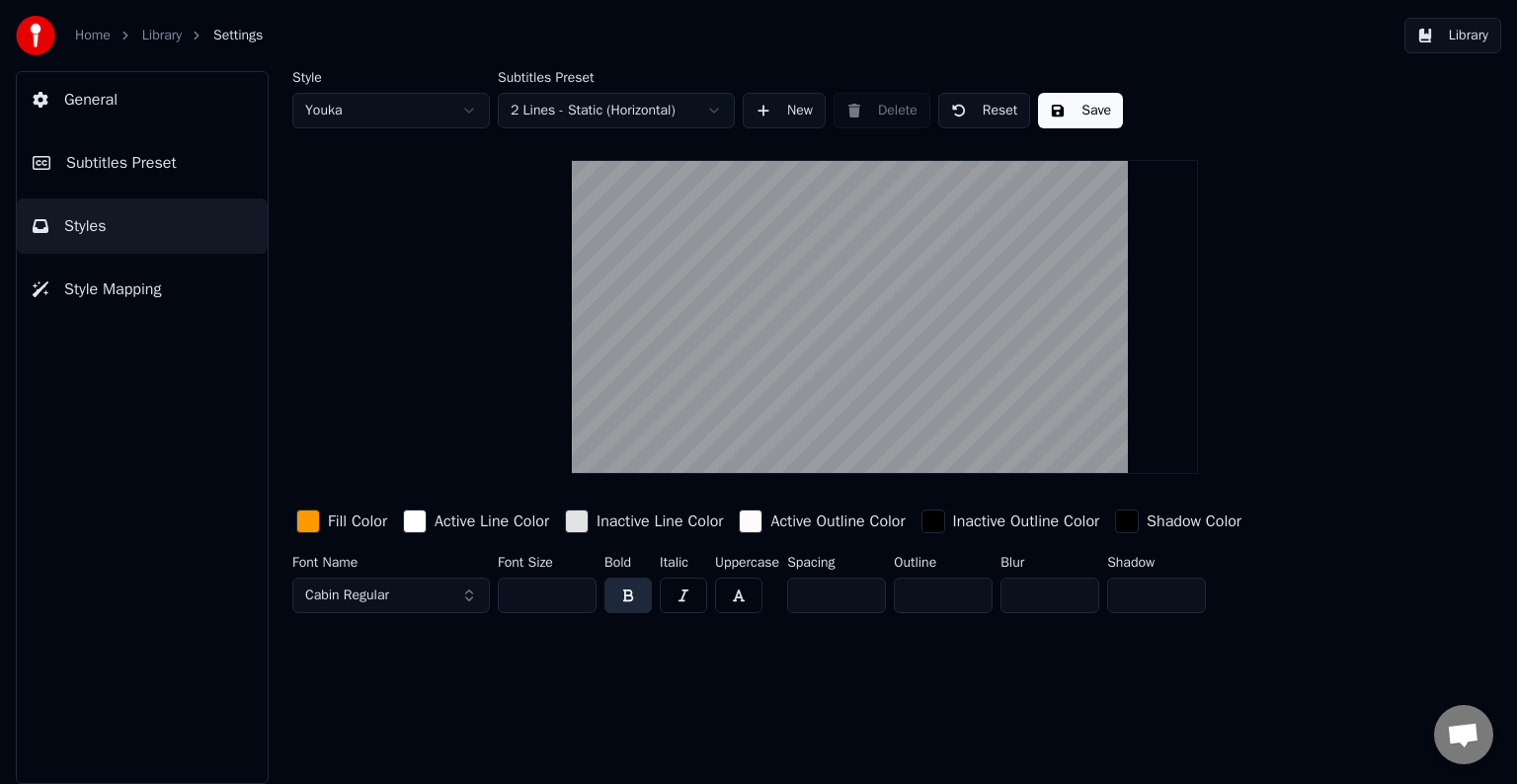 click on "Save" at bounding box center (1080, 111) 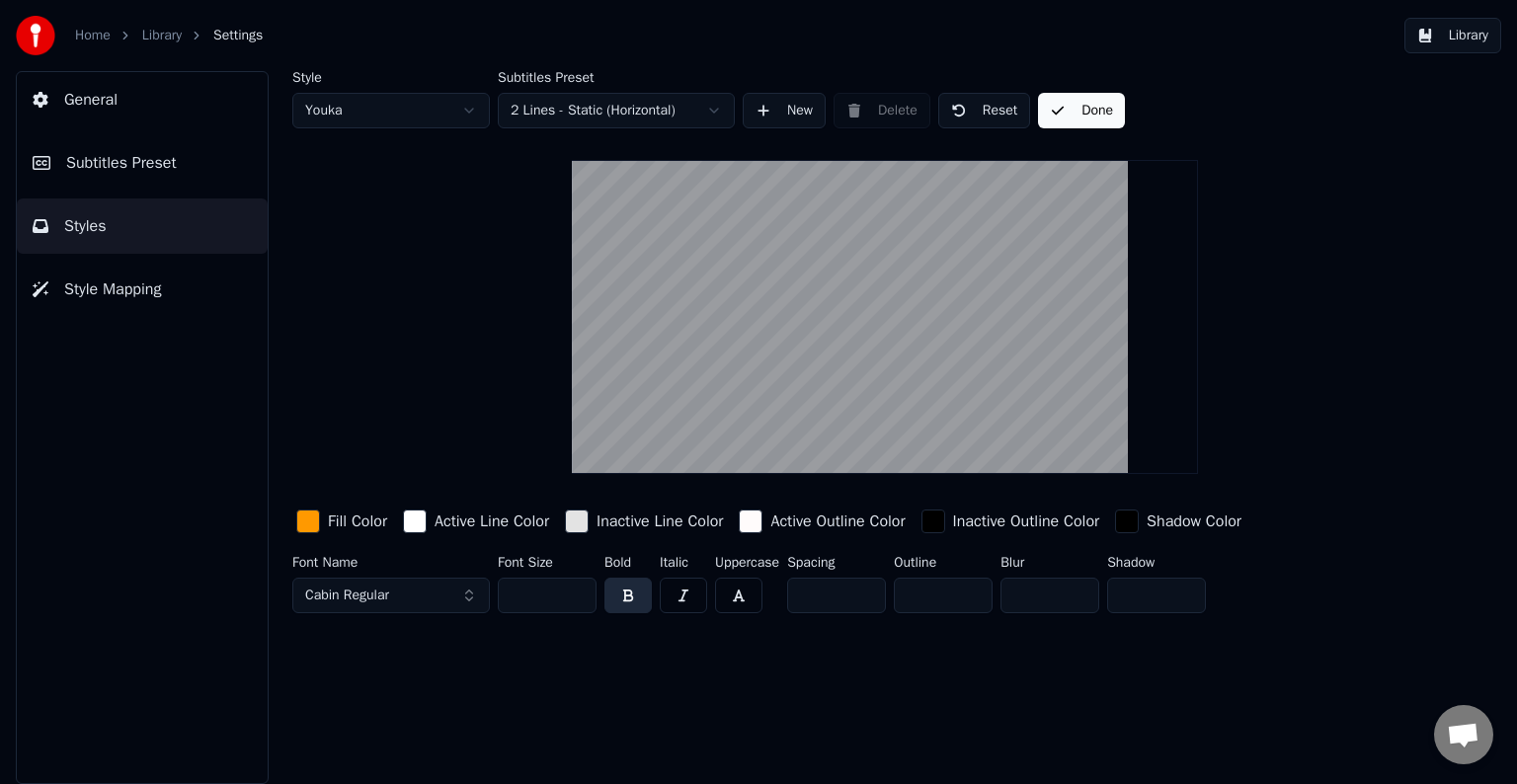 click on "Subtitles Preset" at bounding box center (121, 163) 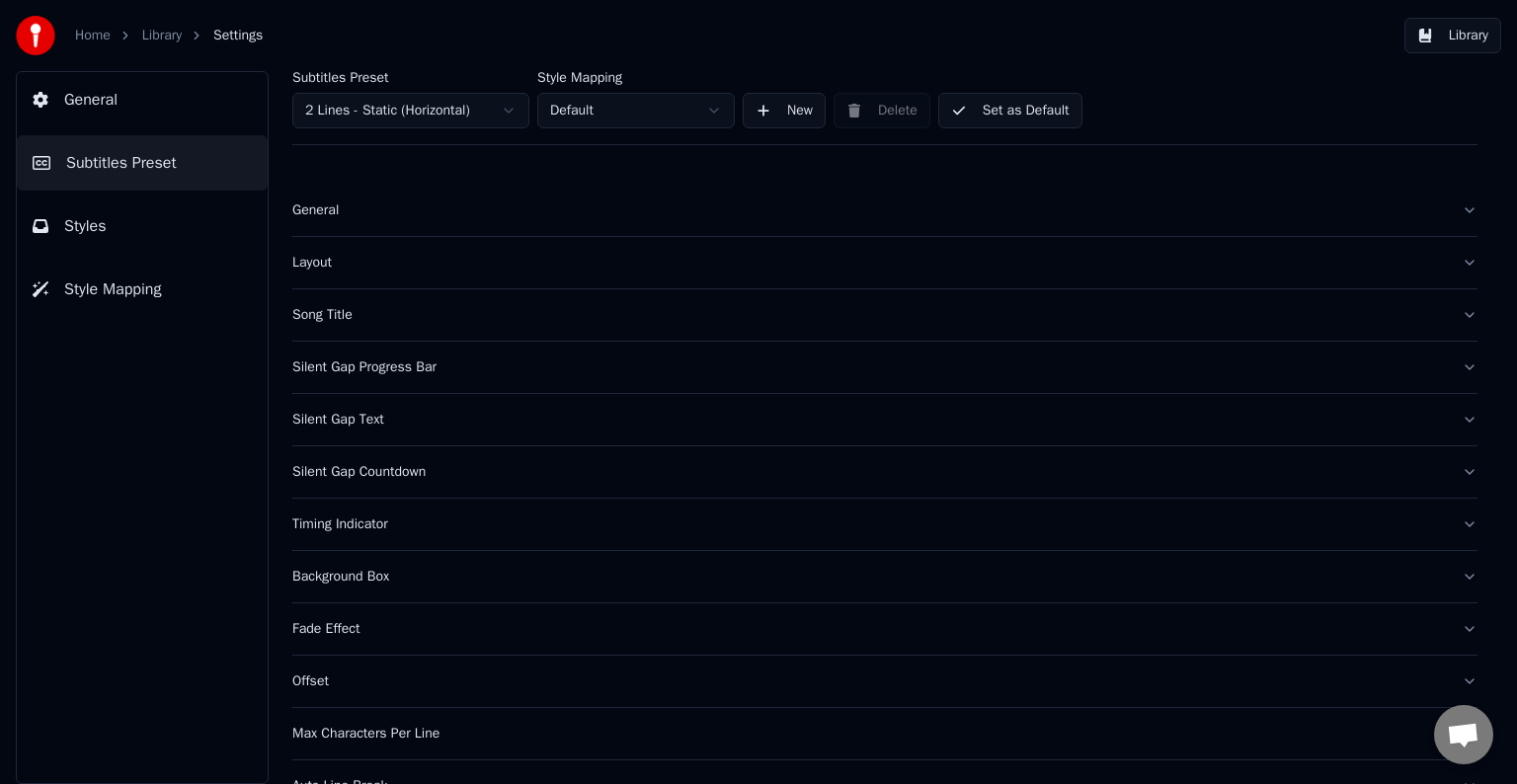 click on "Set as Default" at bounding box center [1010, 111] 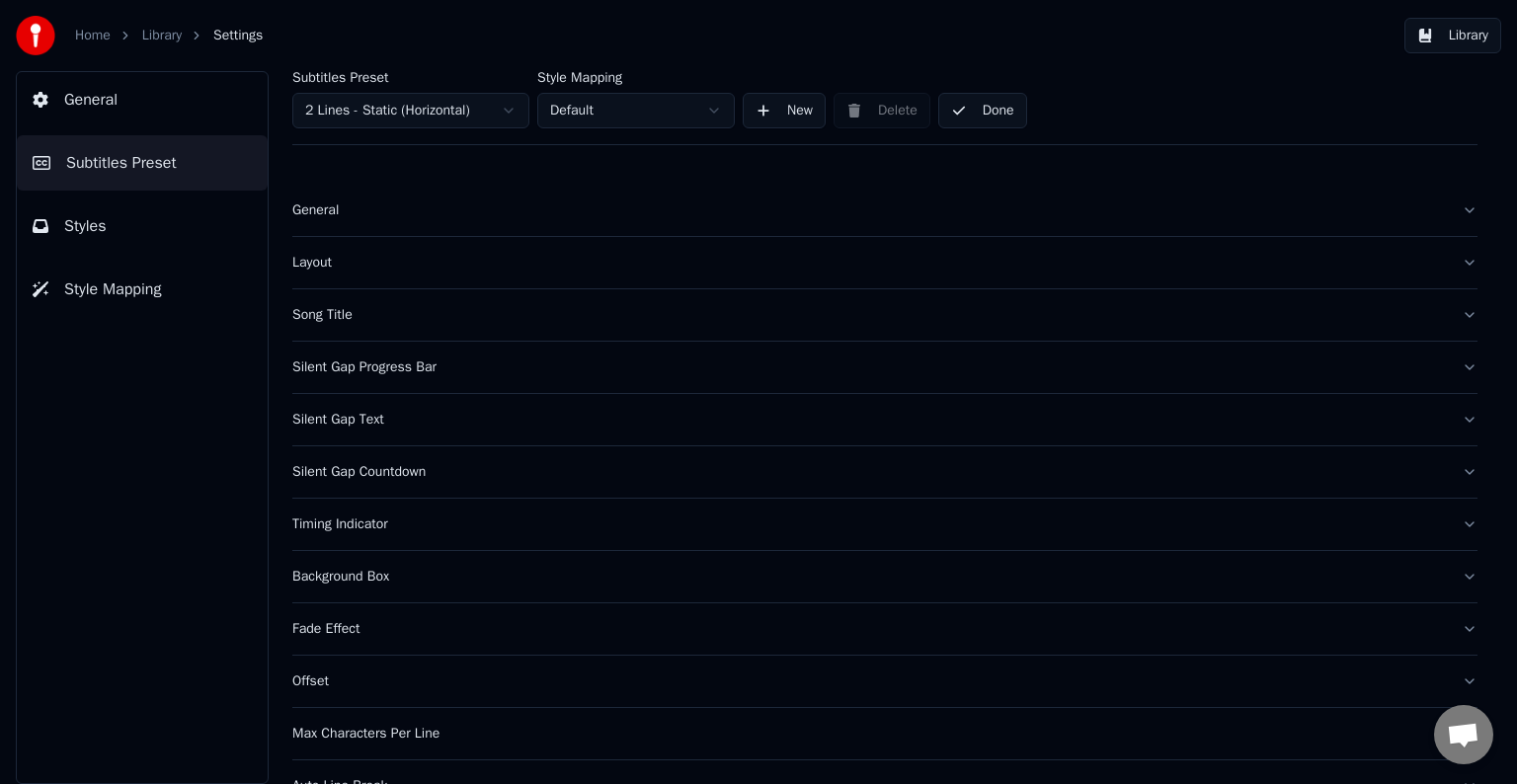 click on "Library" at bounding box center [1453, 36] 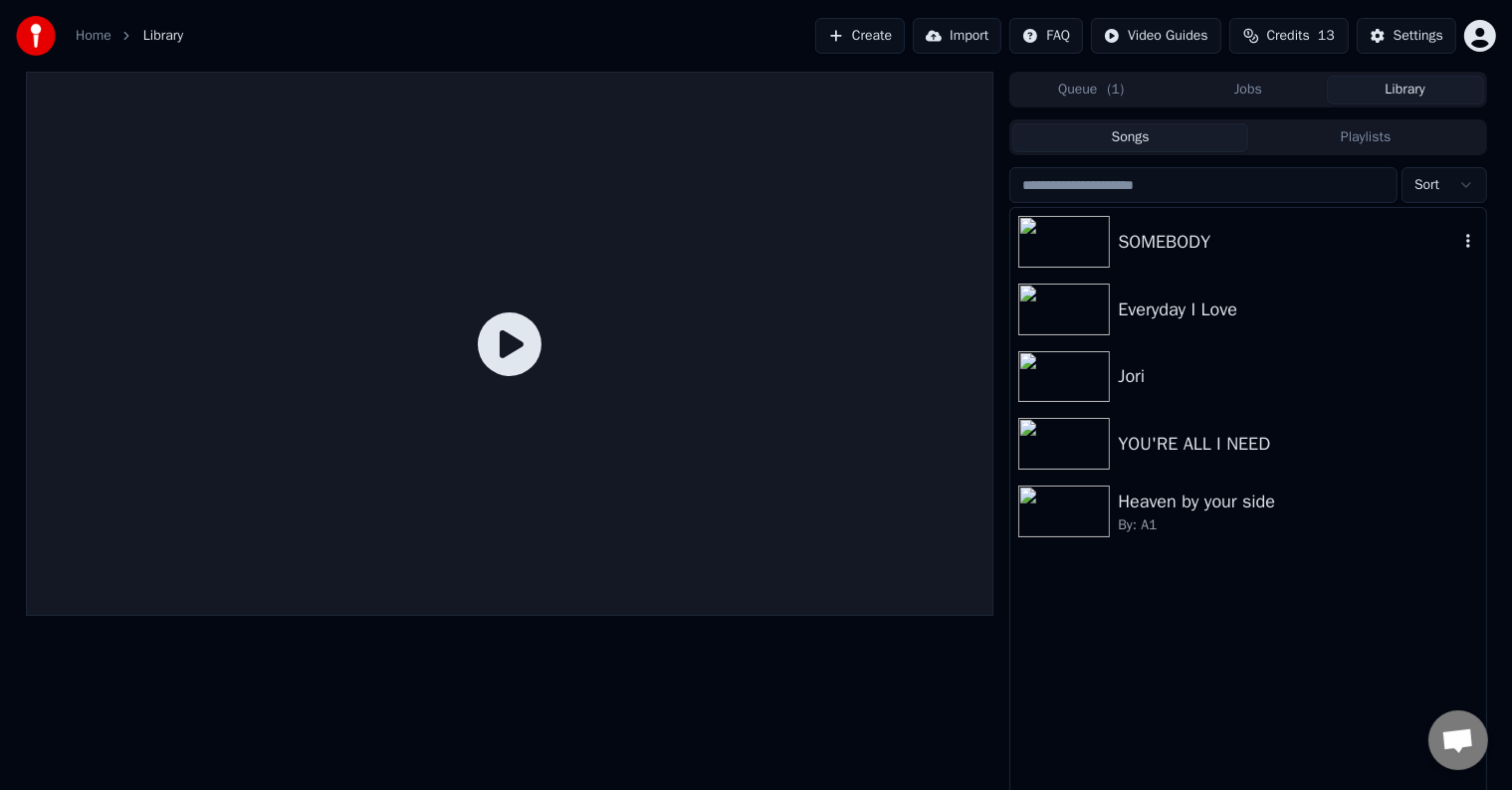 click on "SOMEBODY" at bounding box center (1287, 242) 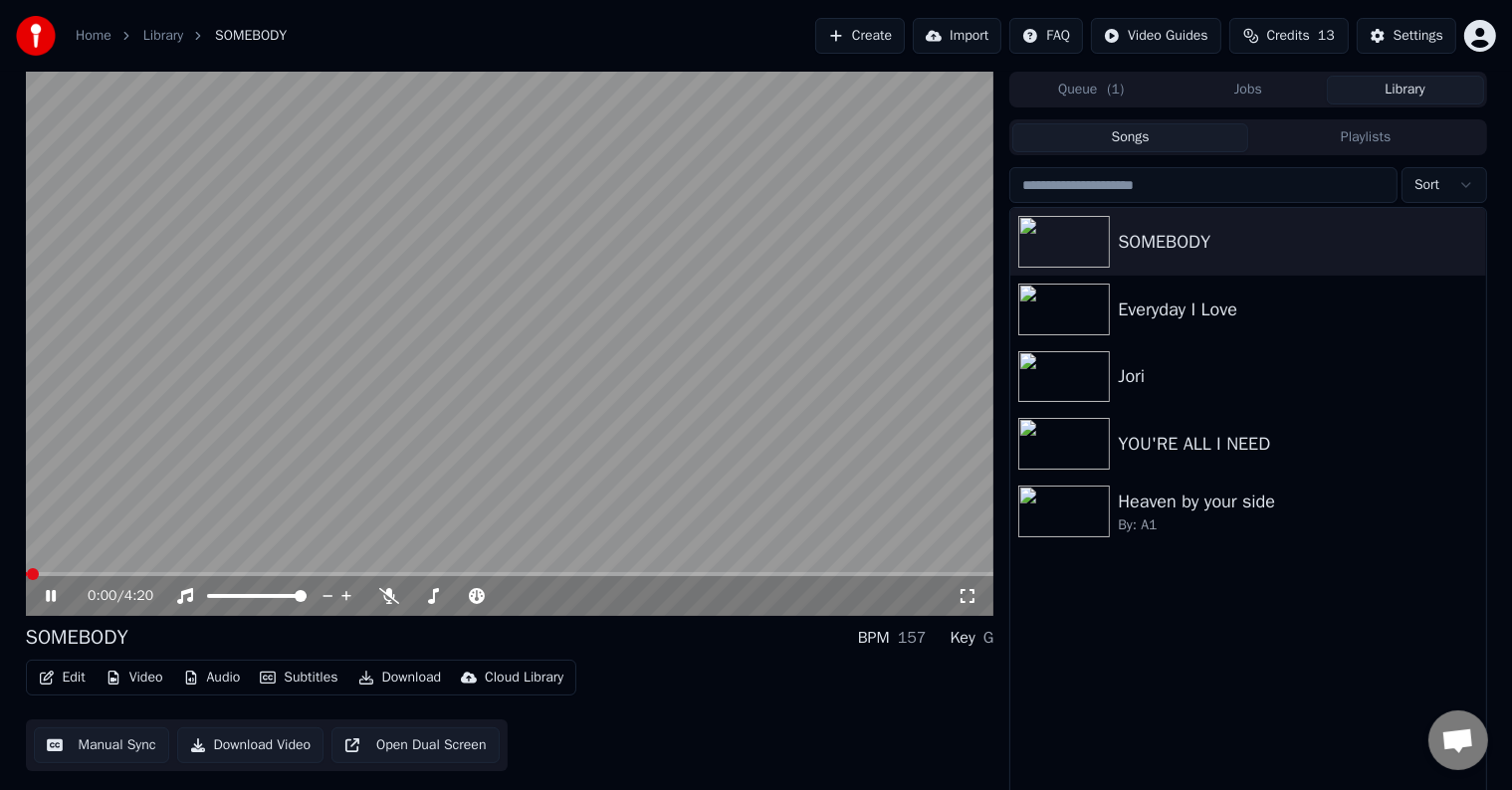 click at bounding box center (510, 343) 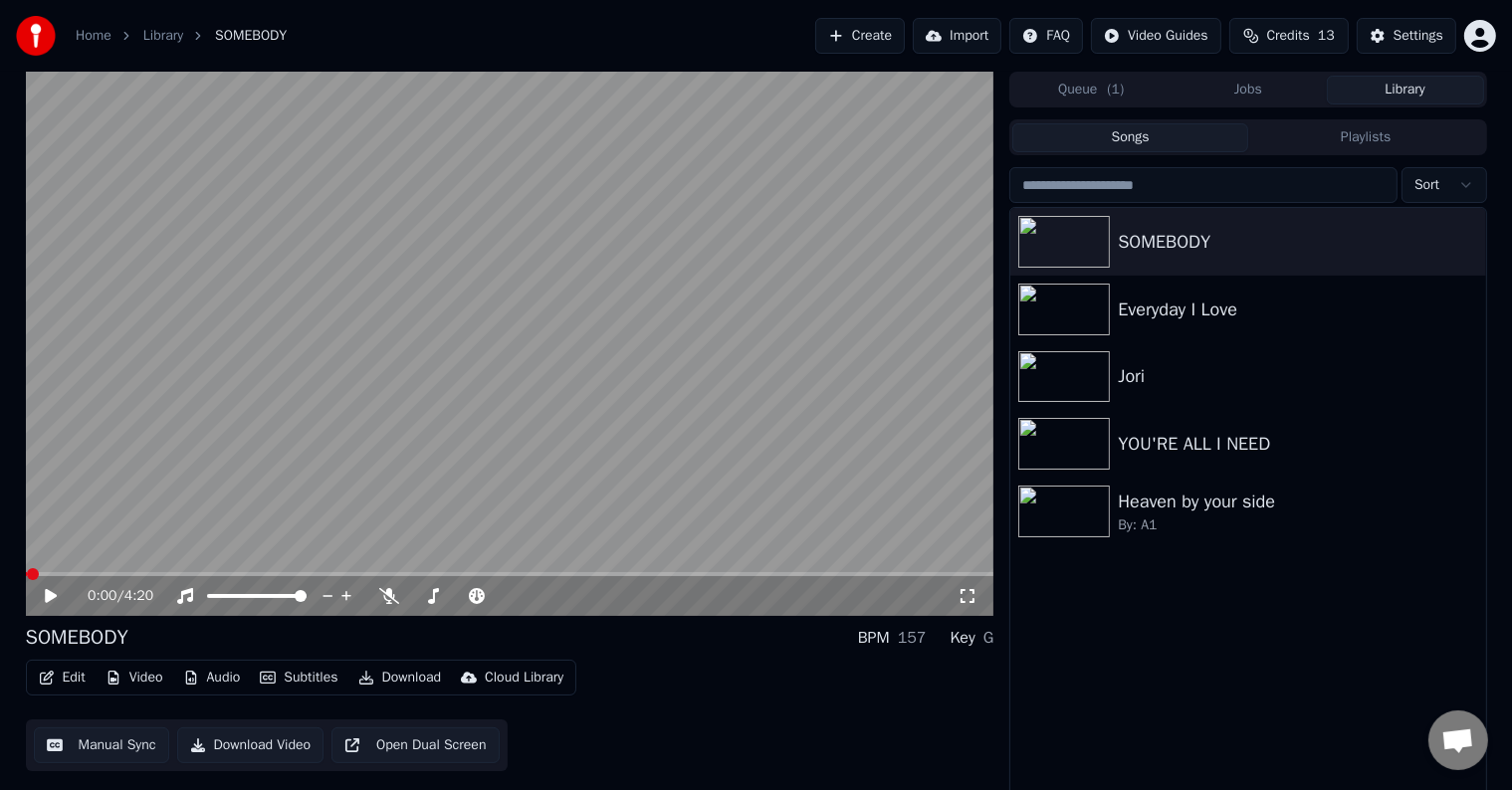 click at bounding box center [510, 574] 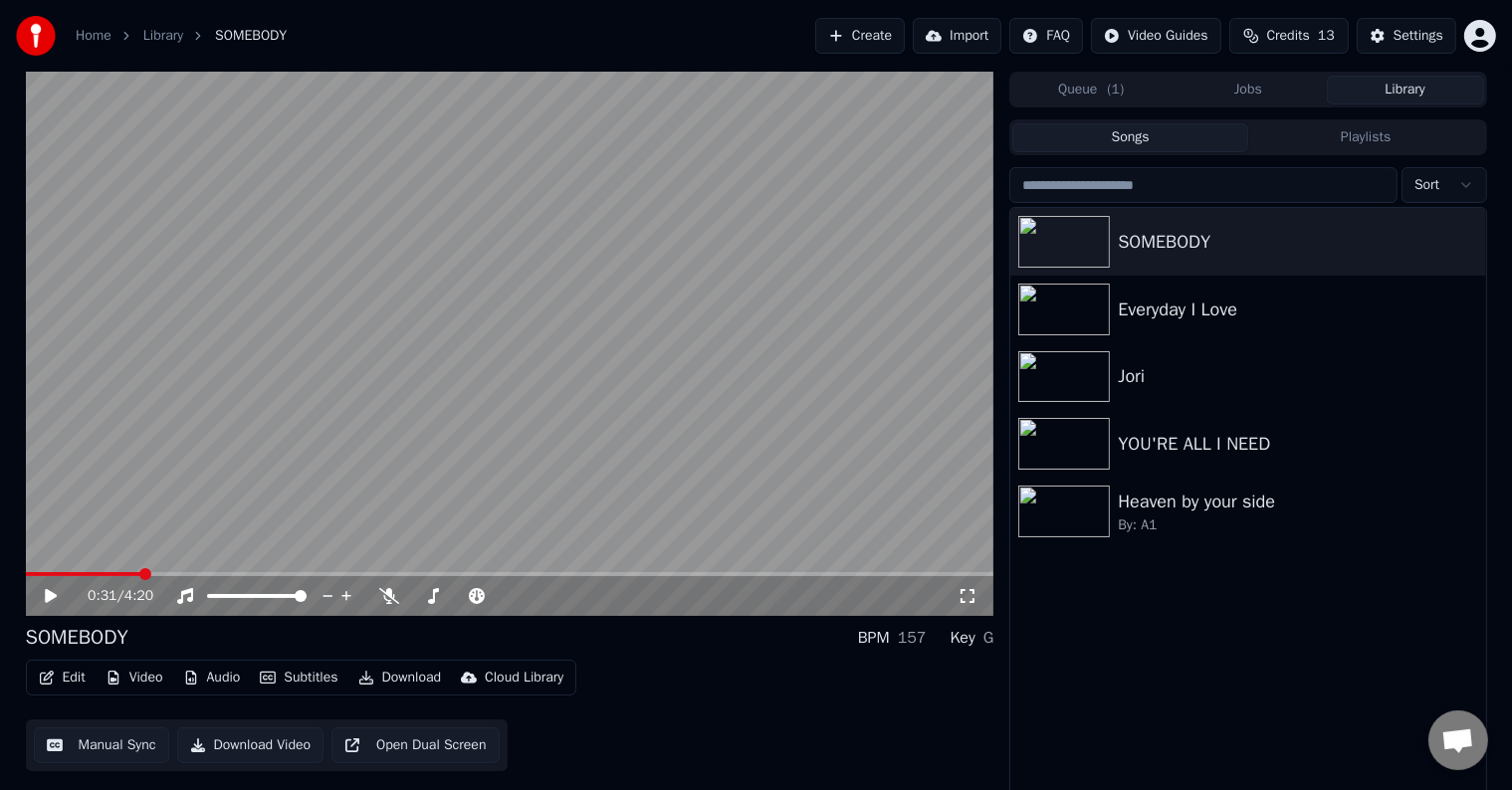 click at bounding box center (510, 574) 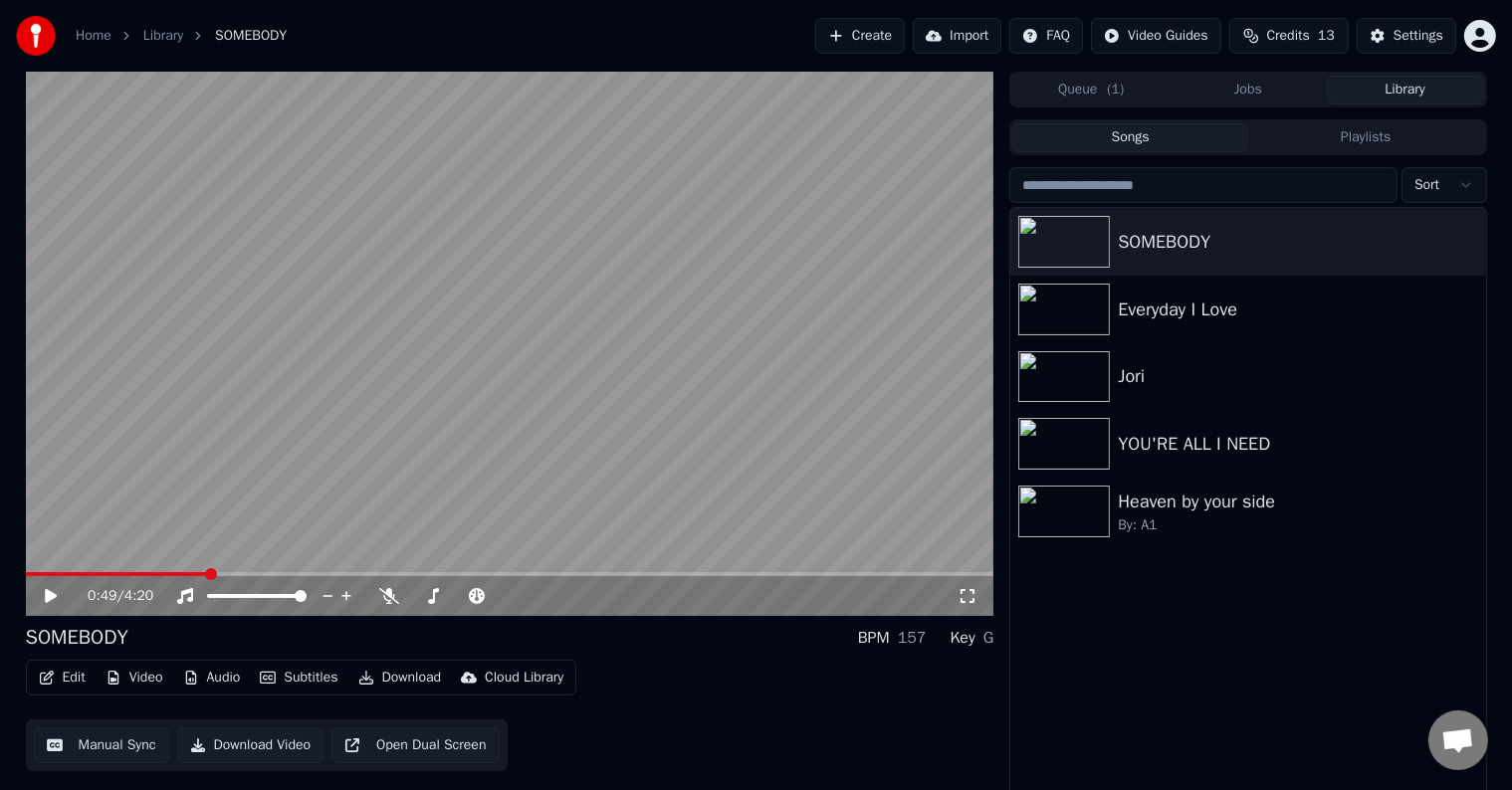 click at bounding box center (510, 343) 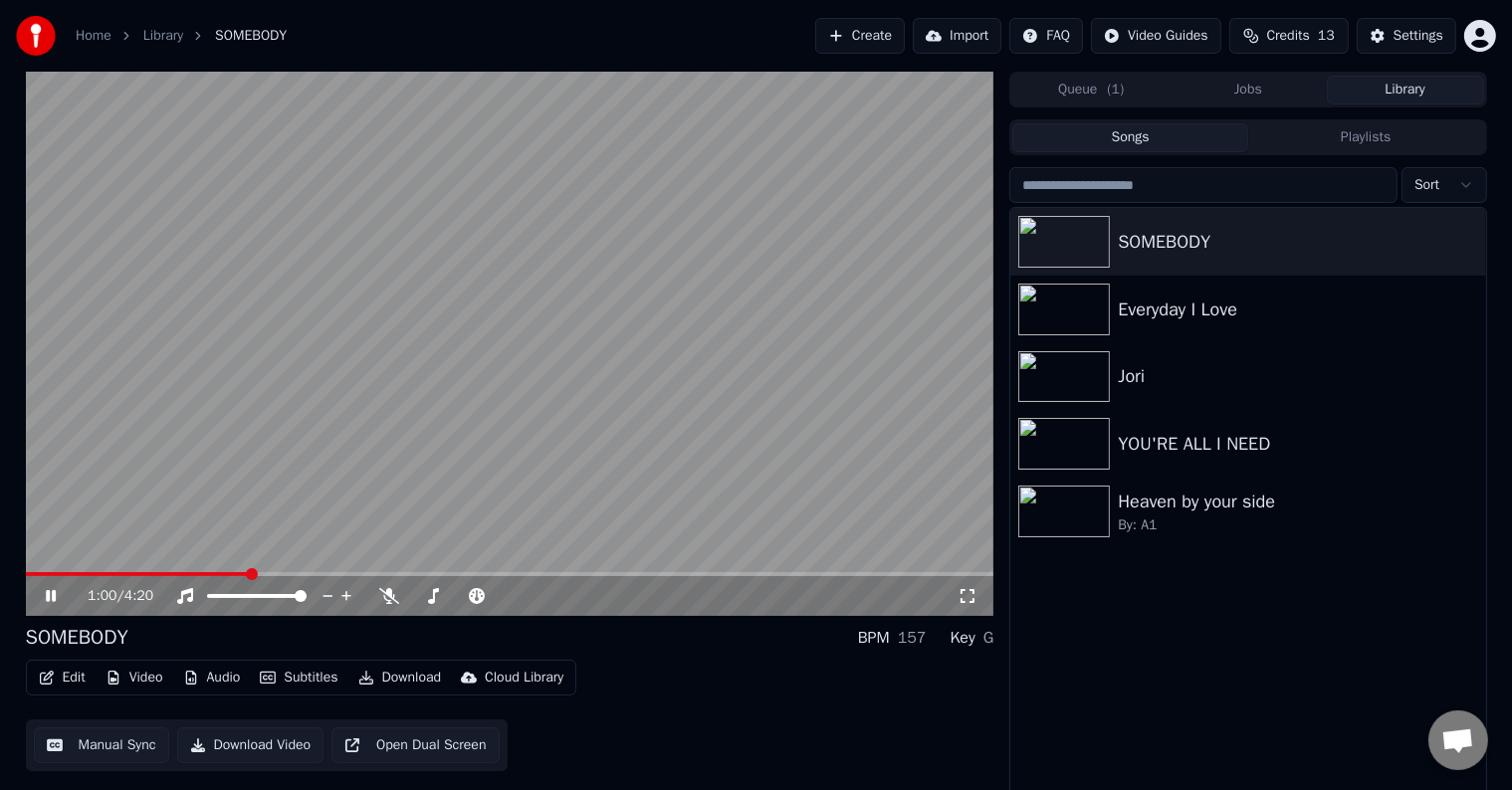click 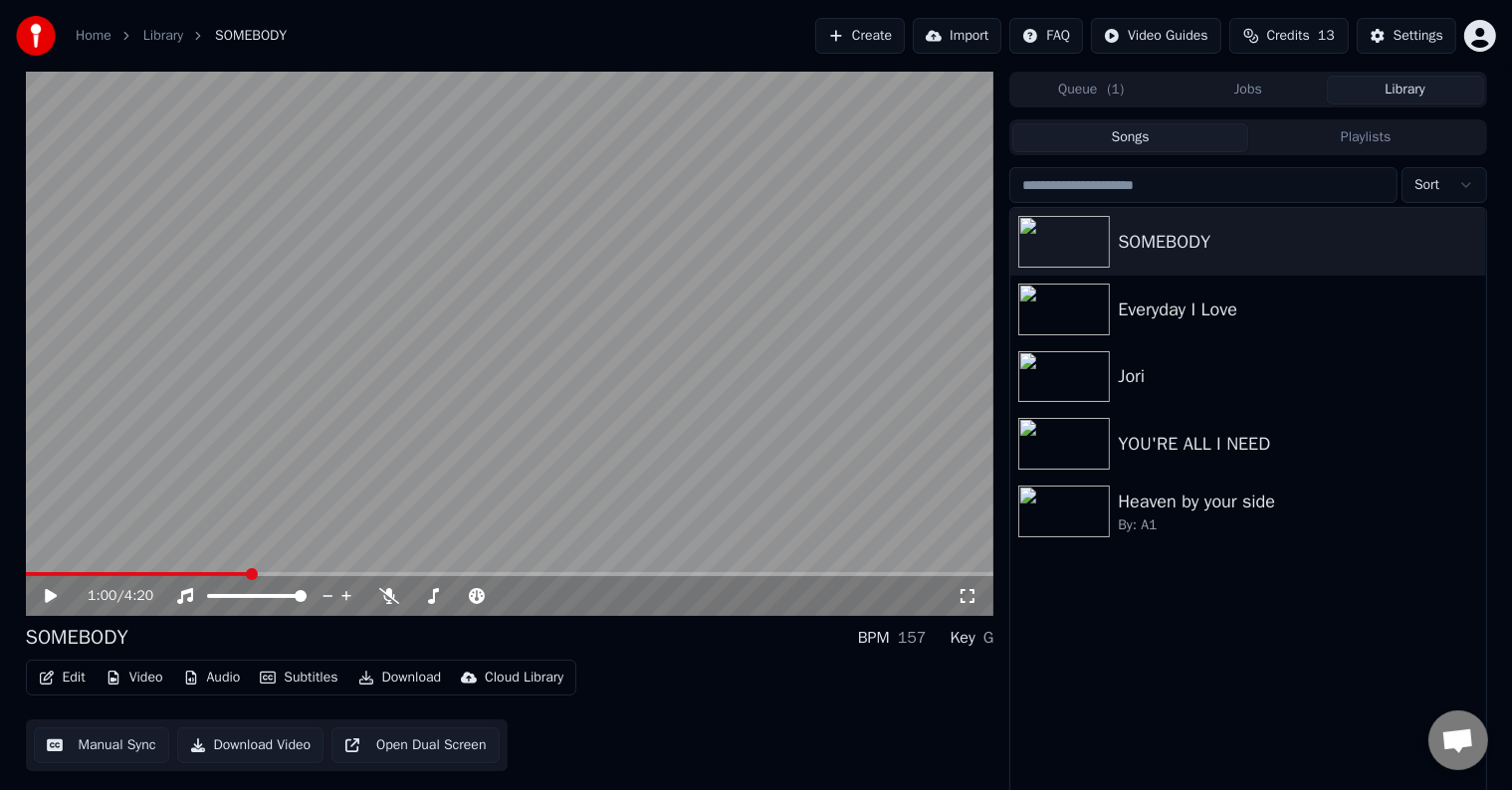 click on "Edit" at bounding box center [62, 678] 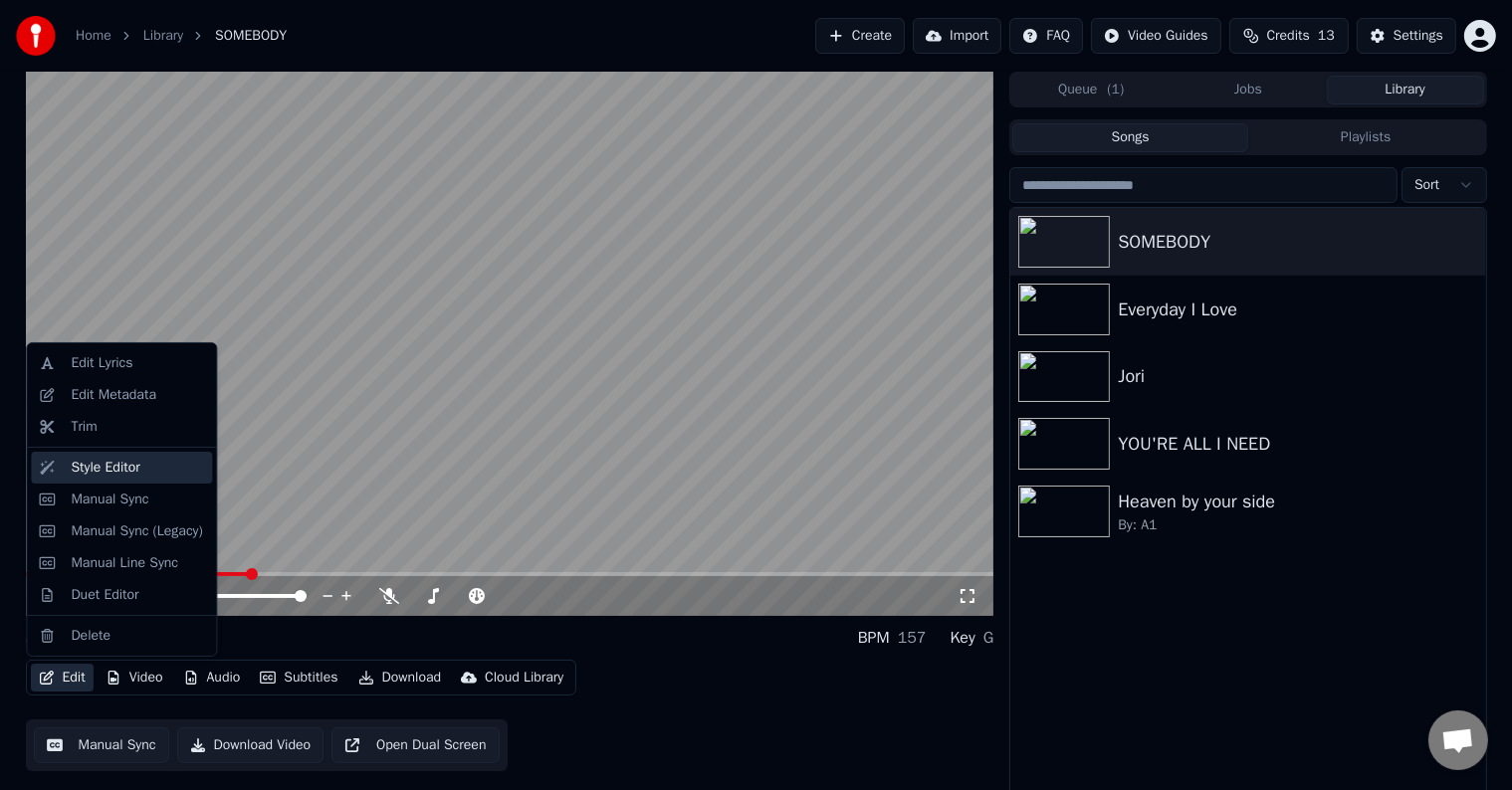 click on "Style Editor" at bounding box center (105, 468) 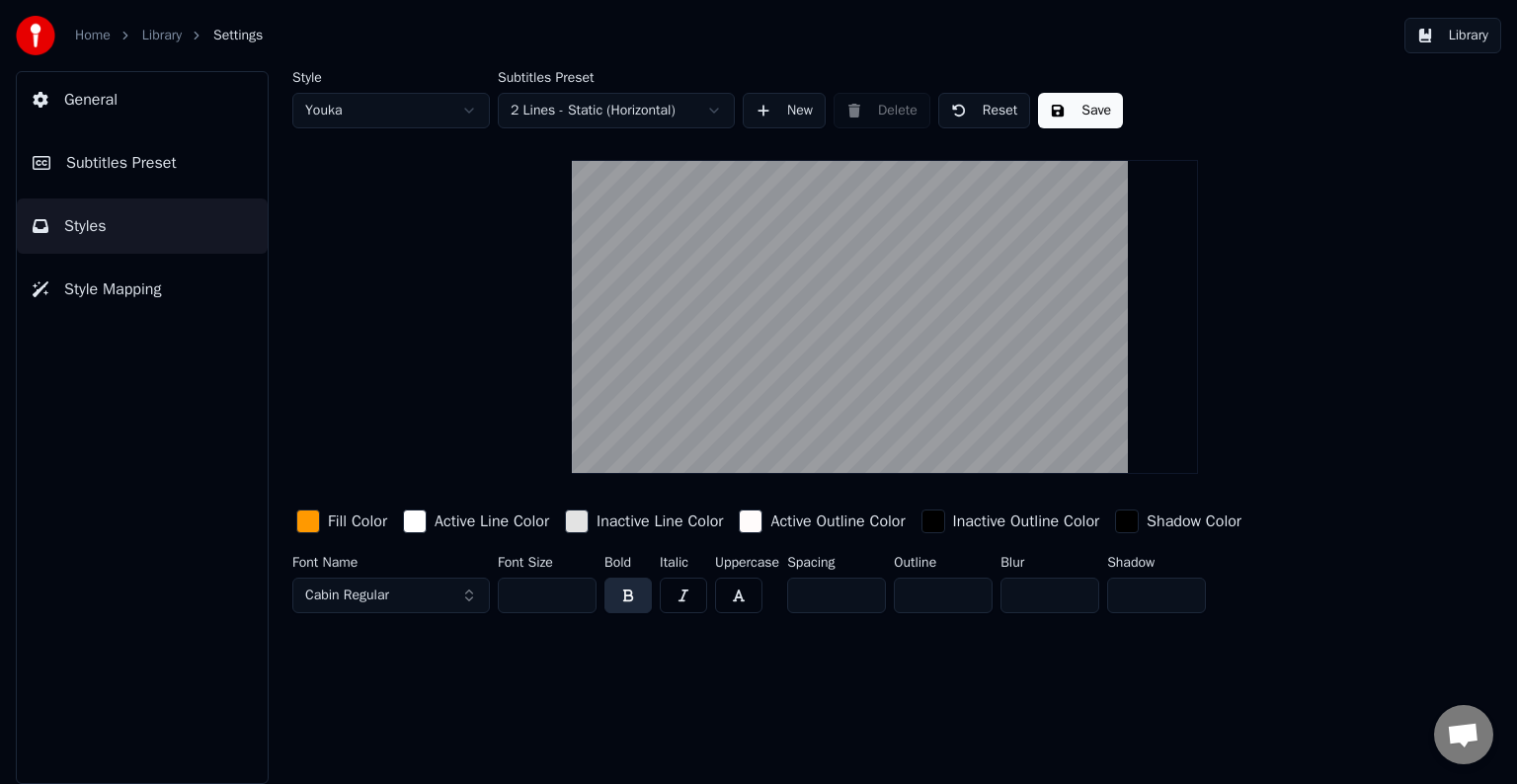 click at bounding box center [308, 521] 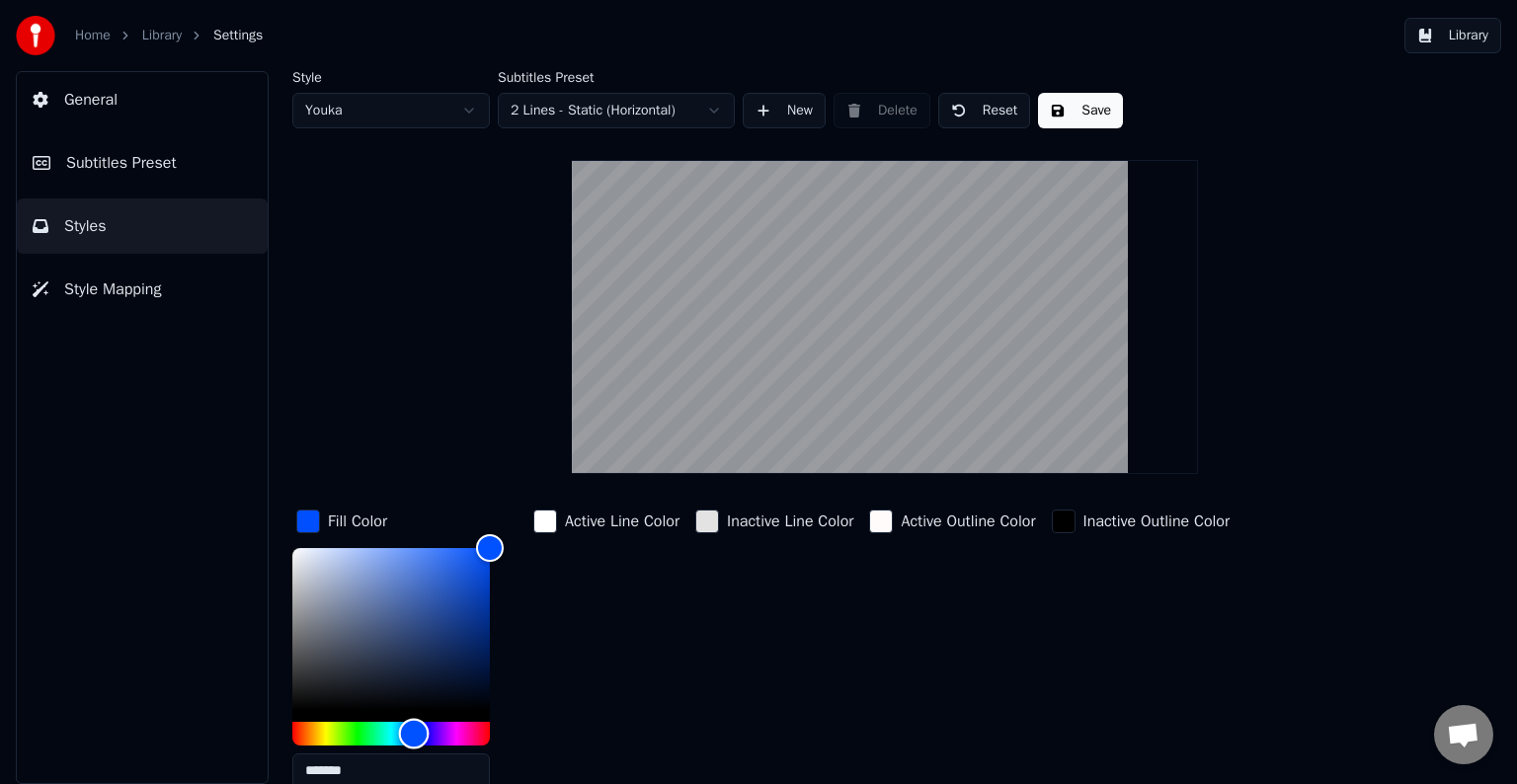 type on "*******" 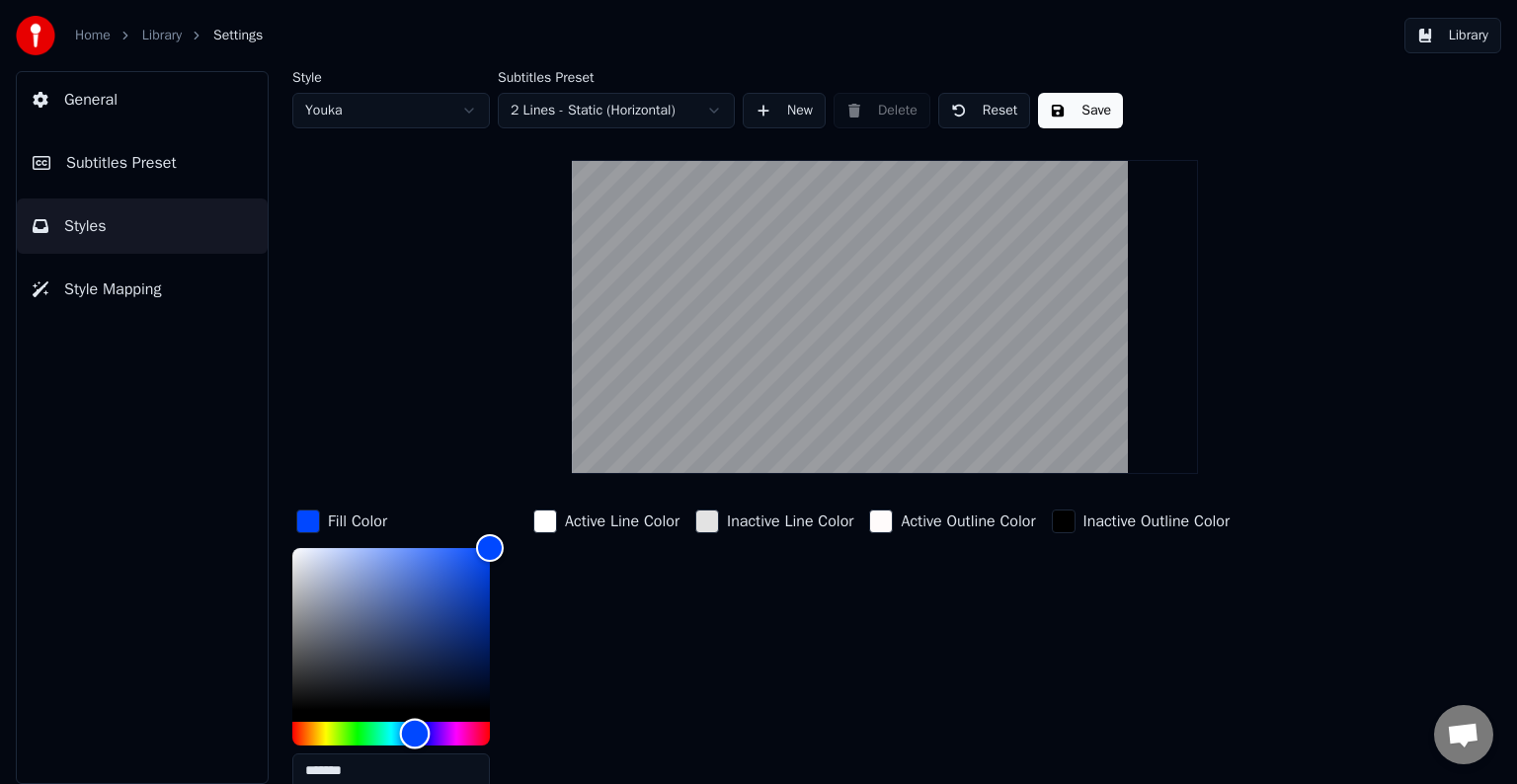 drag, startPoint x: 405, startPoint y: 735, endPoint x: 415, endPoint y: 736, distance: 10.049876 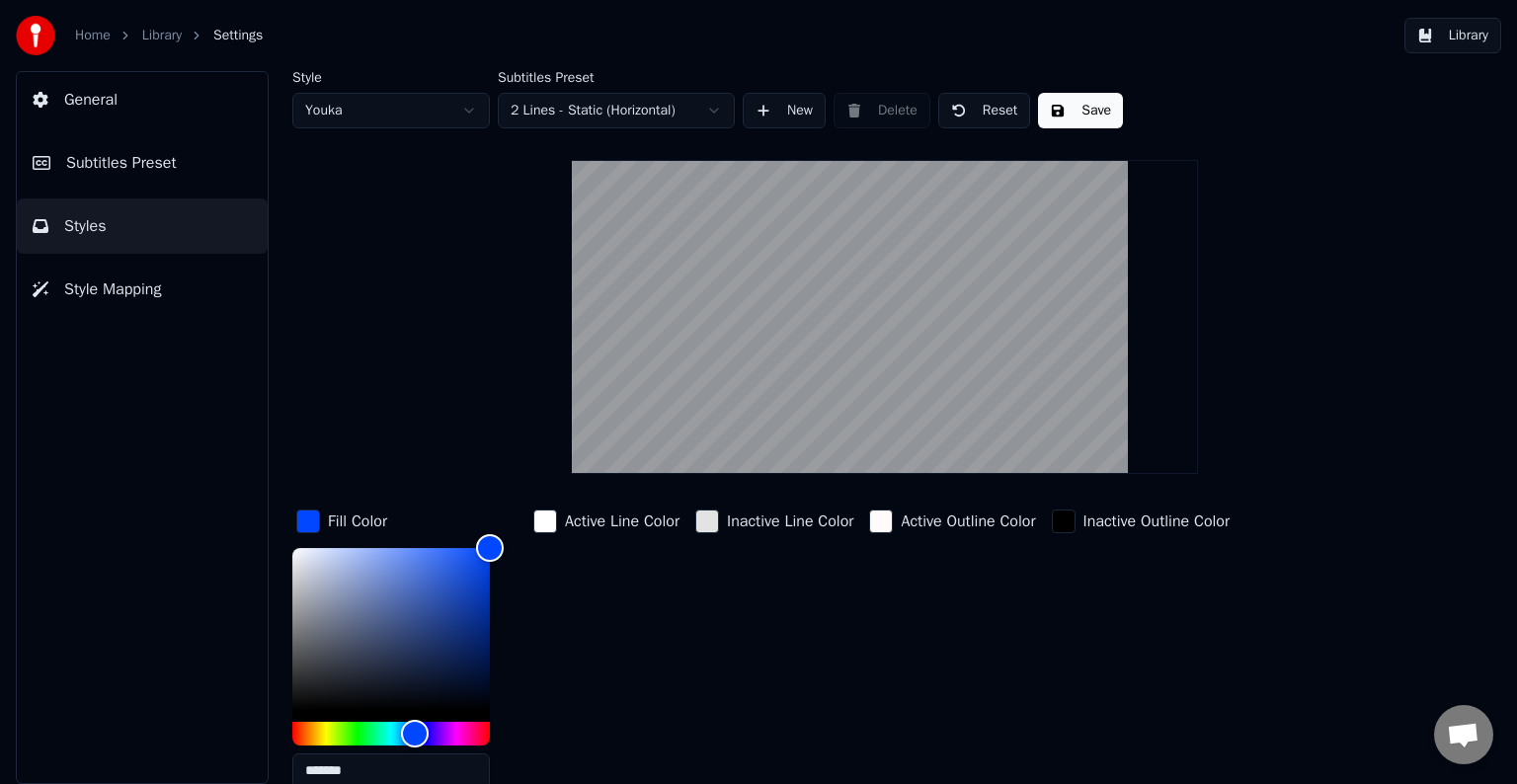 click on "Save" at bounding box center (1080, 111) 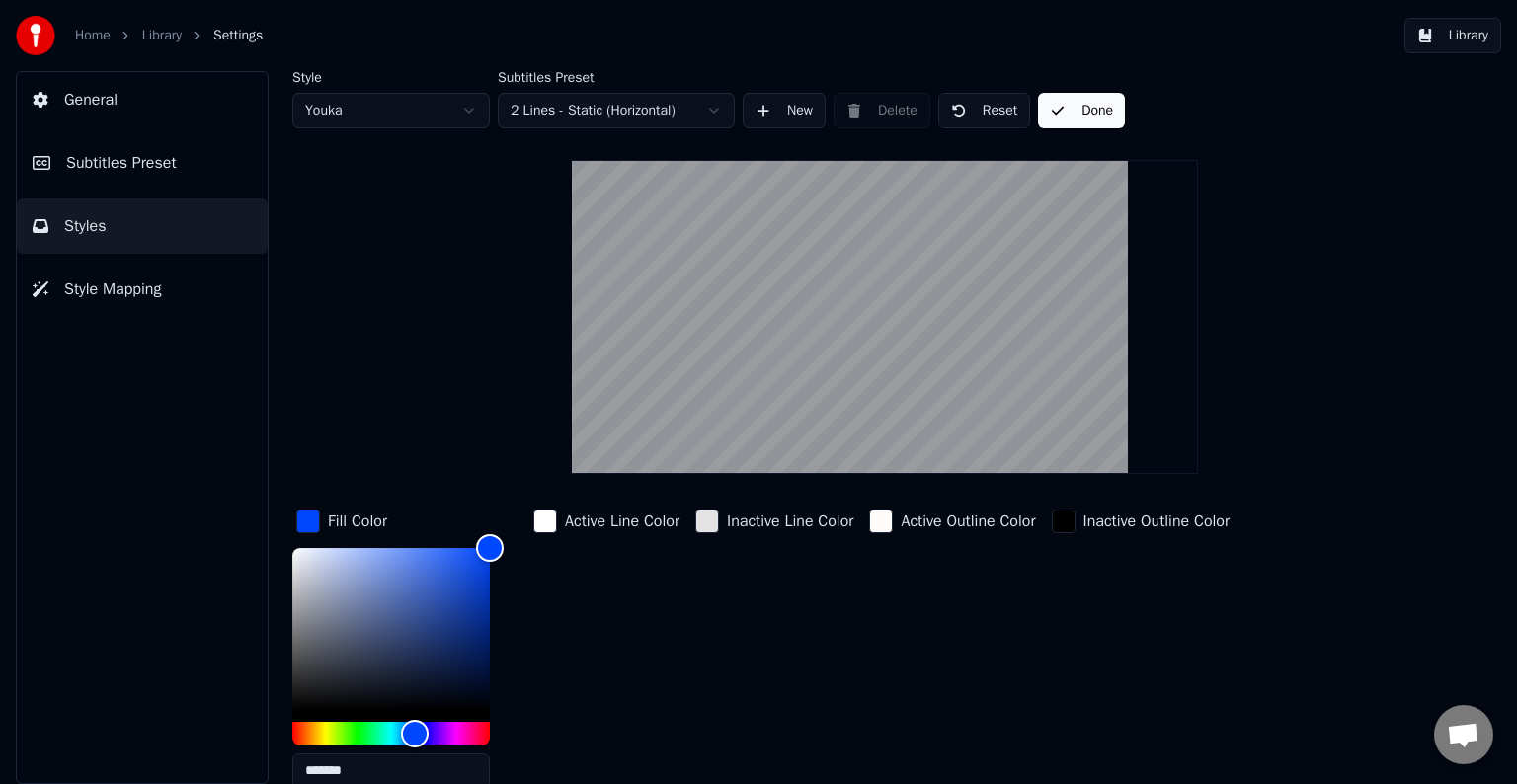click on "Subtitles Preset" at bounding box center [142, 163] 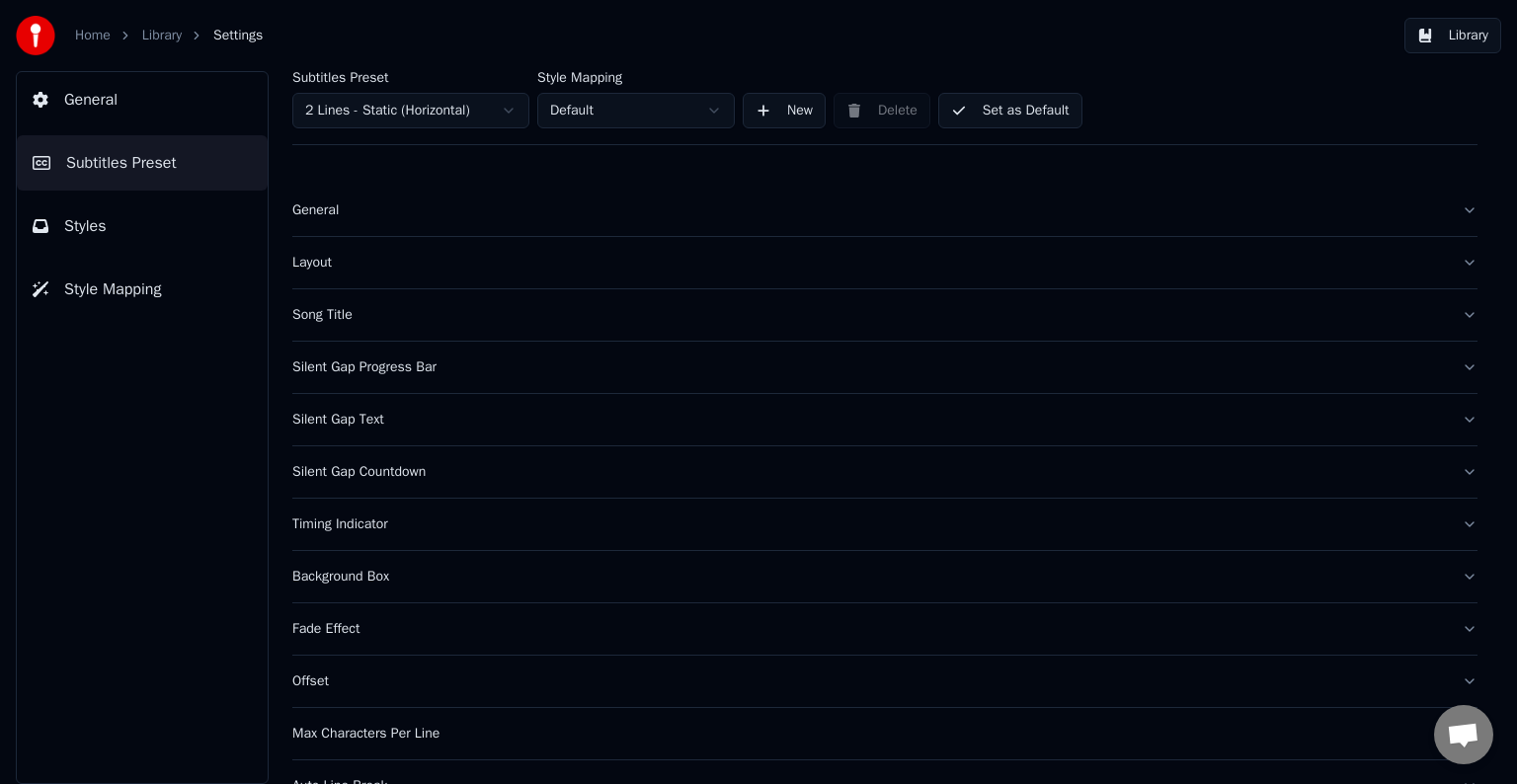 click on "Set as Default" at bounding box center (1010, 111) 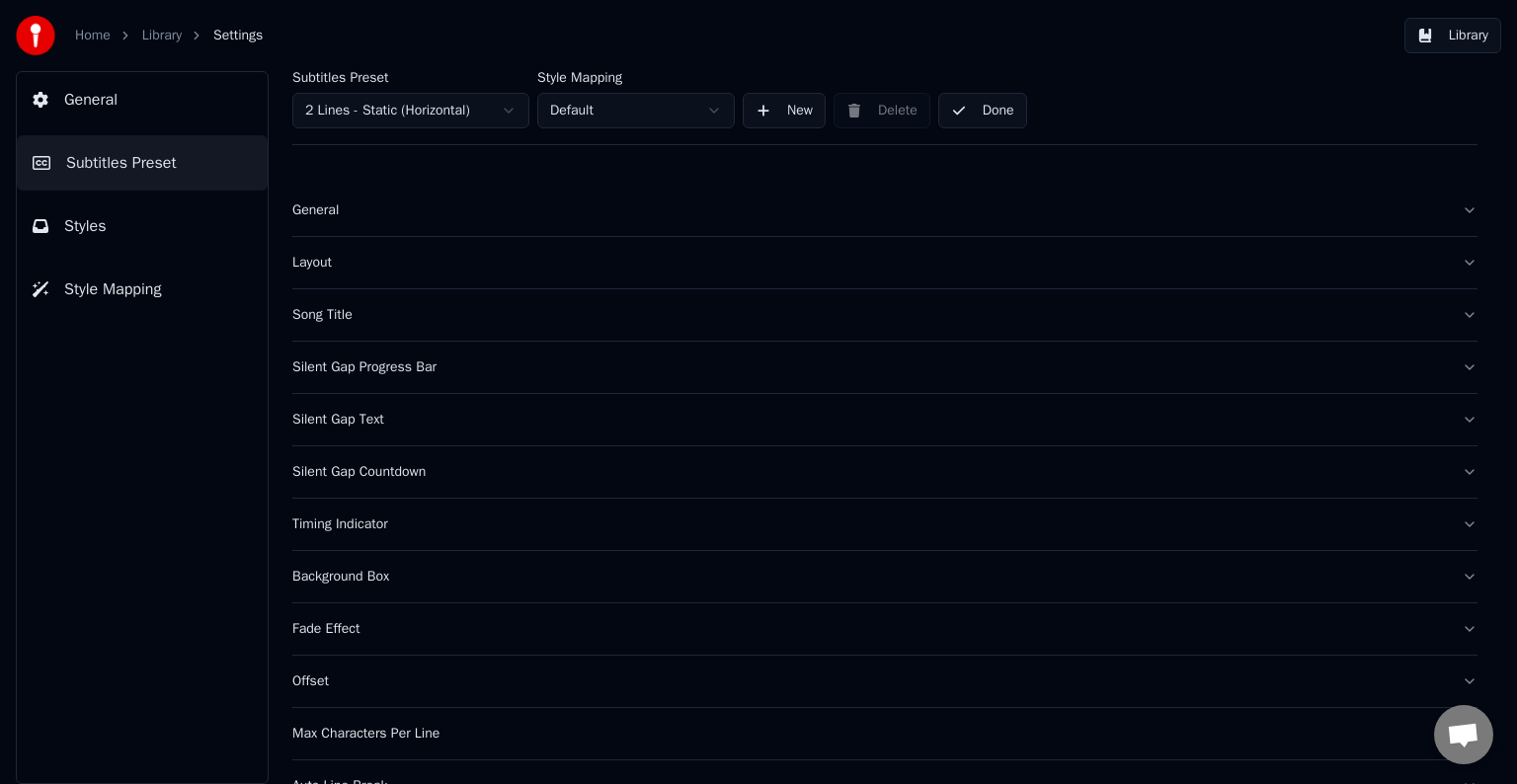 click on "Library" at bounding box center (1453, 36) 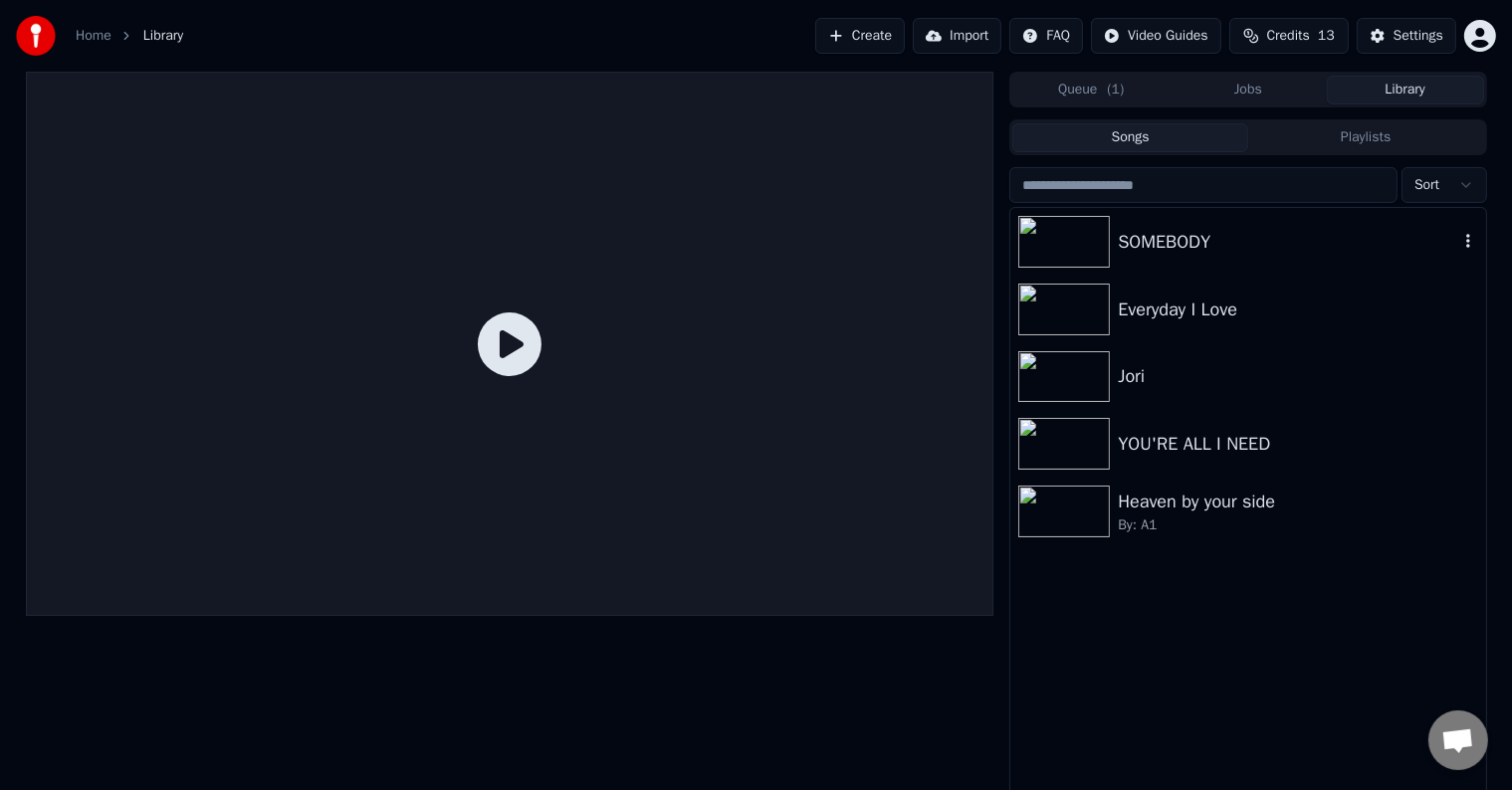 click on "SOMEBODY" at bounding box center (1287, 242) 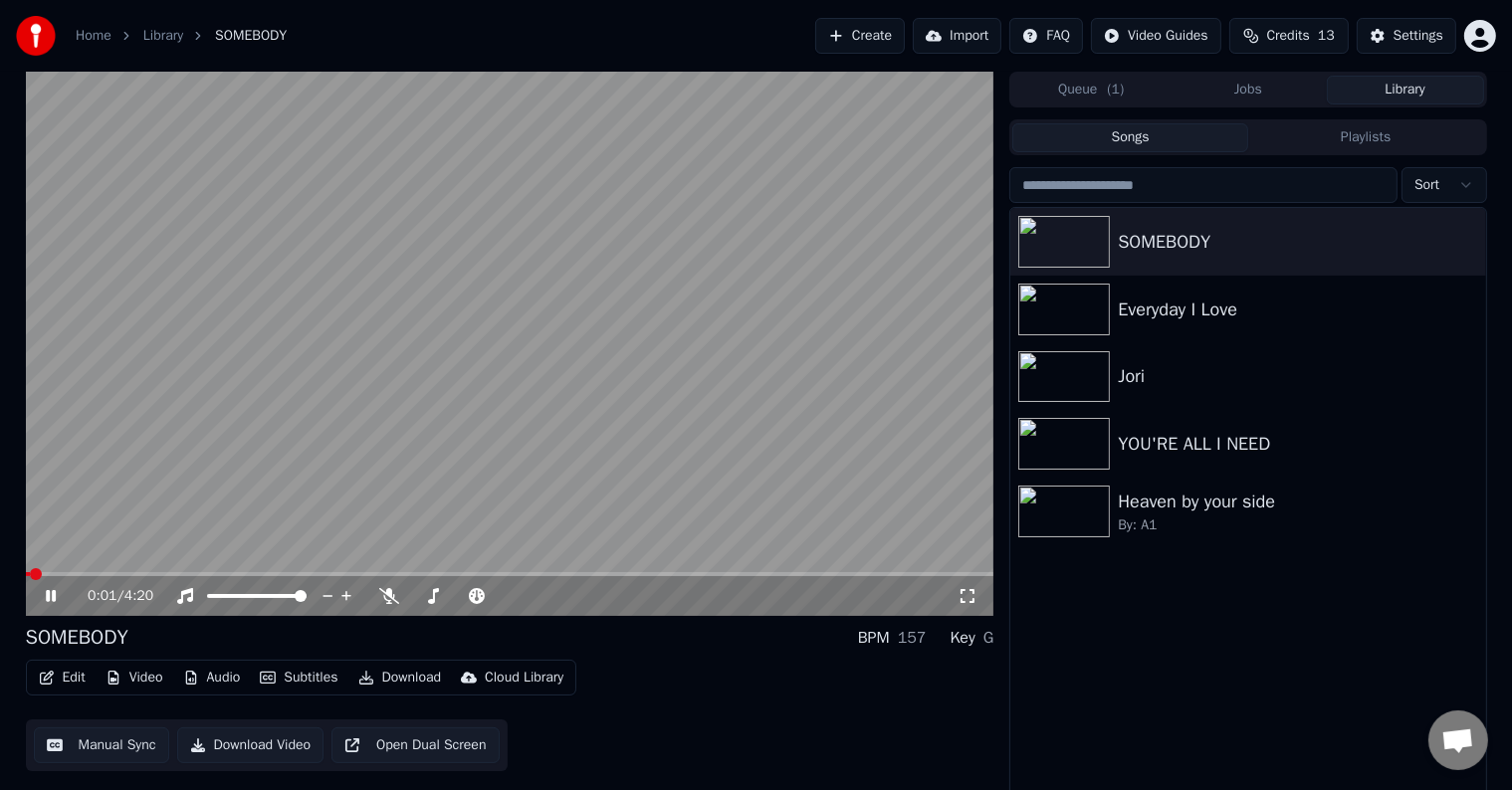 click at bounding box center (510, 574) 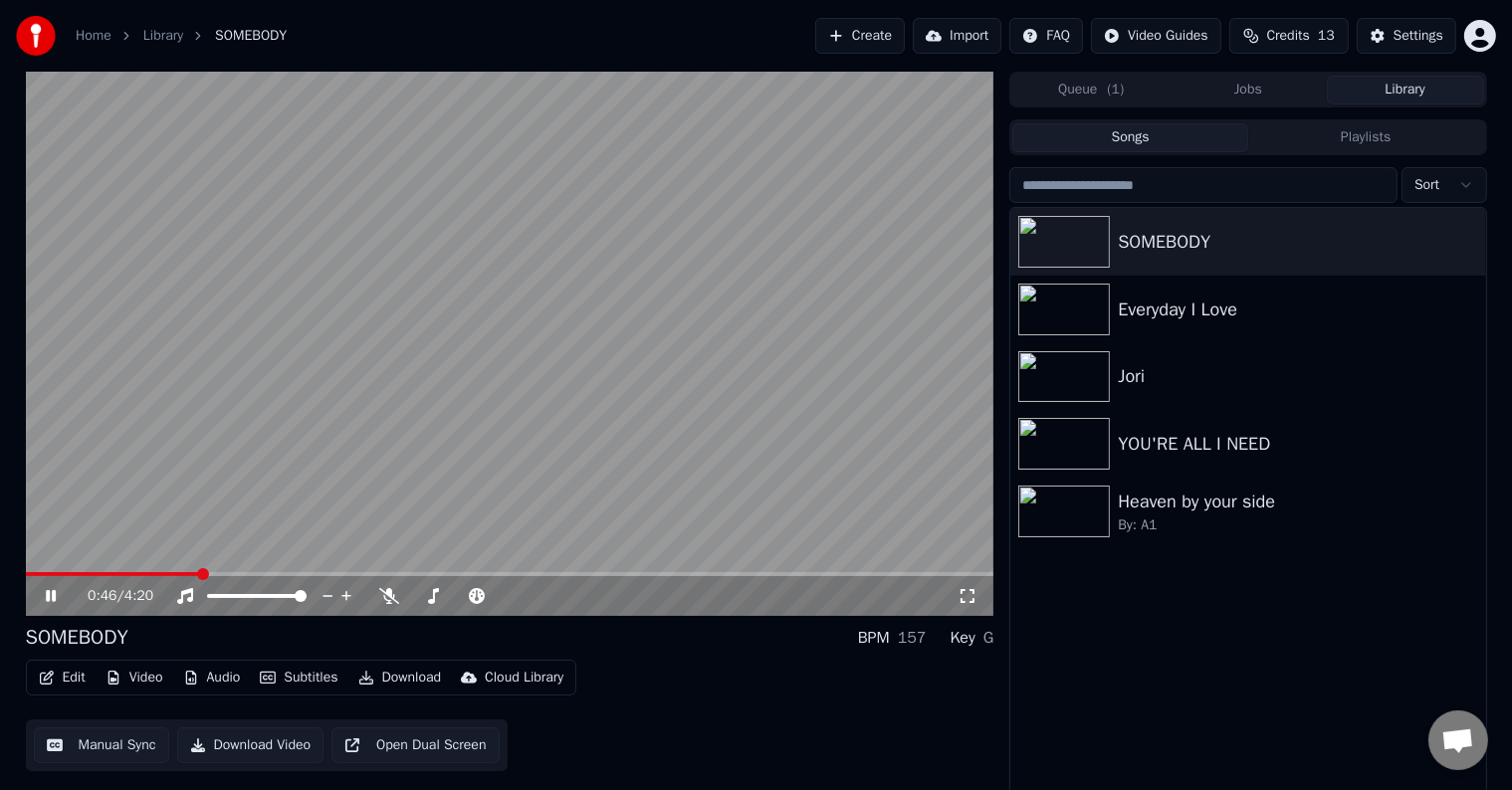 click at bounding box center [510, 343] 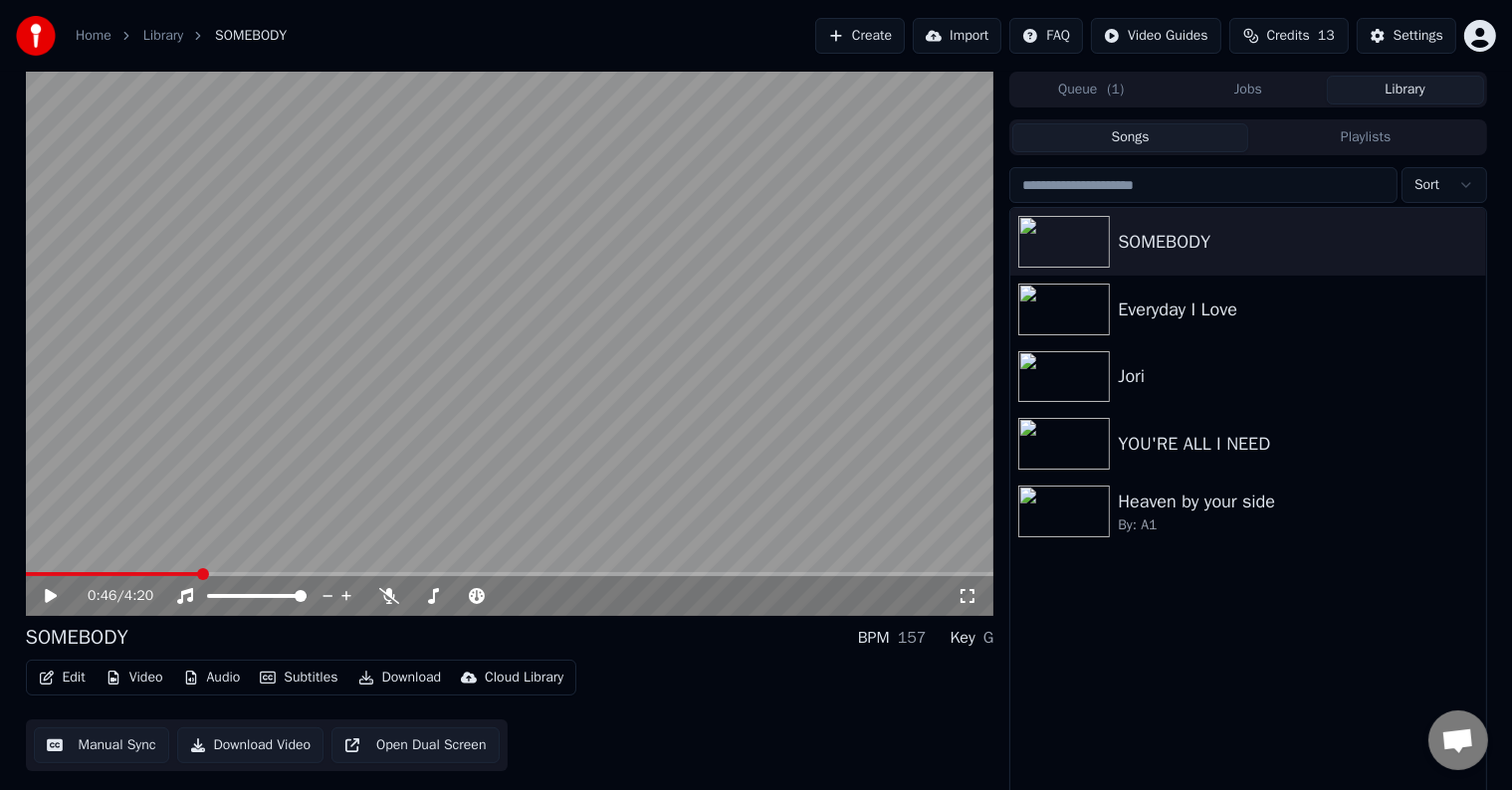 click on "Edit" at bounding box center (62, 678) 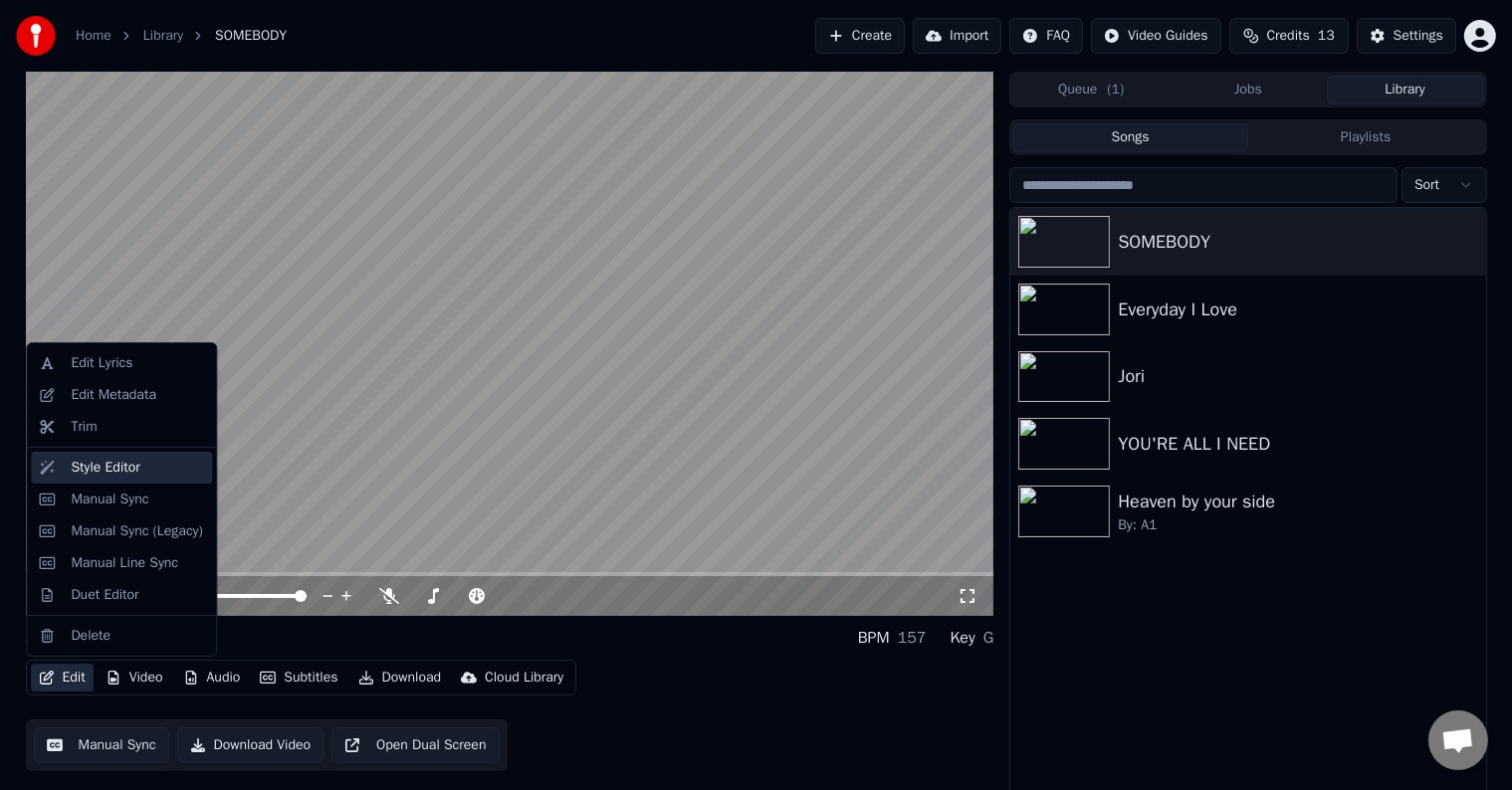 click on "Style Editor" at bounding box center [105, 468] 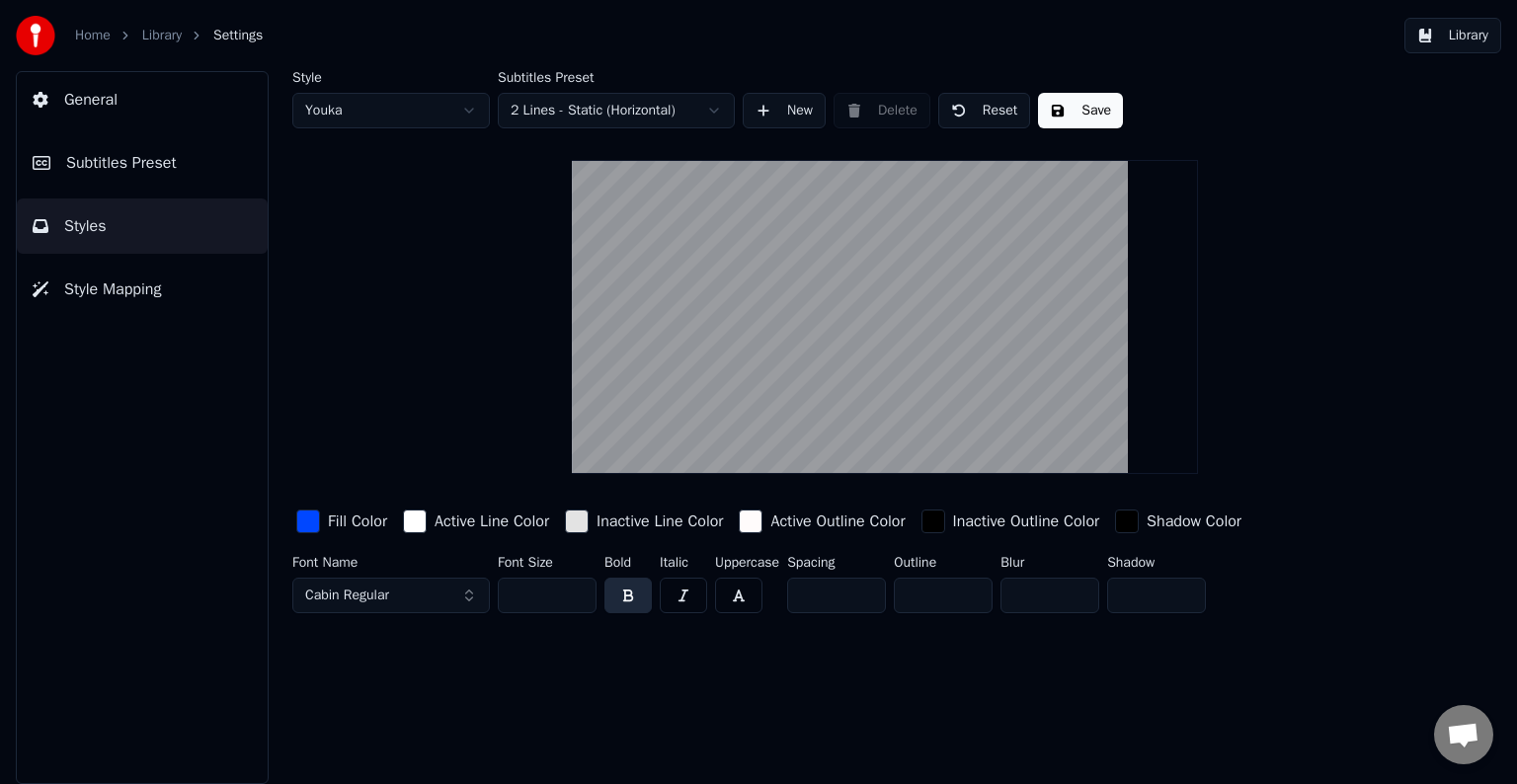 click on "*" at bounding box center [943, 595] 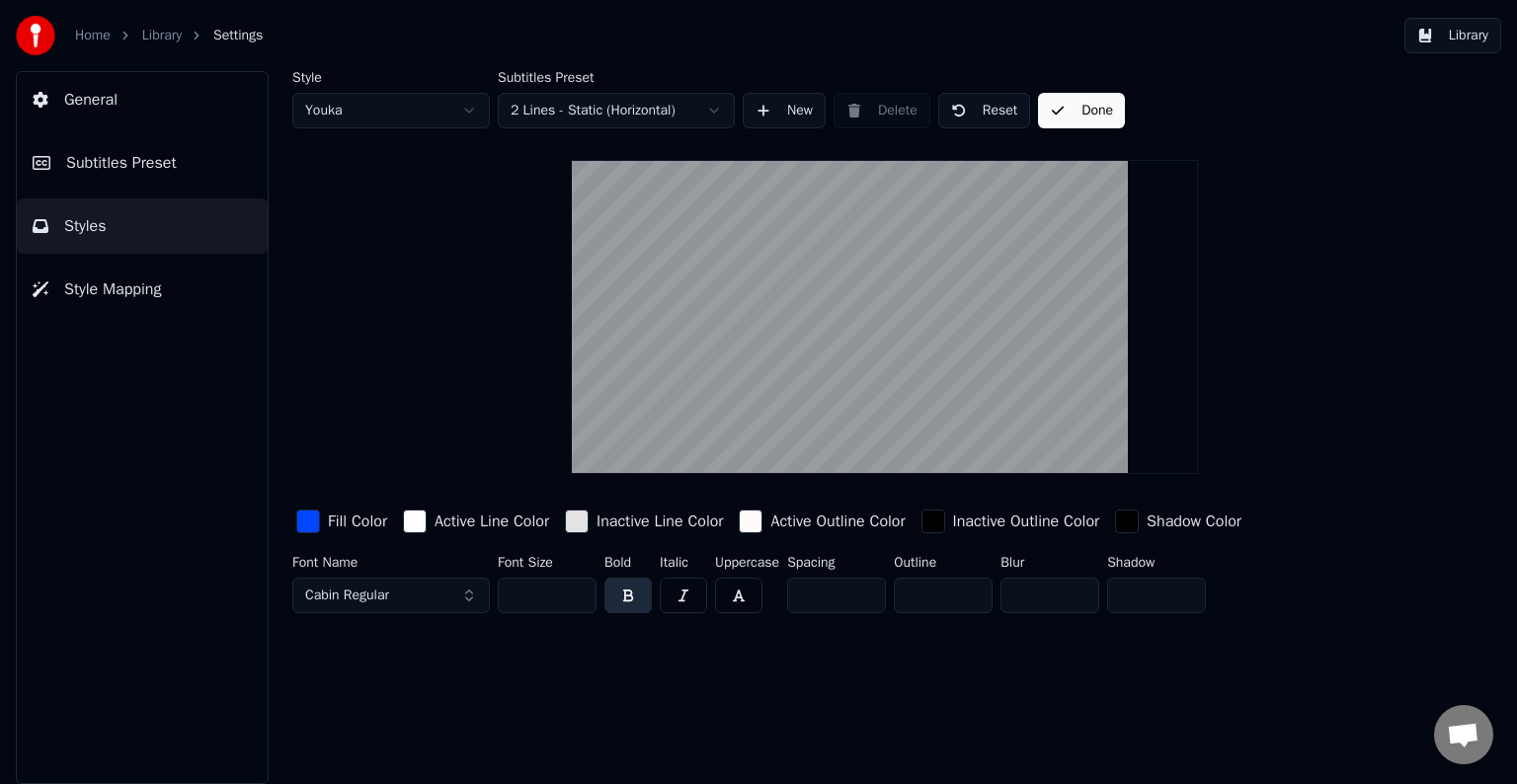 click on "Subtitles Preset" at bounding box center (121, 163) 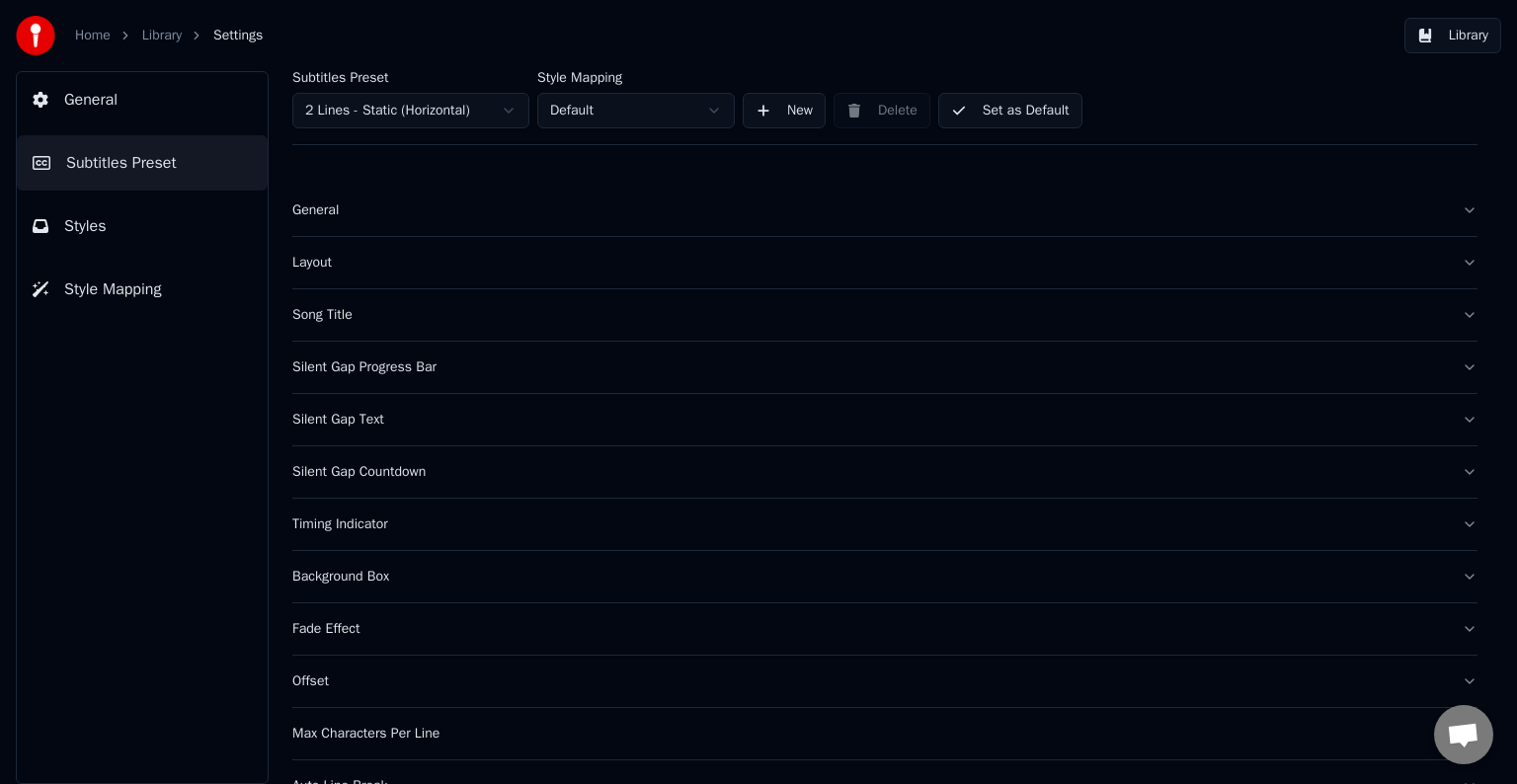 click on "Set as Default" at bounding box center [1010, 111] 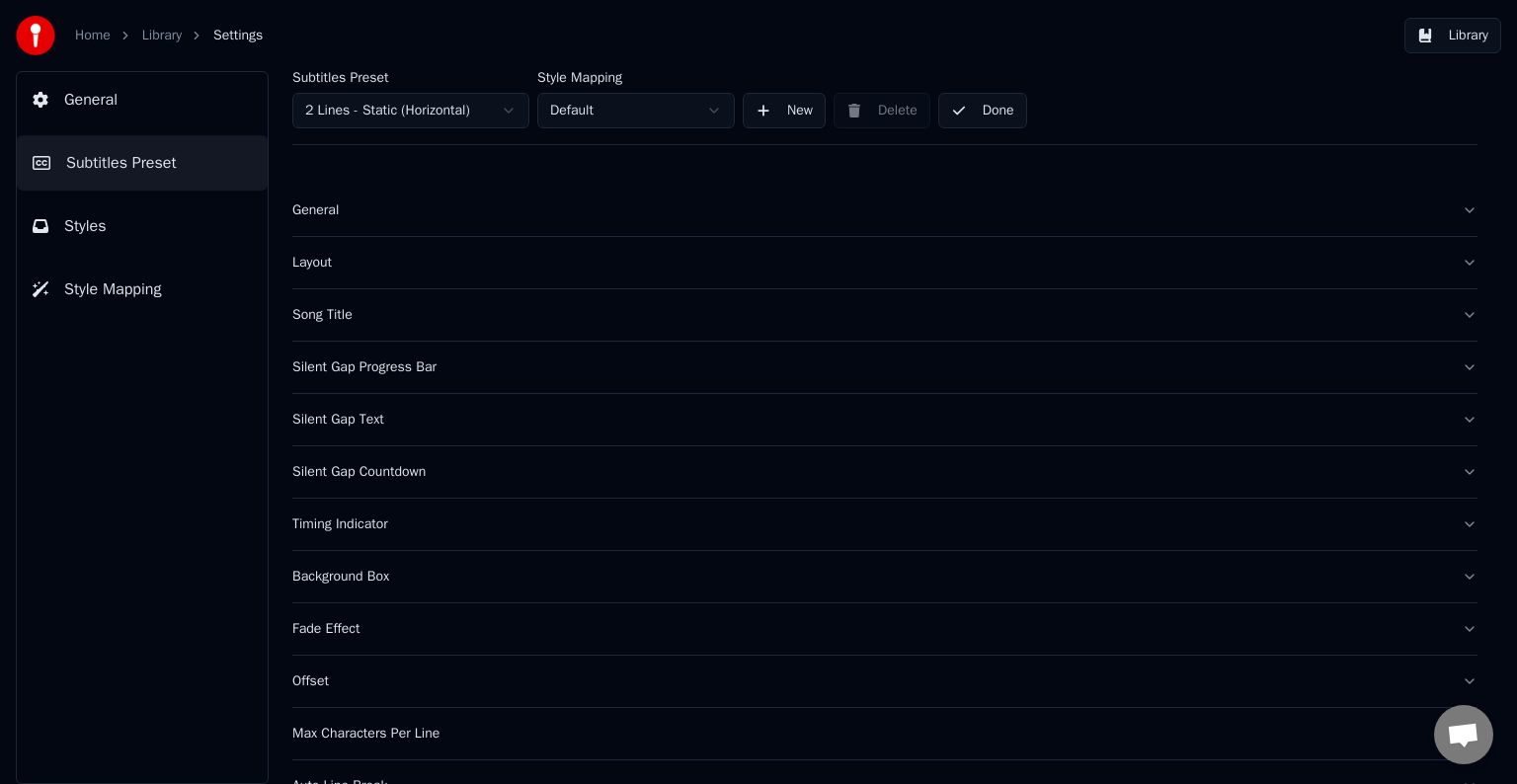 click on "Library" at bounding box center [1453, 36] 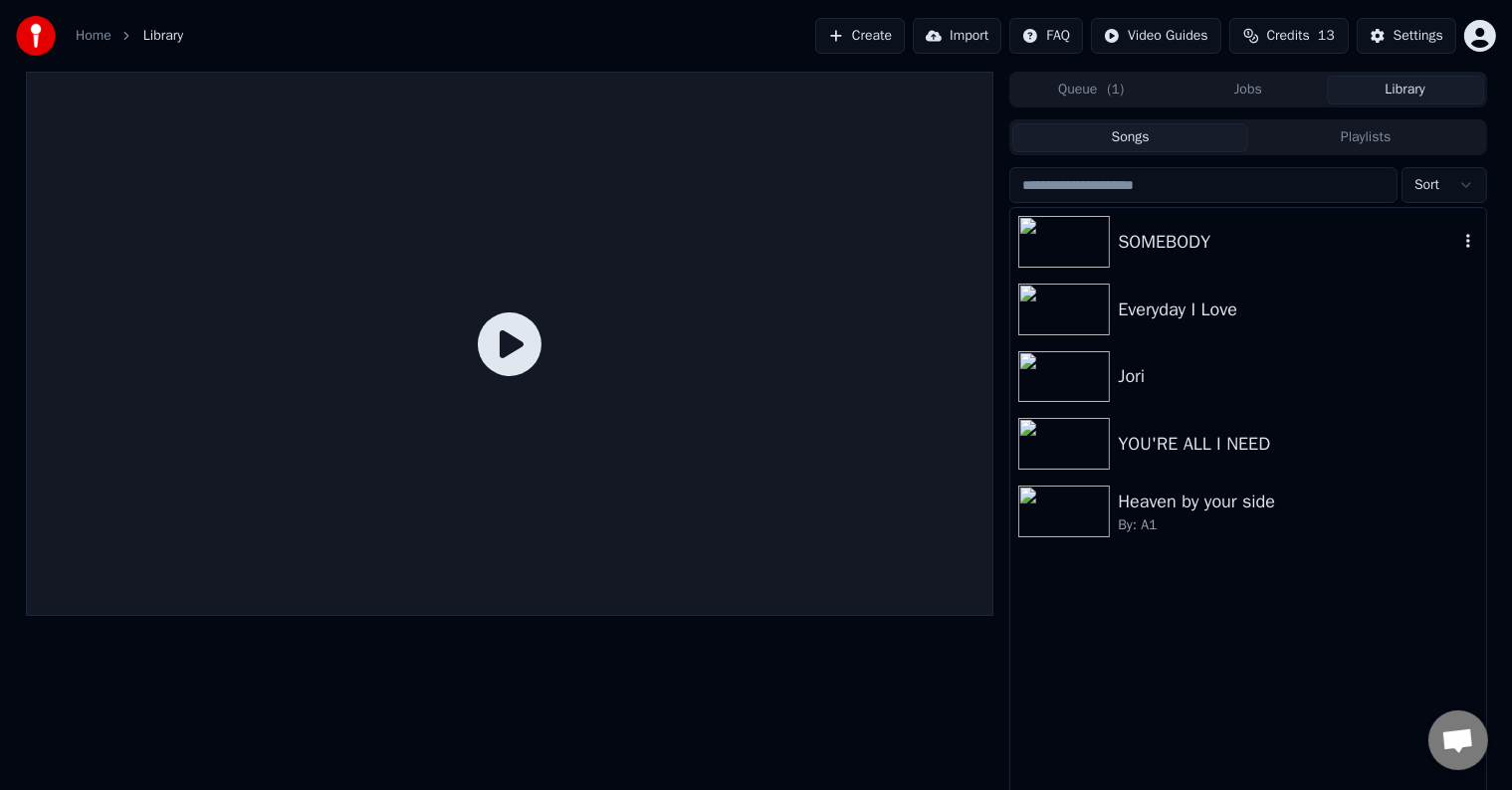 click on "SOMEBODY" at bounding box center (1287, 242) 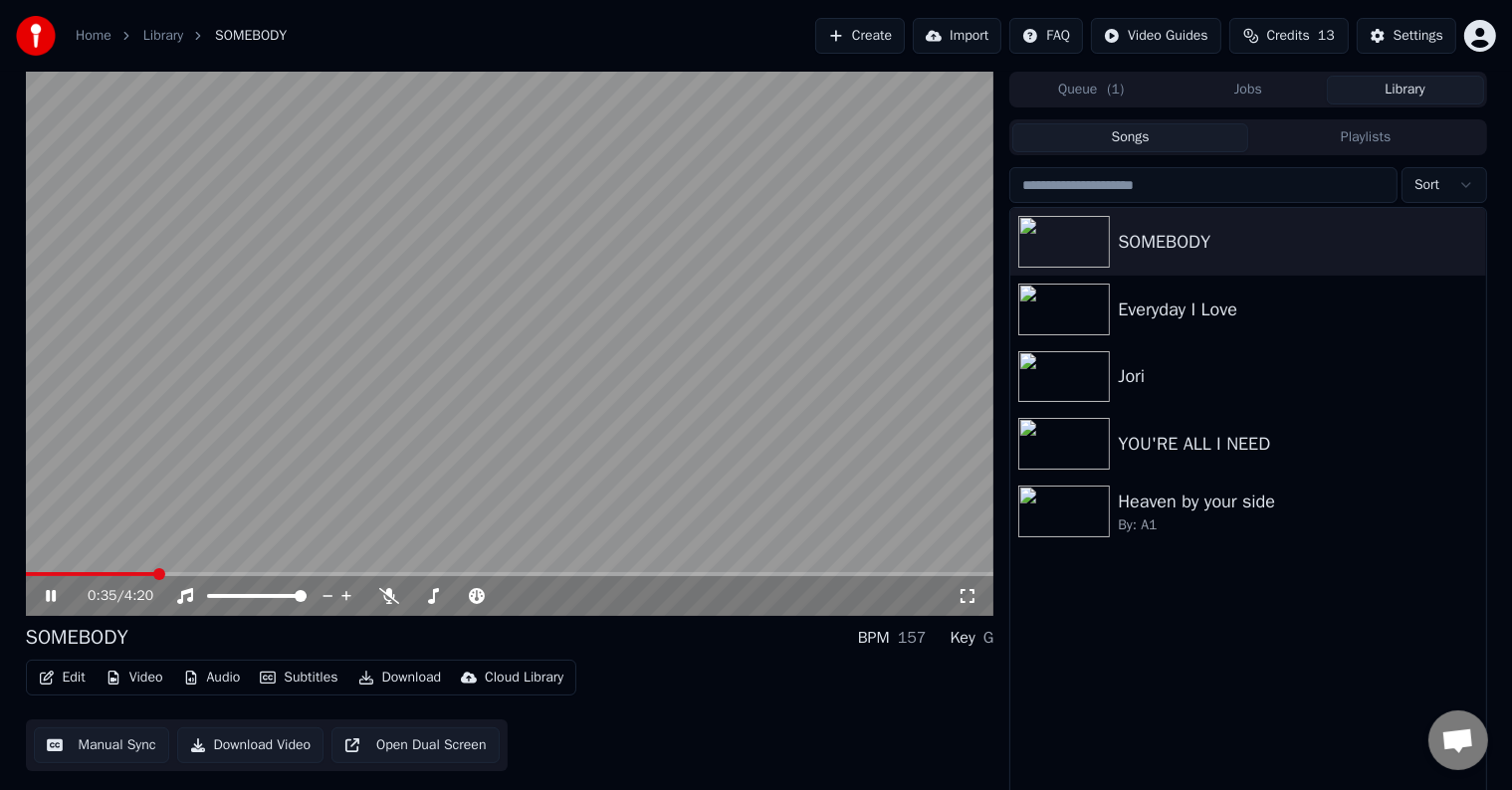 click at bounding box center [510, 574] 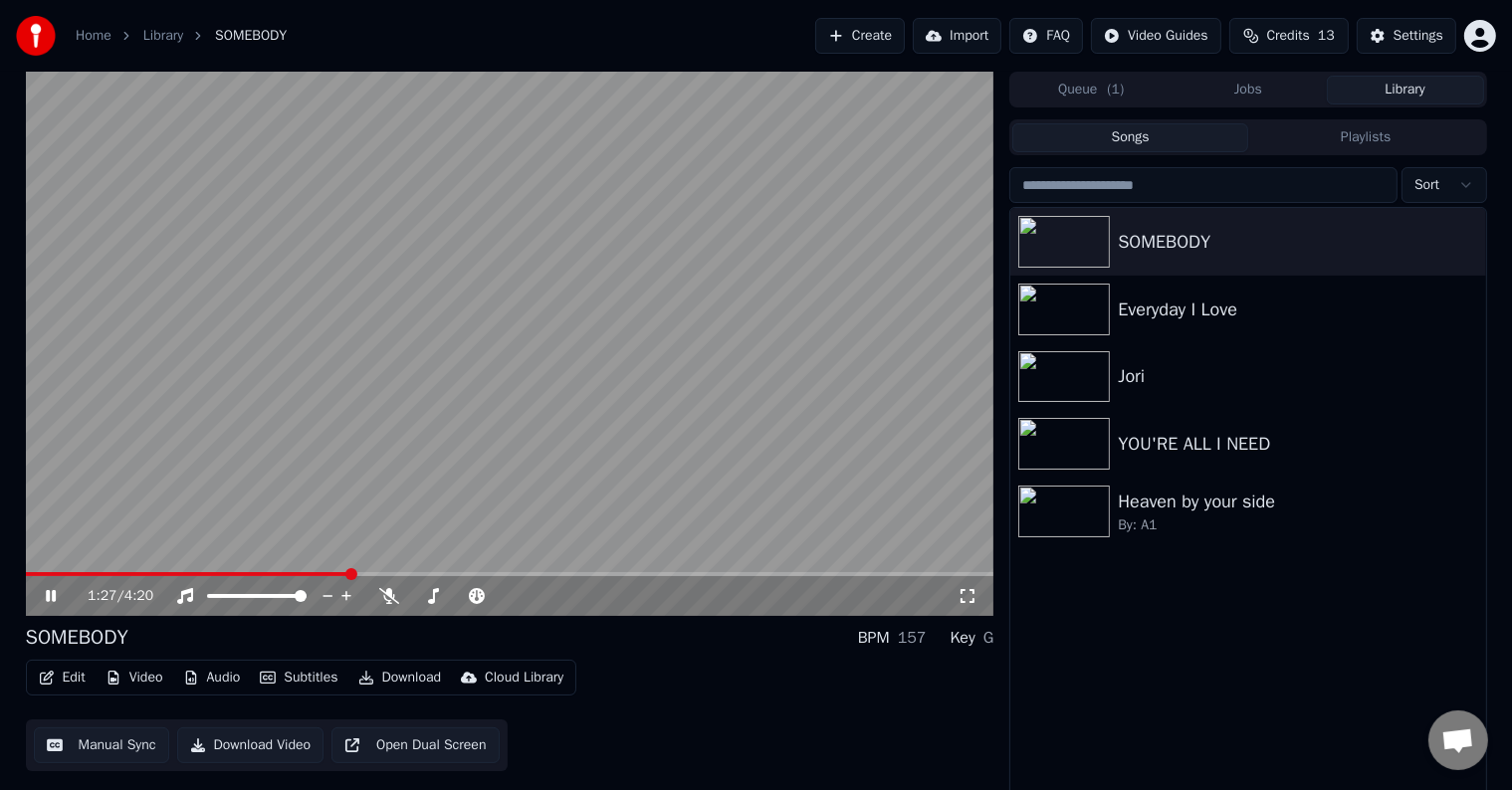 scroll, scrollTop: 9, scrollLeft: 0, axis: vertical 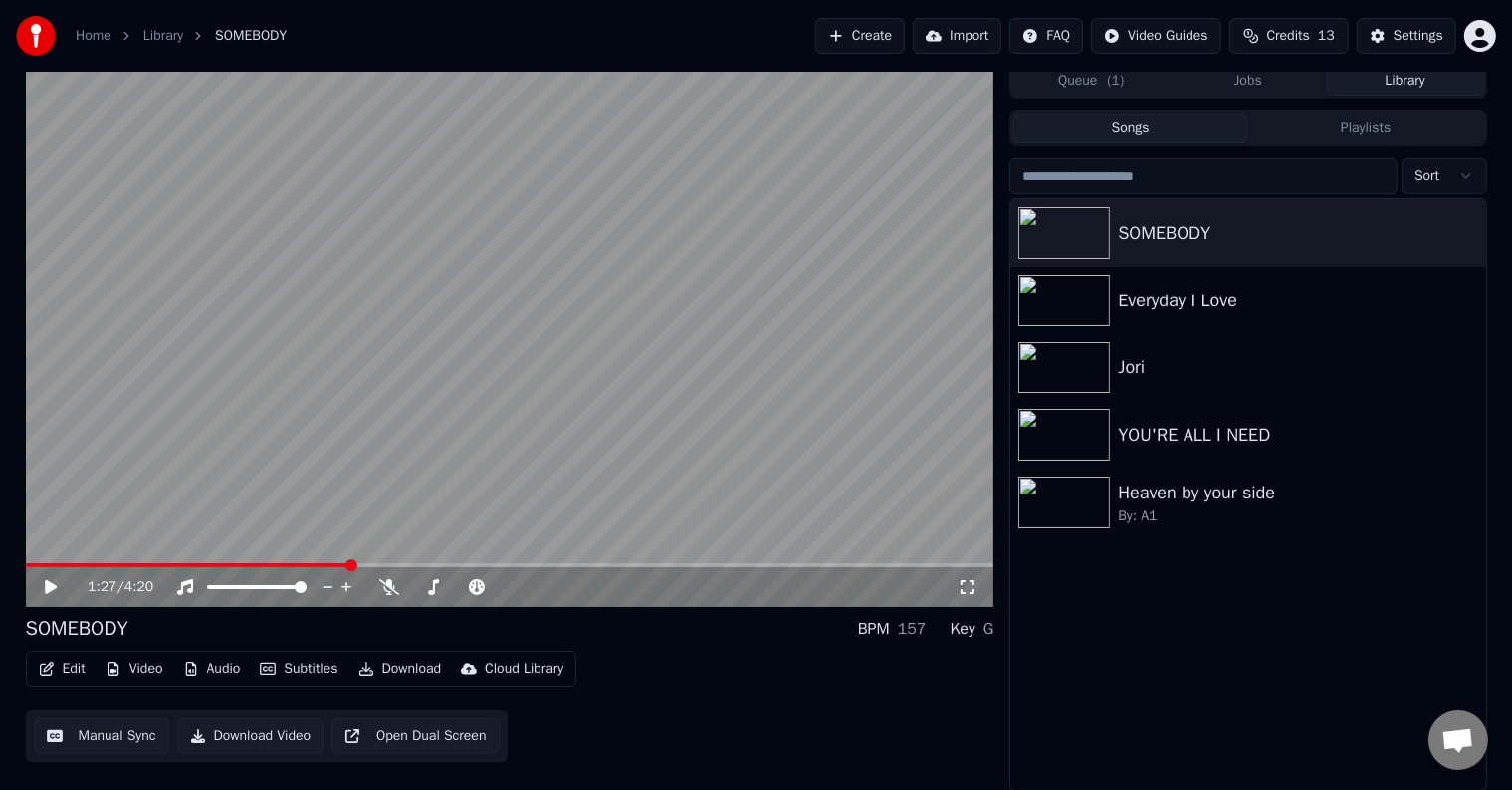 click at bounding box center (510, 334) 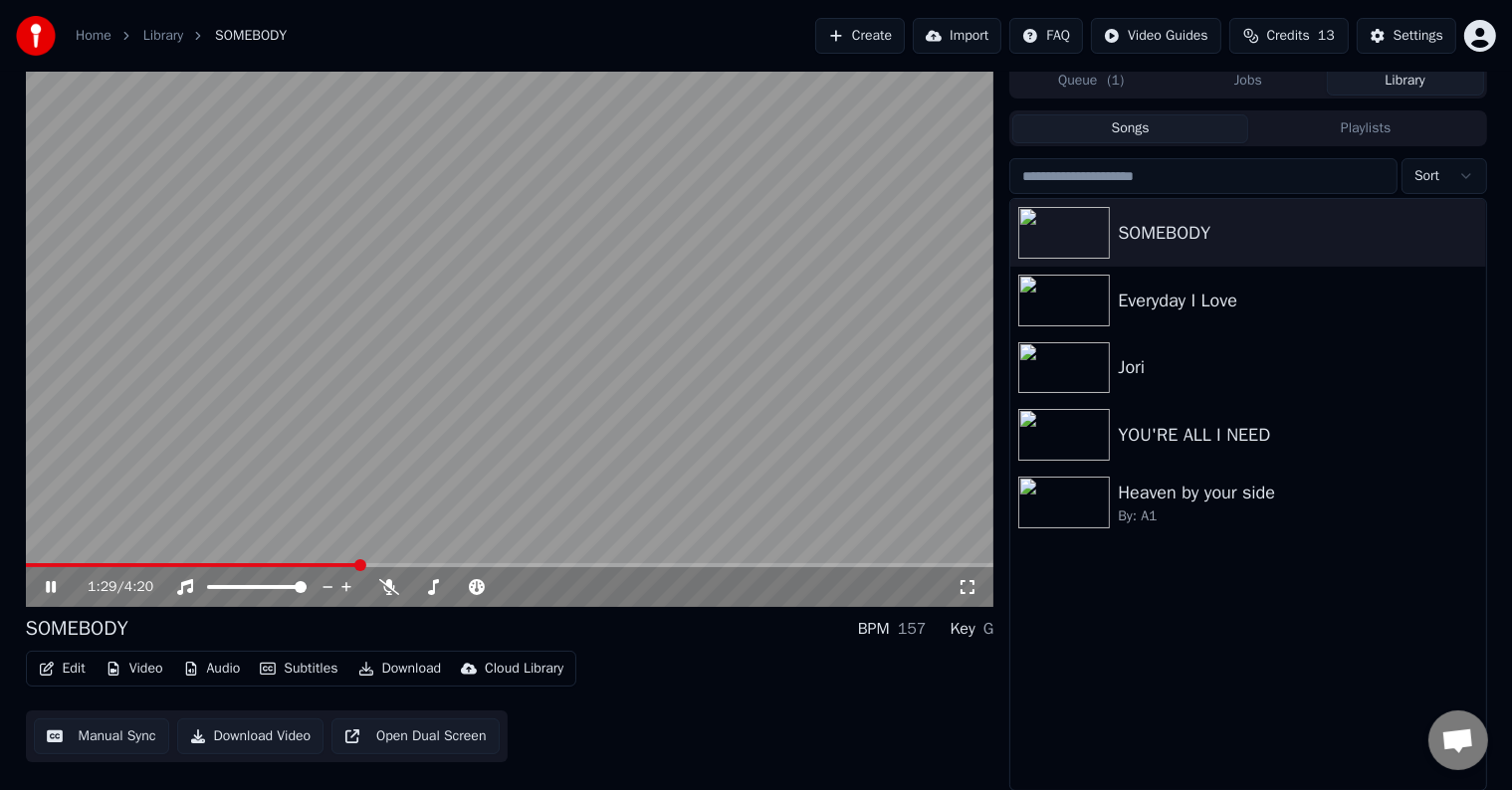 click at bounding box center [510, 334] 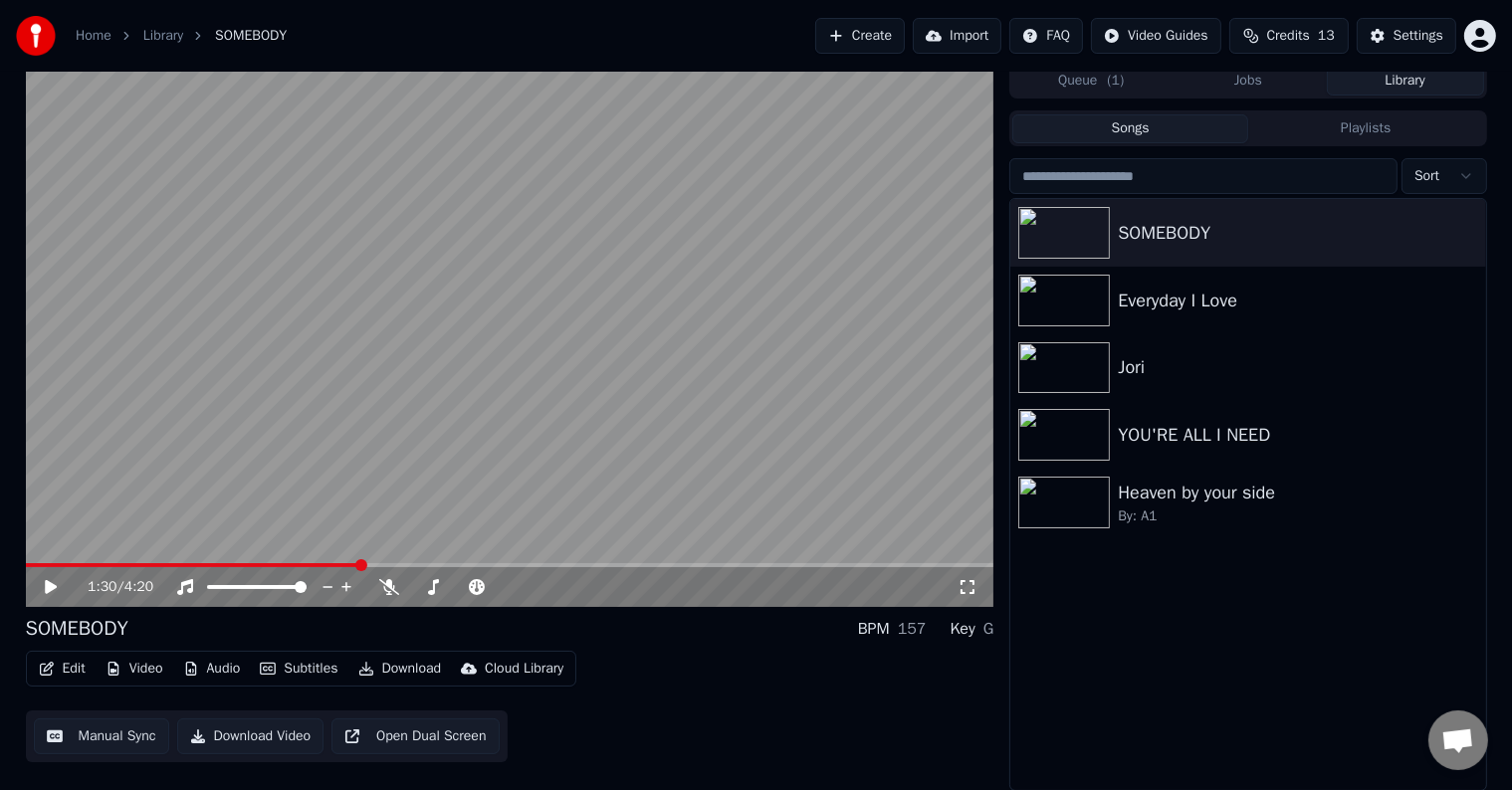 click at bounding box center (510, 565) 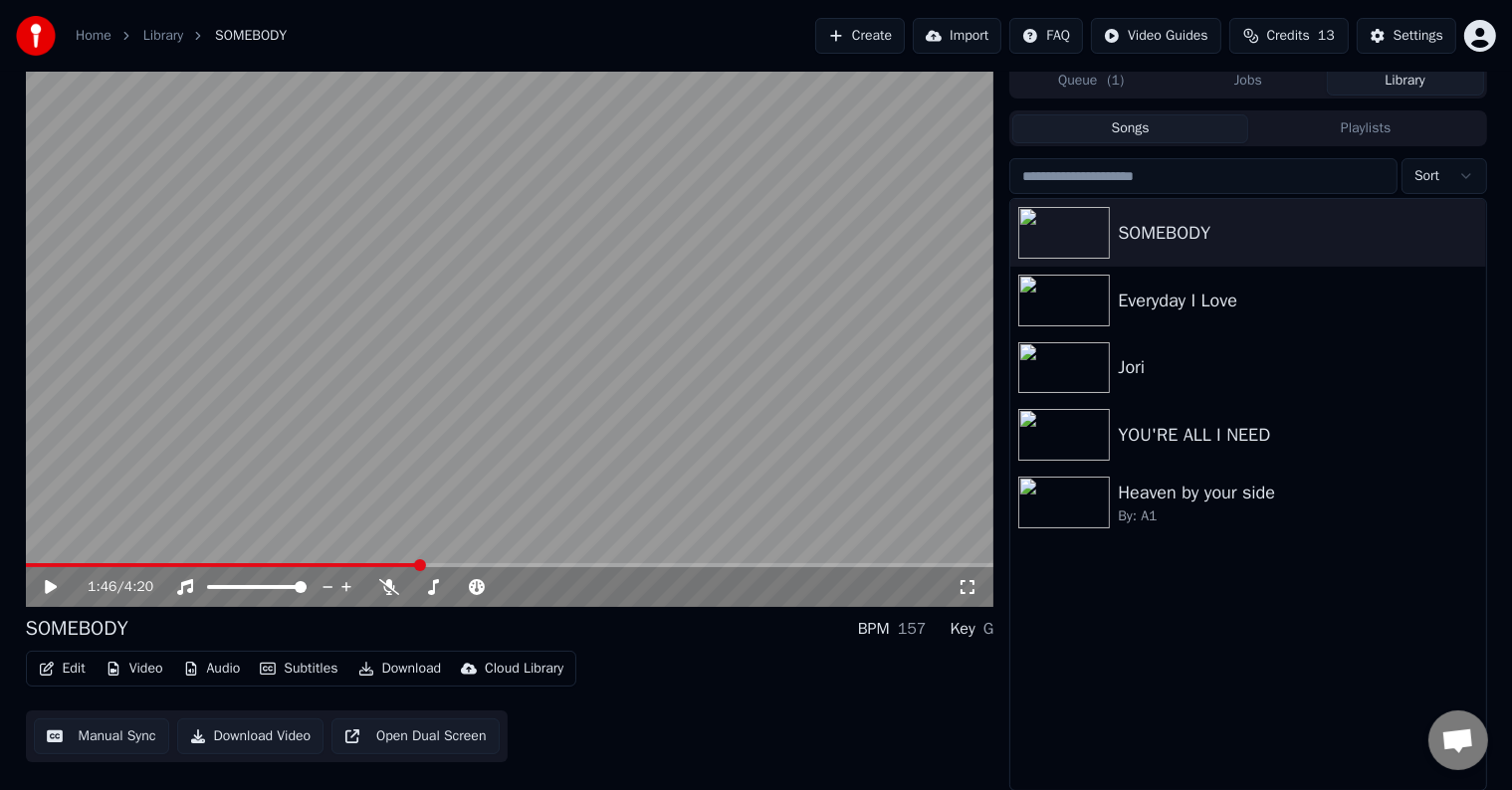 click at bounding box center (510, 334) 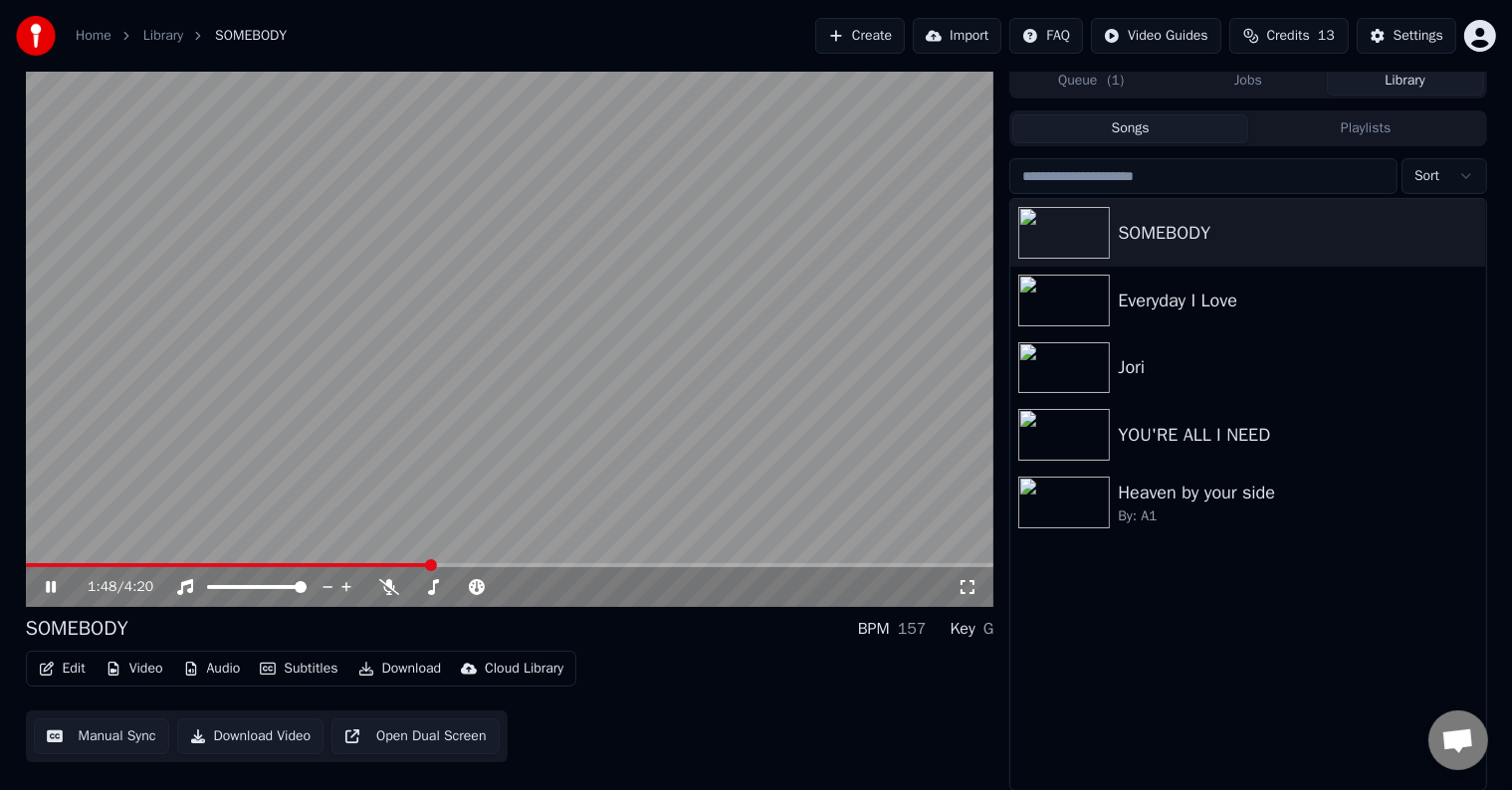 click on "1:48  /  4:20" at bounding box center [510, 587] 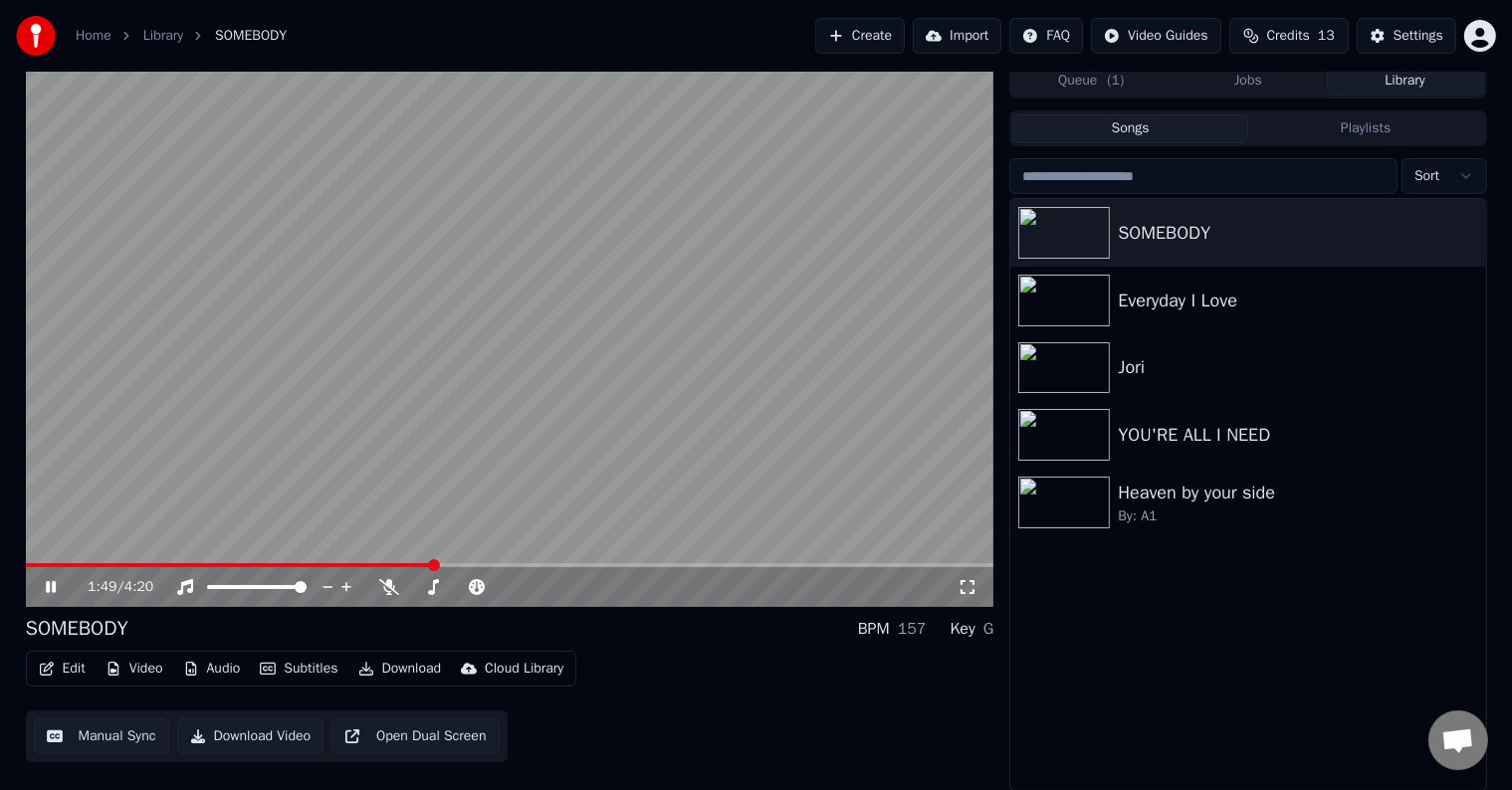 click at bounding box center (510, 565) 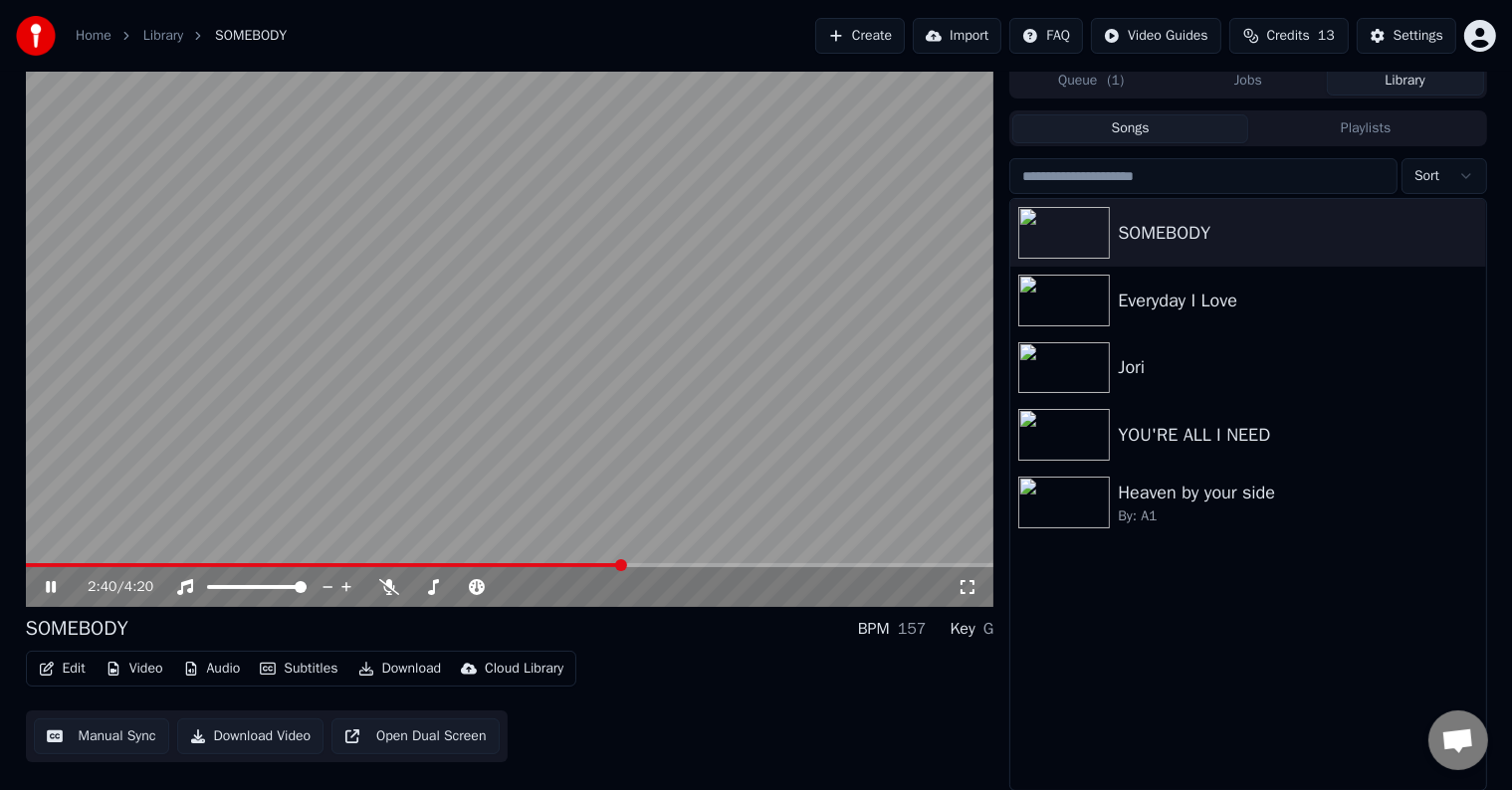click at bounding box center [510, 334] 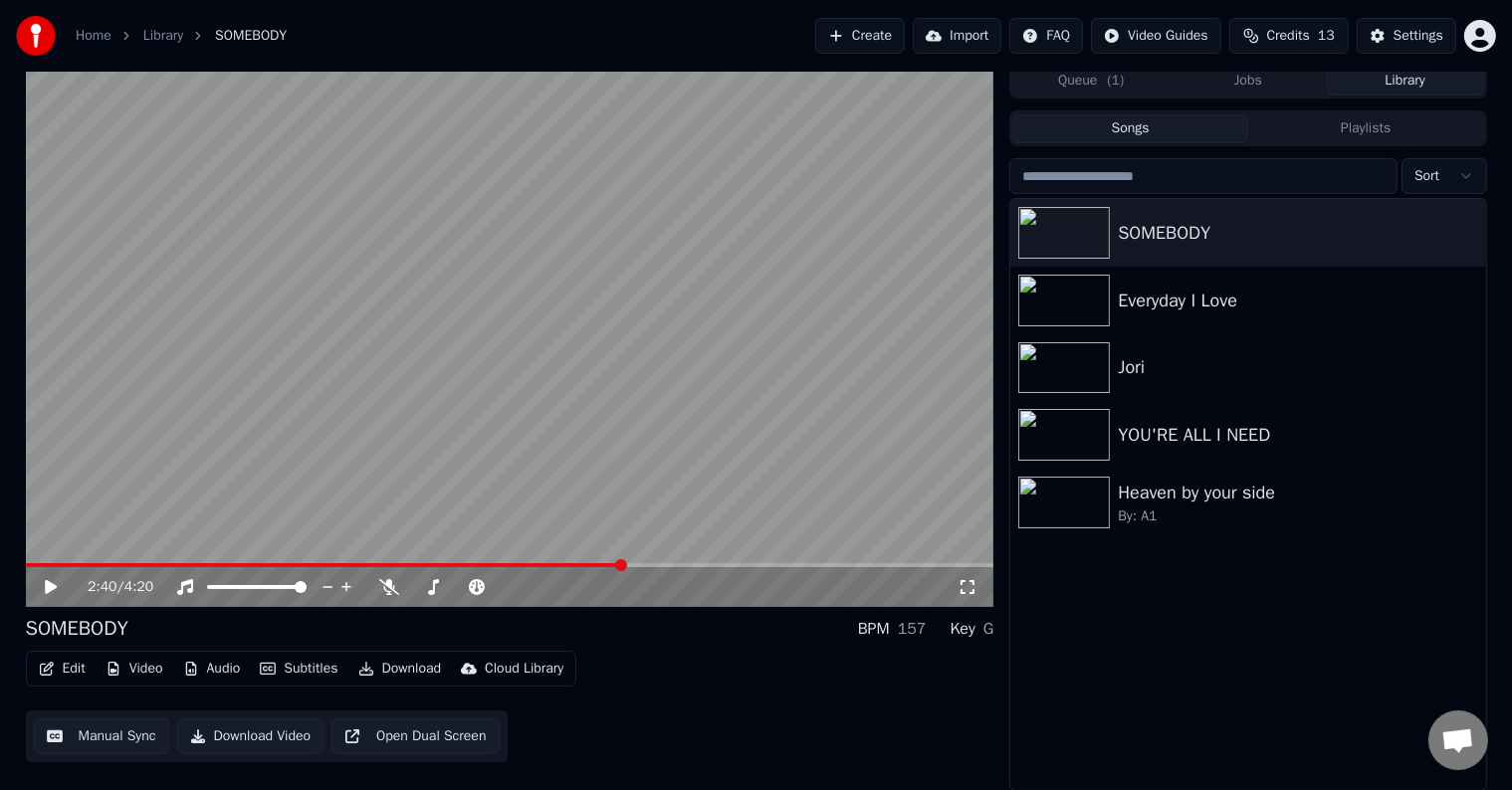 click on "Edit" at bounding box center [62, 669] 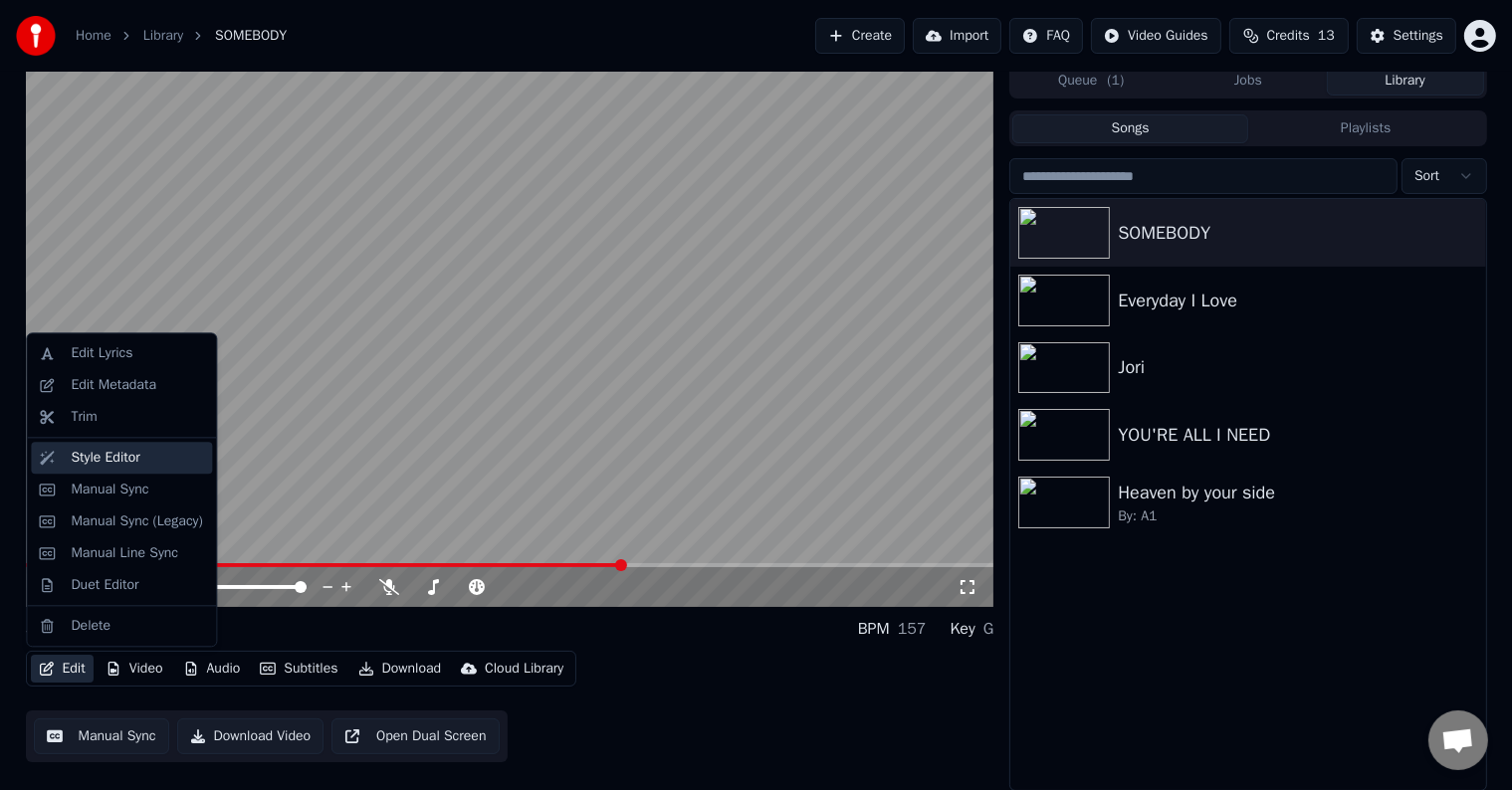 click on "Style Editor" at bounding box center (105, 458) 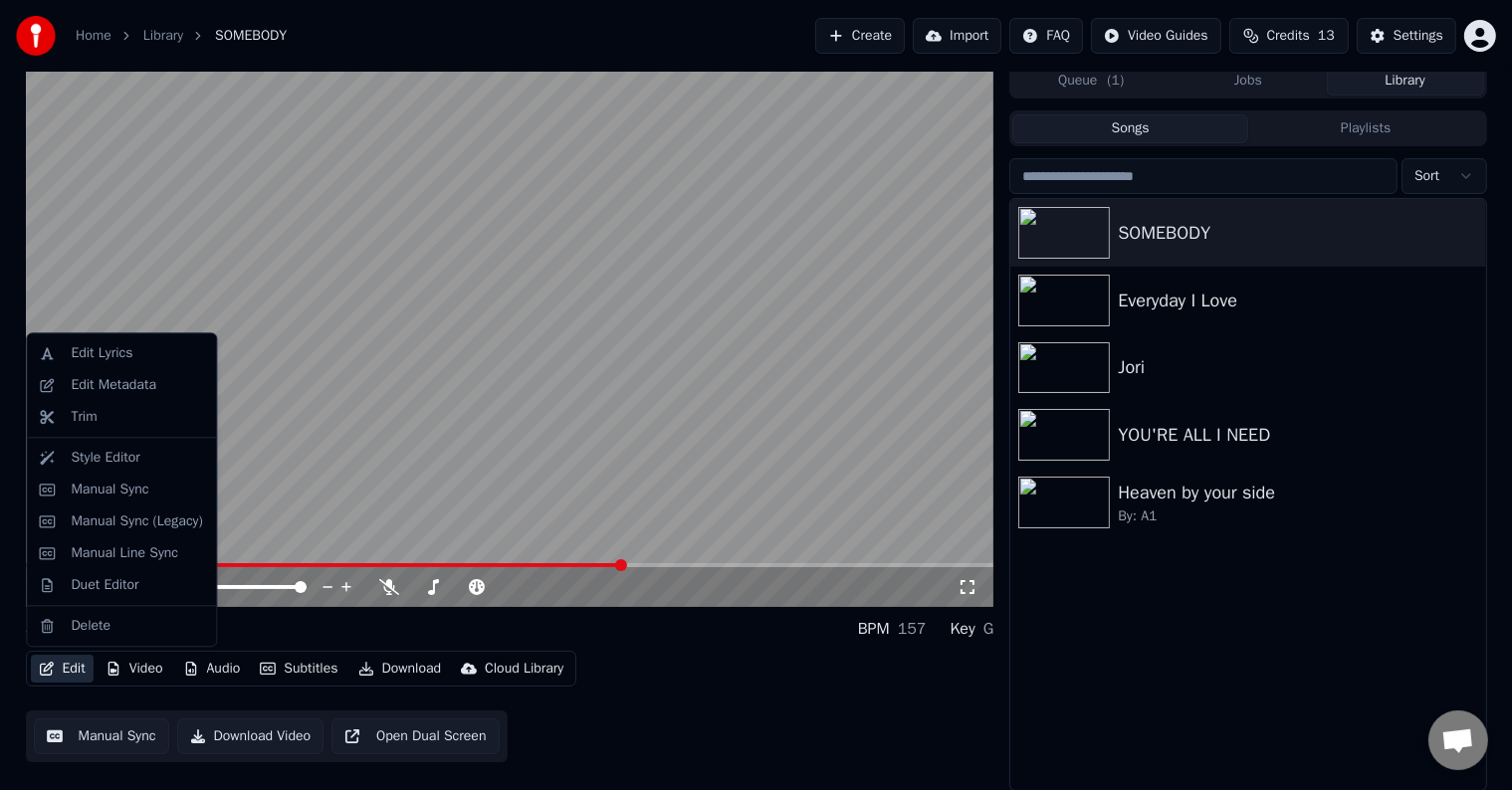 scroll, scrollTop: 0, scrollLeft: 0, axis: both 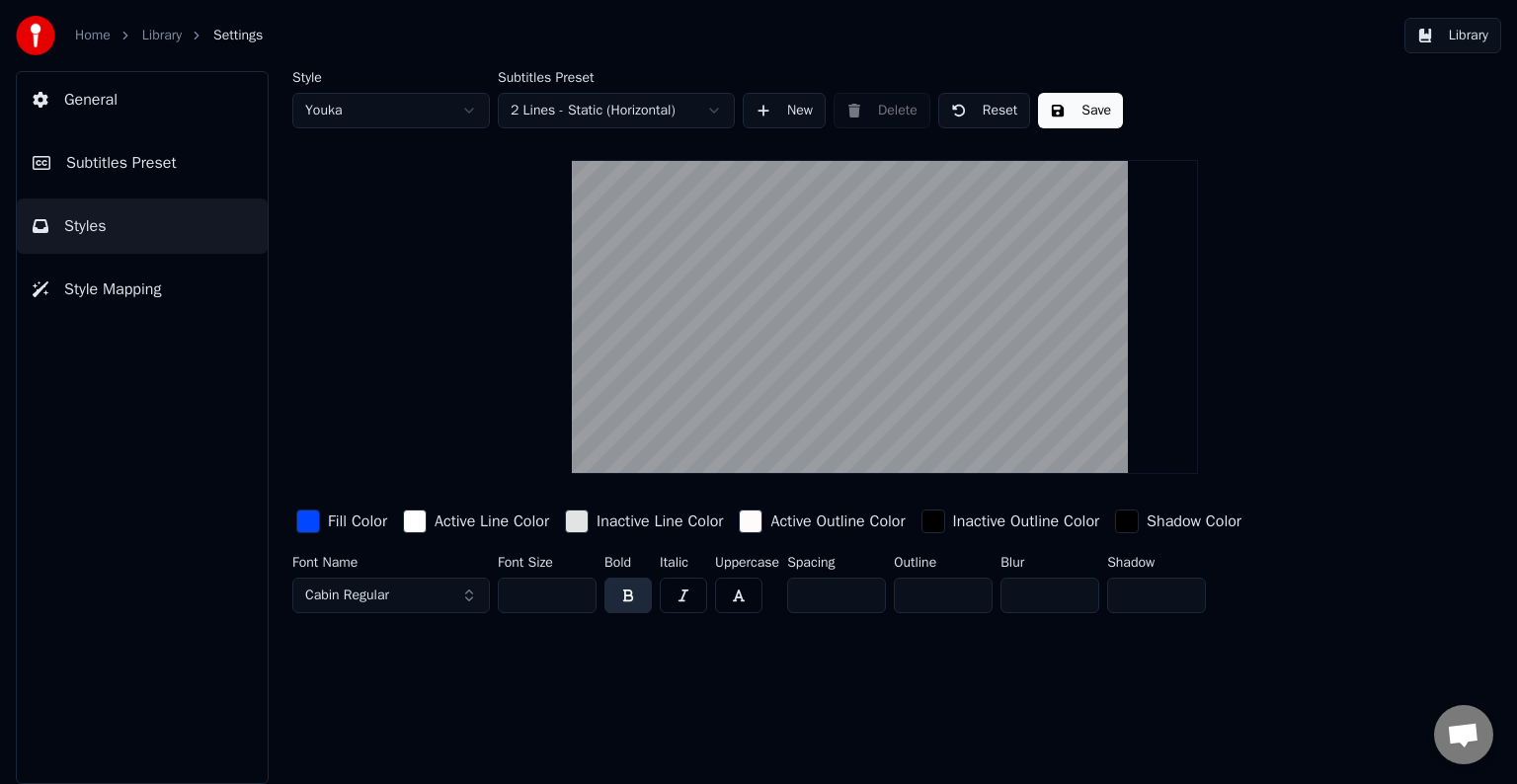 click on "*" at bounding box center (943, 595) 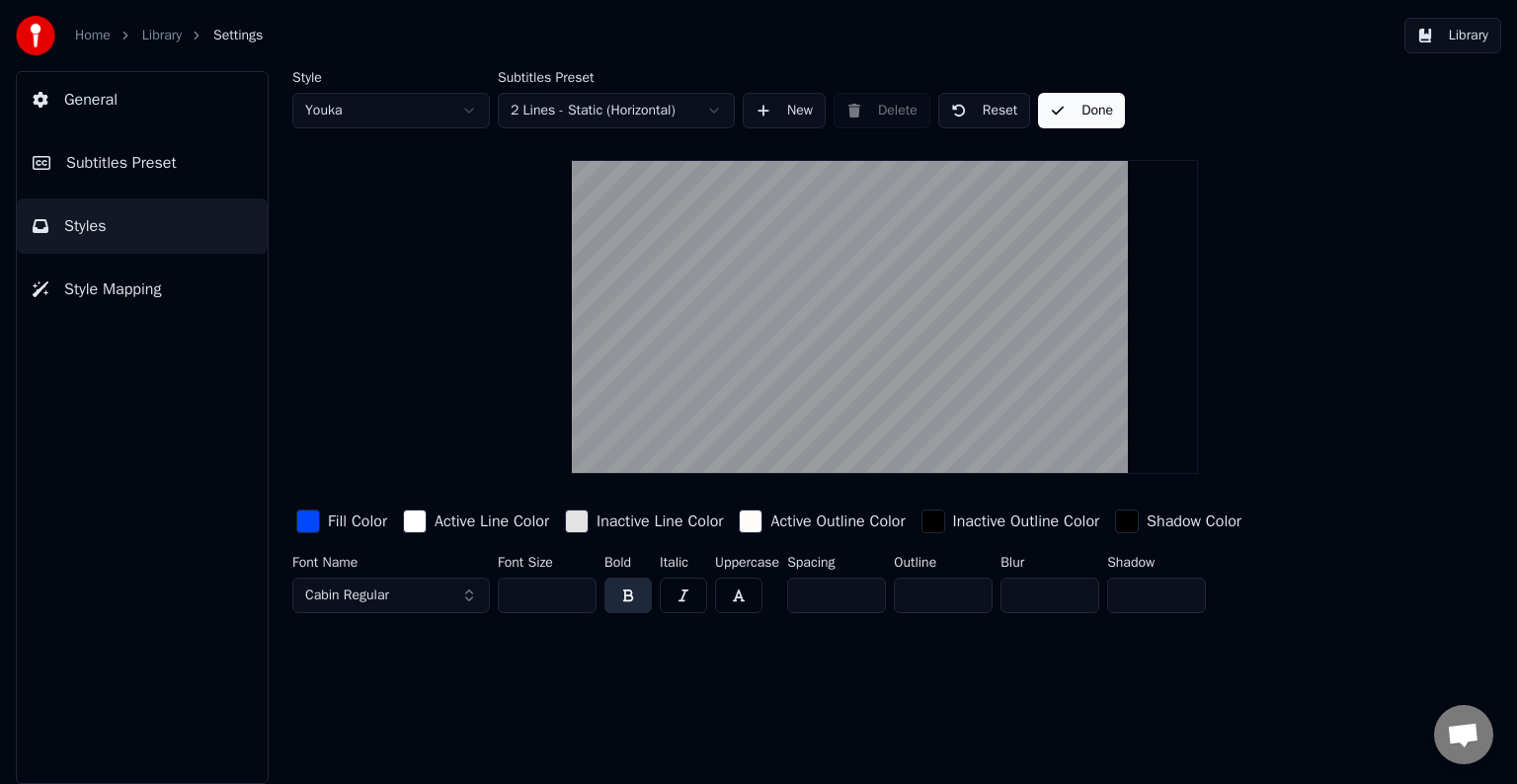 click on "Subtitles Preset" at bounding box center [121, 163] 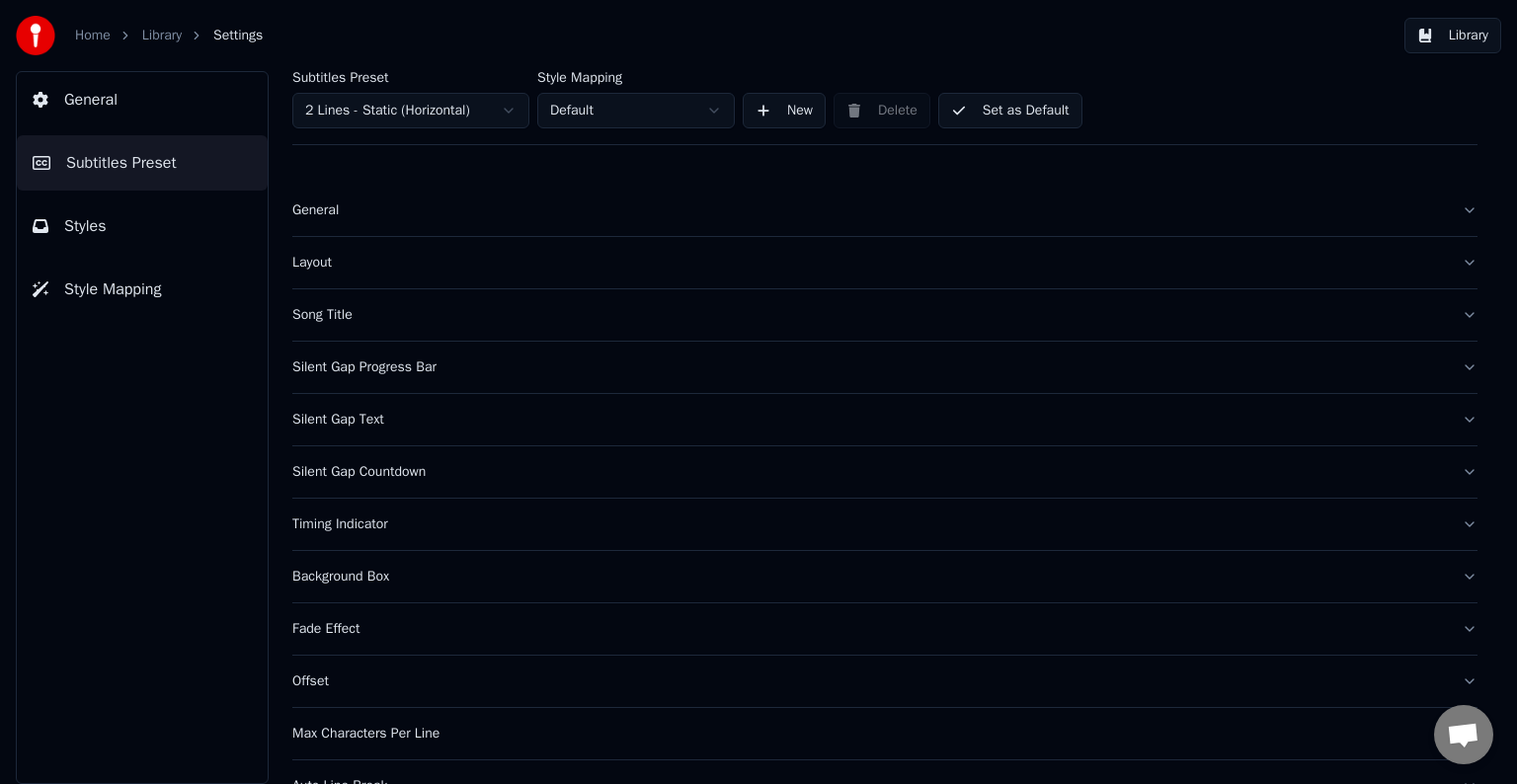 click on "Set as Default" at bounding box center [1010, 111] 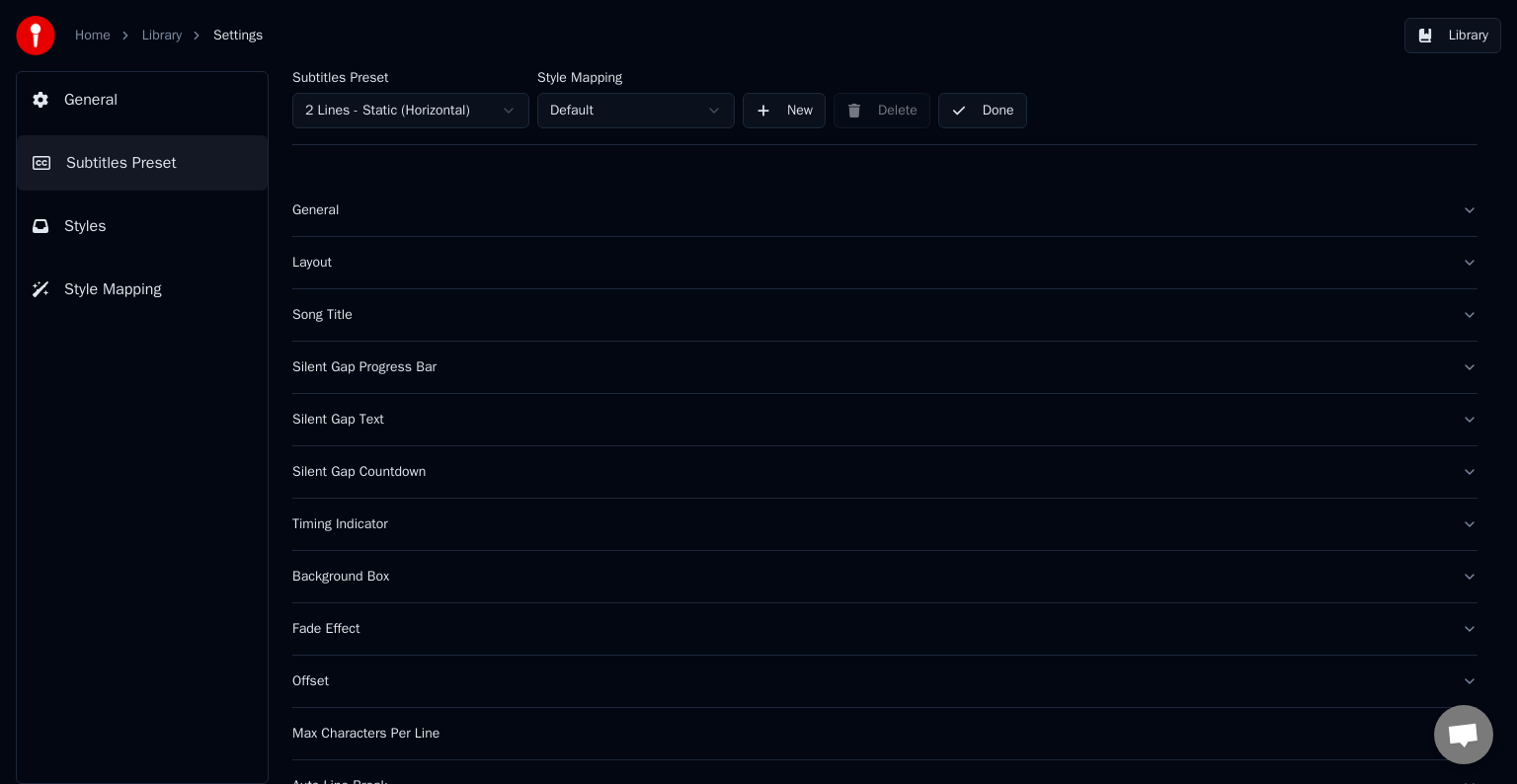 click on "Library" at bounding box center [1453, 36] 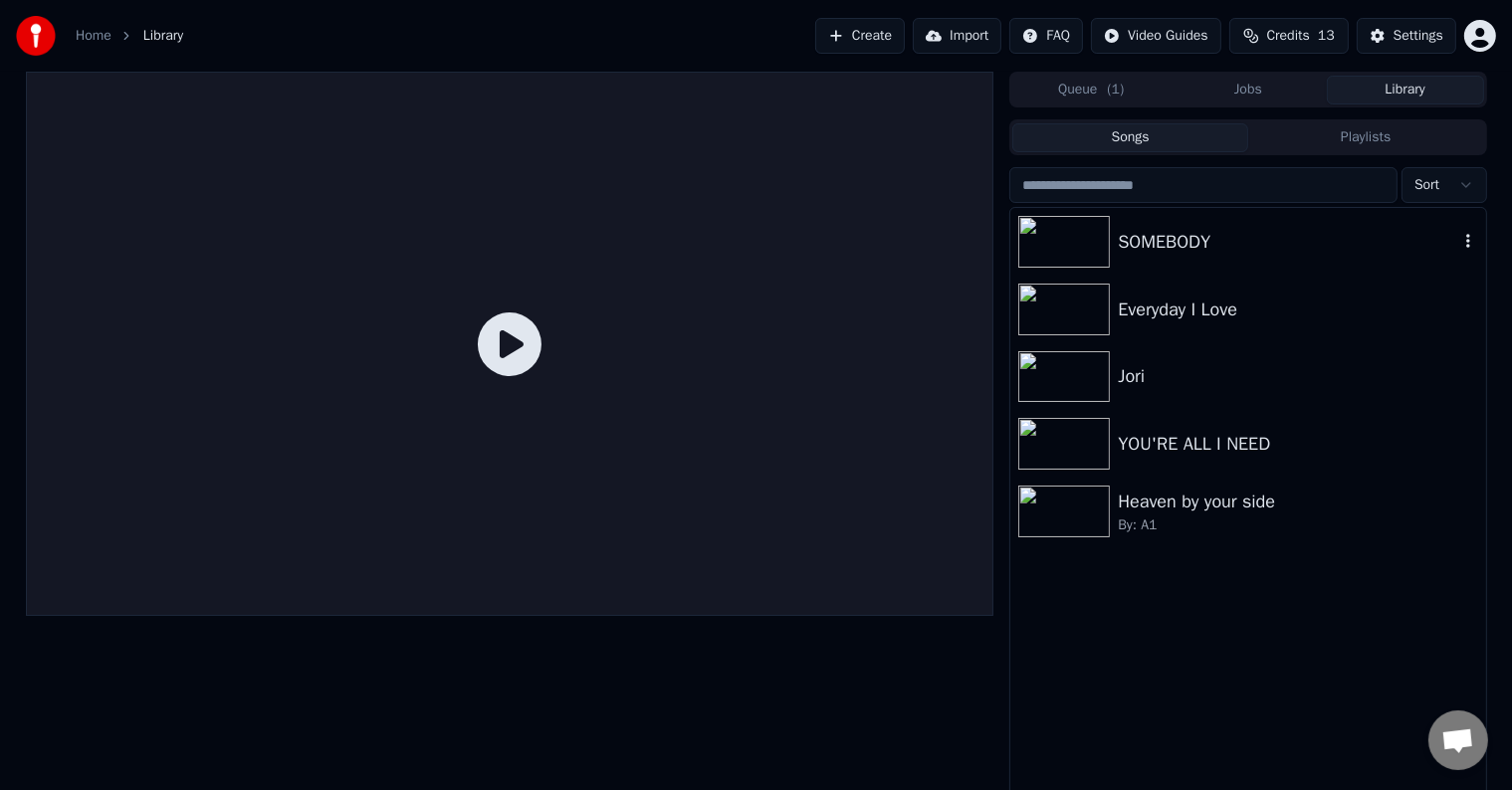 click on "SOMEBODY" at bounding box center (1247, 242) 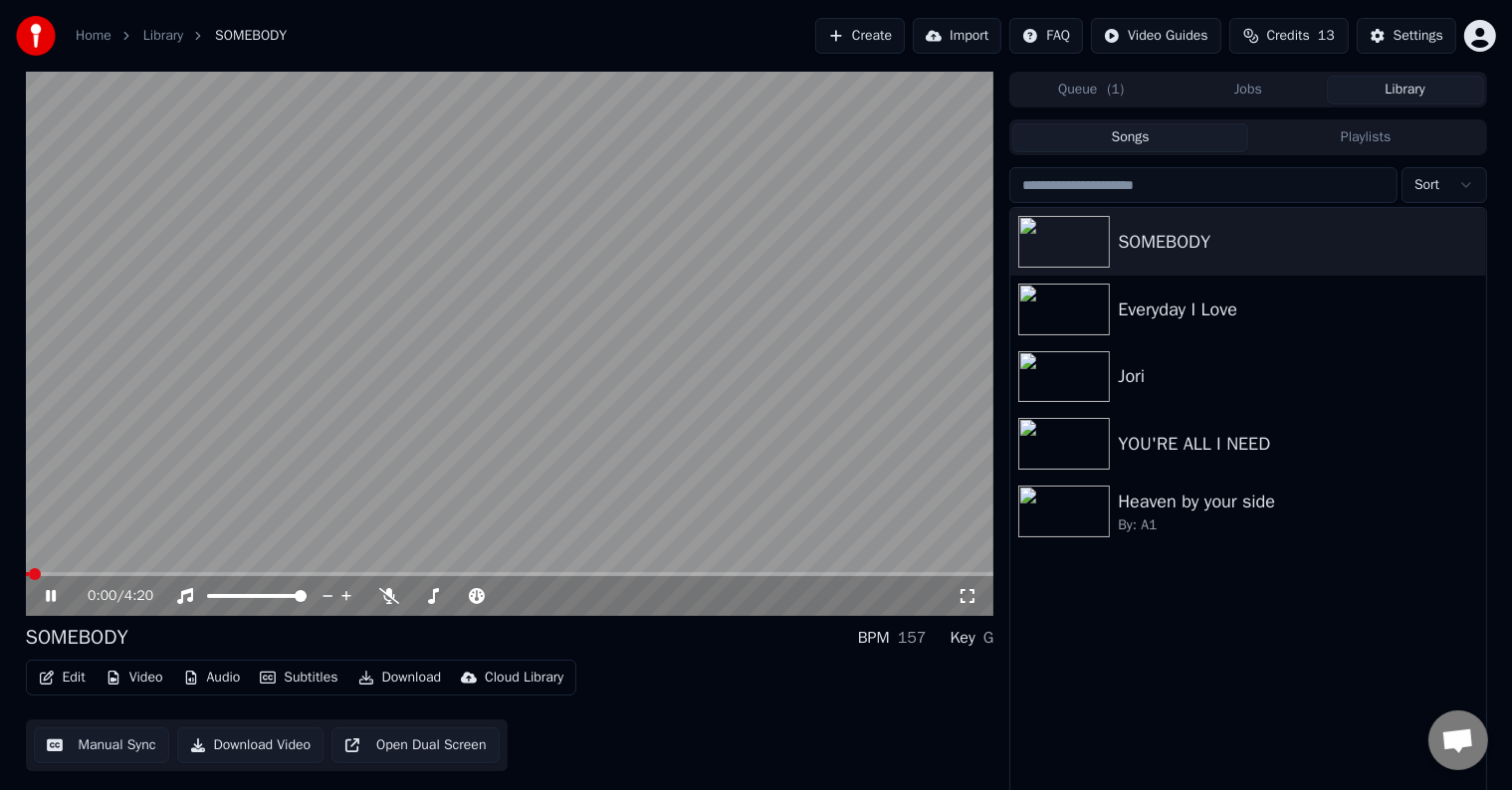 click at bounding box center [510, 343] 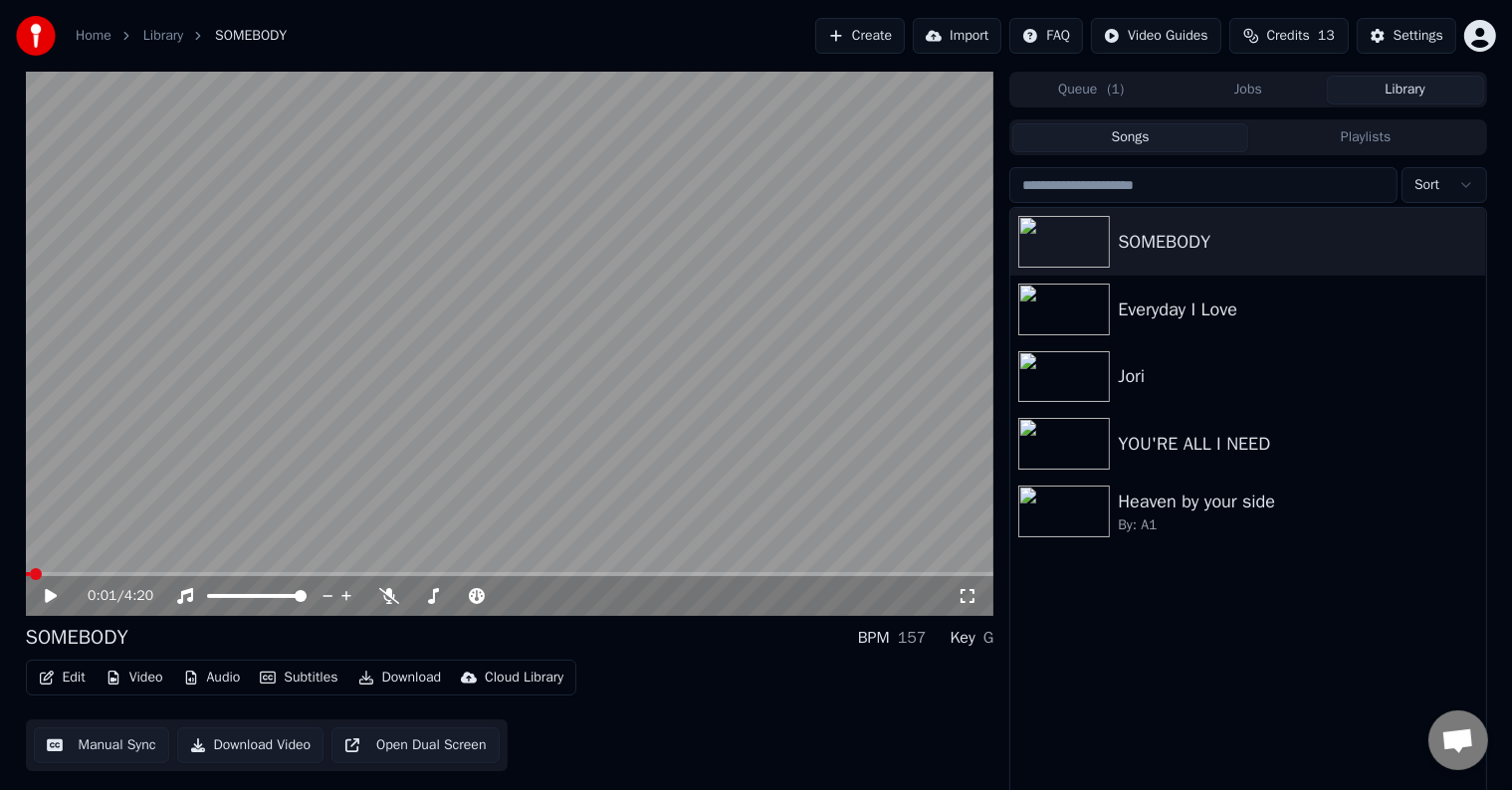 click at bounding box center [510, 574] 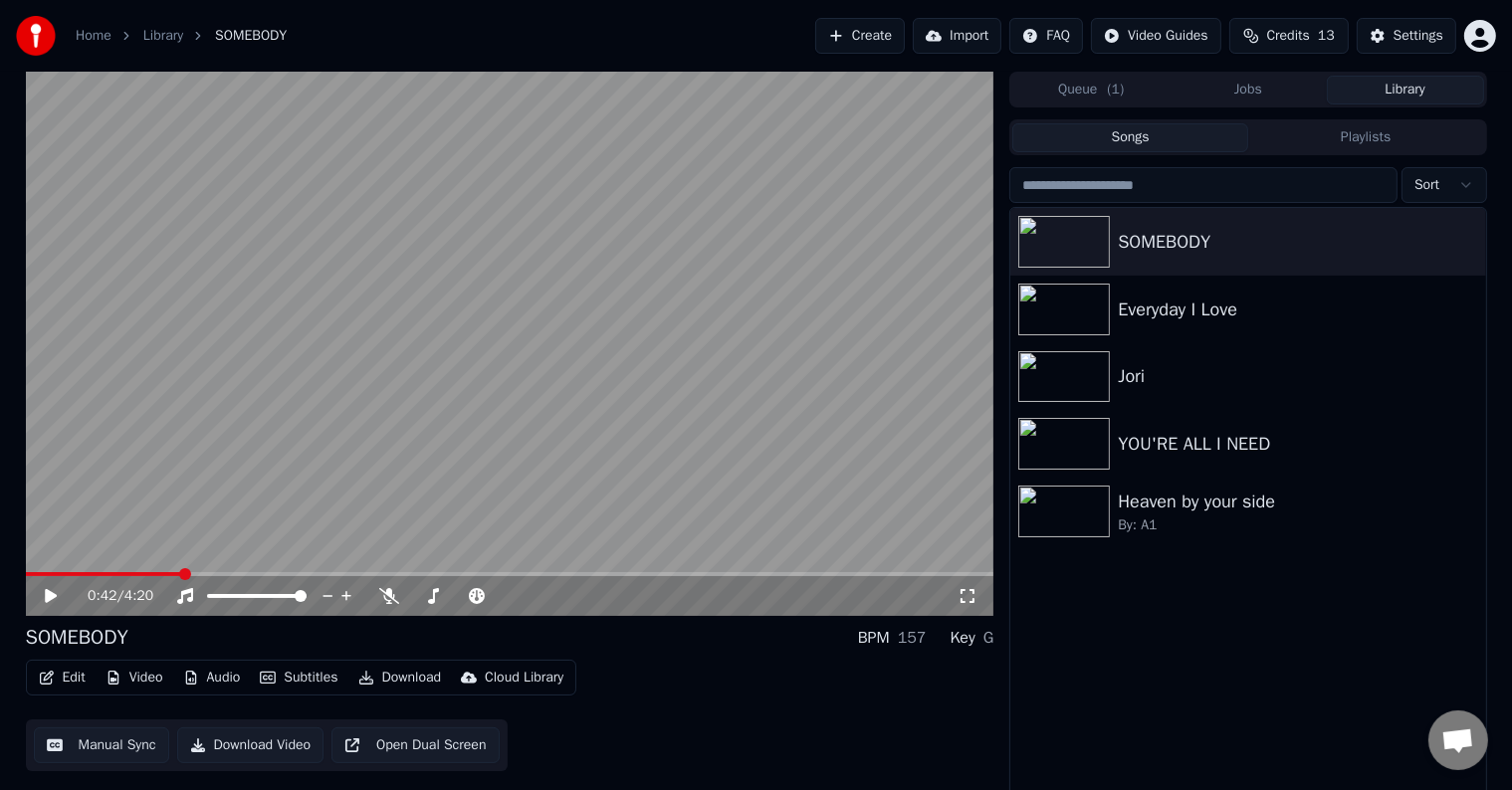 click at bounding box center [510, 343] 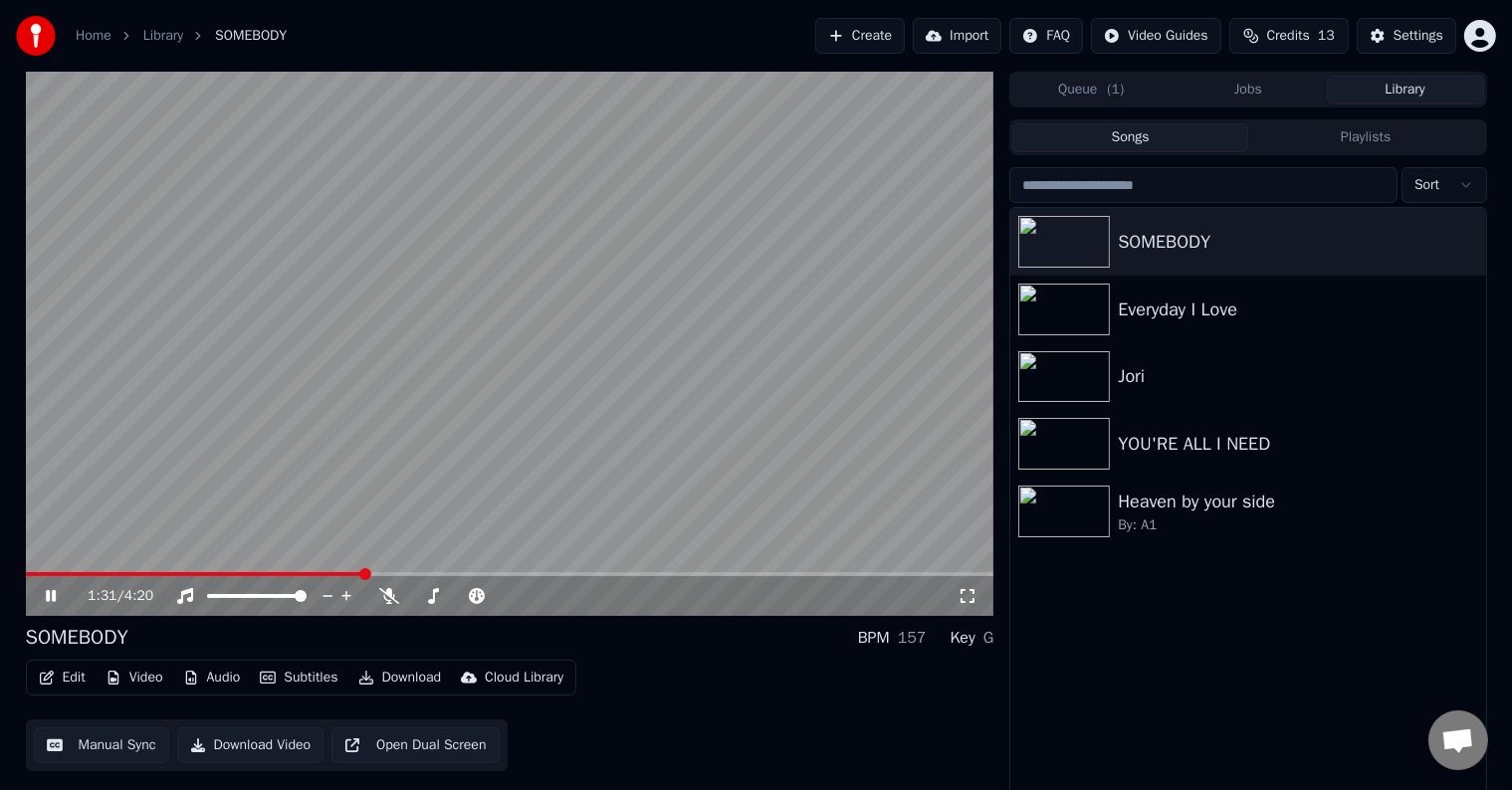 click on "Video" at bounding box center [134, 678] 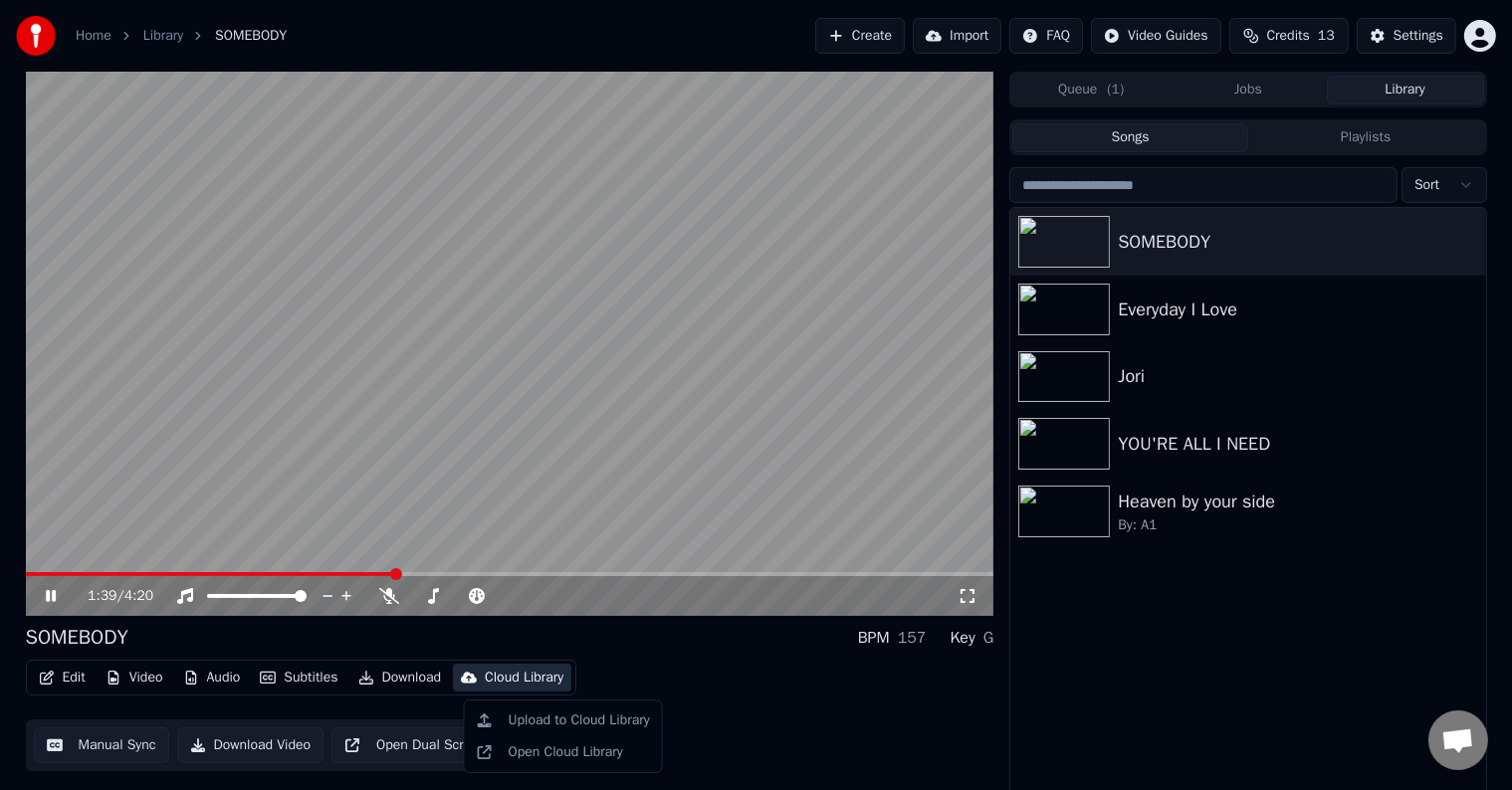 click on "Edit Video Audio Subtitles Download Cloud Library Manual Sync Download Video Open Dual Screen" at bounding box center (510, 715) 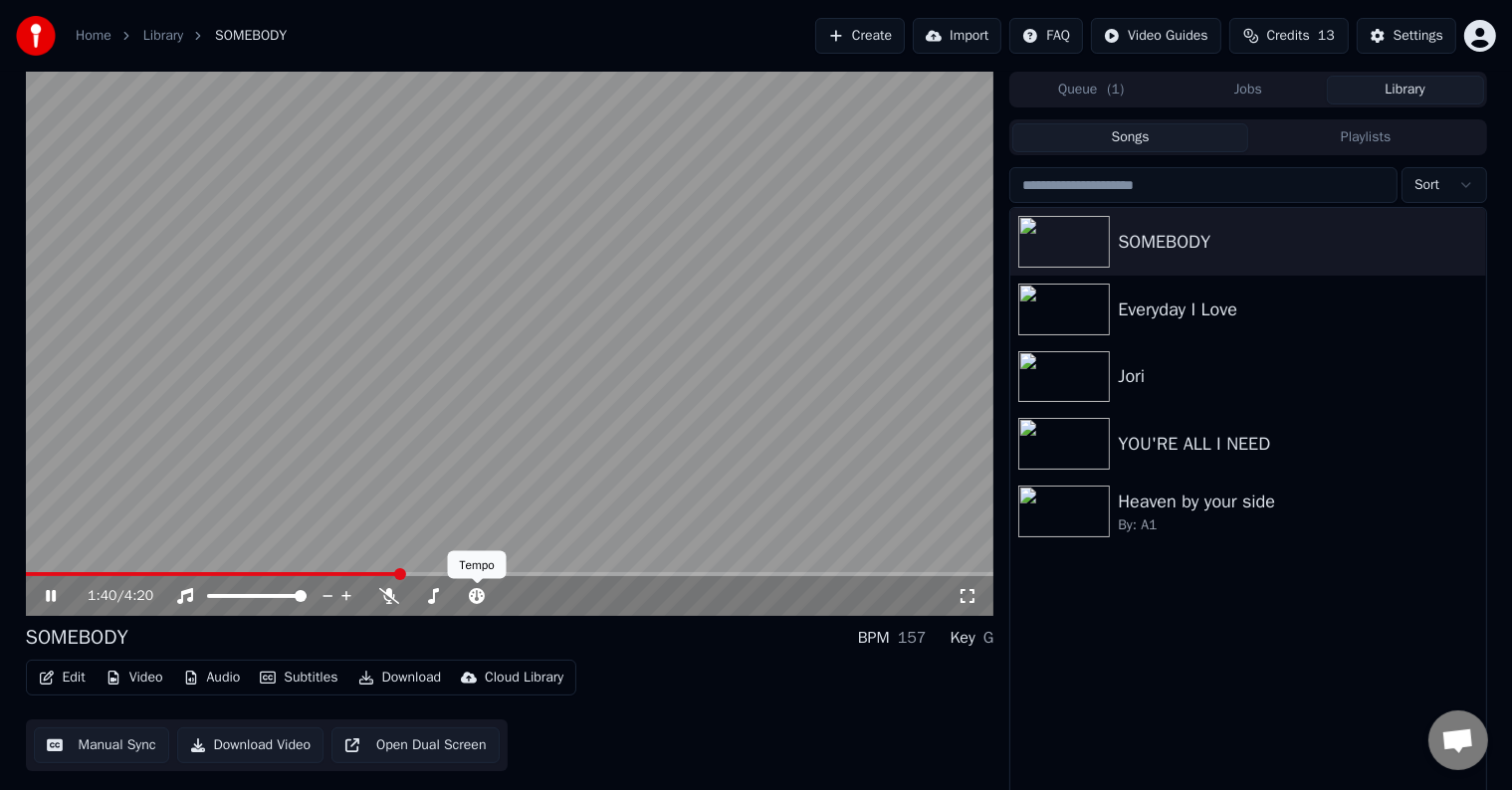 click at bounding box center (510, 343) 